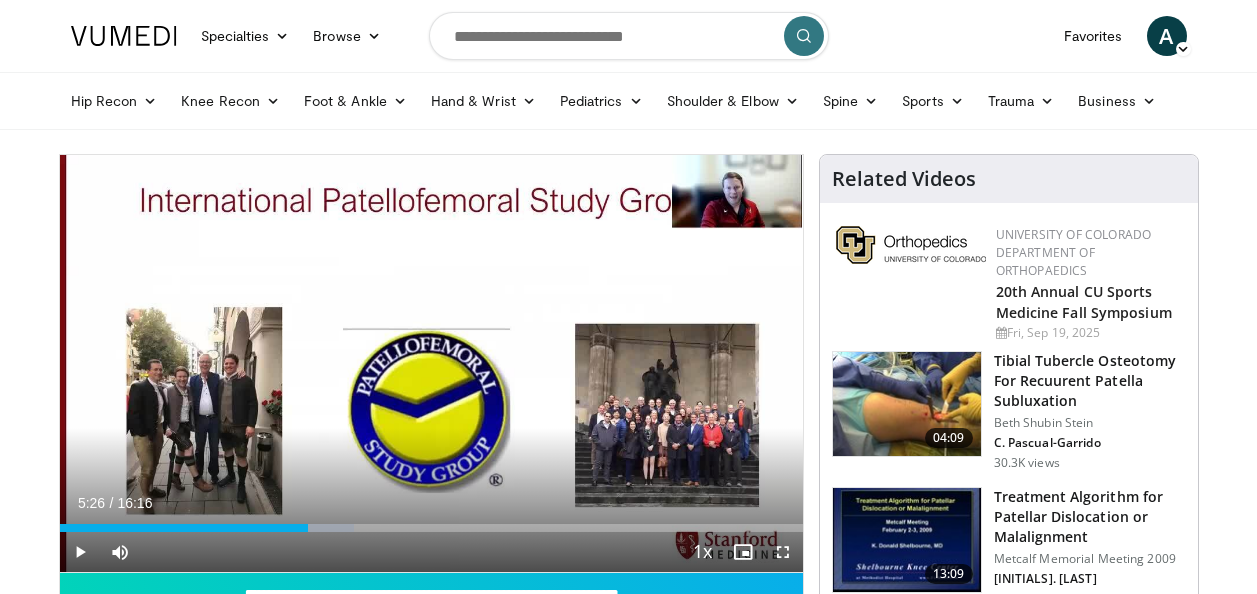 scroll, scrollTop: 0, scrollLeft: 0, axis: both 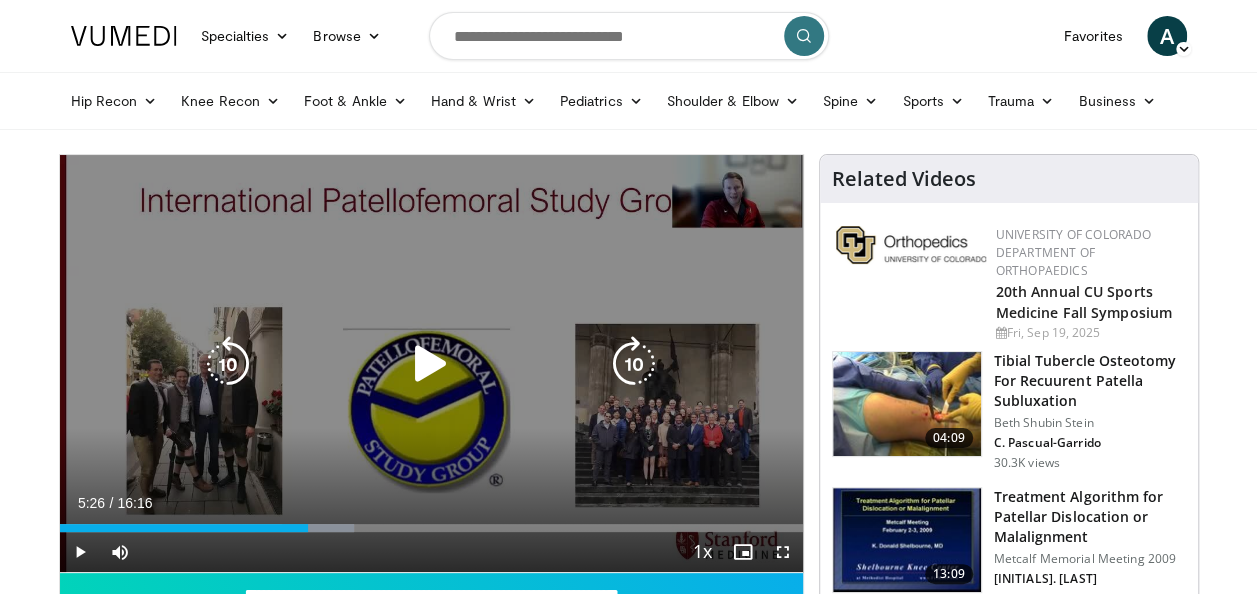 click at bounding box center (431, 364) 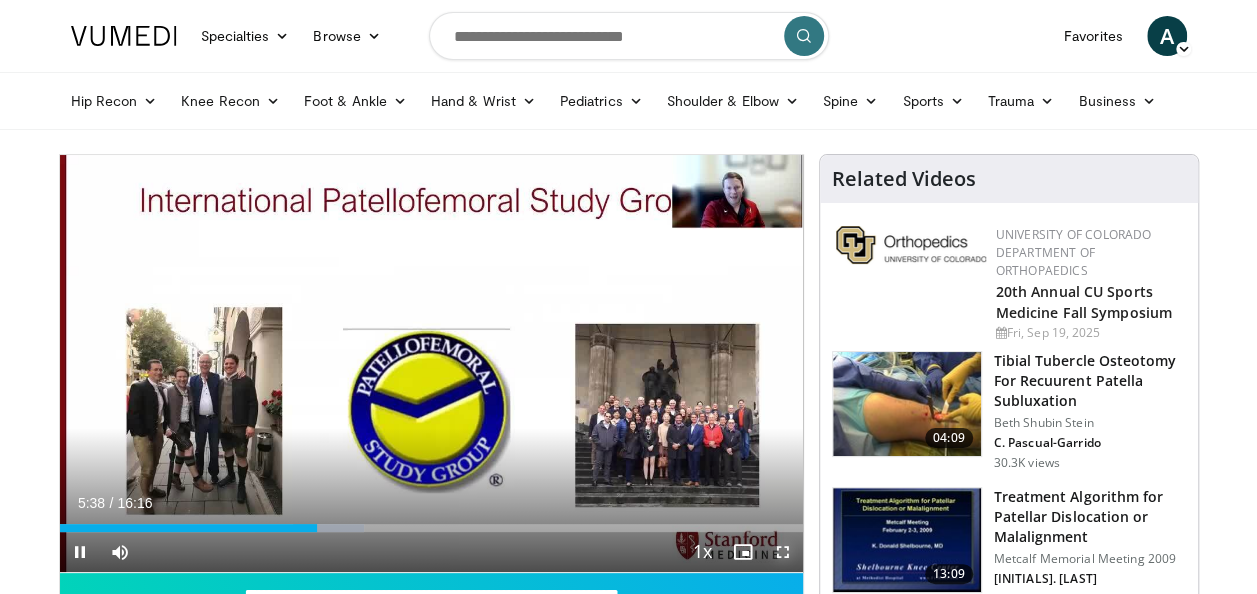 click at bounding box center (783, 552) 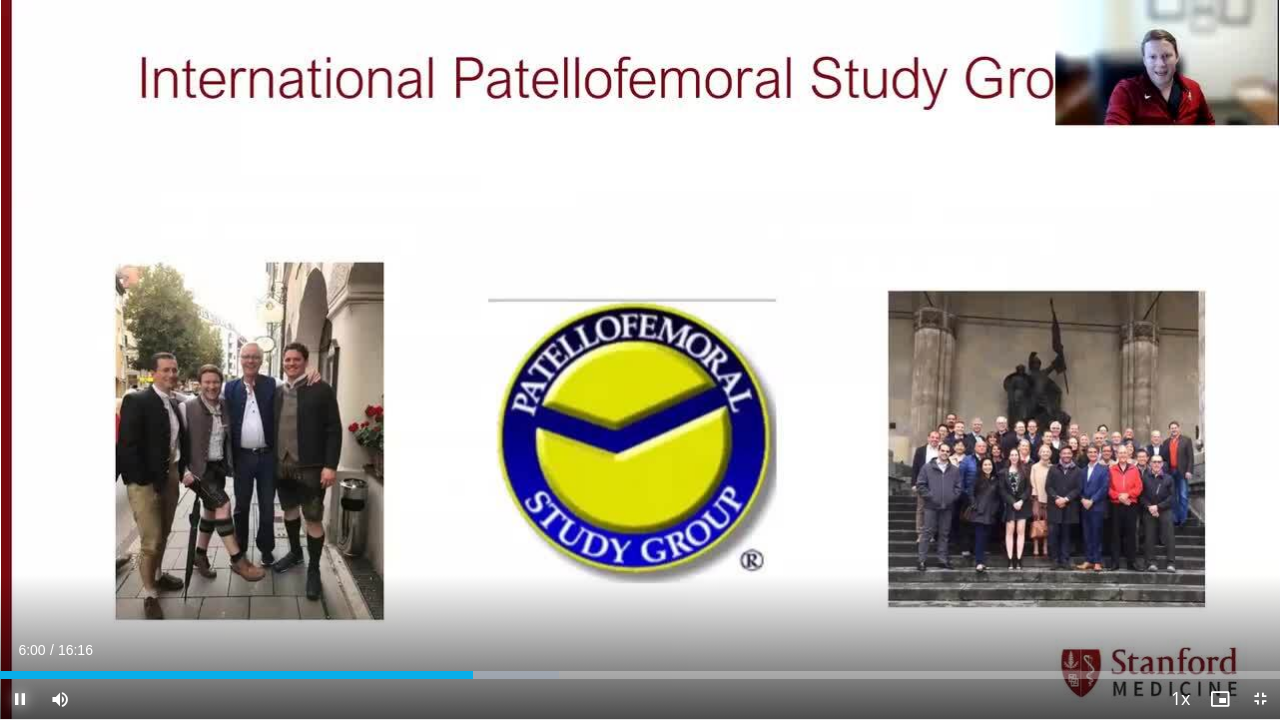 click at bounding box center [20, 699] 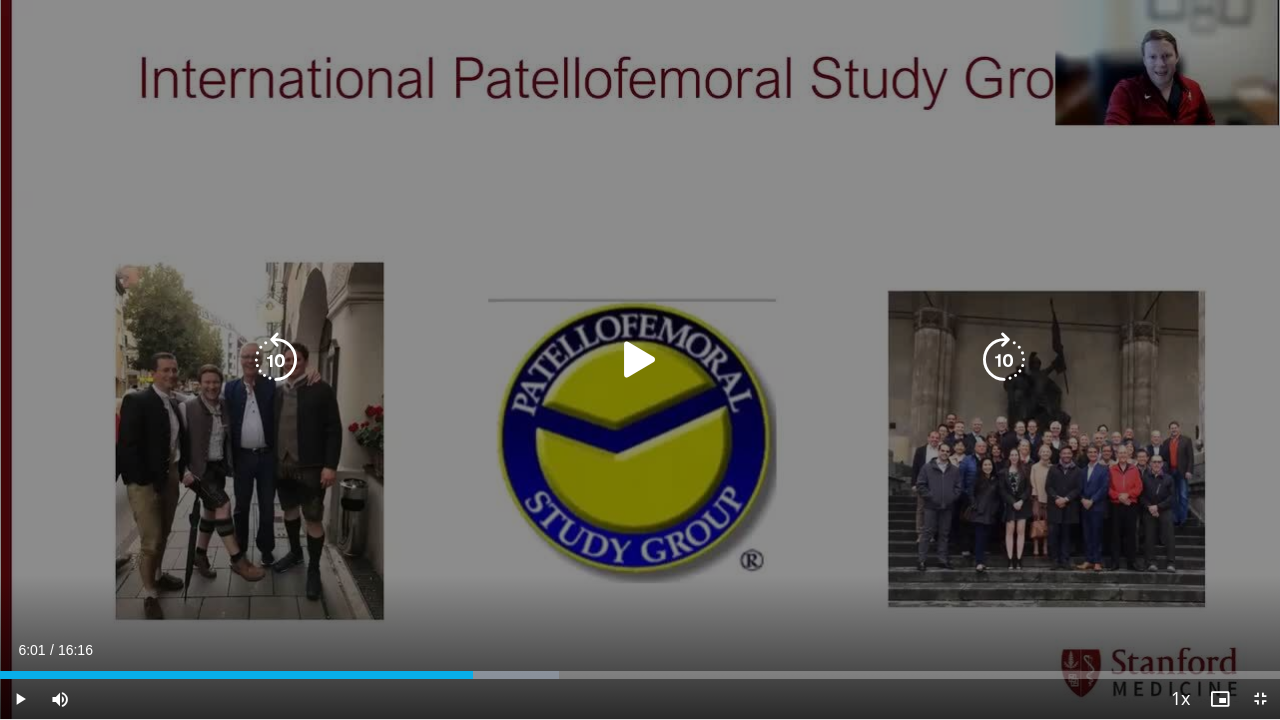 click at bounding box center [640, 360] 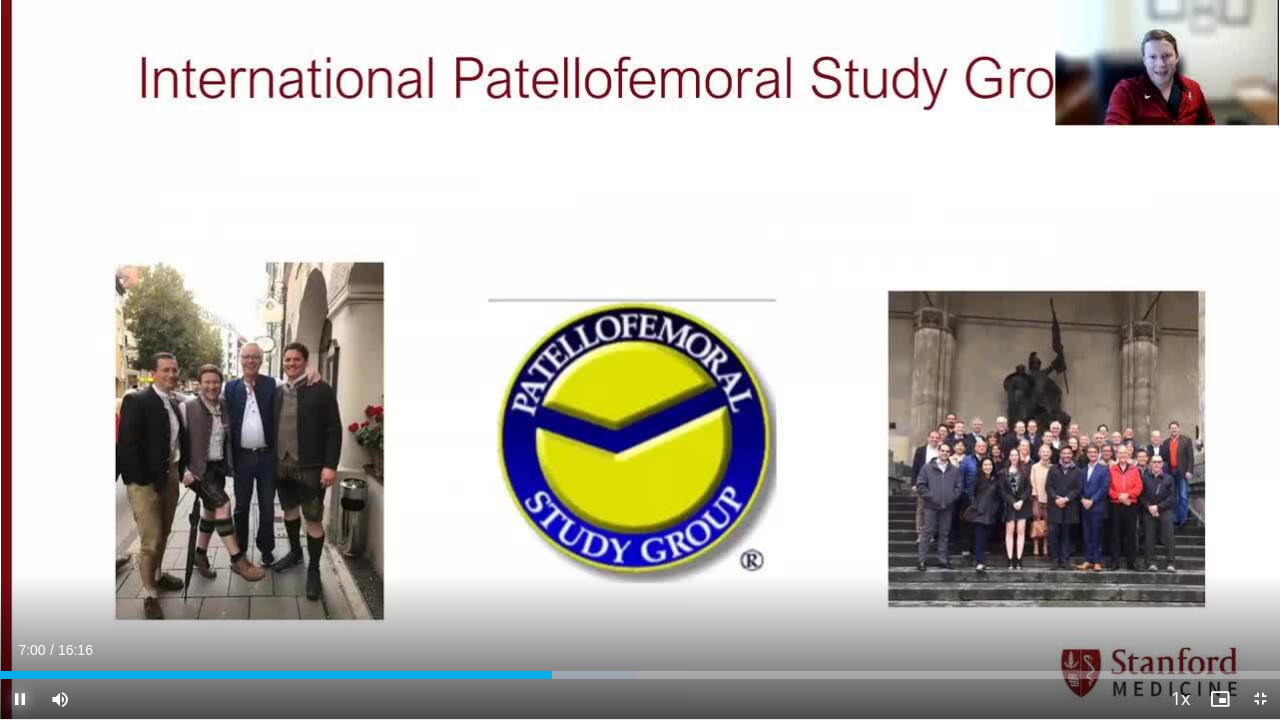 click at bounding box center (20, 699) 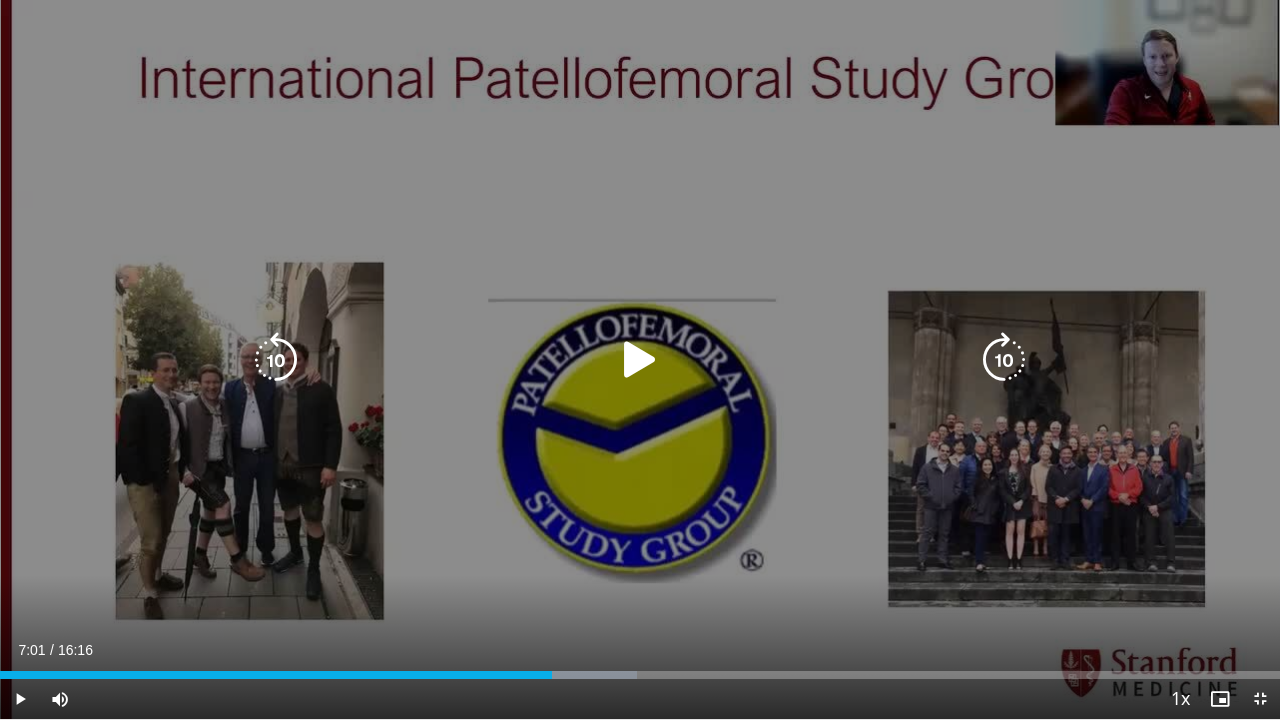 click at bounding box center (640, 360) 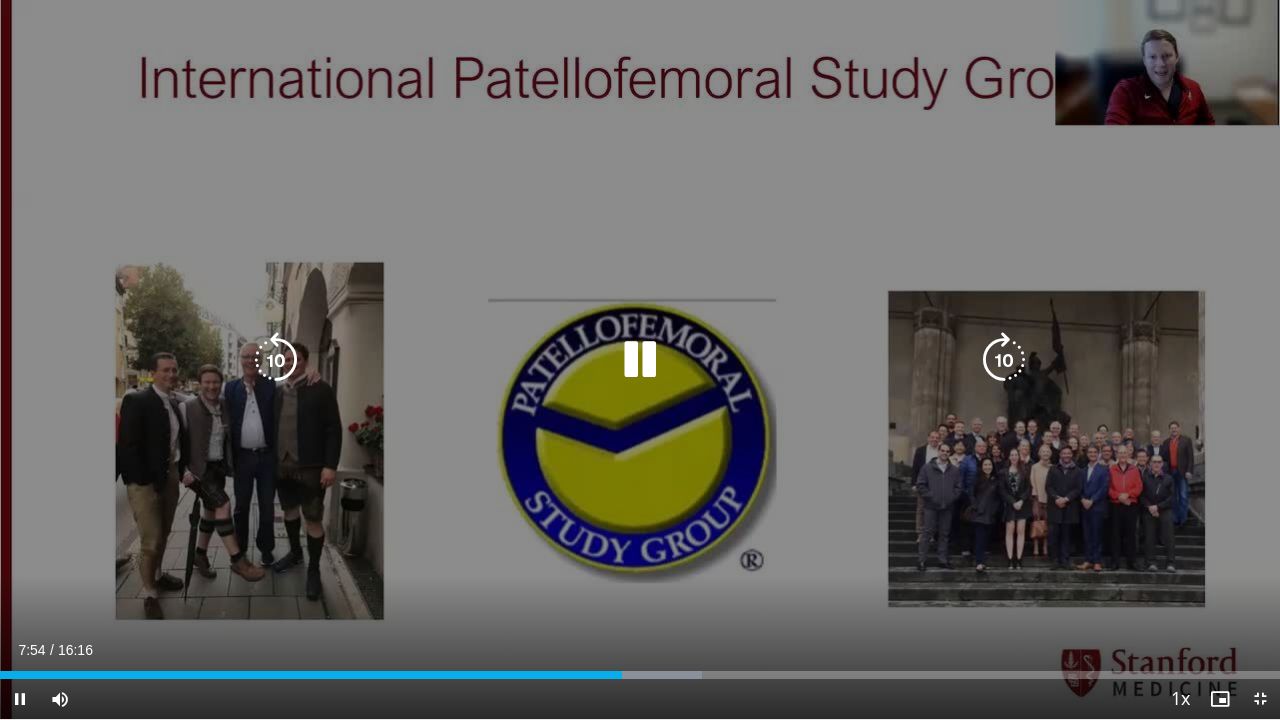 click at bounding box center (640, 360) 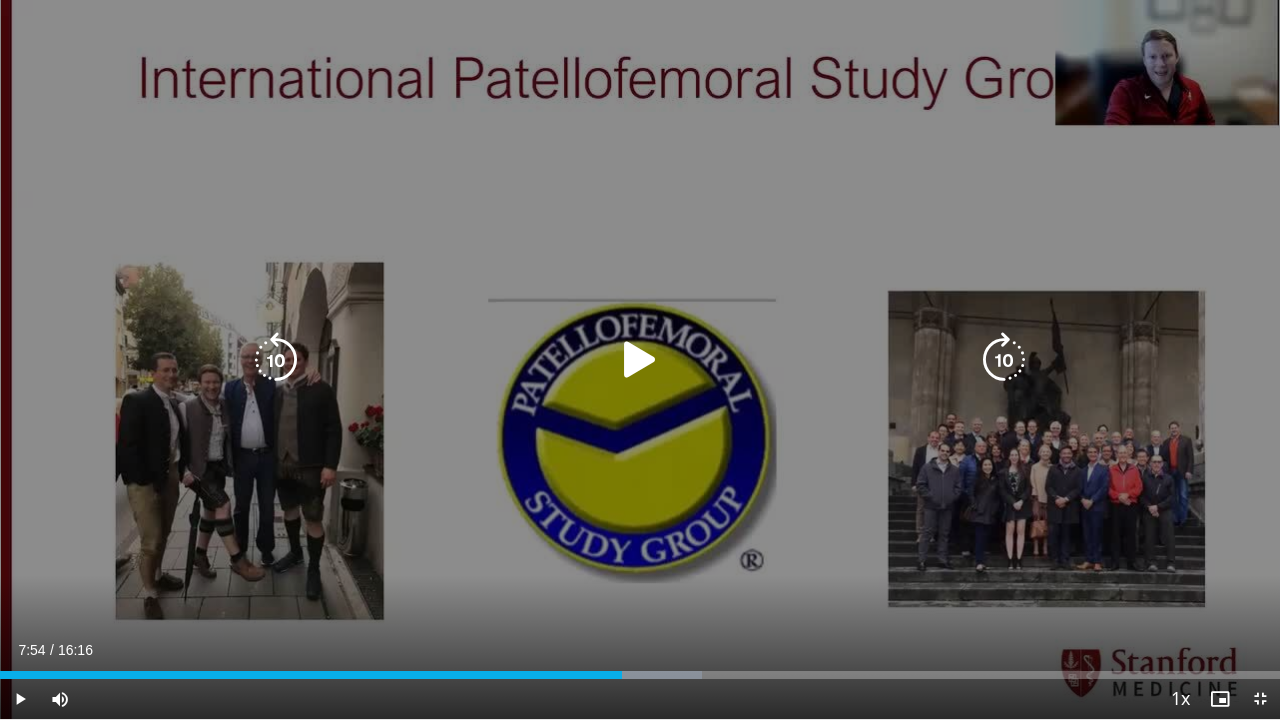 click at bounding box center (640, 360) 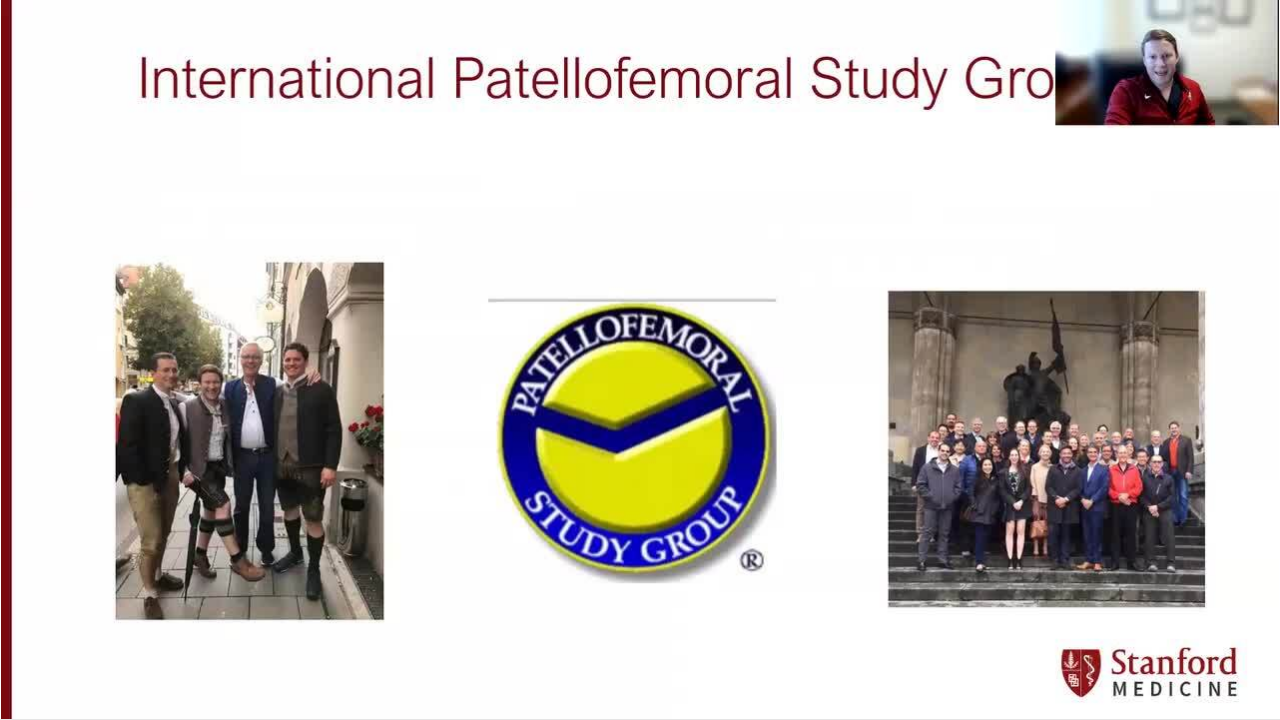type 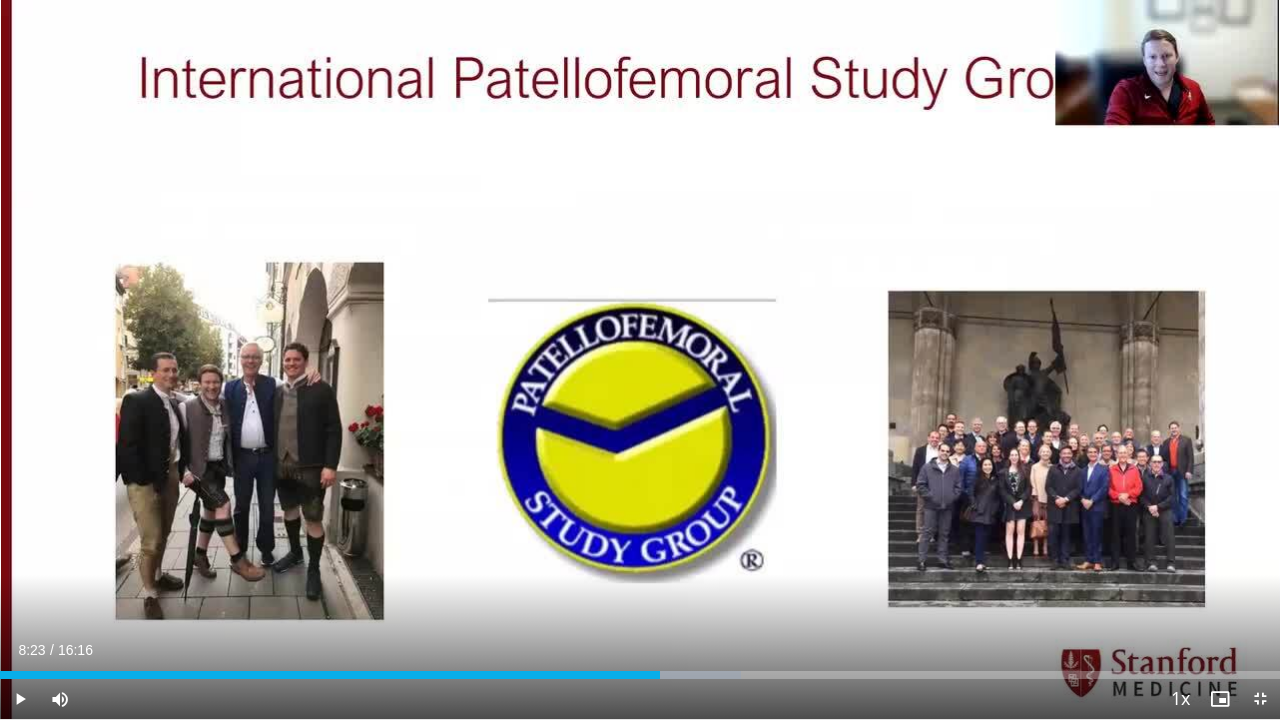 click at bounding box center (640, 360) 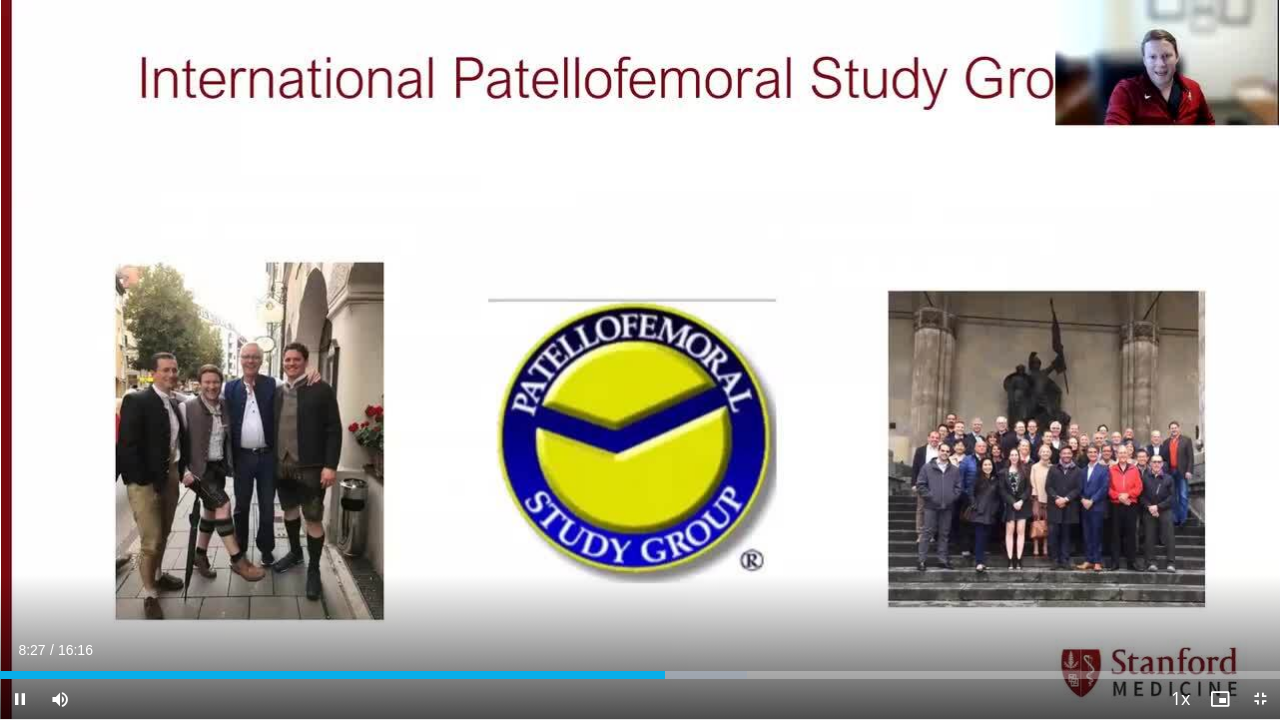 click at bounding box center [640, 360] 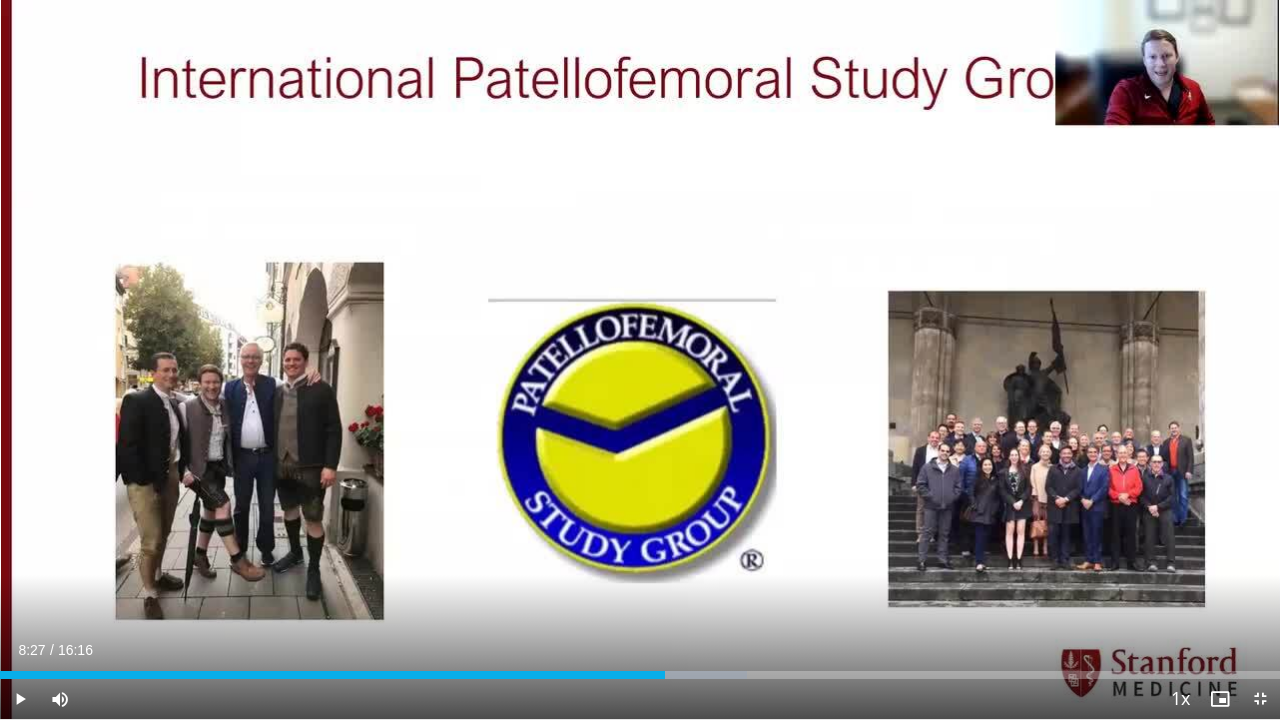 click at bounding box center [640, 360] 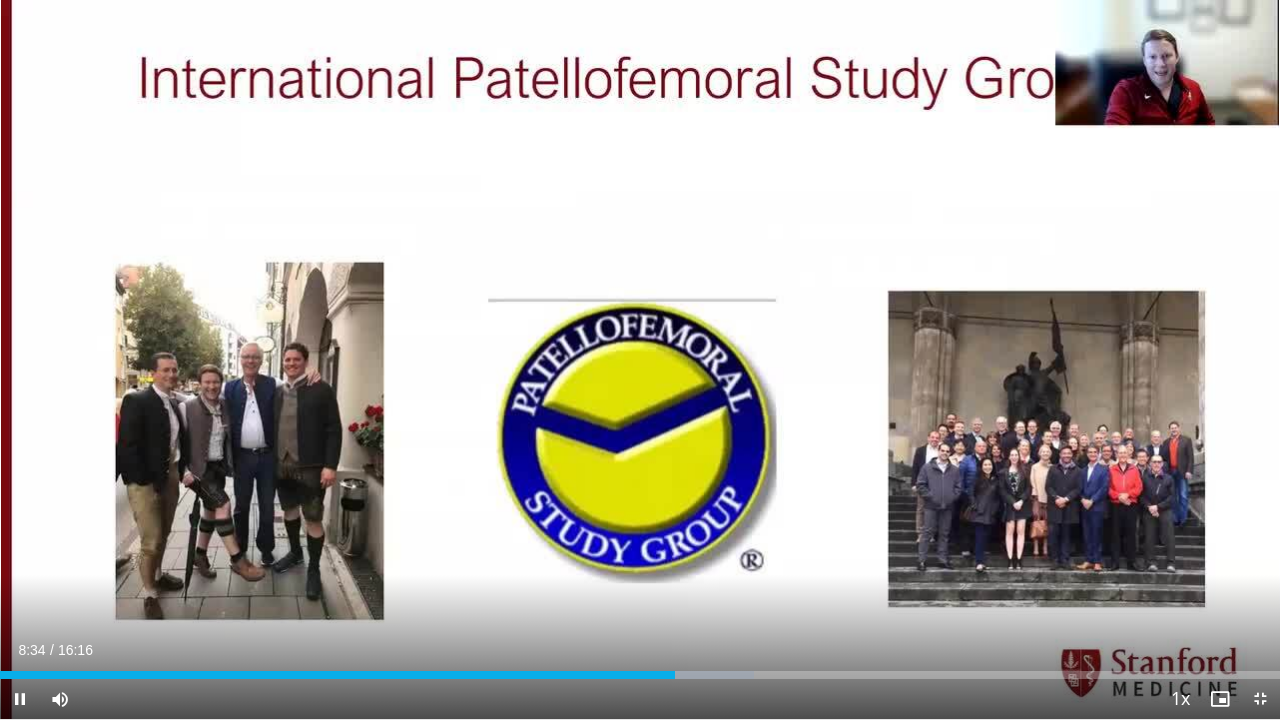 click at bounding box center [640, 360] 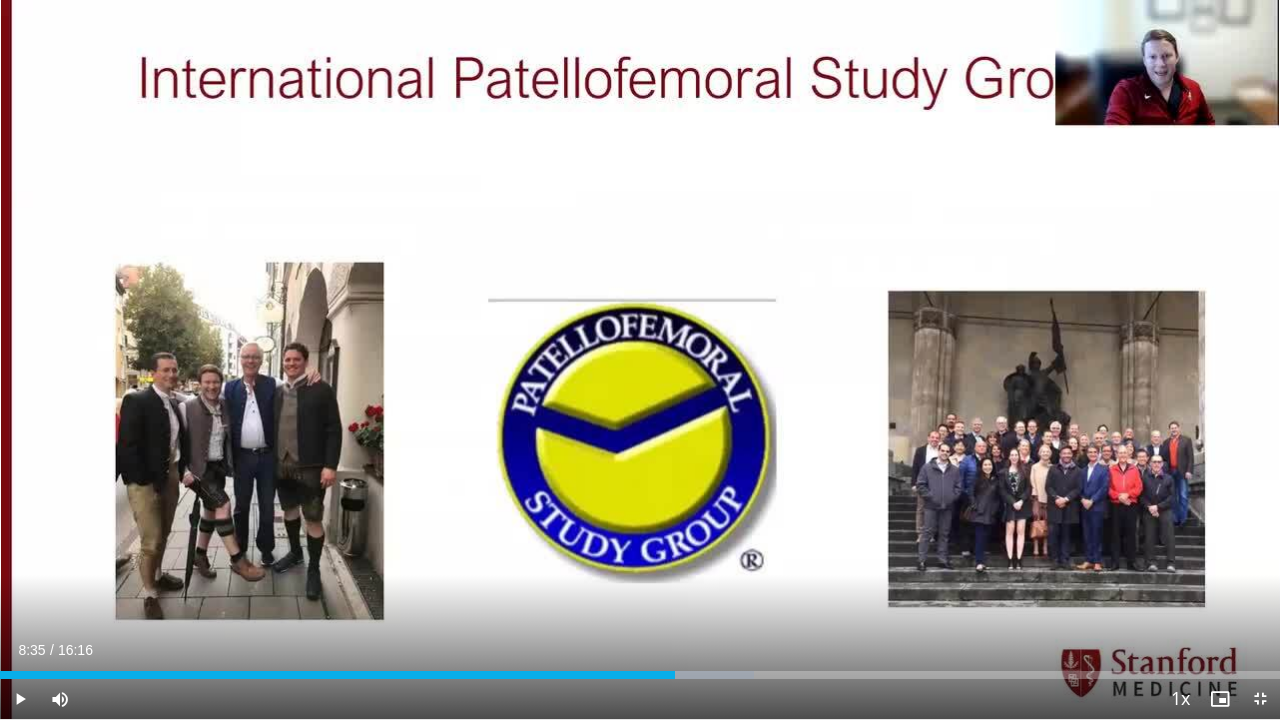 click at bounding box center [640, 360] 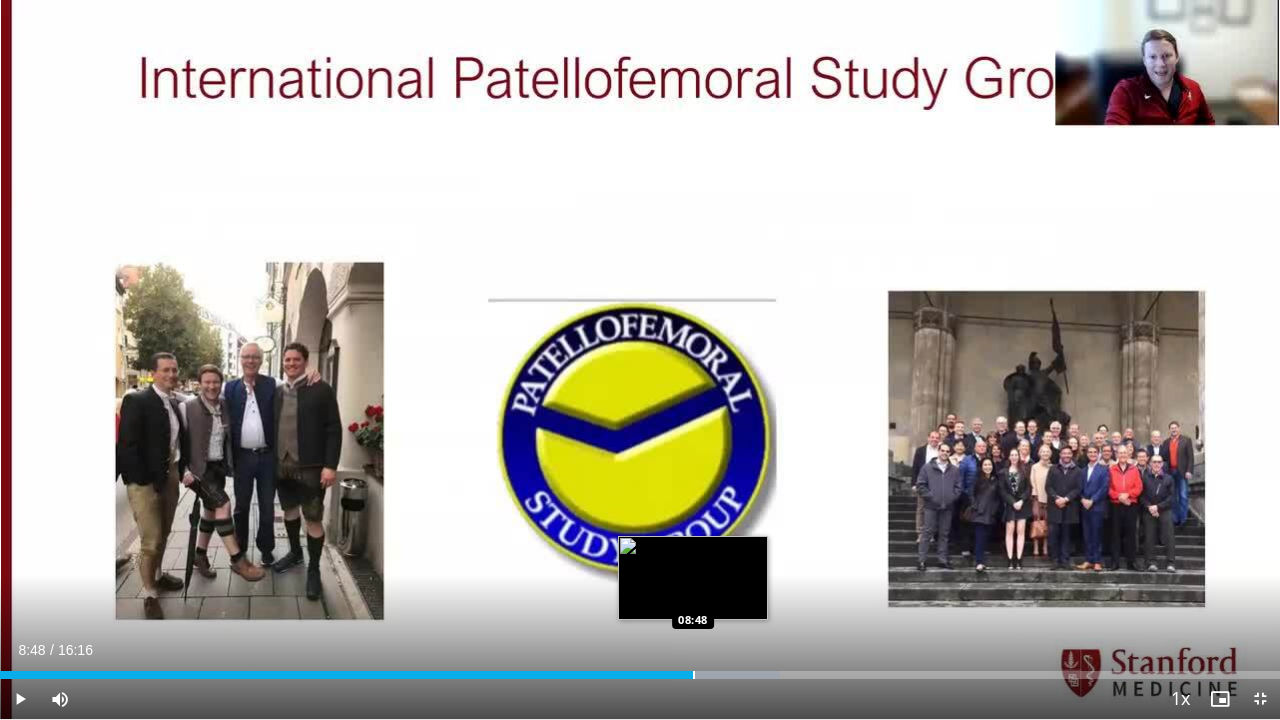 click at bounding box center (694, 675) 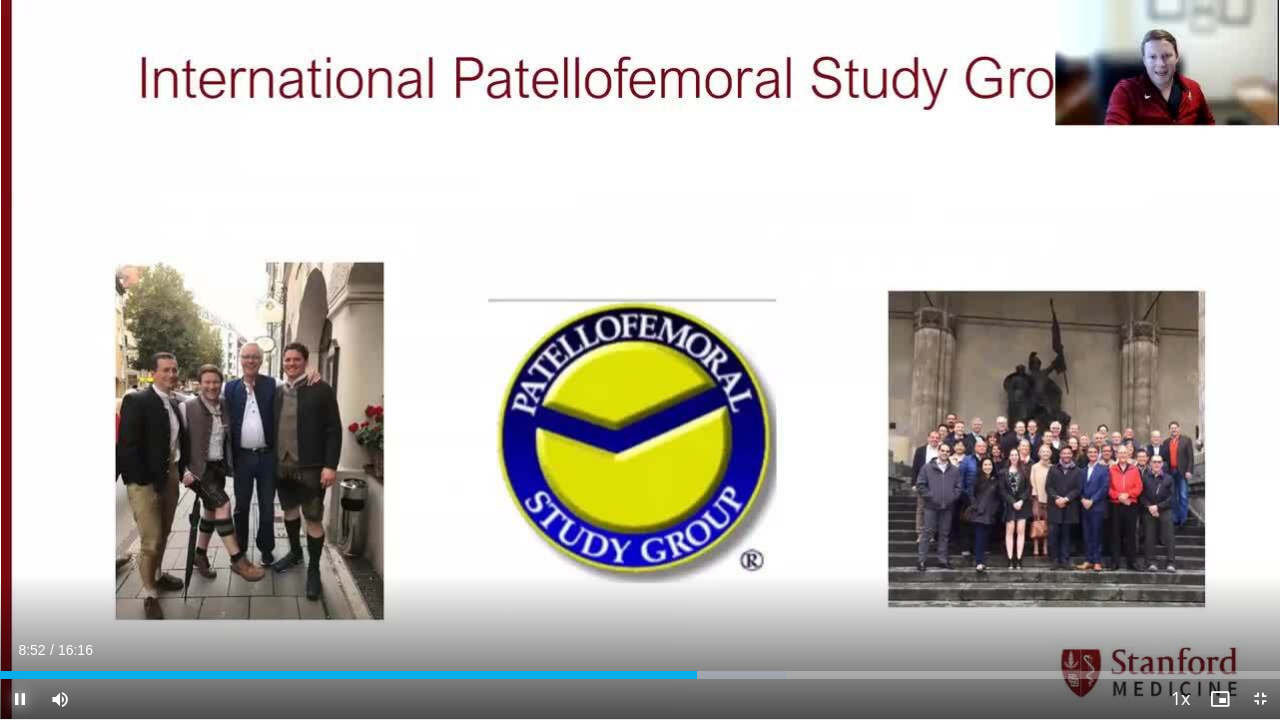 click at bounding box center (20, 699) 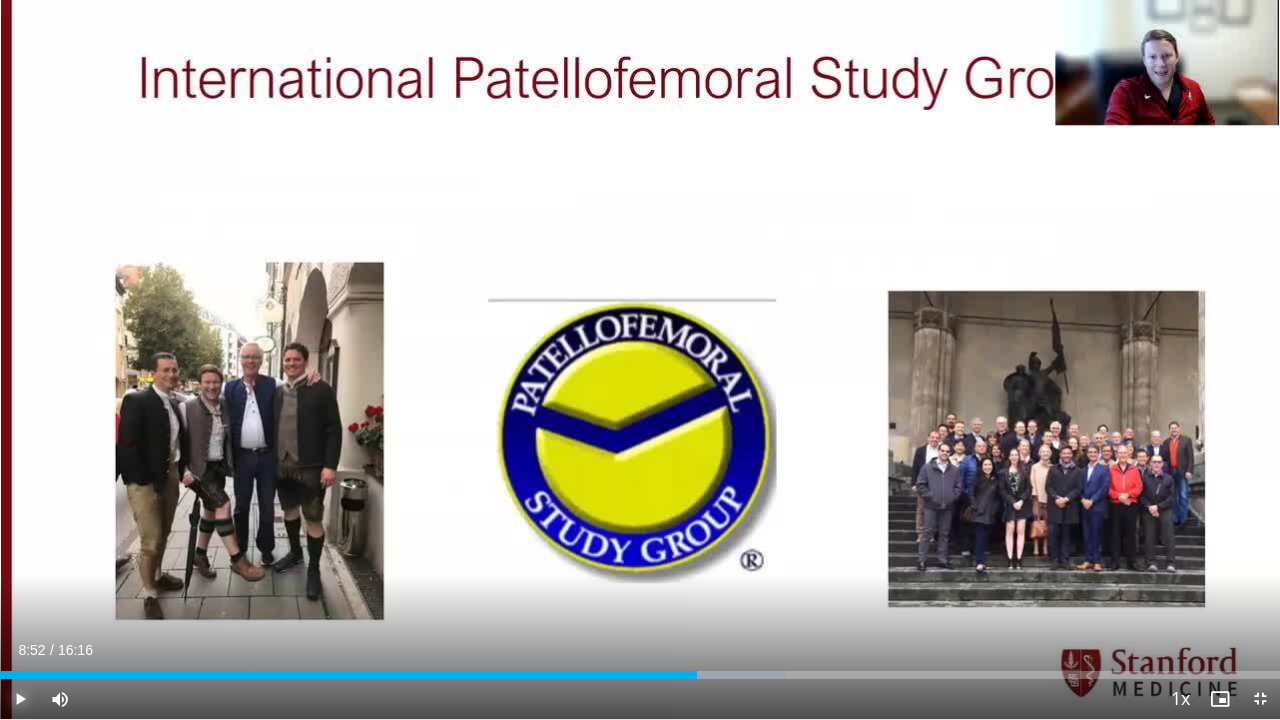 click at bounding box center [20, 699] 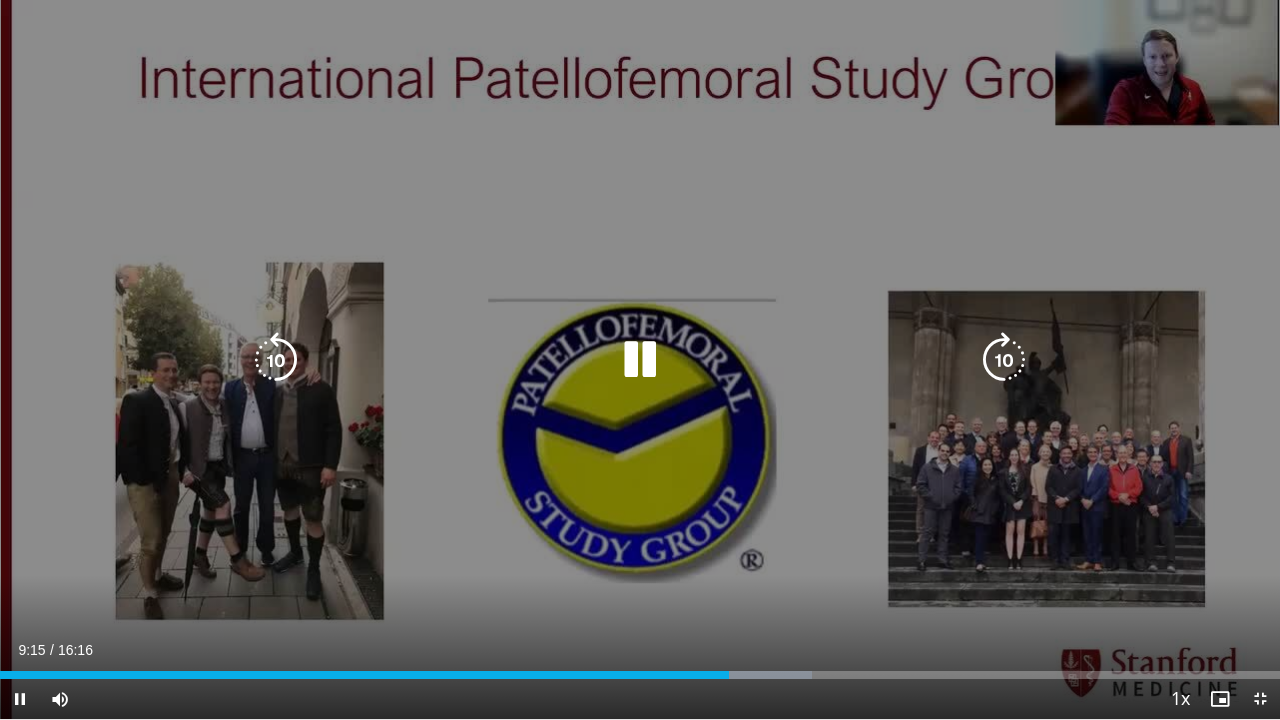 click at bounding box center [640, 360] 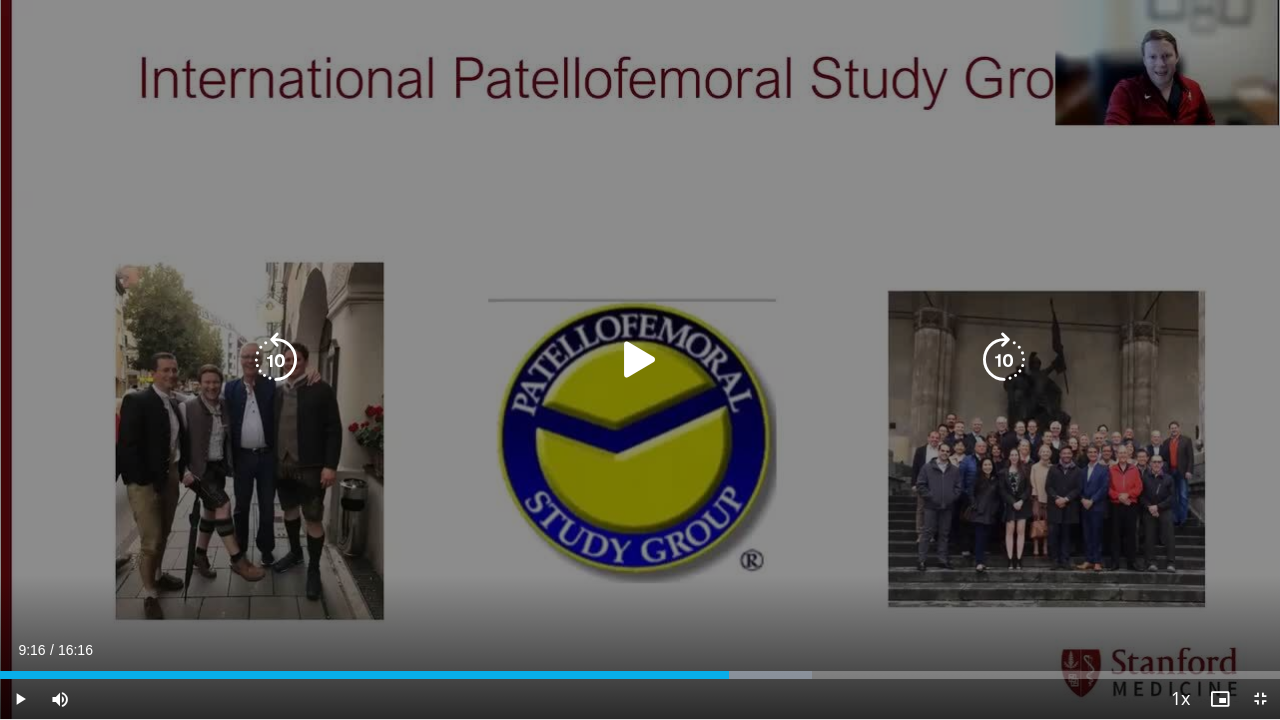 click at bounding box center (640, 360) 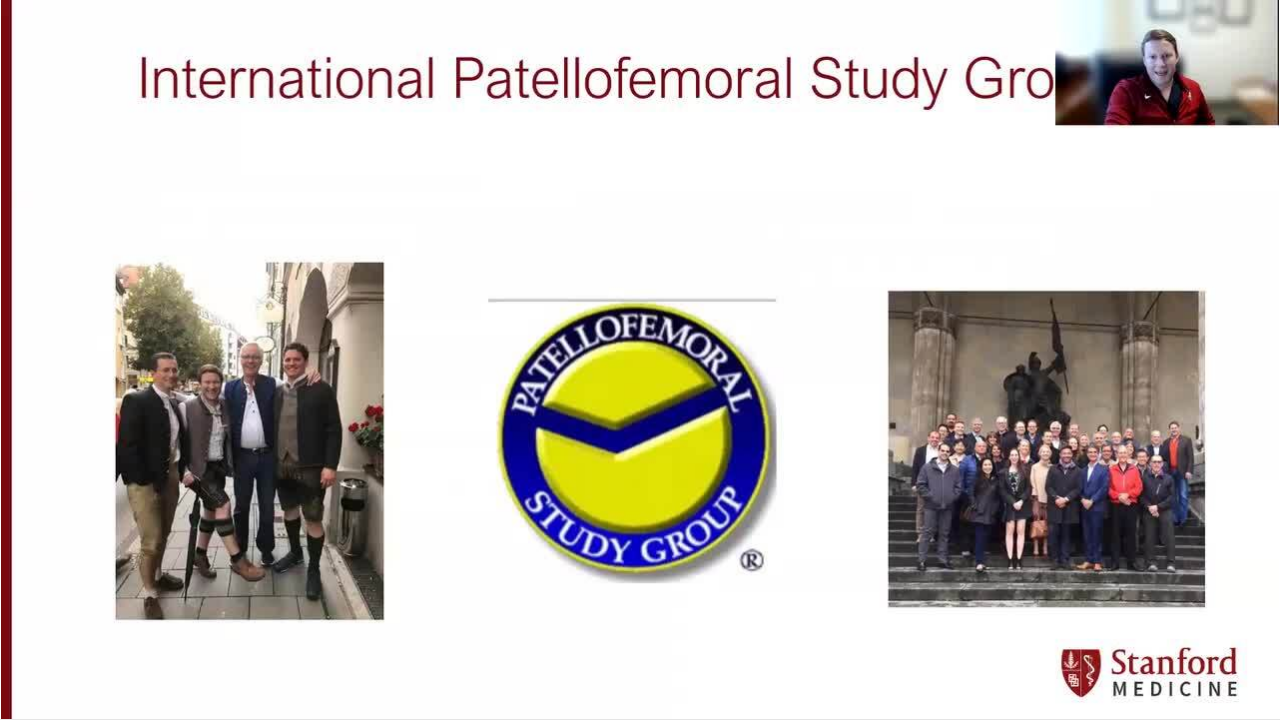 click at bounding box center (640, 360) 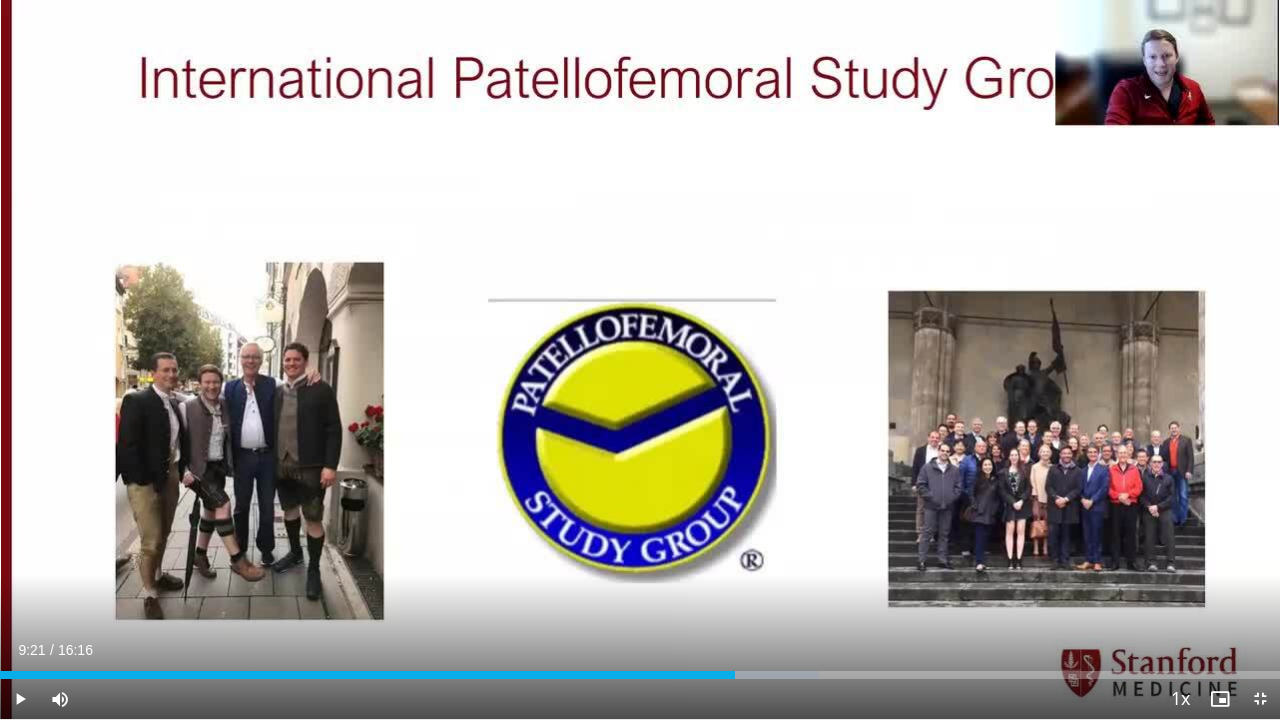 click at bounding box center [640, 360] 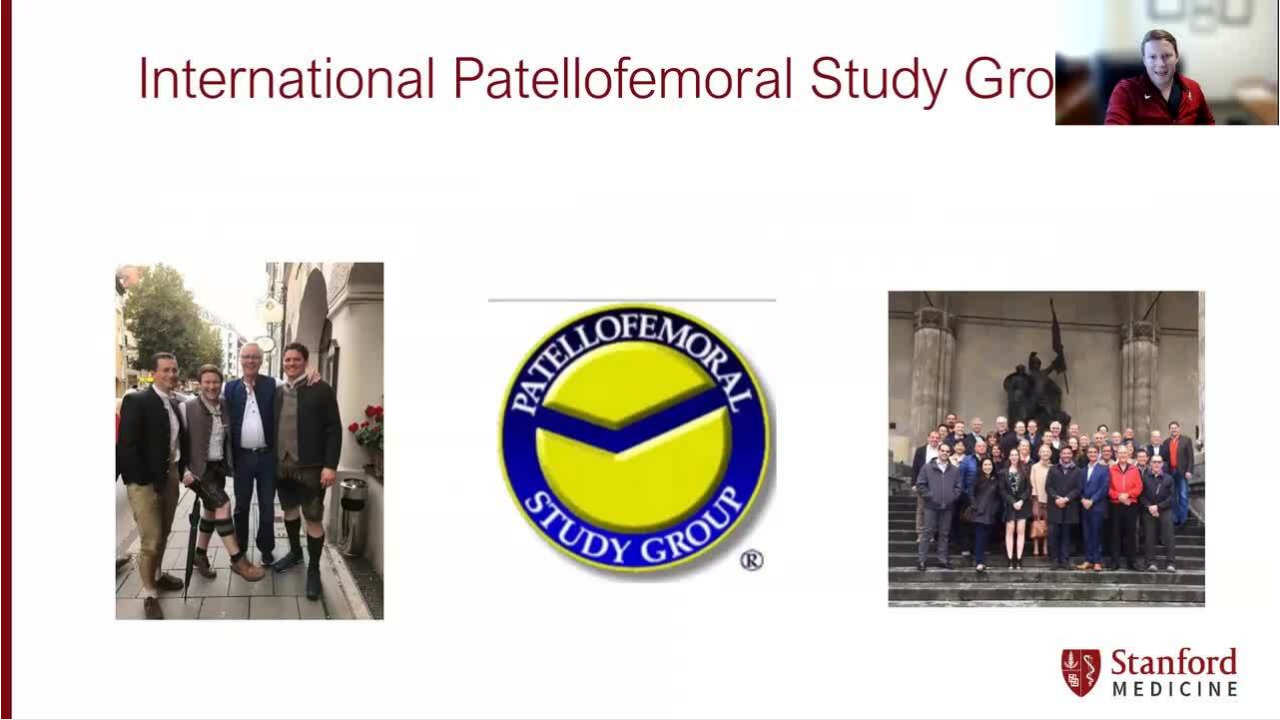click at bounding box center [640, 360] 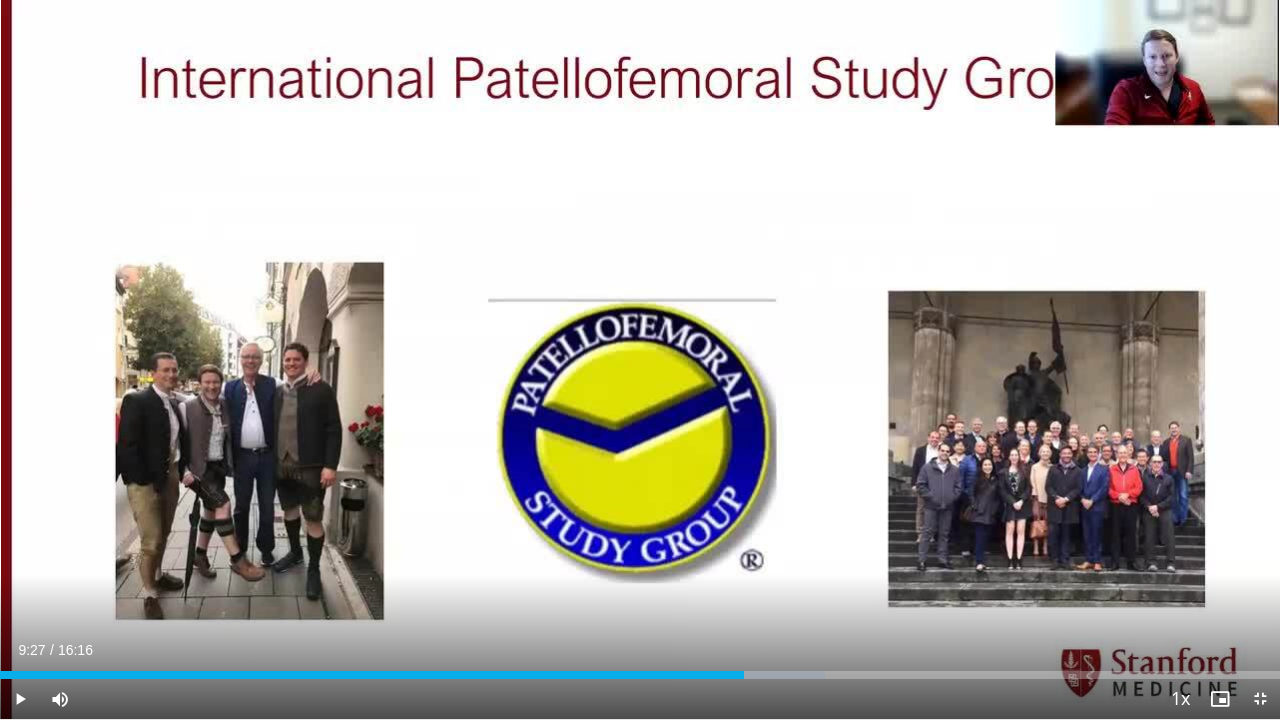 click at bounding box center (640, 360) 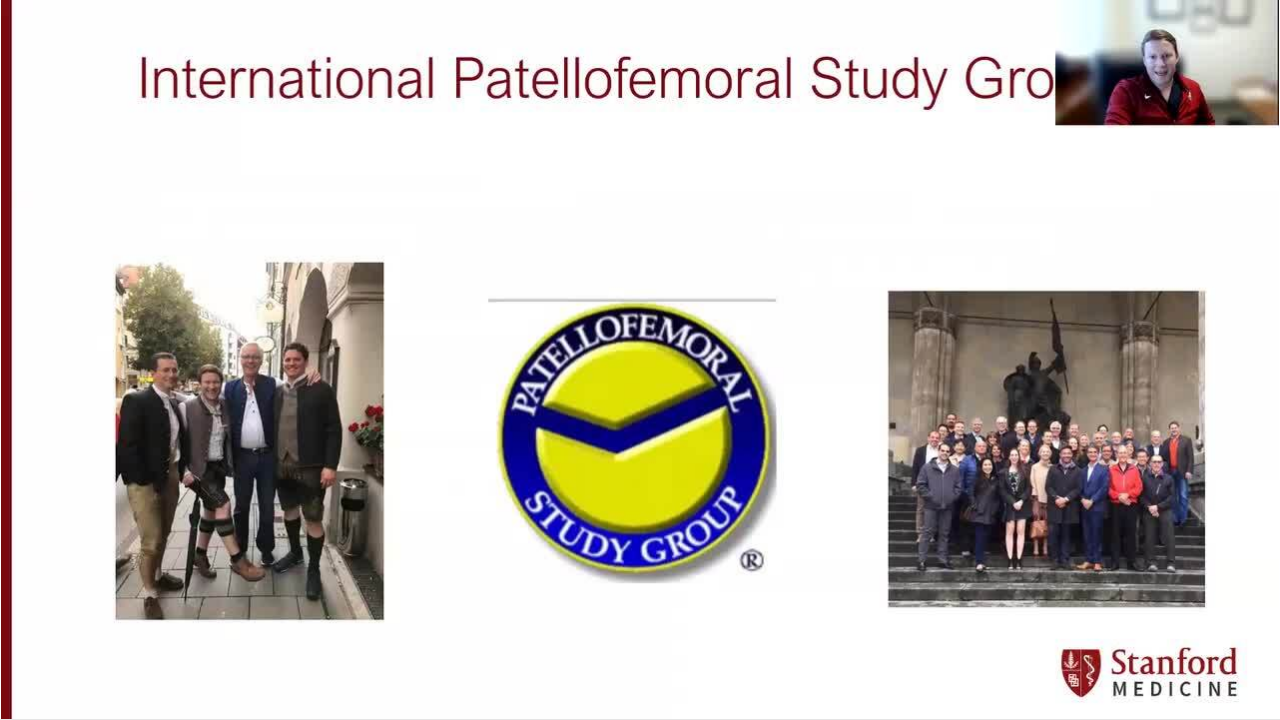 click at bounding box center [640, 360] 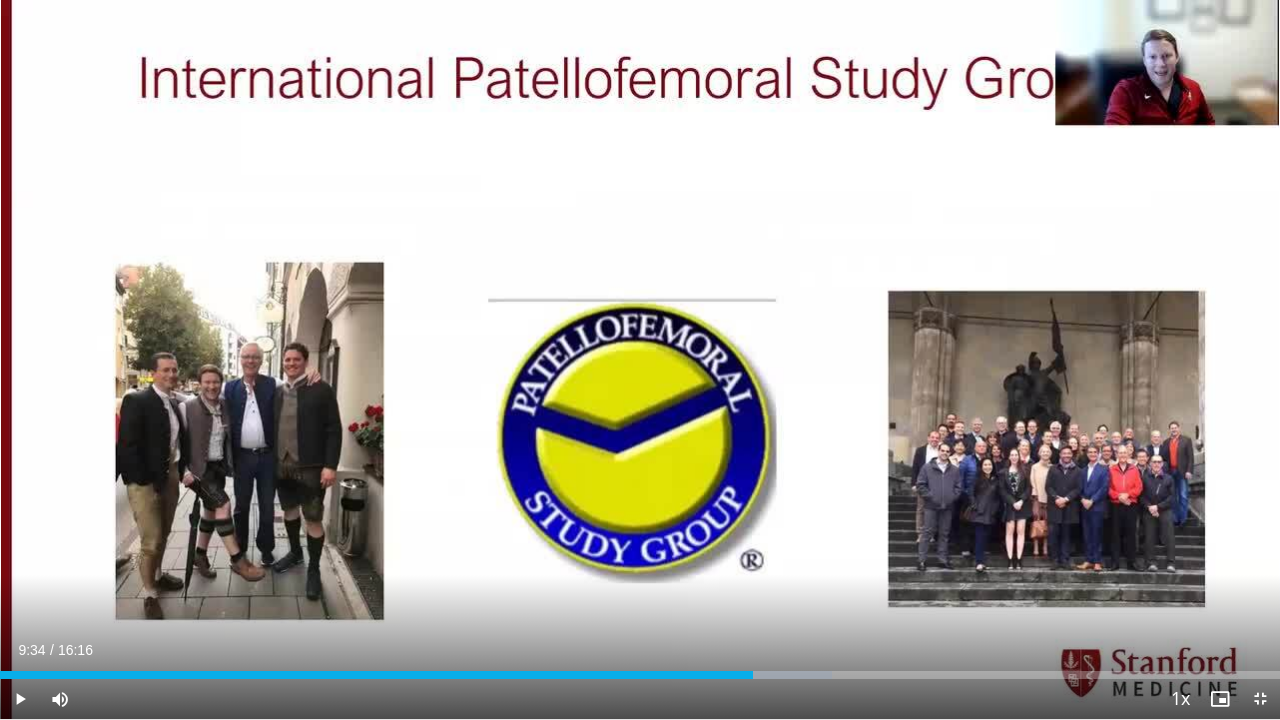 click at bounding box center [640, 360] 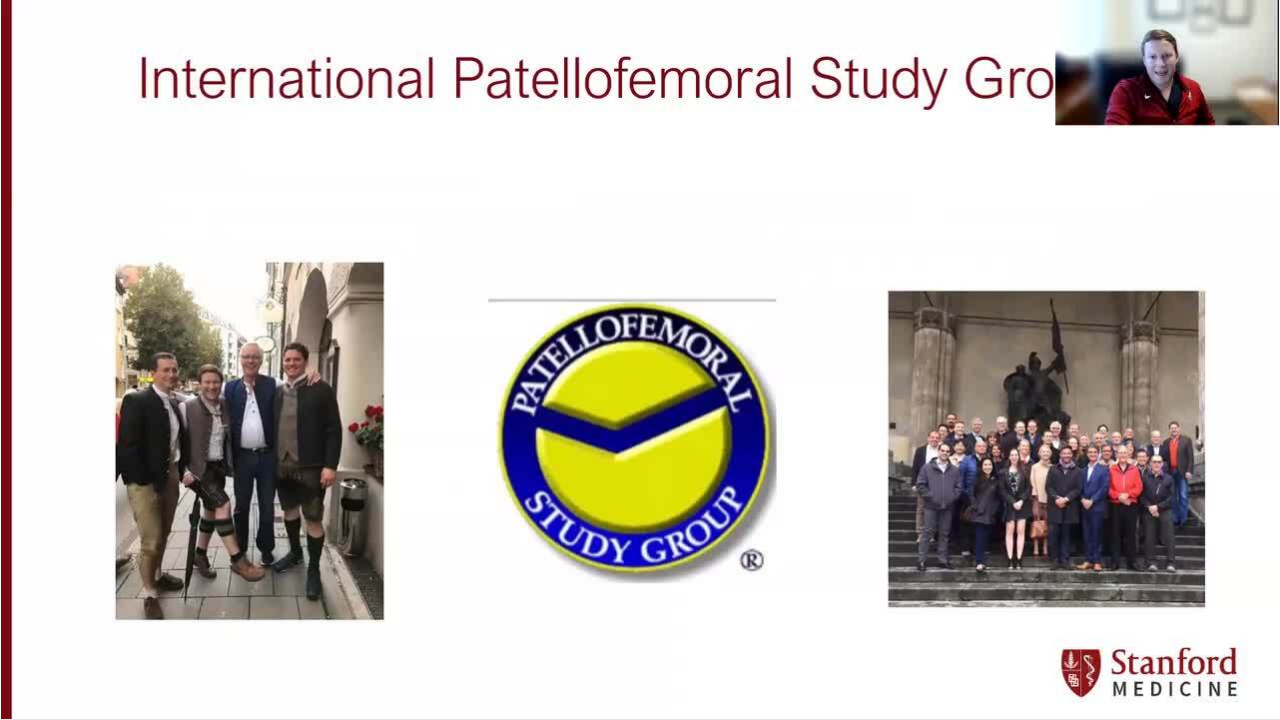 click at bounding box center (640, 360) 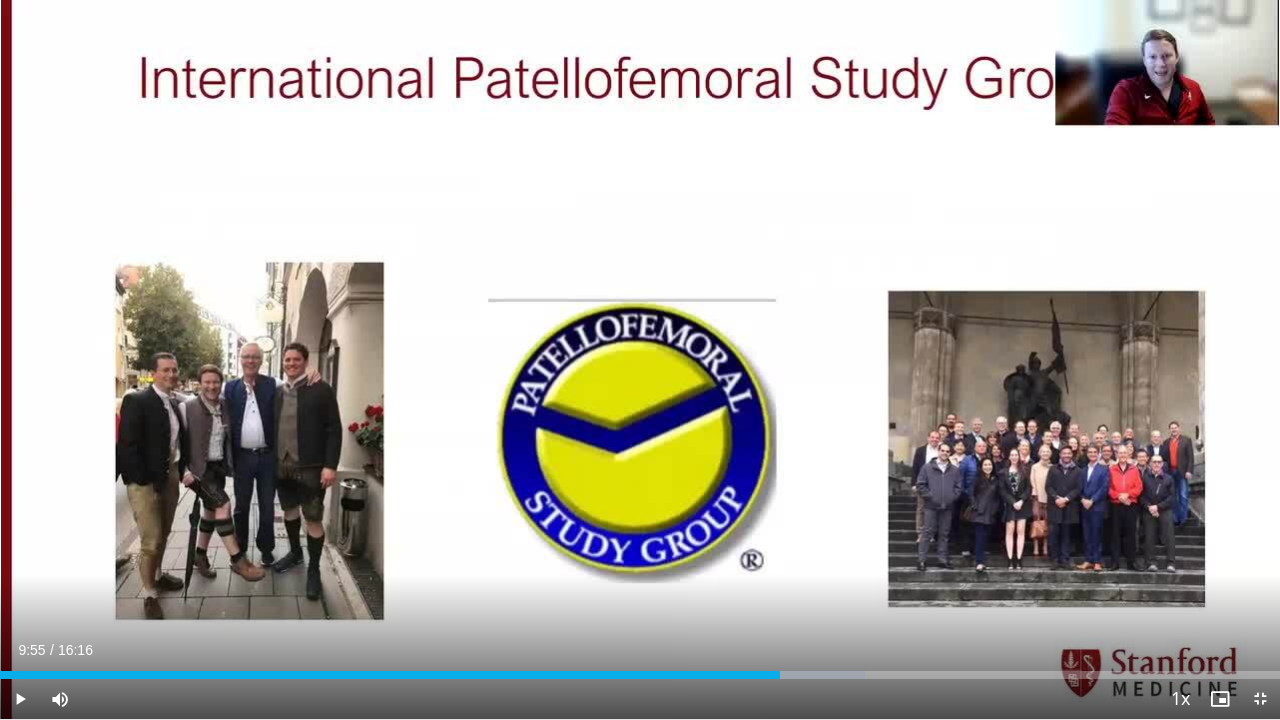 click at bounding box center [640, 360] 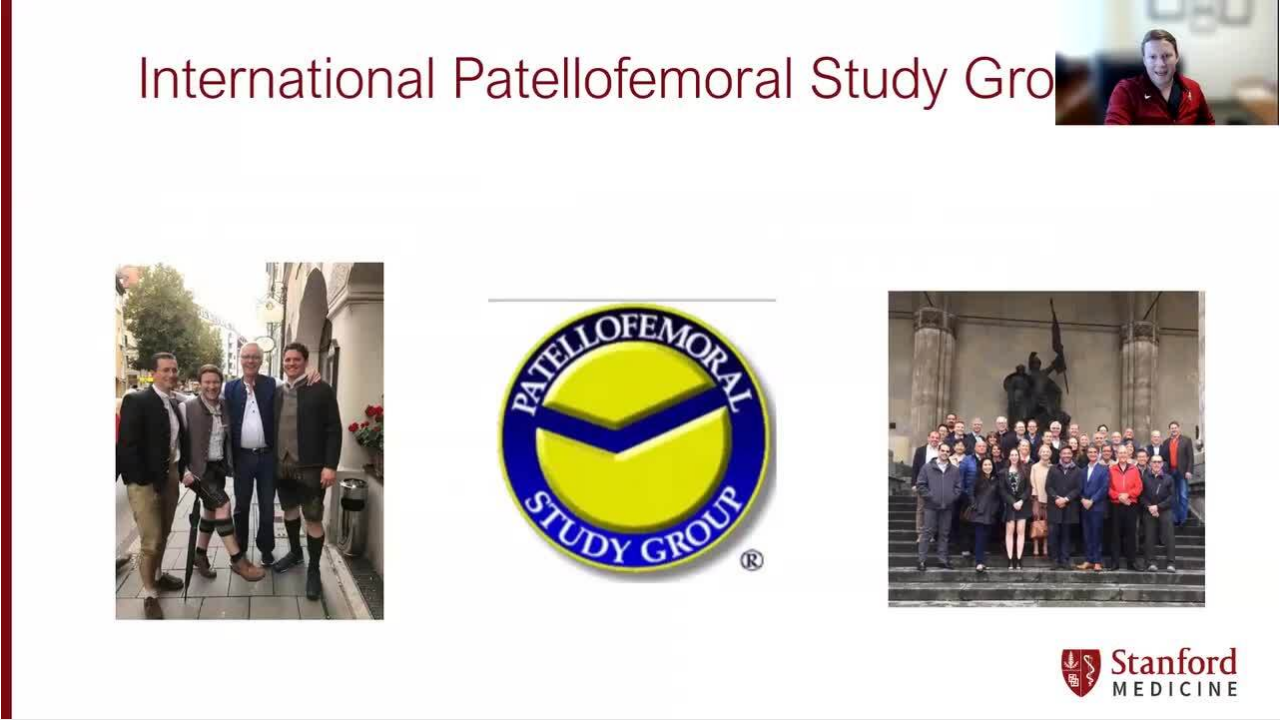 click at bounding box center (640, 360) 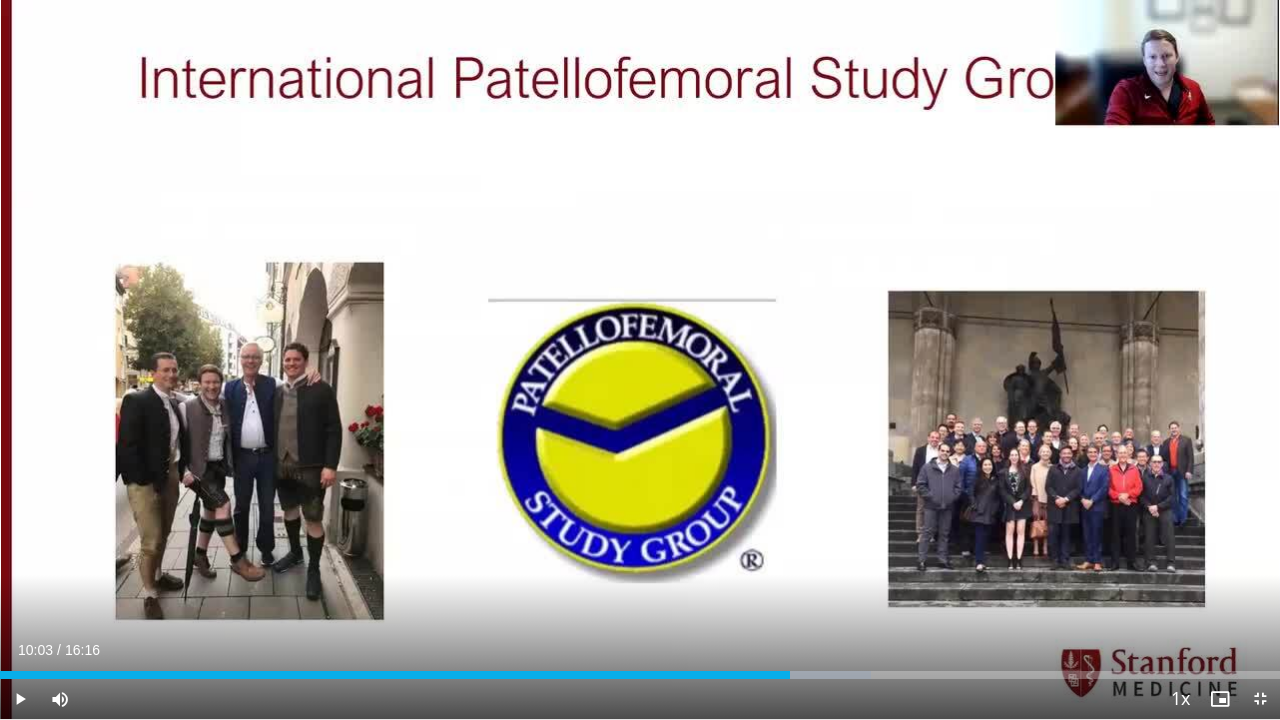 click at bounding box center [640, 360] 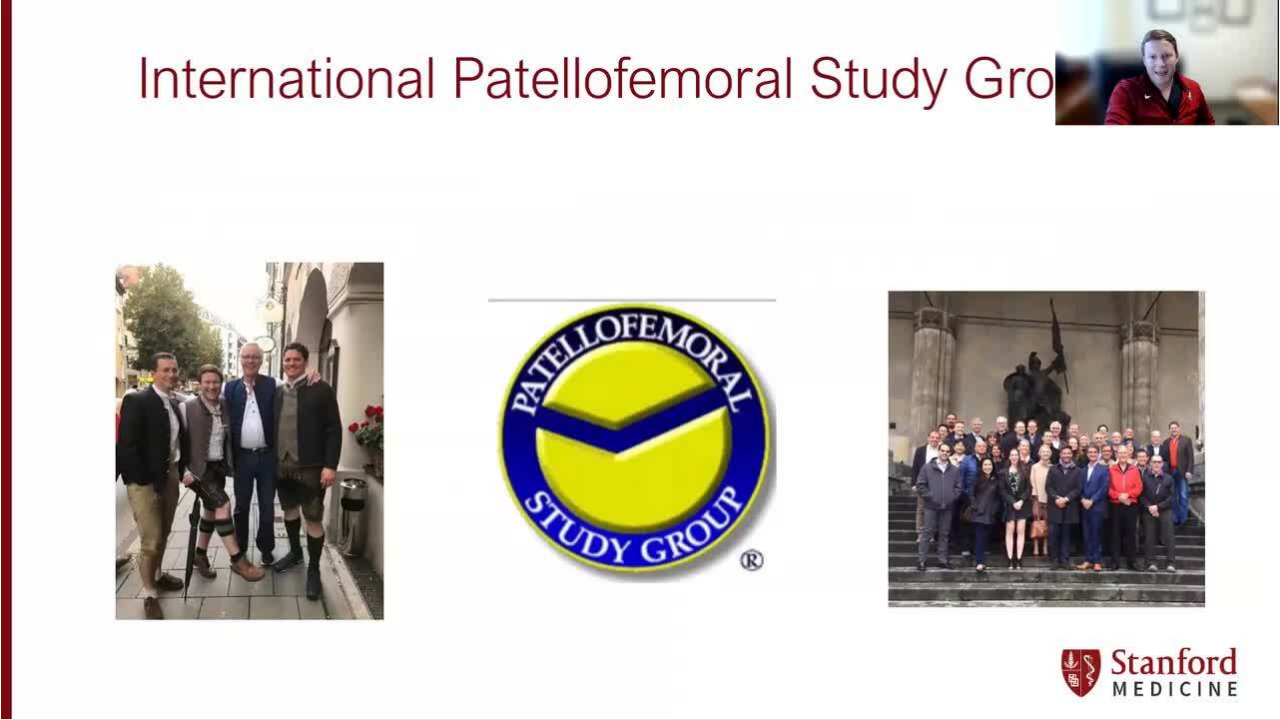 click at bounding box center (640, 360) 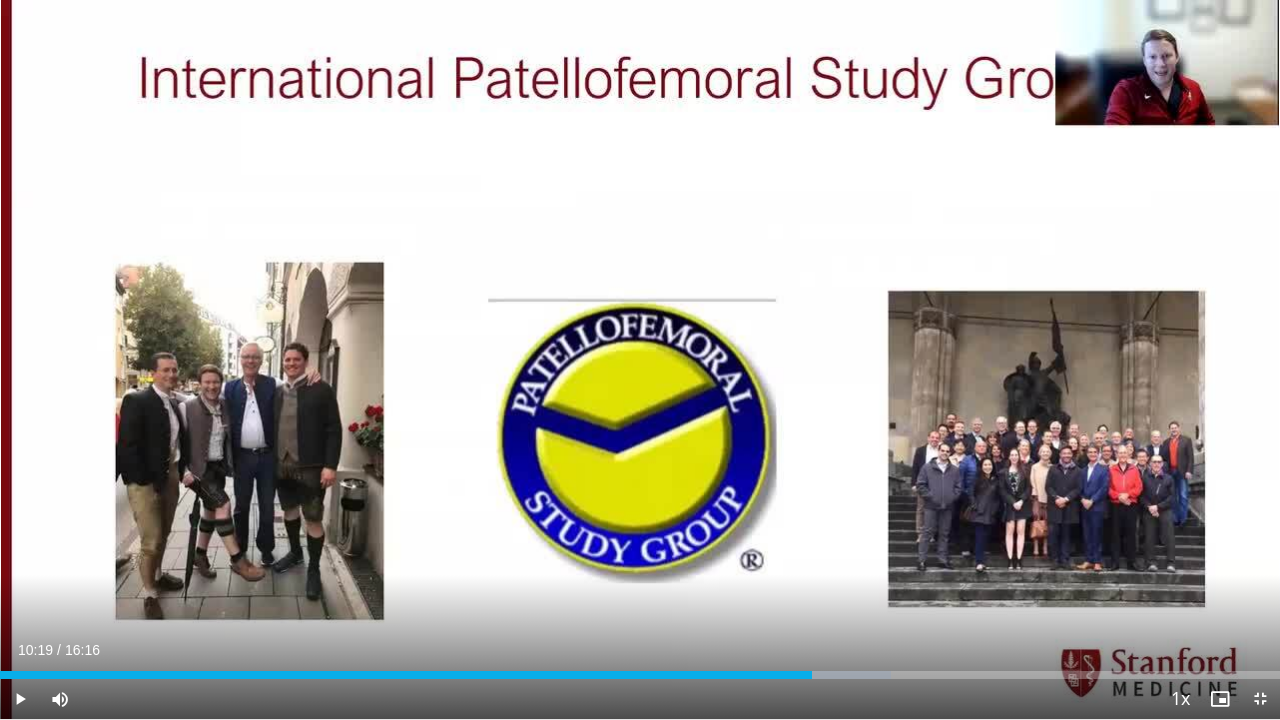 click at bounding box center (640, 360) 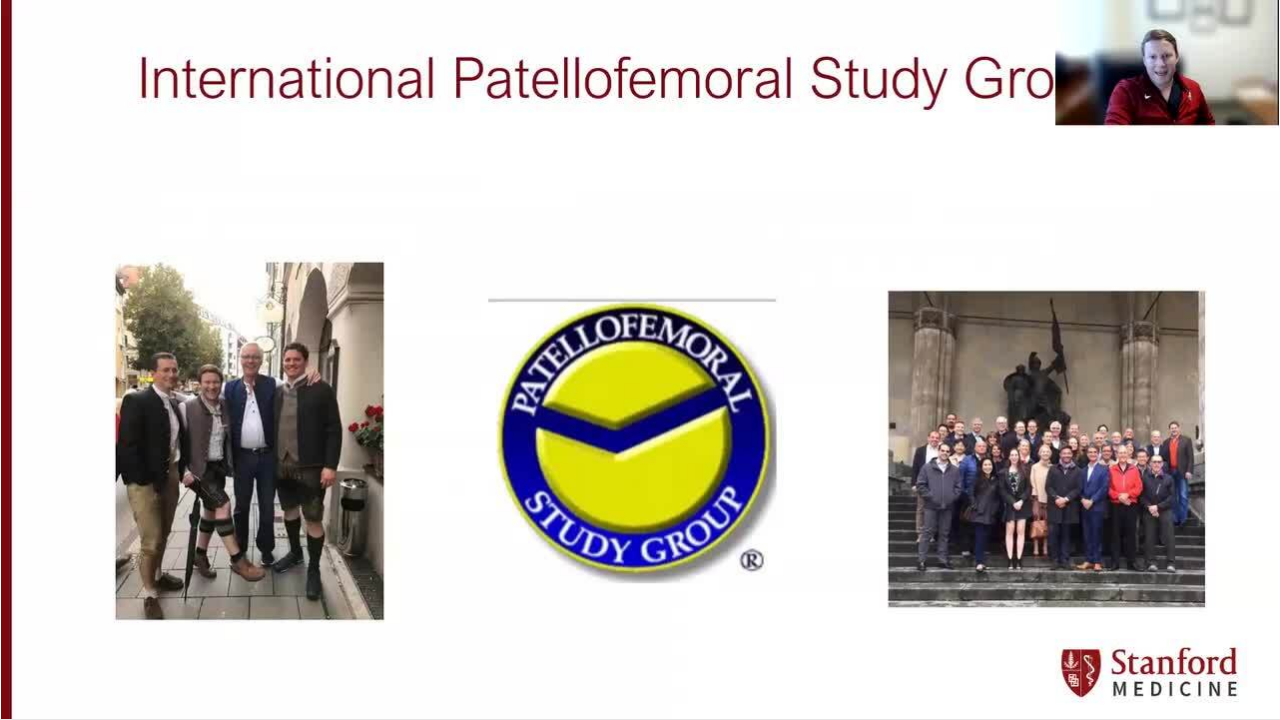 click at bounding box center (640, 360) 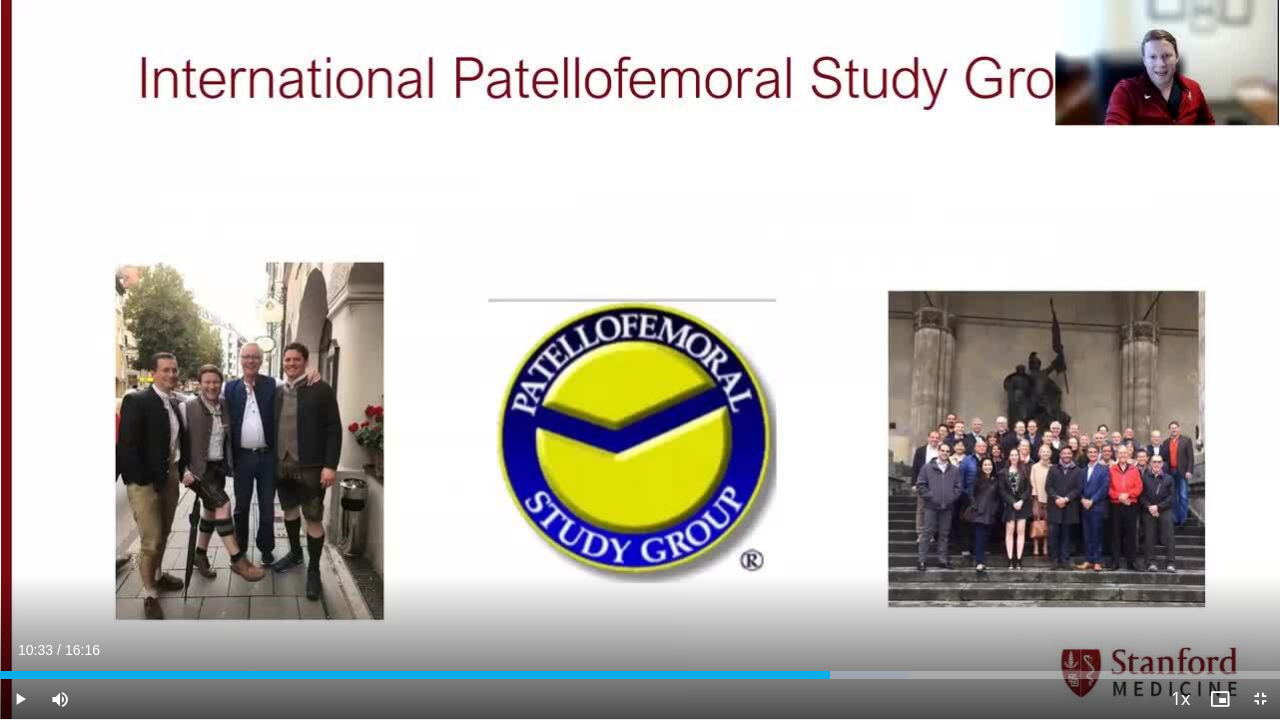 click at bounding box center [640, 360] 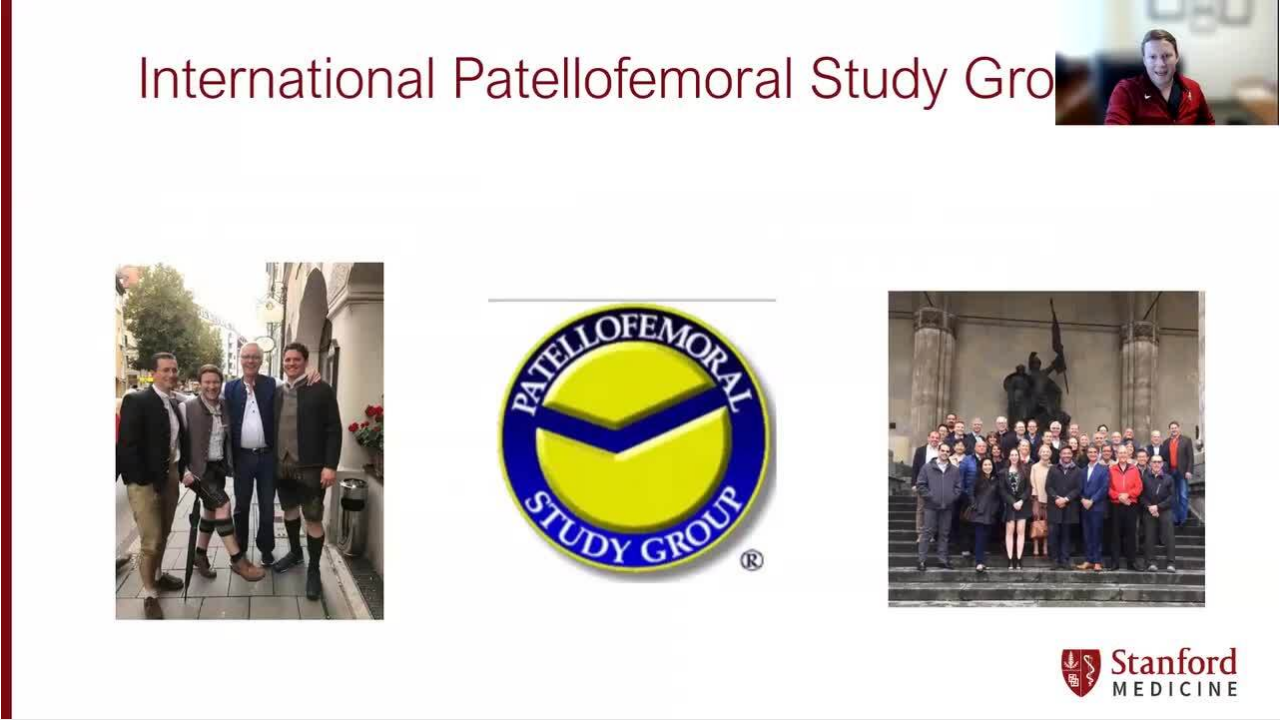 click at bounding box center (640, 360) 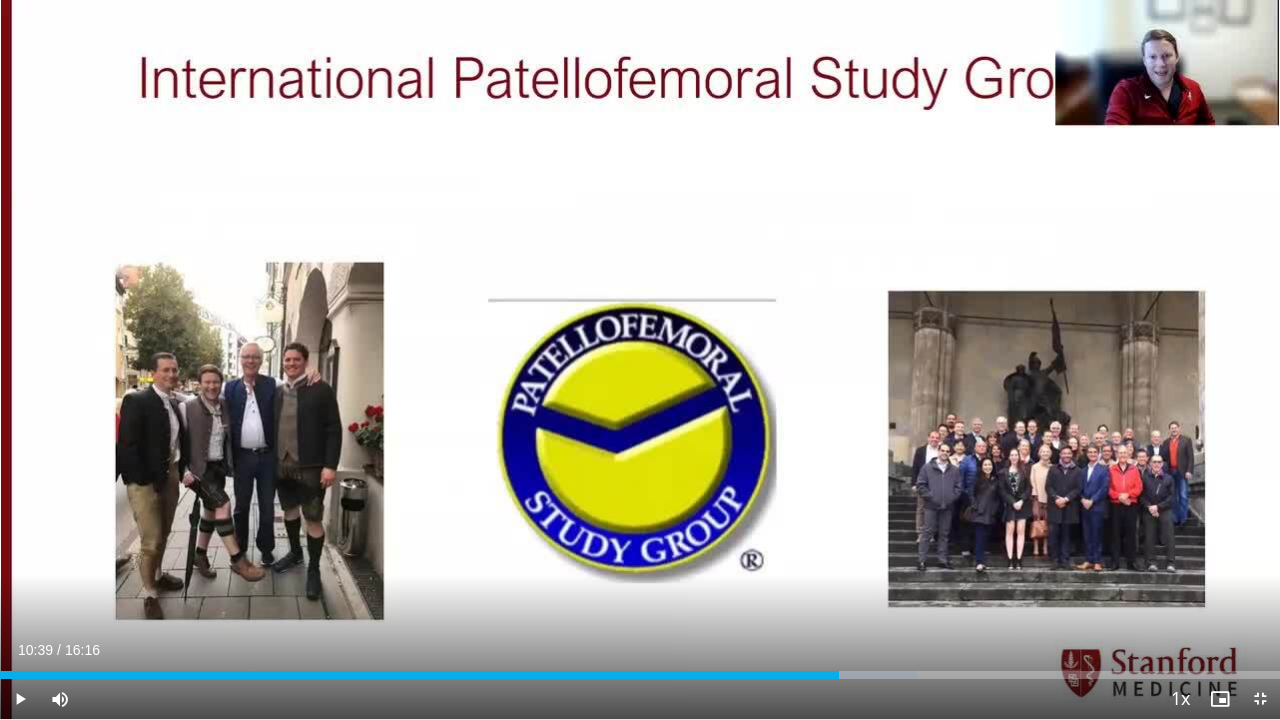 click at bounding box center [640, 360] 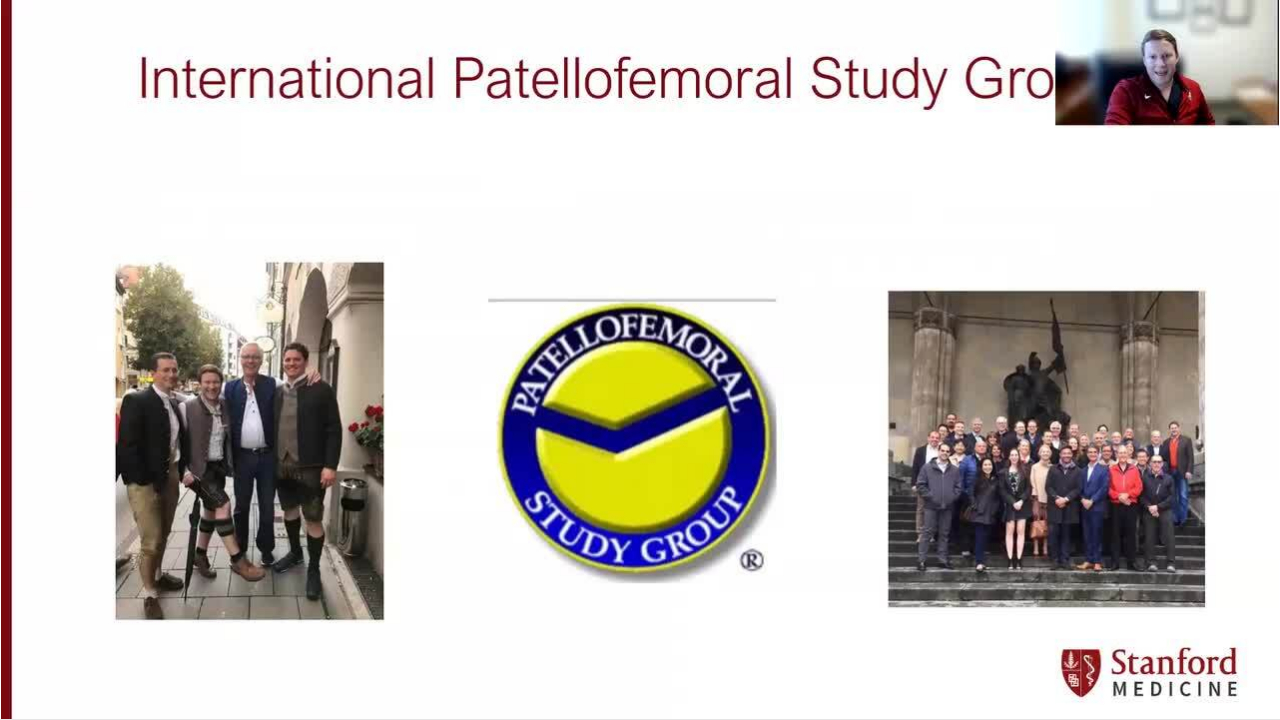 click at bounding box center (640, 360) 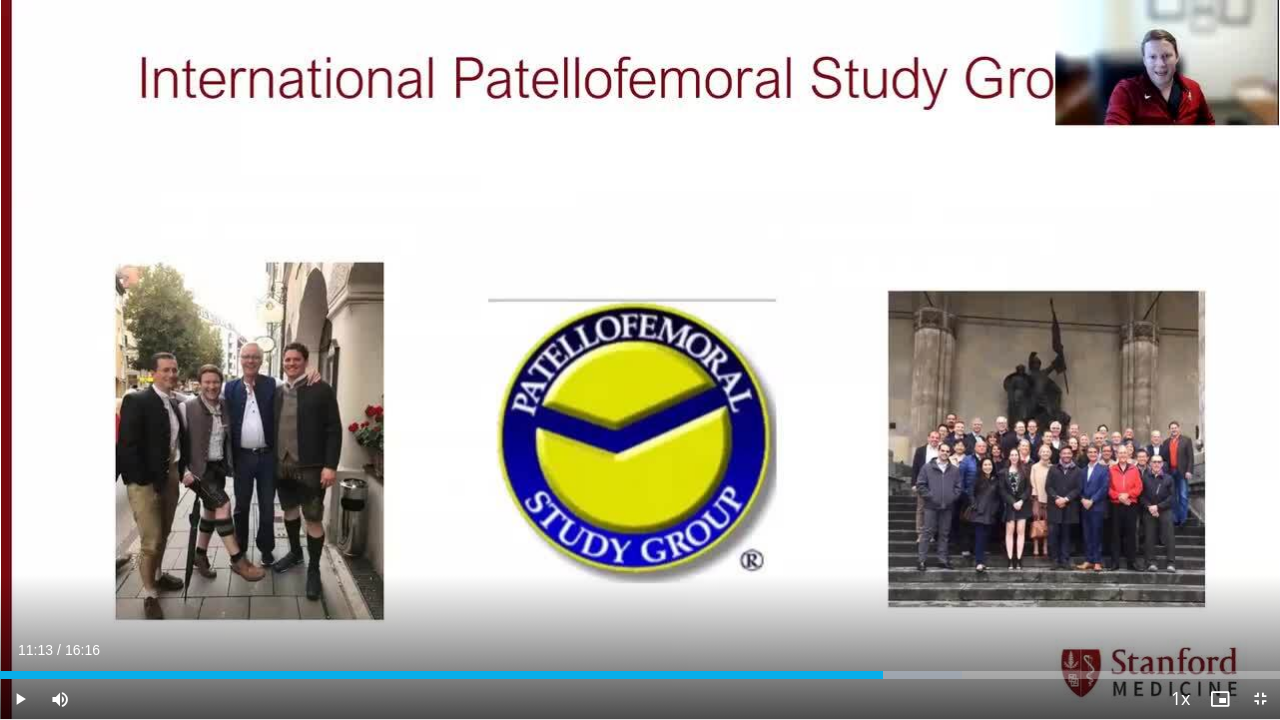 click at bounding box center (640, 360) 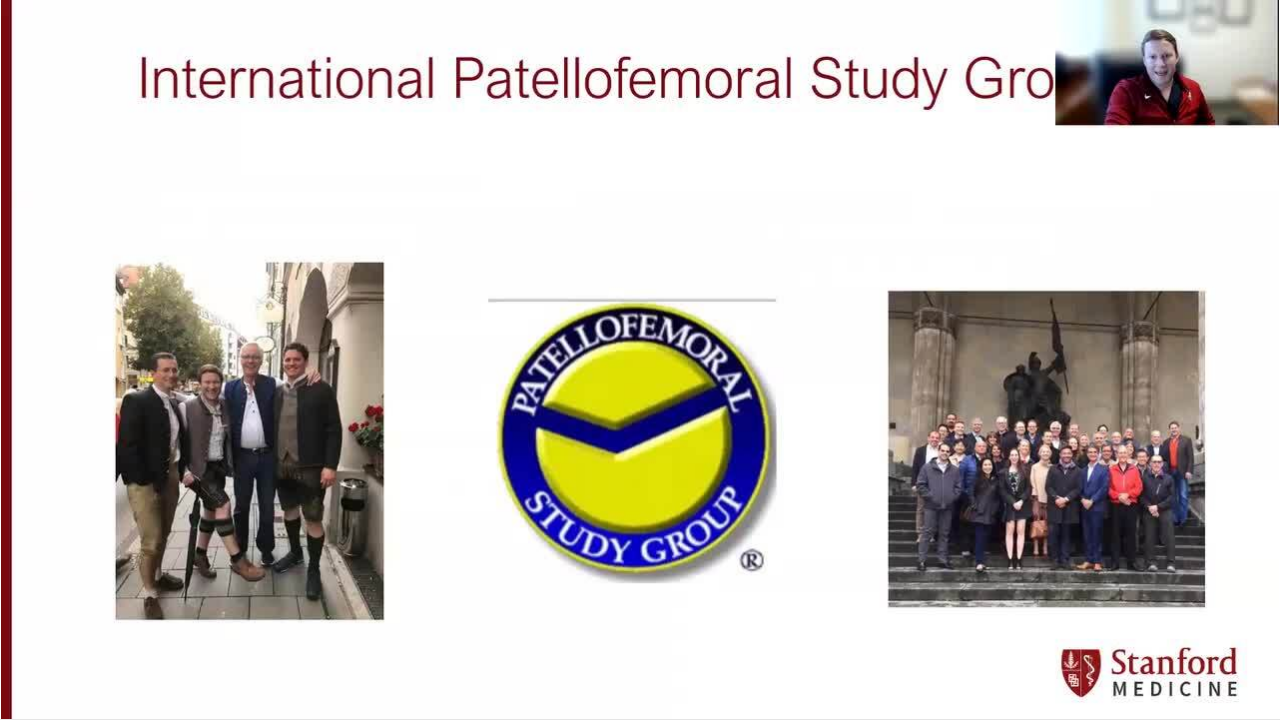 click at bounding box center (640, 360) 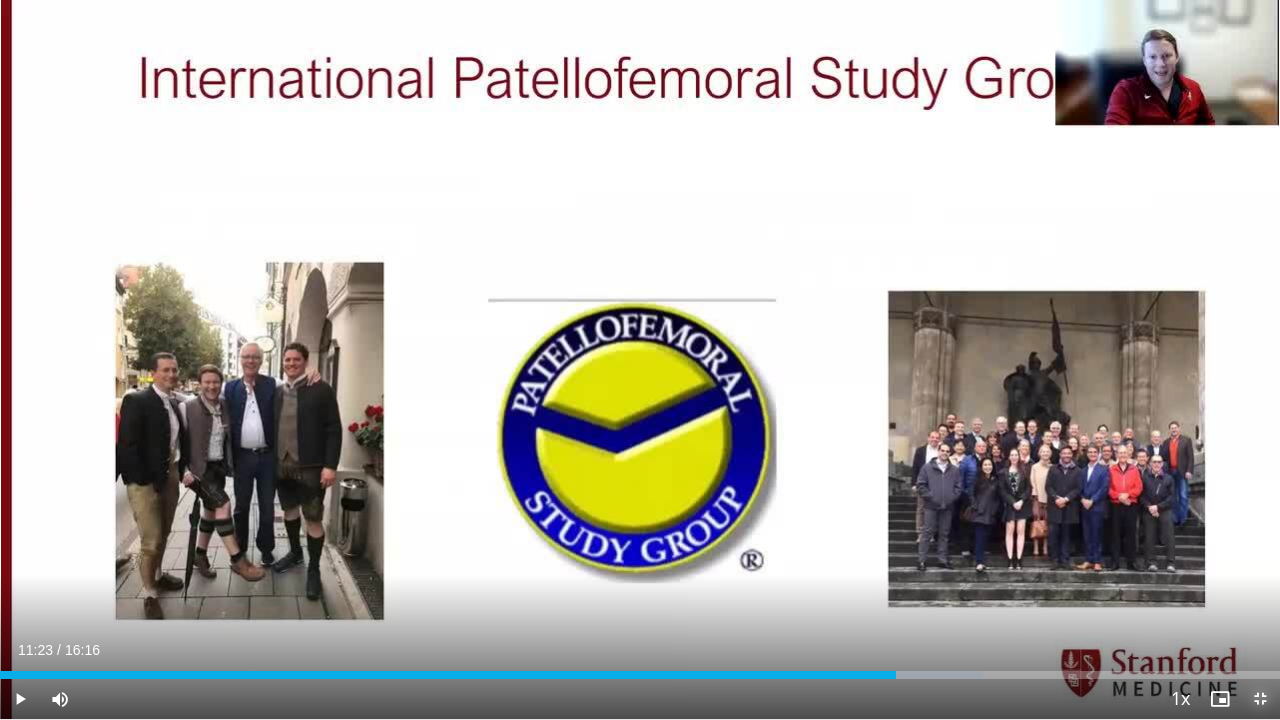 click at bounding box center [1260, 699] 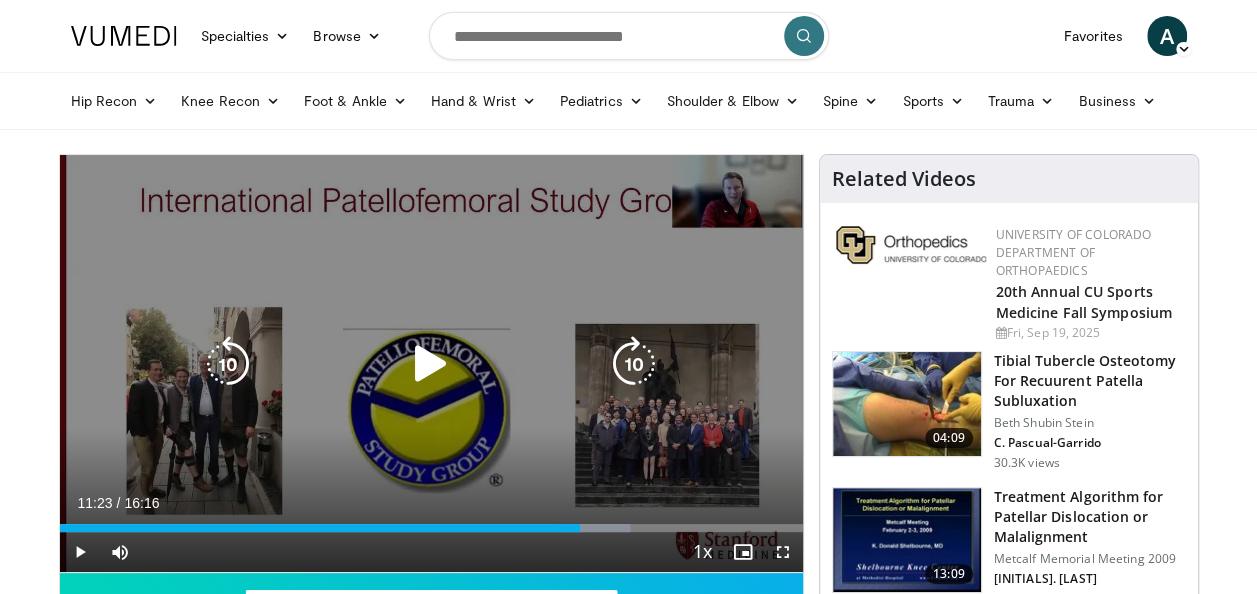 click at bounding box center [431, 364] 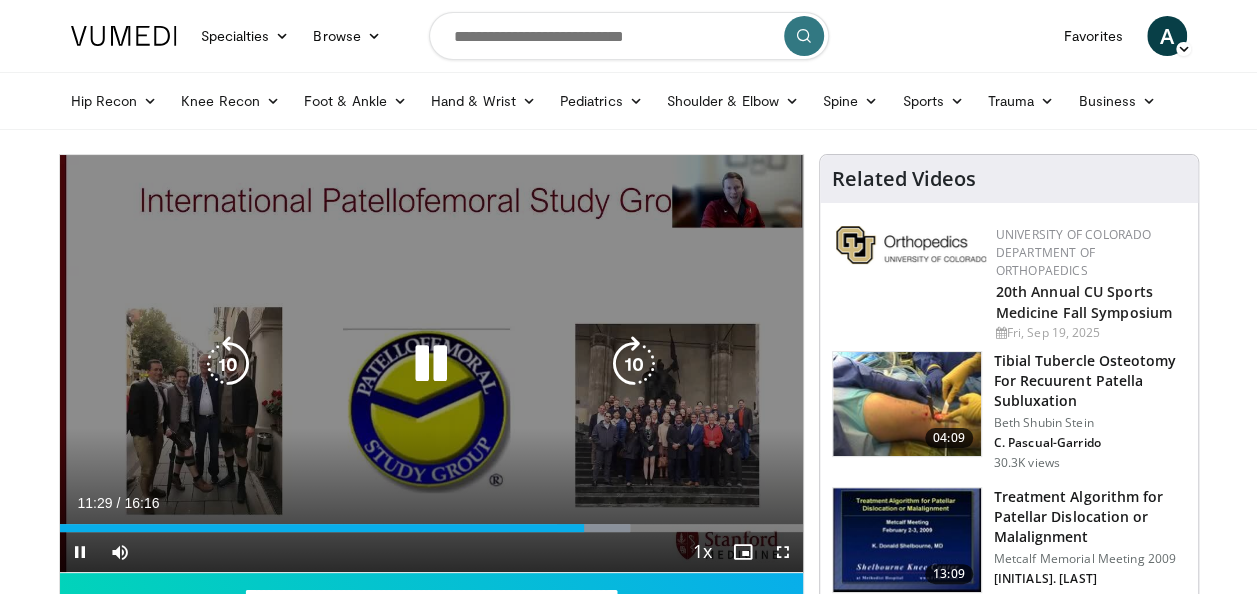 click at bounding box center [431, 364] 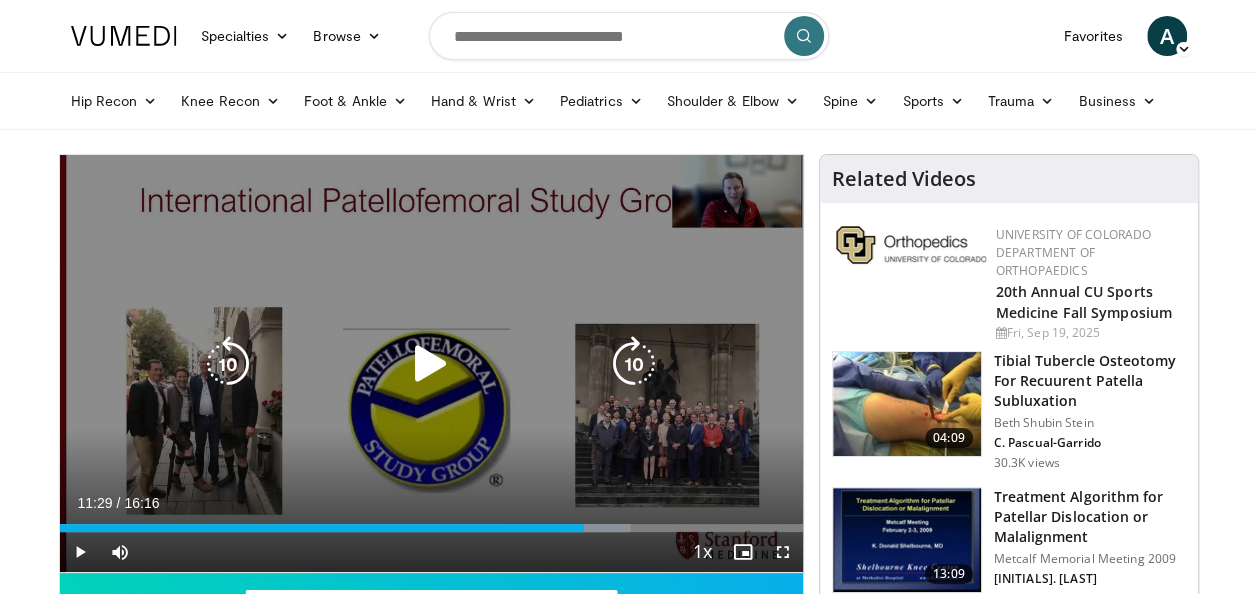 click at bounding box center [431, 364] 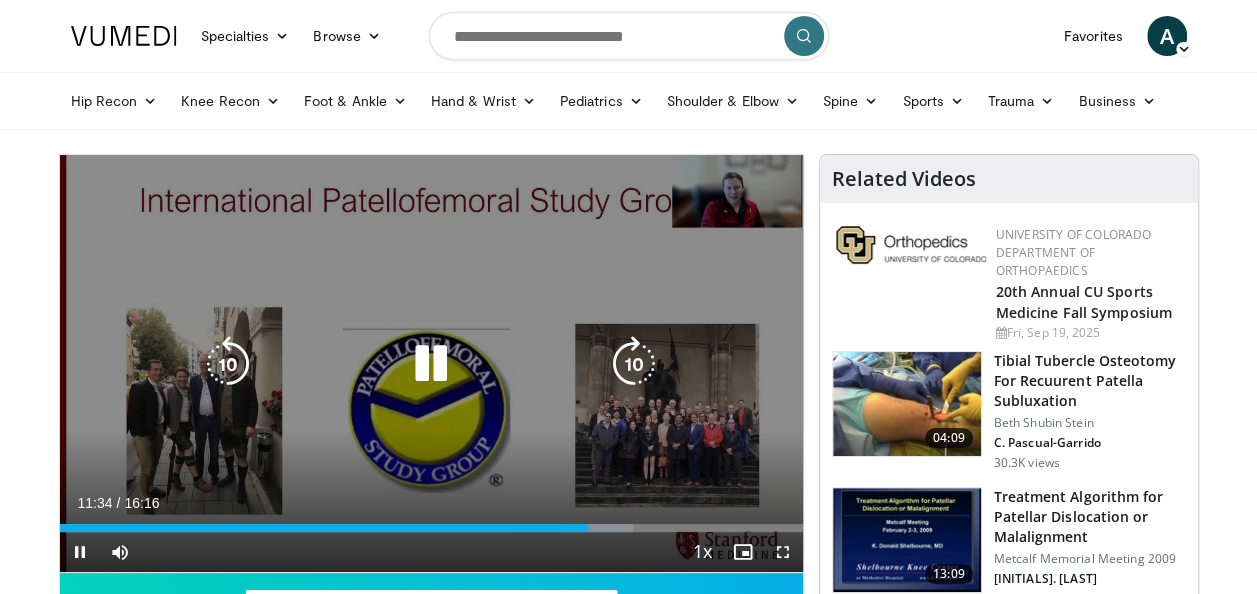 click at bounding box center (431, 364) 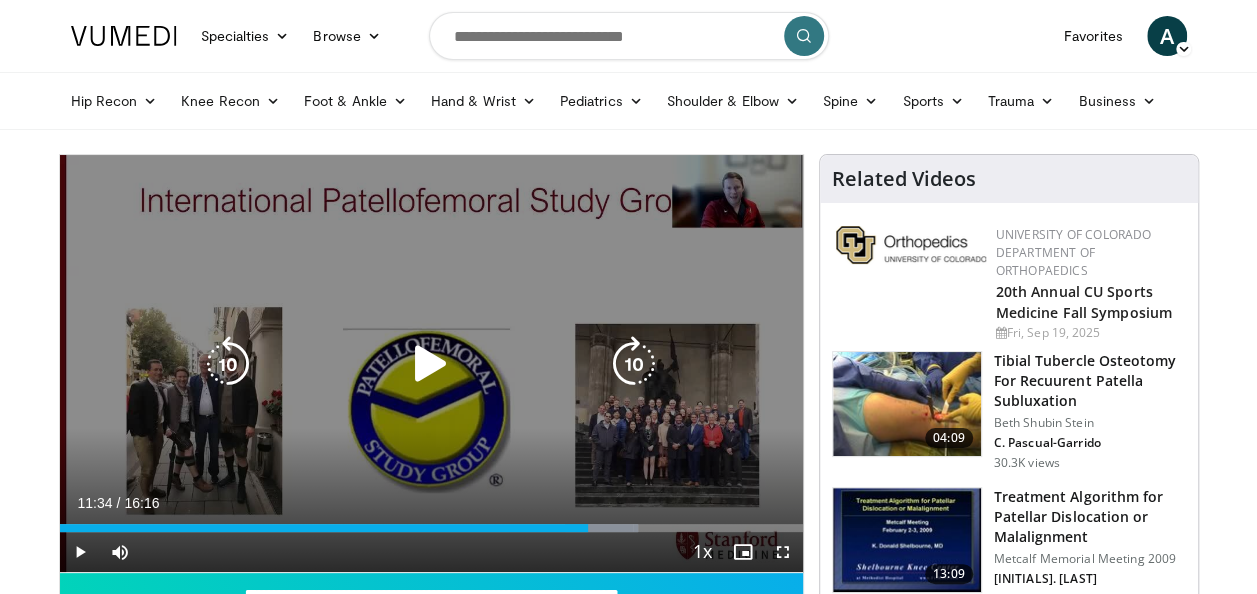 click at bounding box center (431, 364) 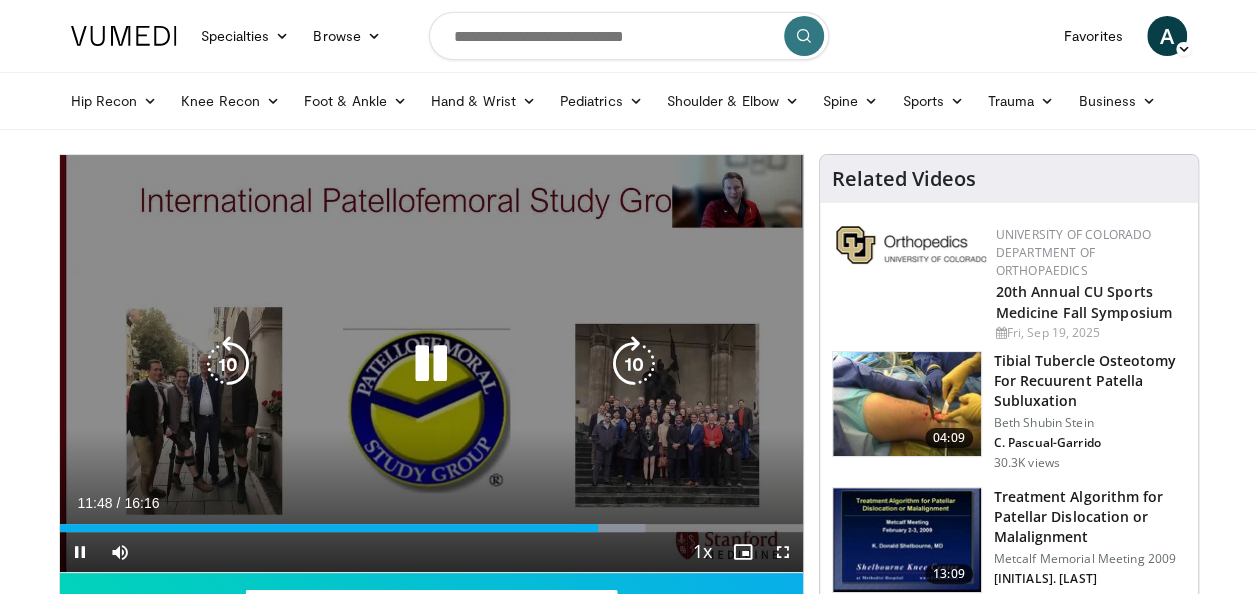 click at bounding box center [431, 364] 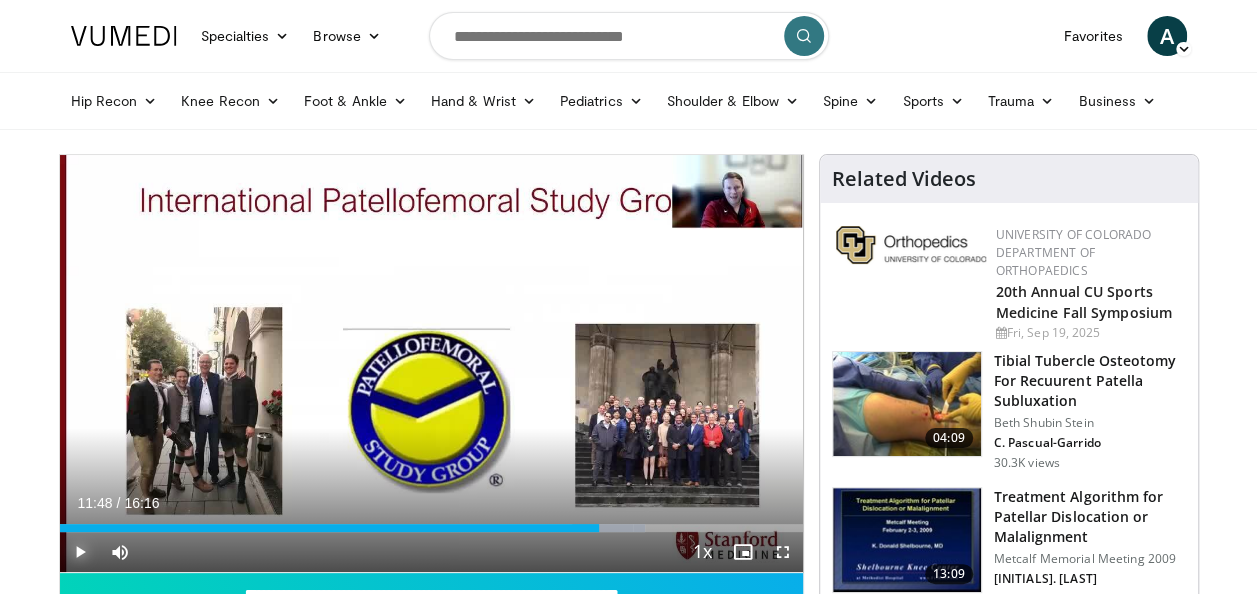 click at bounding box center [80, 552] 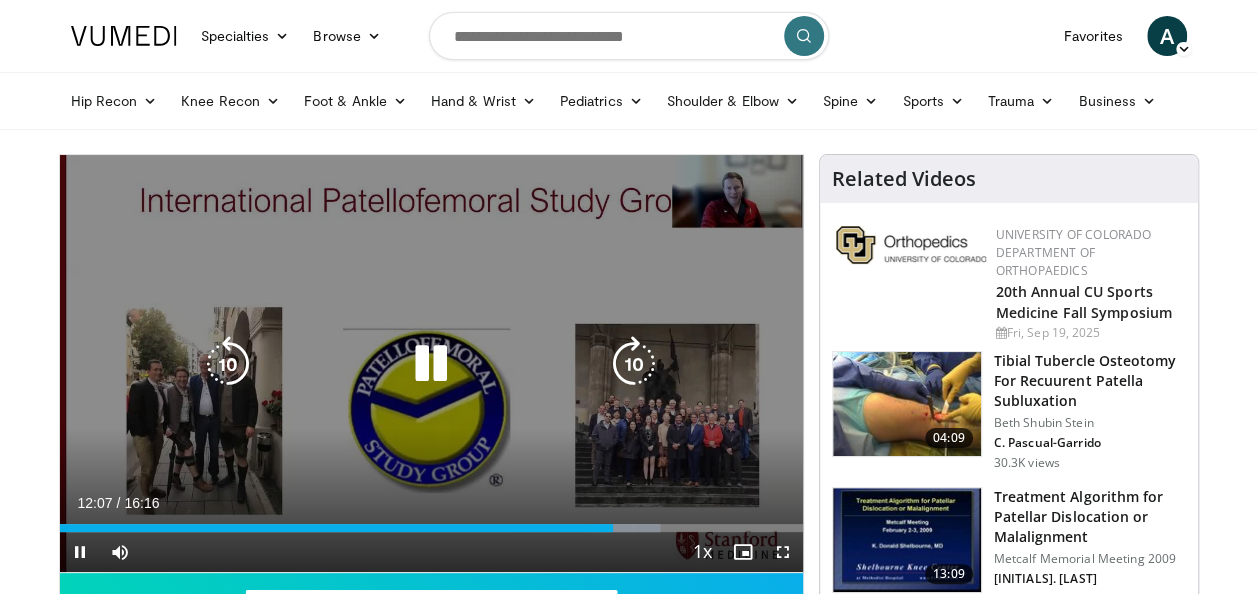 click at bounding box center (431, 364) 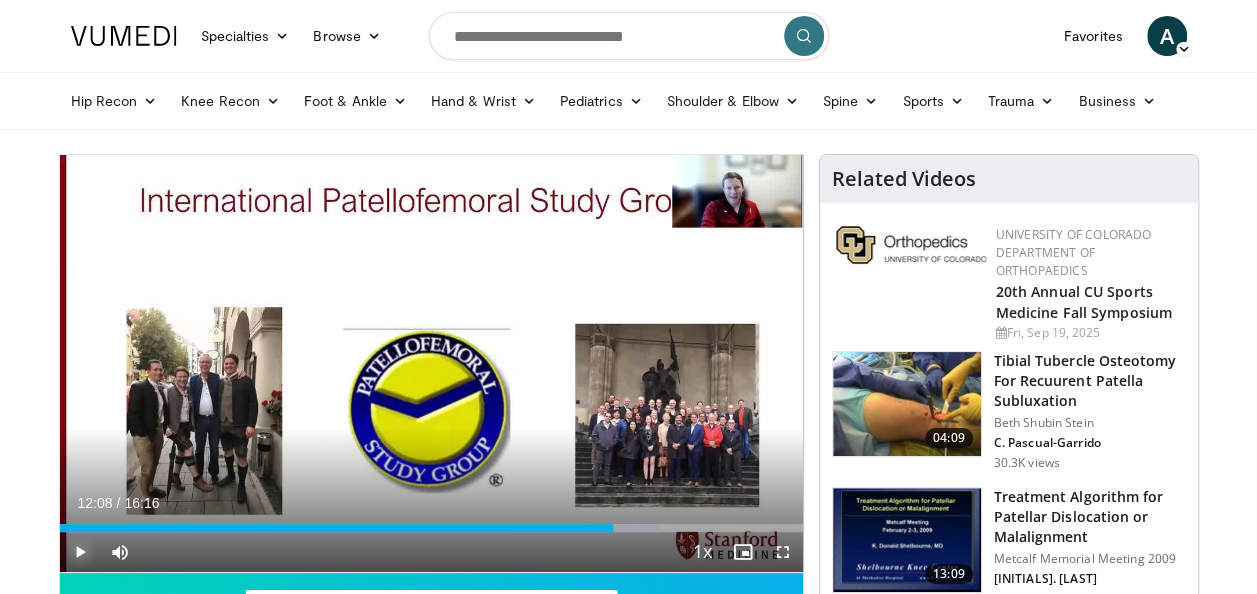 click at bounding box center (80, 552) 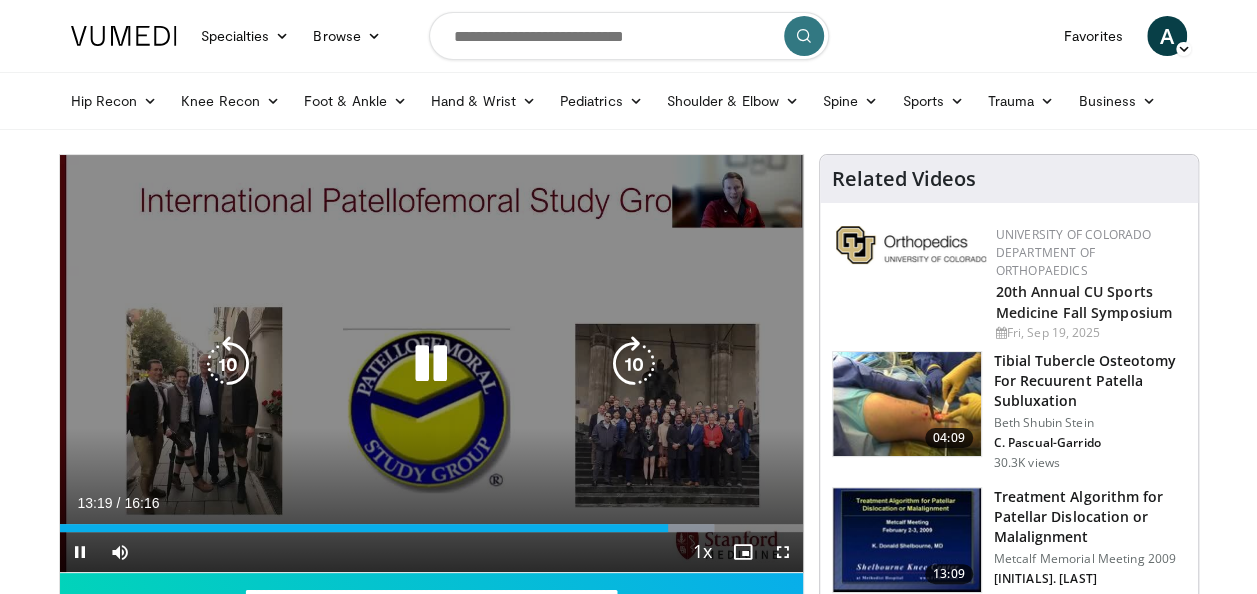 click at bounding box center [228, 364] 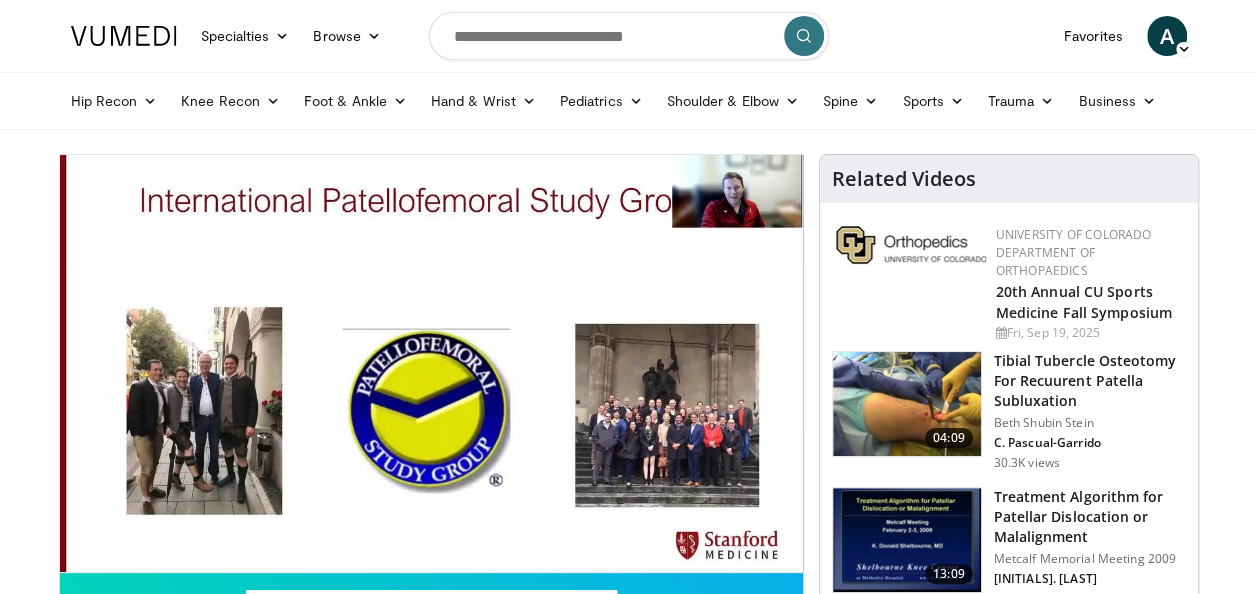 type 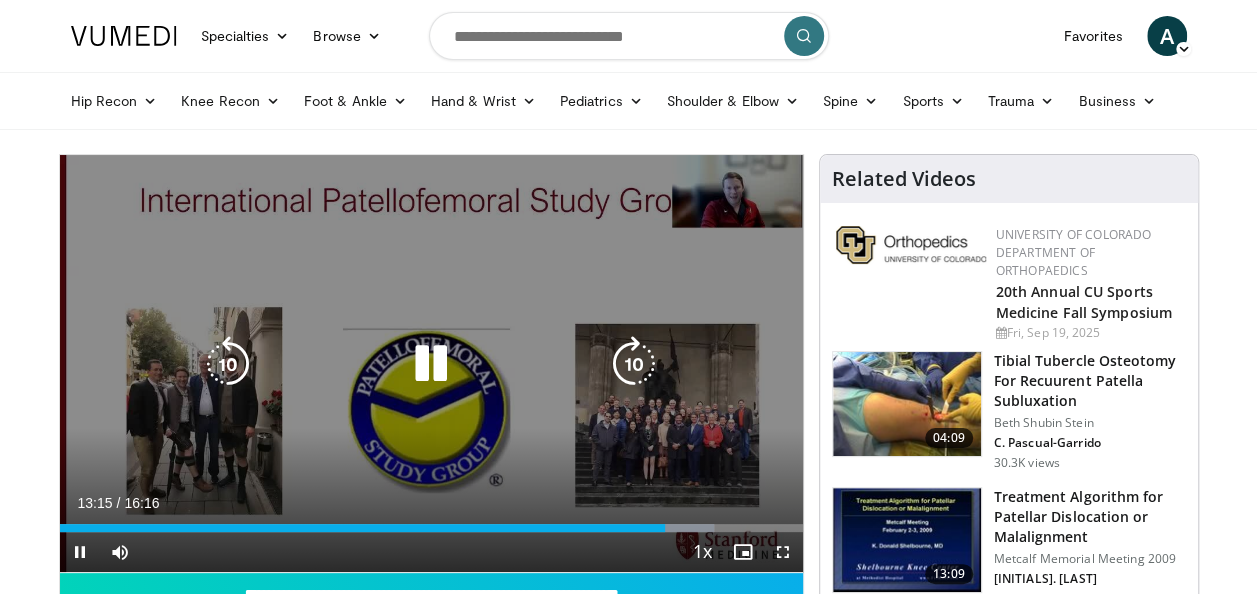 click at bounding box center [431, 364] 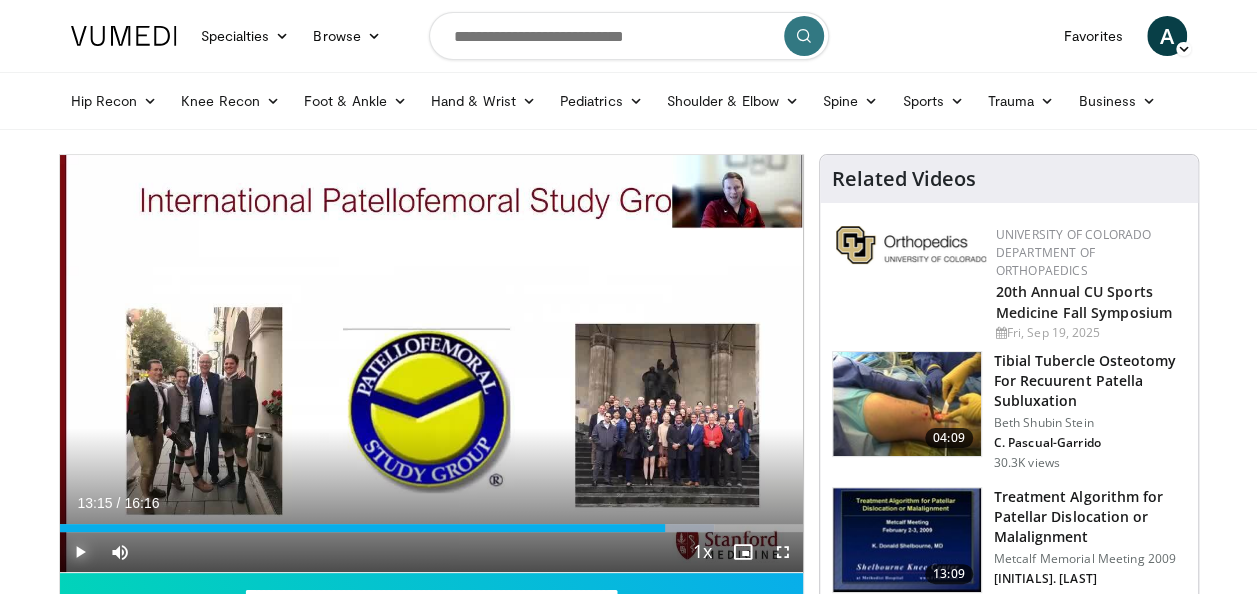 click at bounding box center (80, 552) 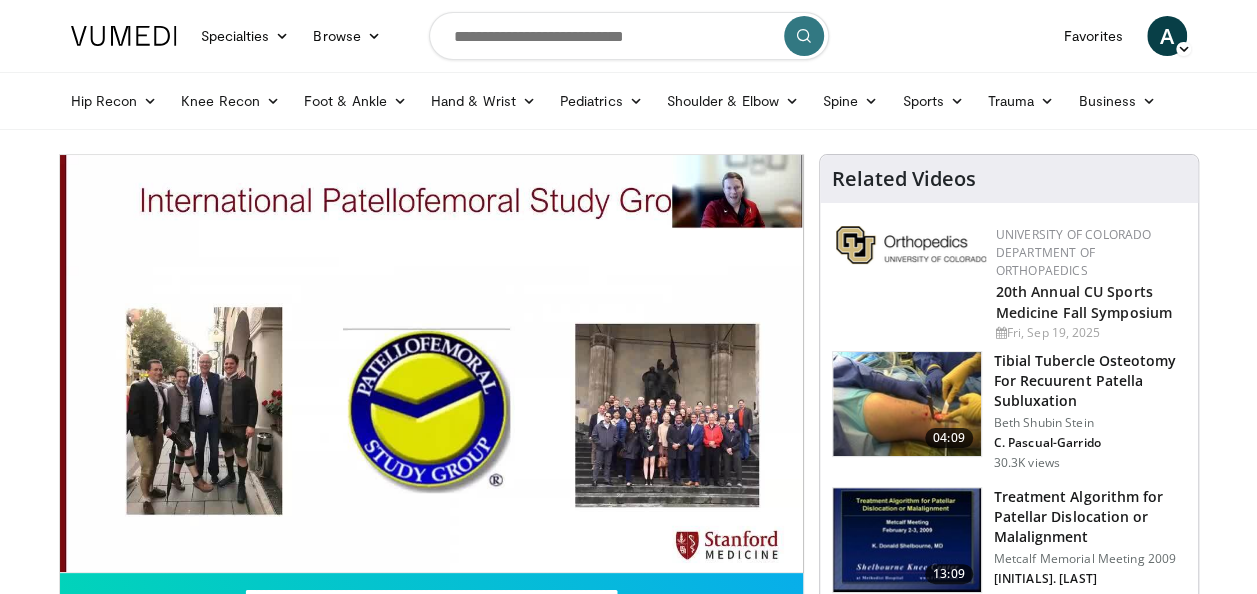 type 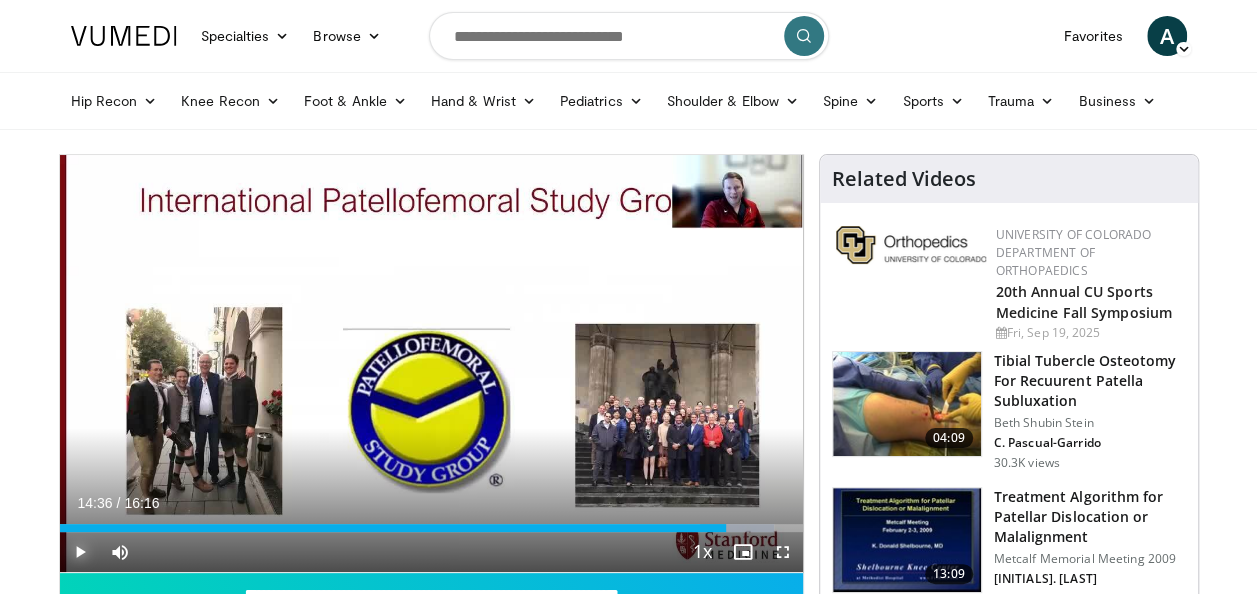 click on "Play" at bounding box center (80, 552) 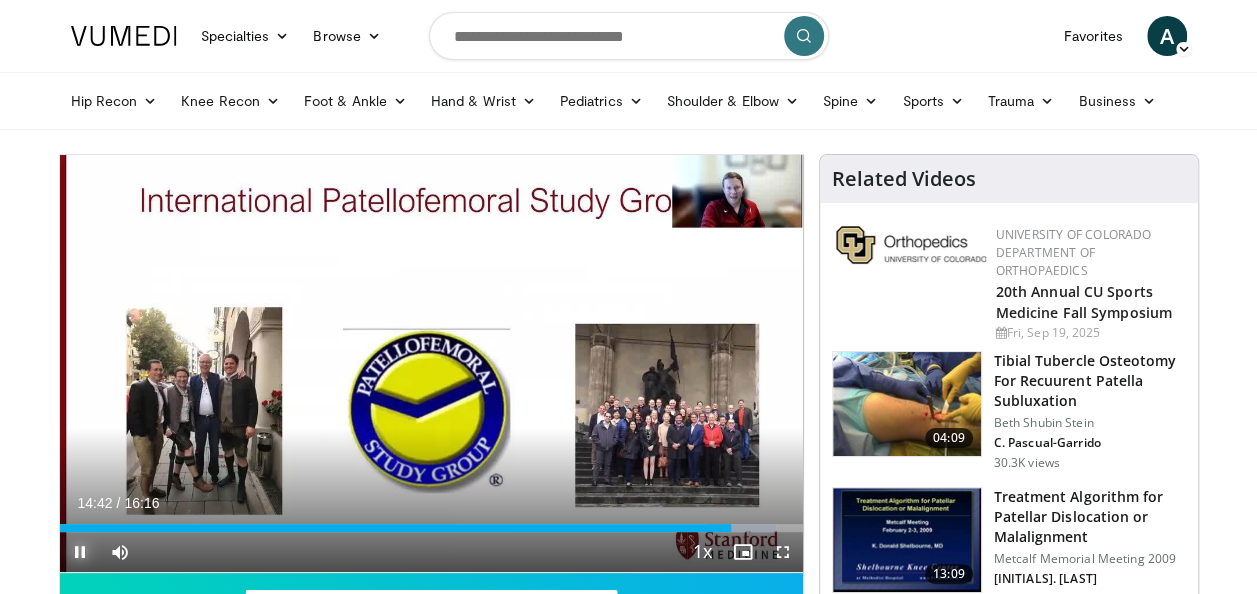 click on "Pause" at bounding box center [80, 552] 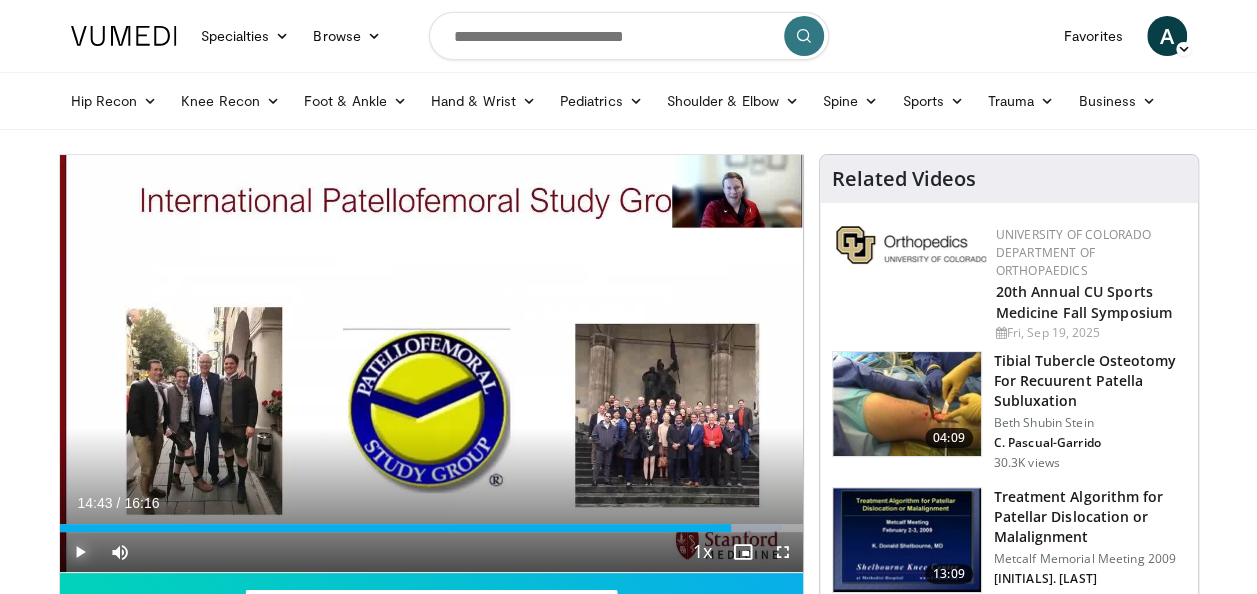 click on "Play" at bounding box center [80, 552] 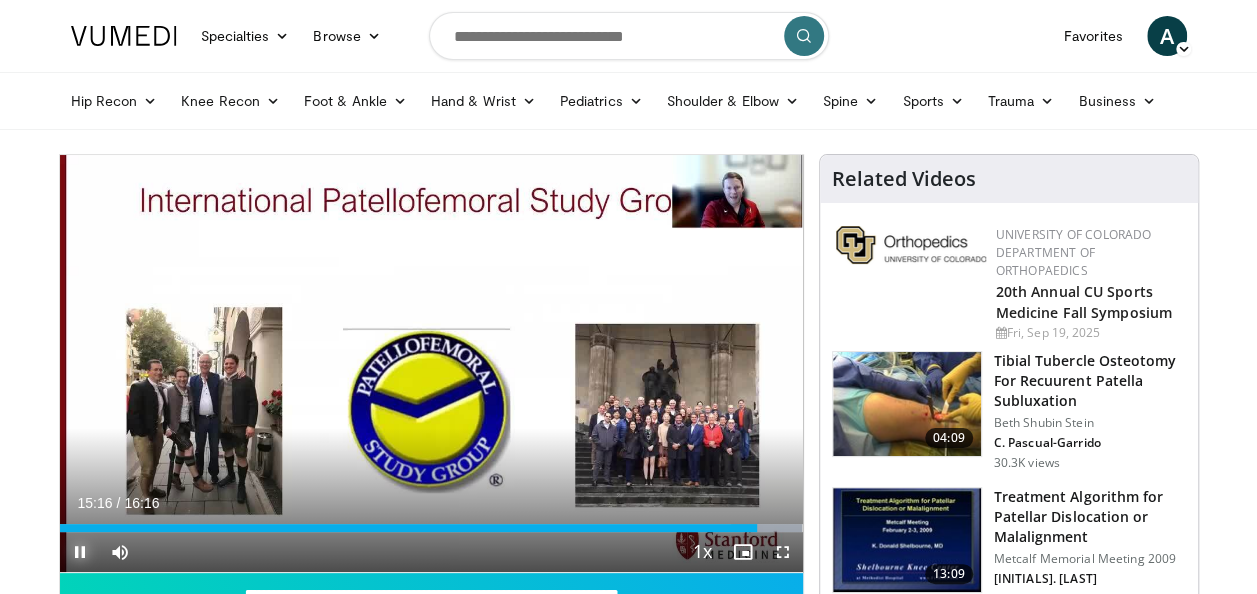 click on "Pause" at bounding box center [80, 552] 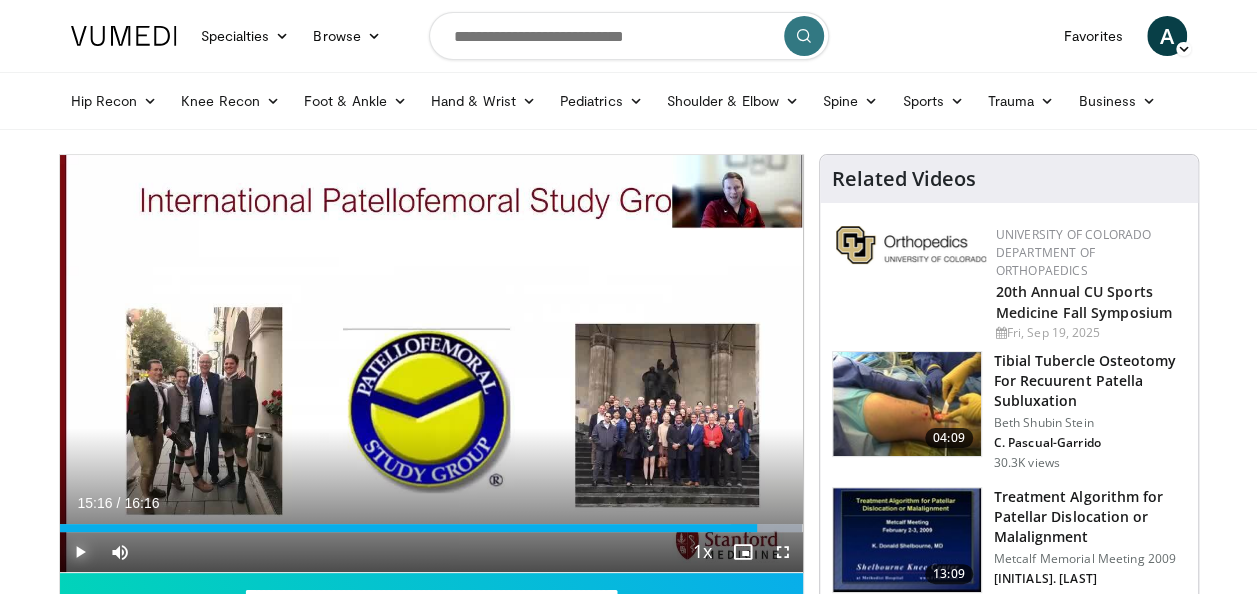 click on "Play" at bounding box center [80, 552] 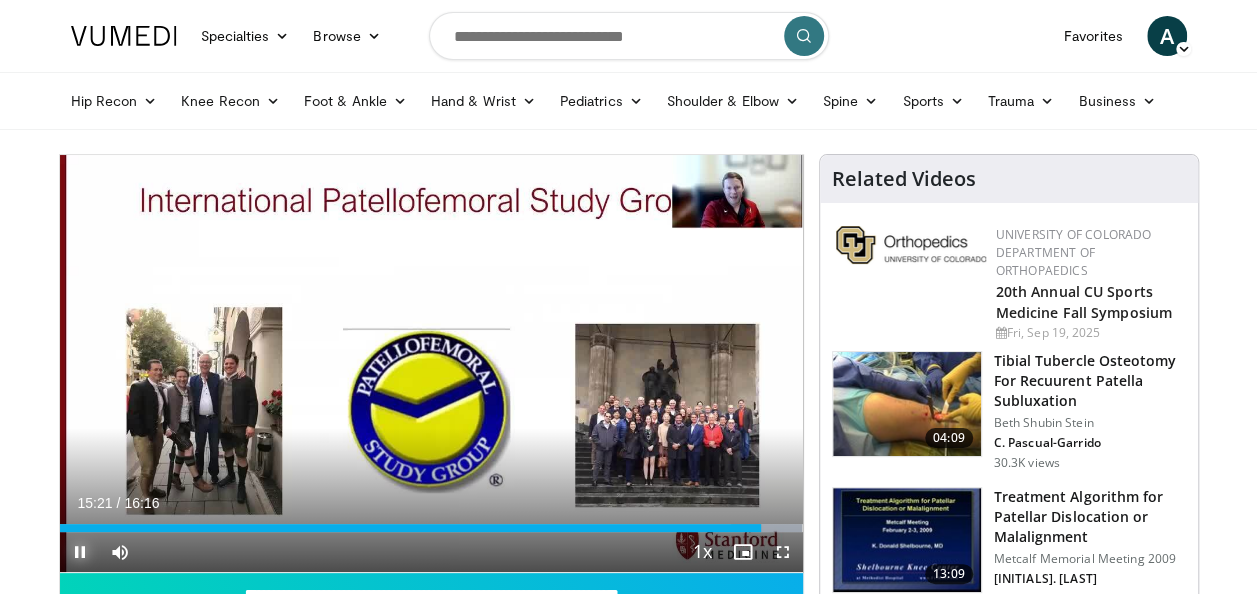 click on "Pause" at bounding box center (80, 552) 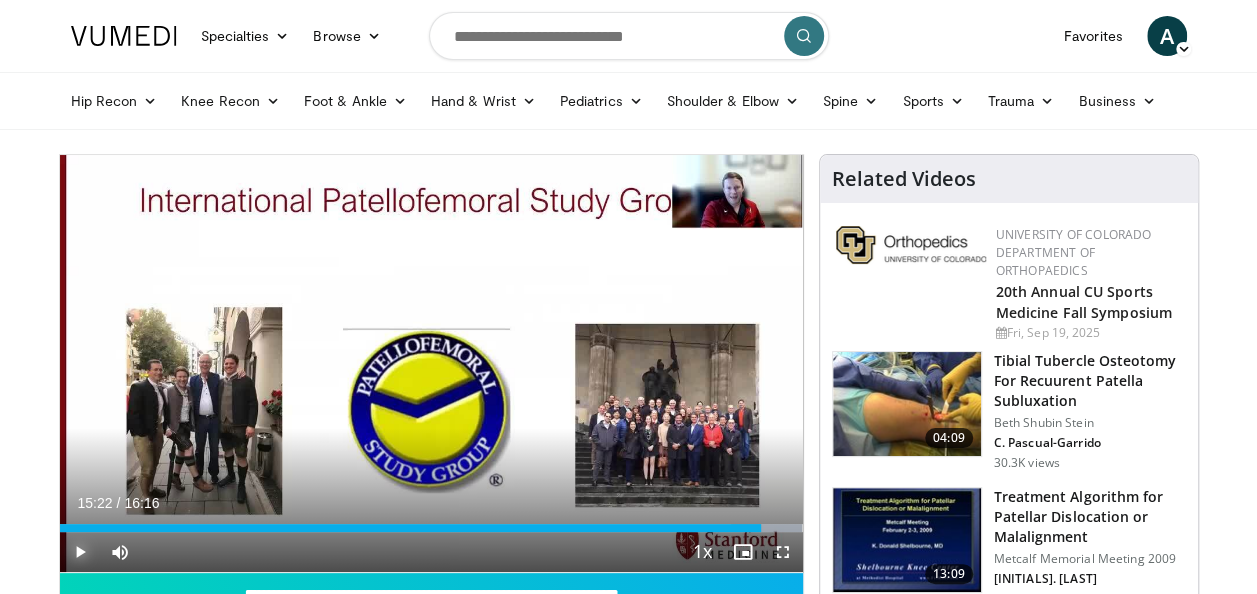 click on "Play" at bounding box center [80, 552] 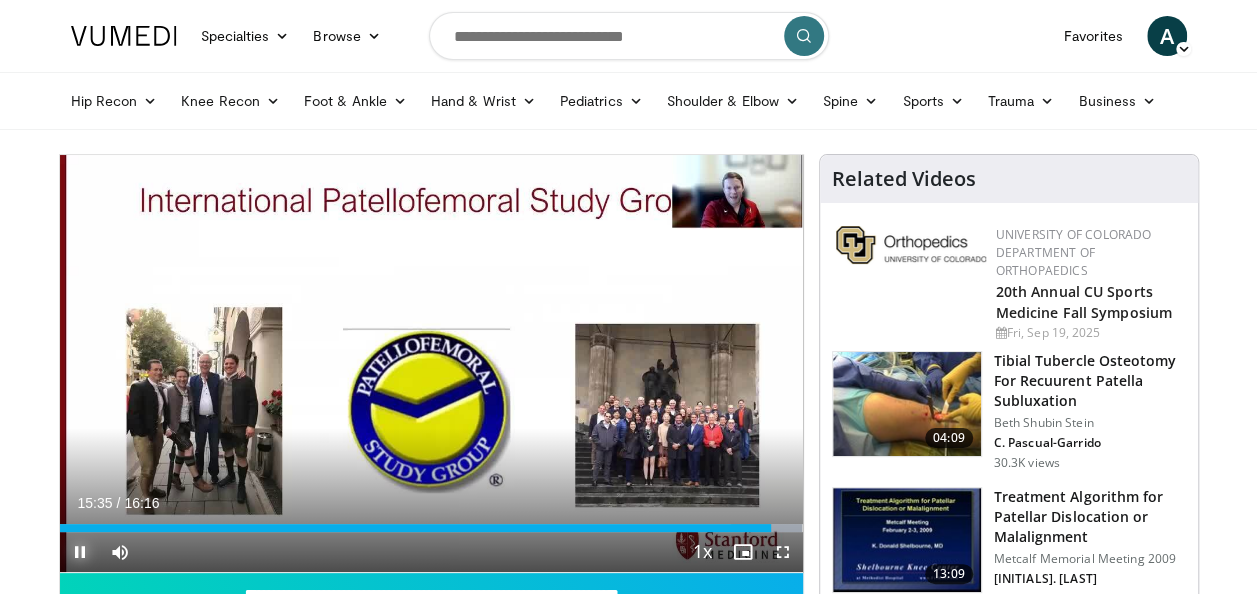 click on "Pause" at bounding box center (80, 552) 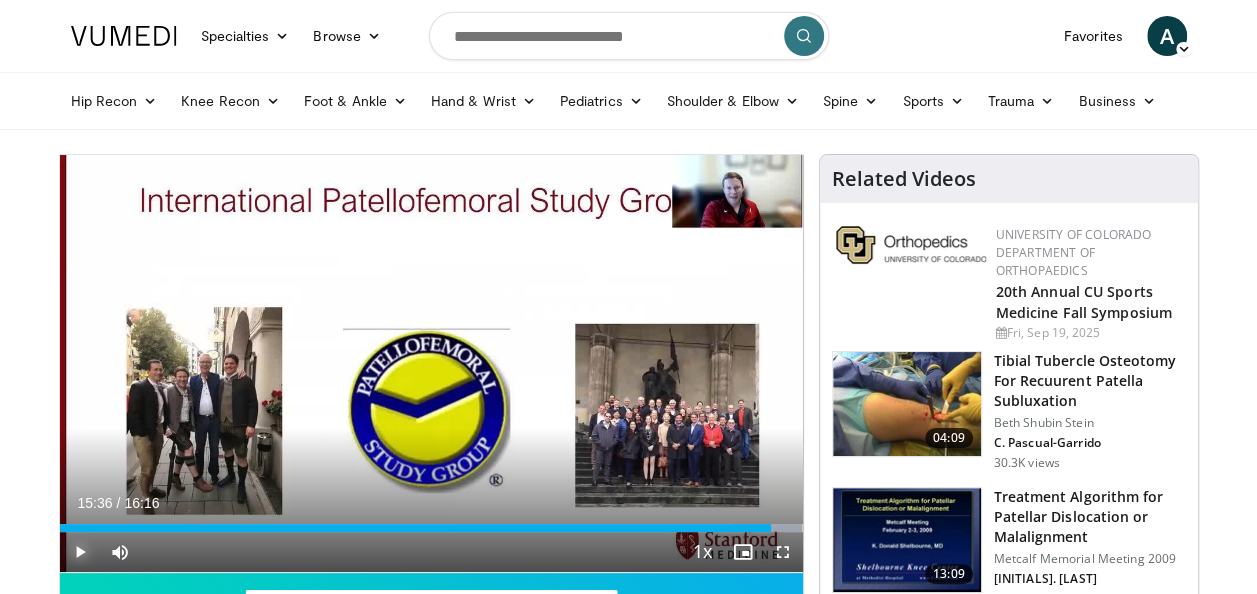click on "Play" at bounding box center [80, 552] 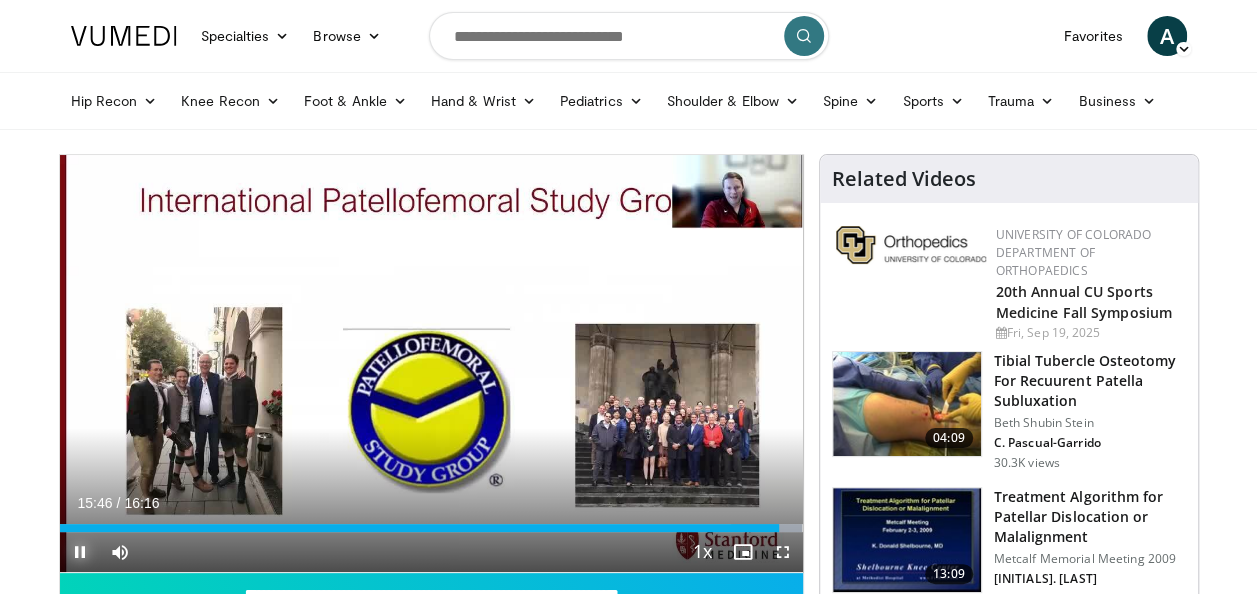 click on "Pause" at bounding box center (80, 552) 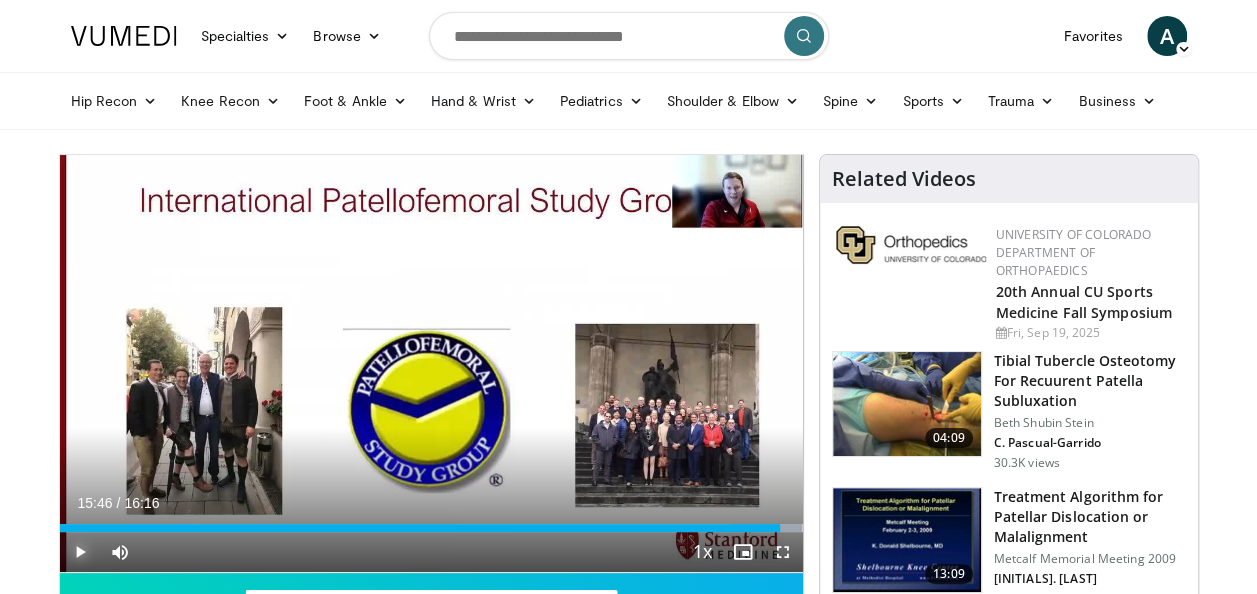 click on "Play" at bounding box center [80, 552] 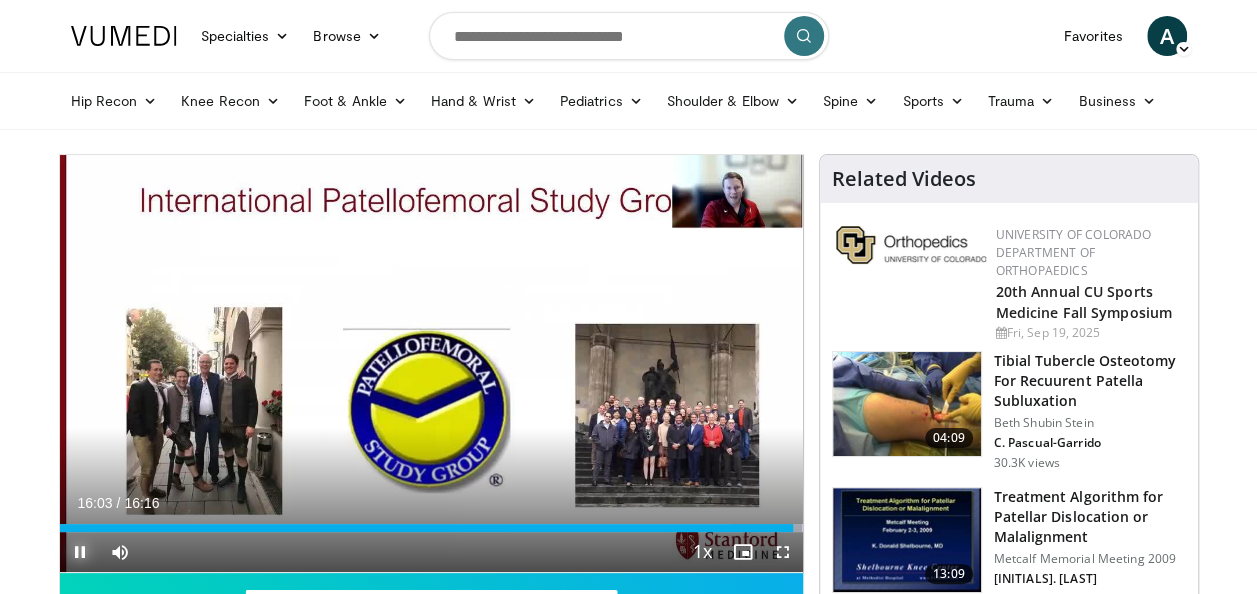 click on "Pause" at bounding box center [80, 552] 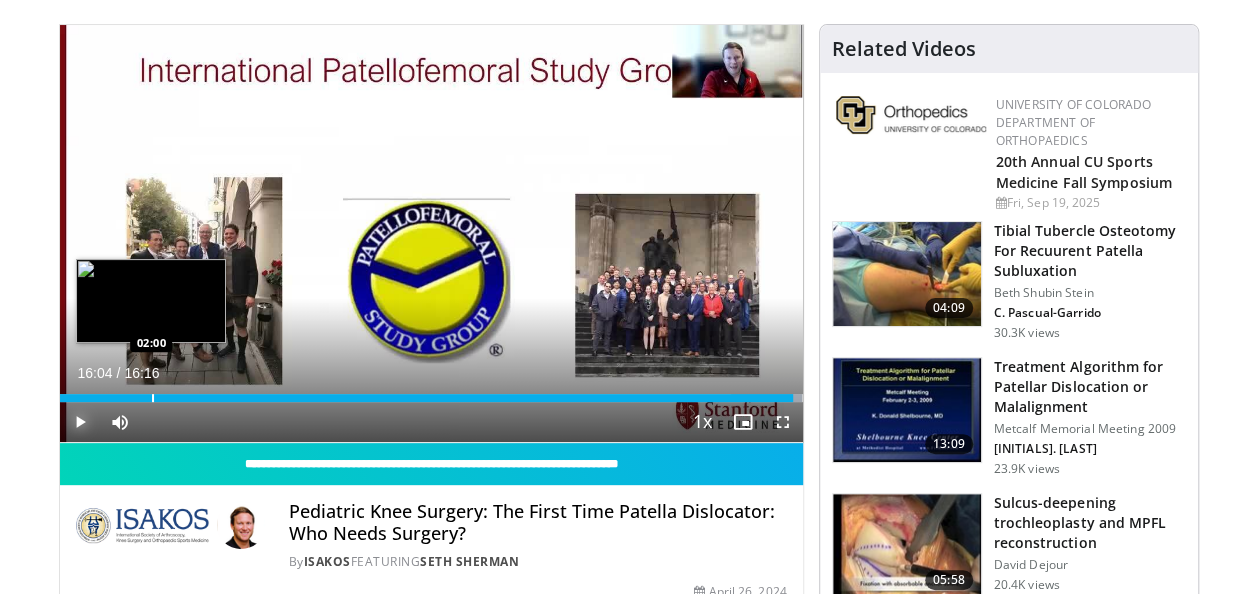 scroll, scrollTop: 300, scrollLeft: 0, axis: vertical 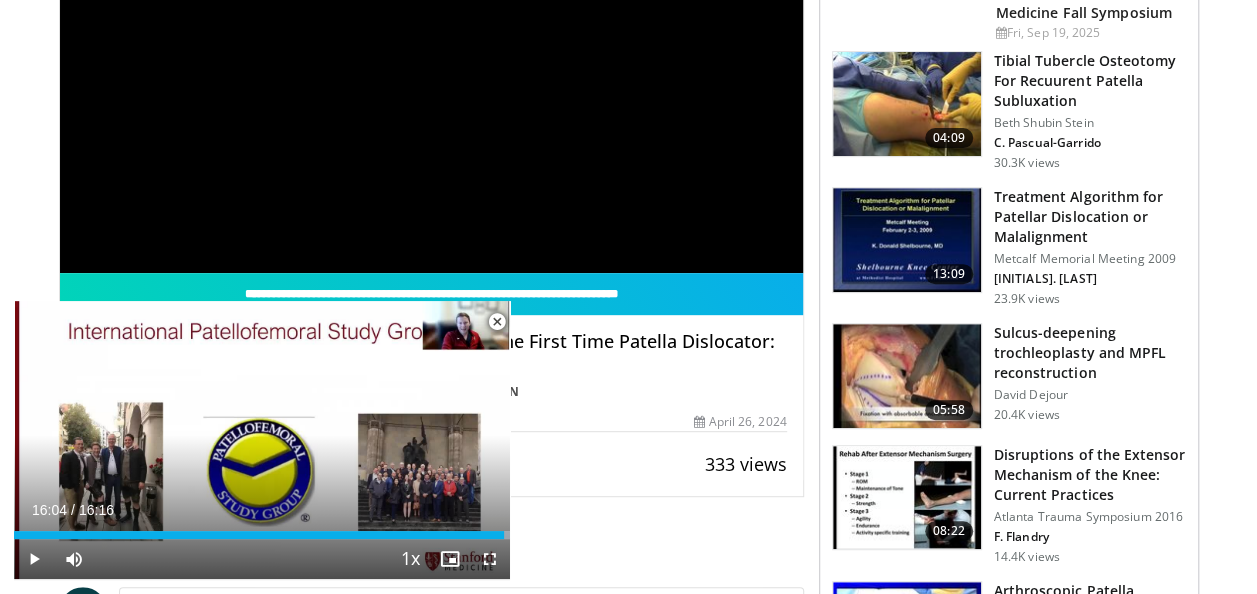 click at bounding box center (497, 322) 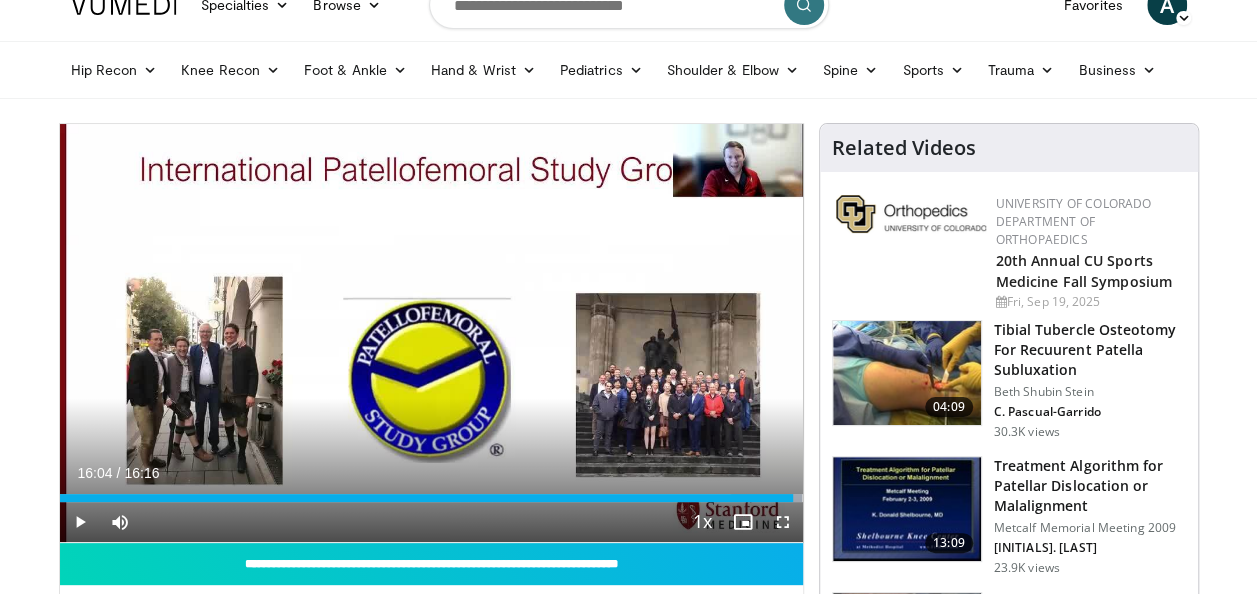 scroll, scrollTop: 0, scrollLeft: 0, axis: both 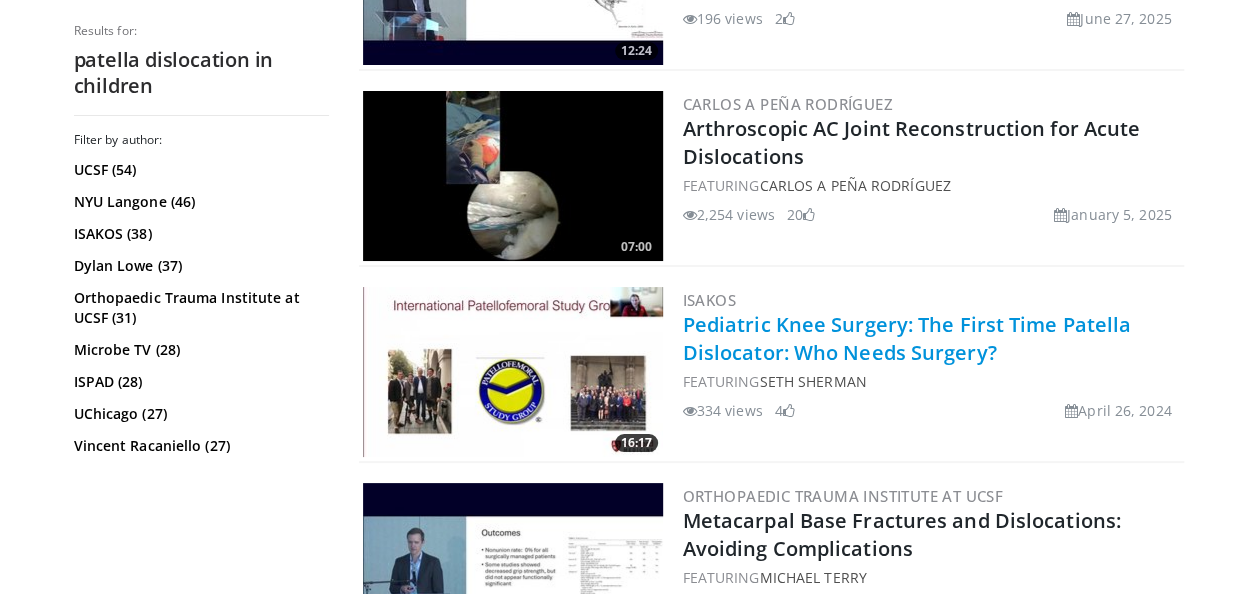click on "Pediatric Knee Surgery: The First Time Patella Dislocator: Who Needs Surgery?" at bounding box center (907, 338) 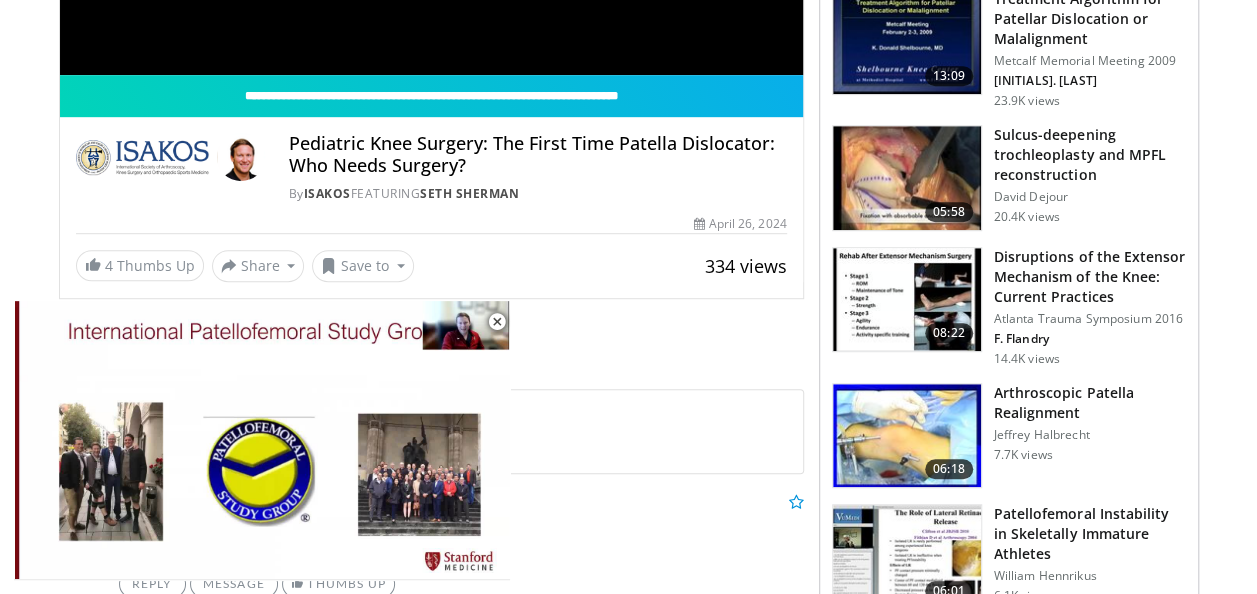 scroll, scrollTop: 500, scrollLeft: 0, axis: vertical 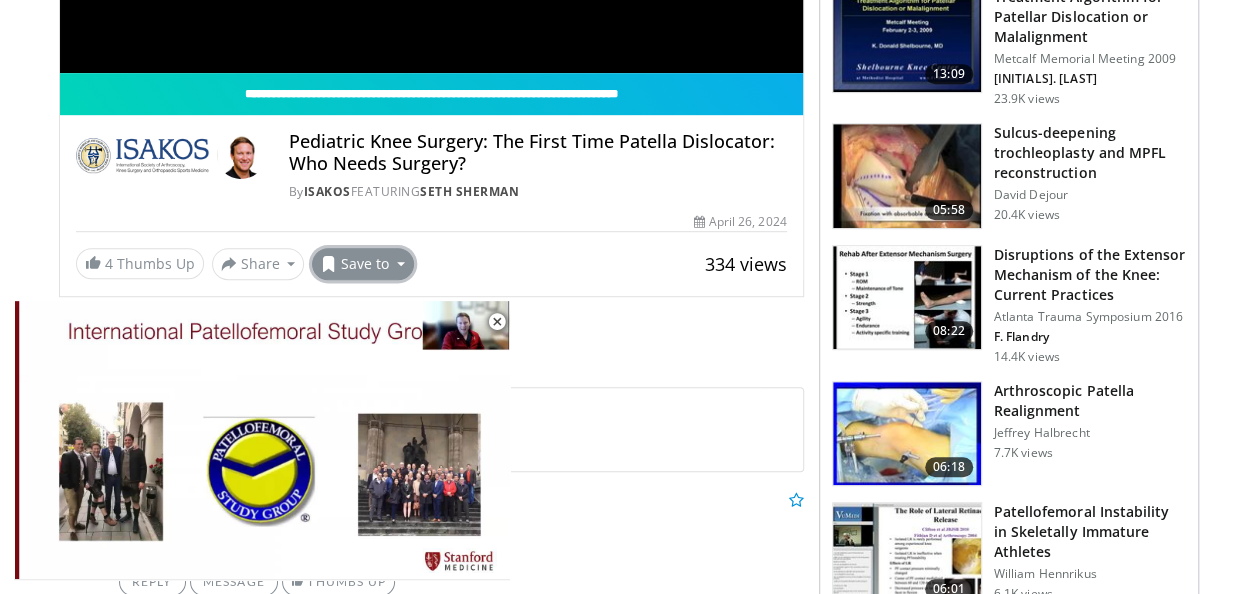 click on "Save to" at bounding box center (363, 264) 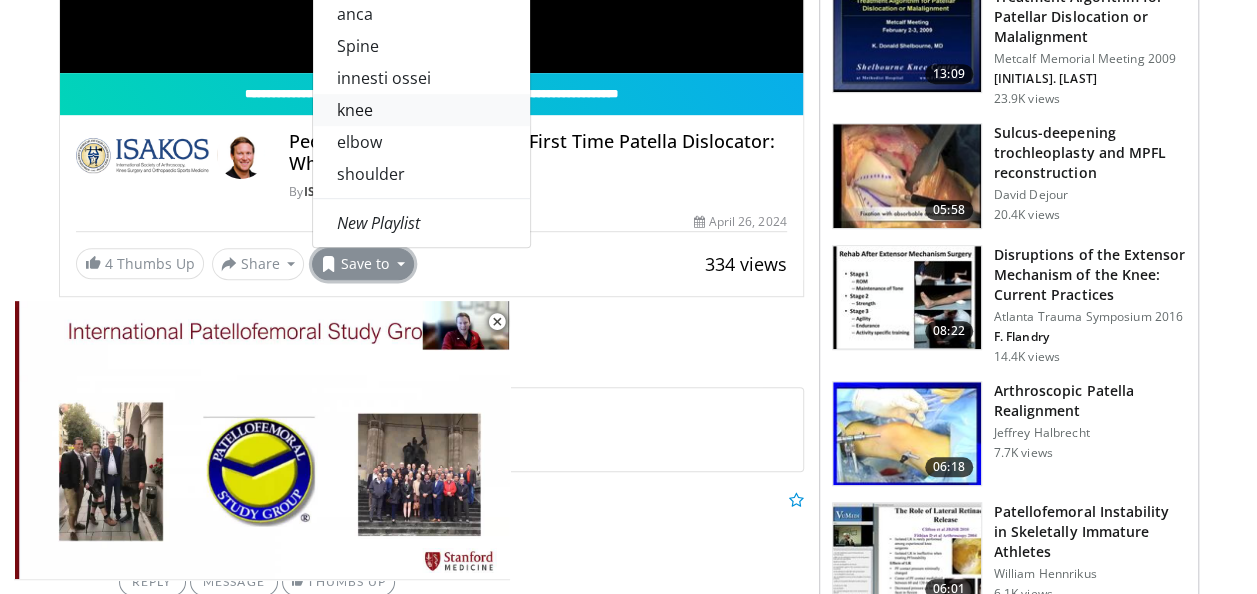 click on "knee" at bounding box center (421, 110) 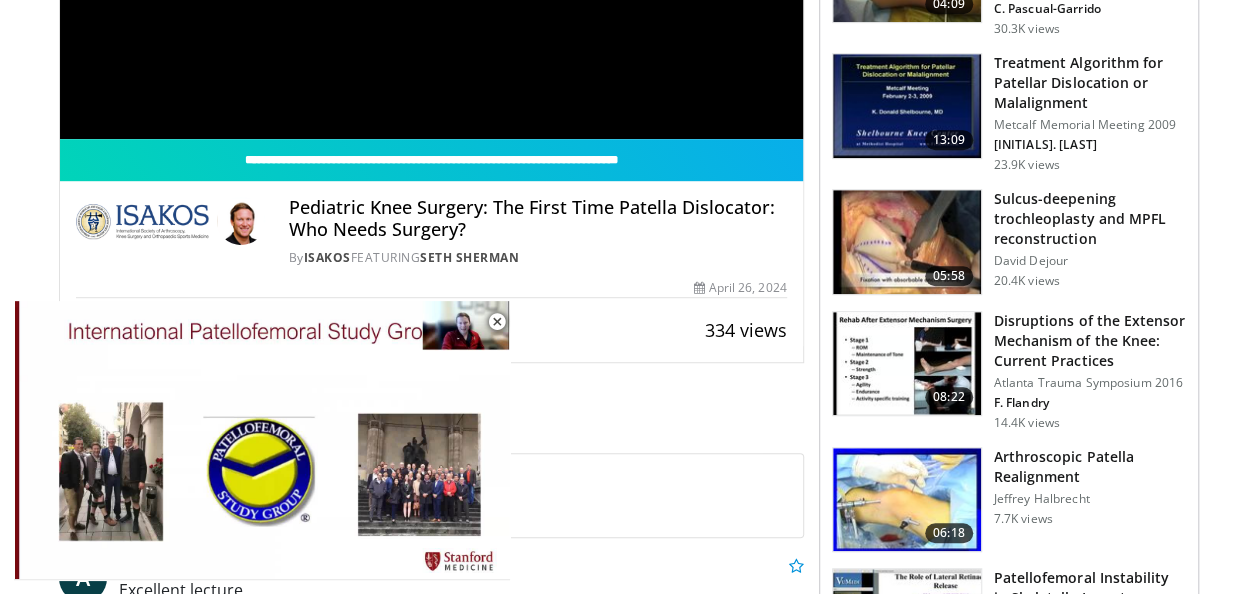 scroll, scrollTop: 565, scrollLeft: 0, axis: vertical 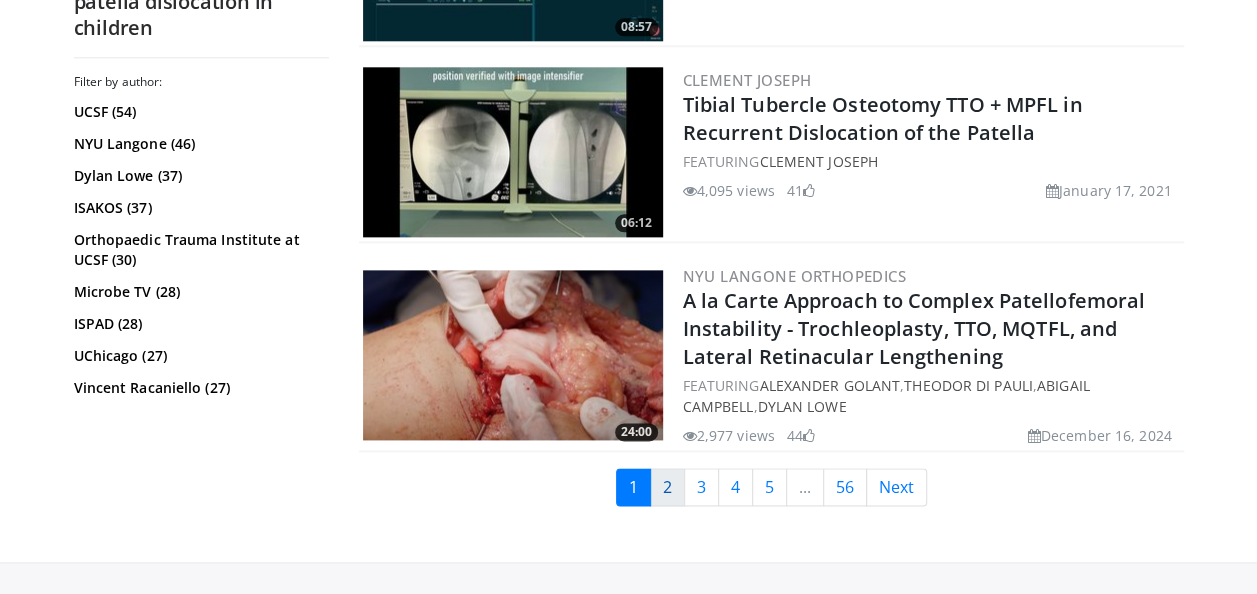 click on "2" at bounding box center (667, 487) 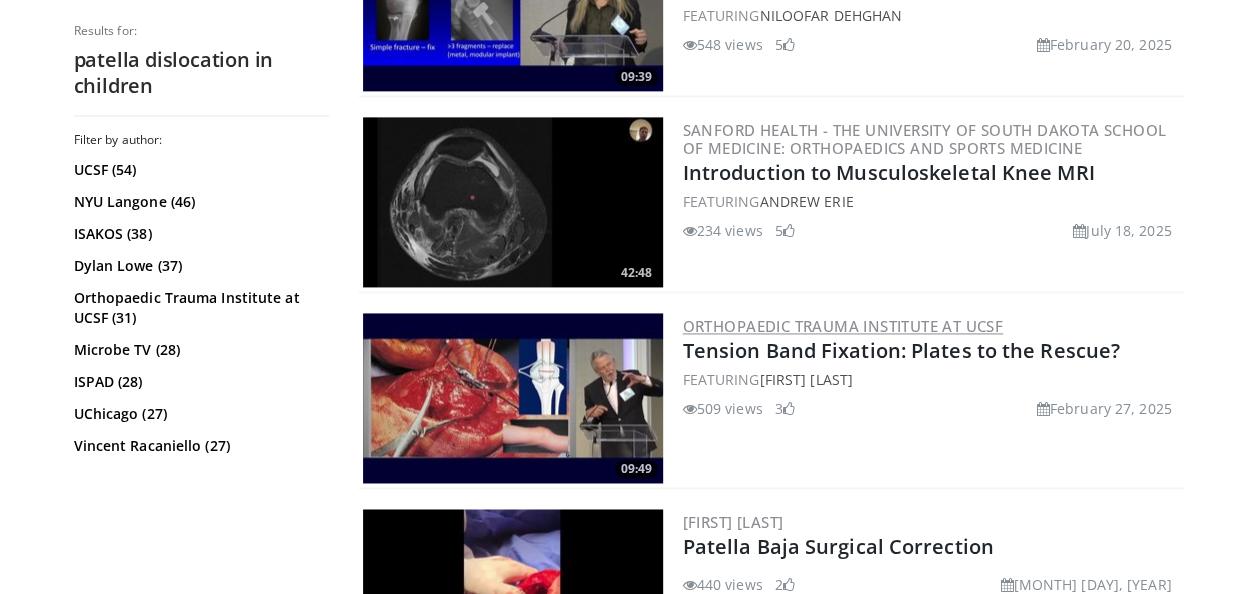 scroll, scrollTop: 1300, scrollLeft: 0, axis: vertical 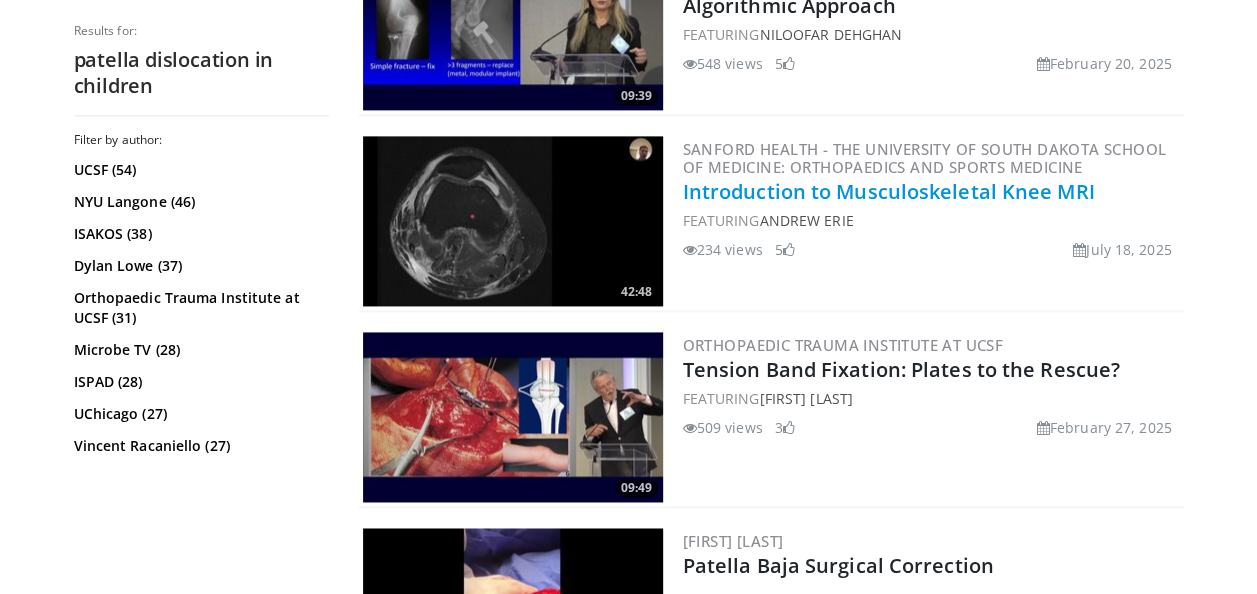 click on "Introduction to Musculoskeletal Knee MRI" at bounding box center [889, 191] 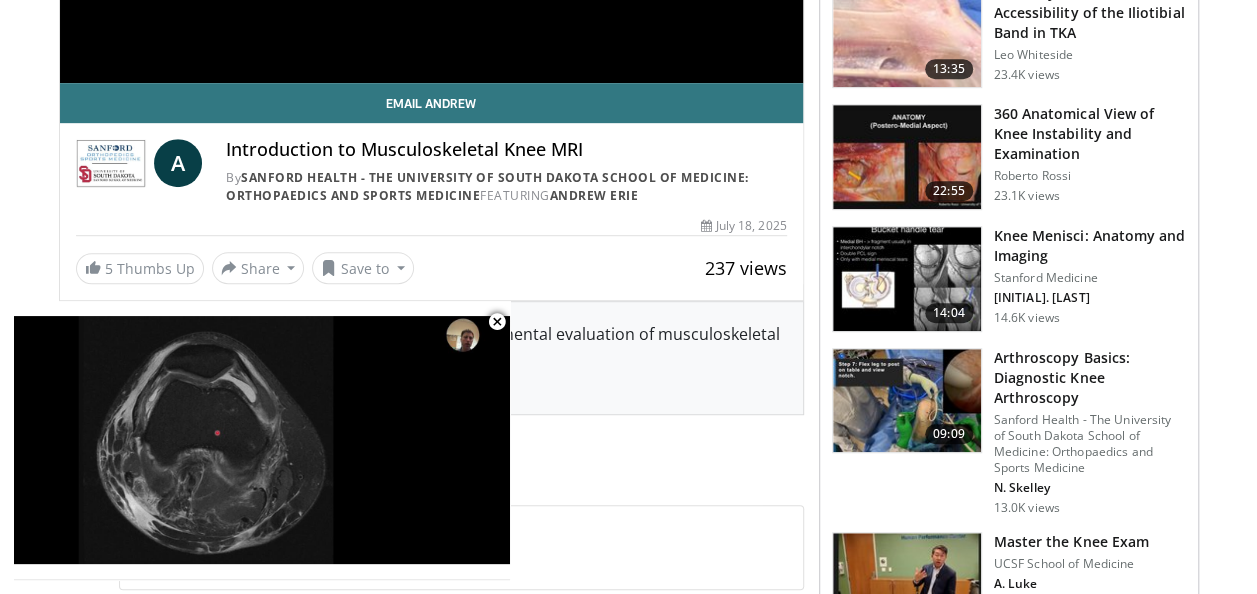 scroll, scrollTop: 500, scrollLeft: 0, axis: vertical 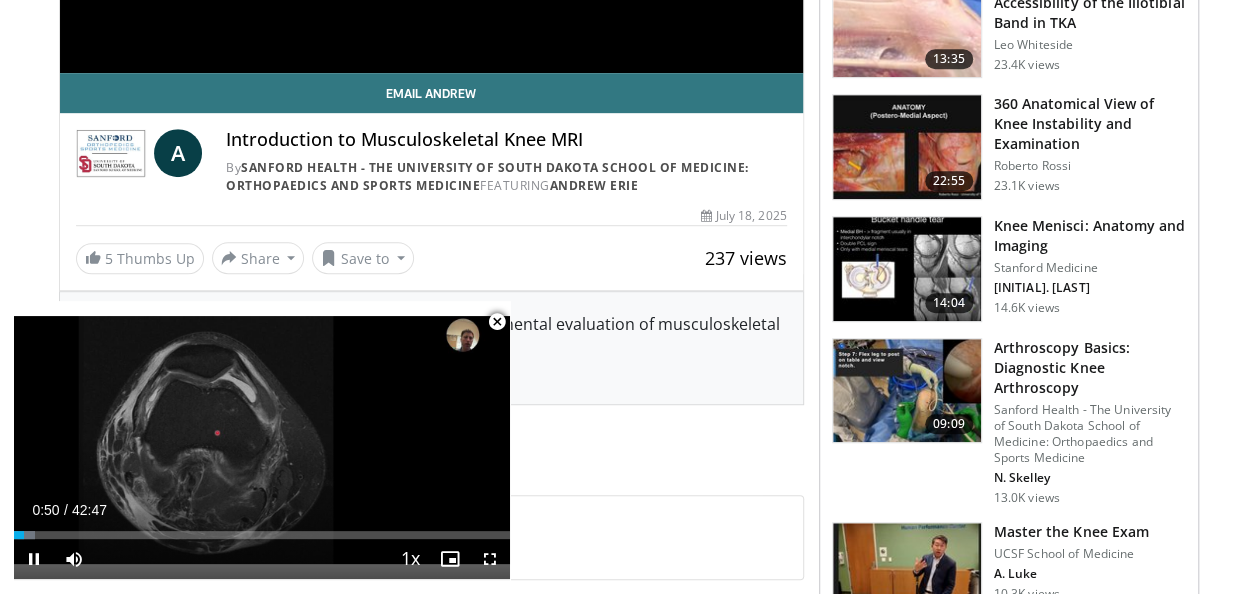 click at bounding box center (497, 322) 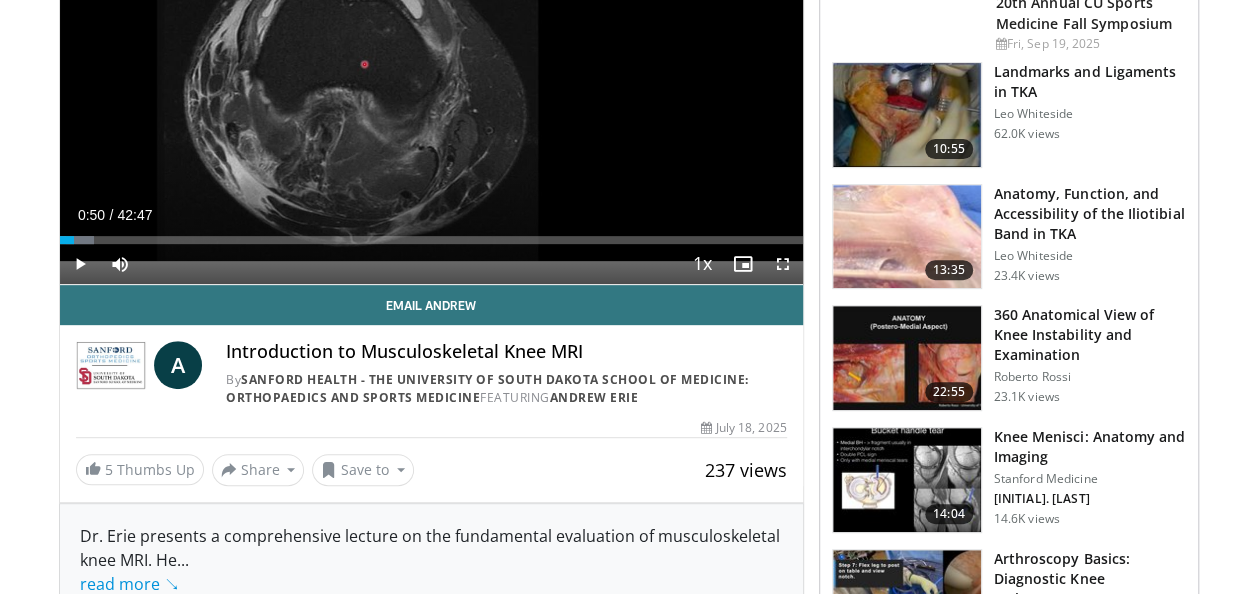 scroll, scrollTop: 0, scrollLeft: 0, axis: both 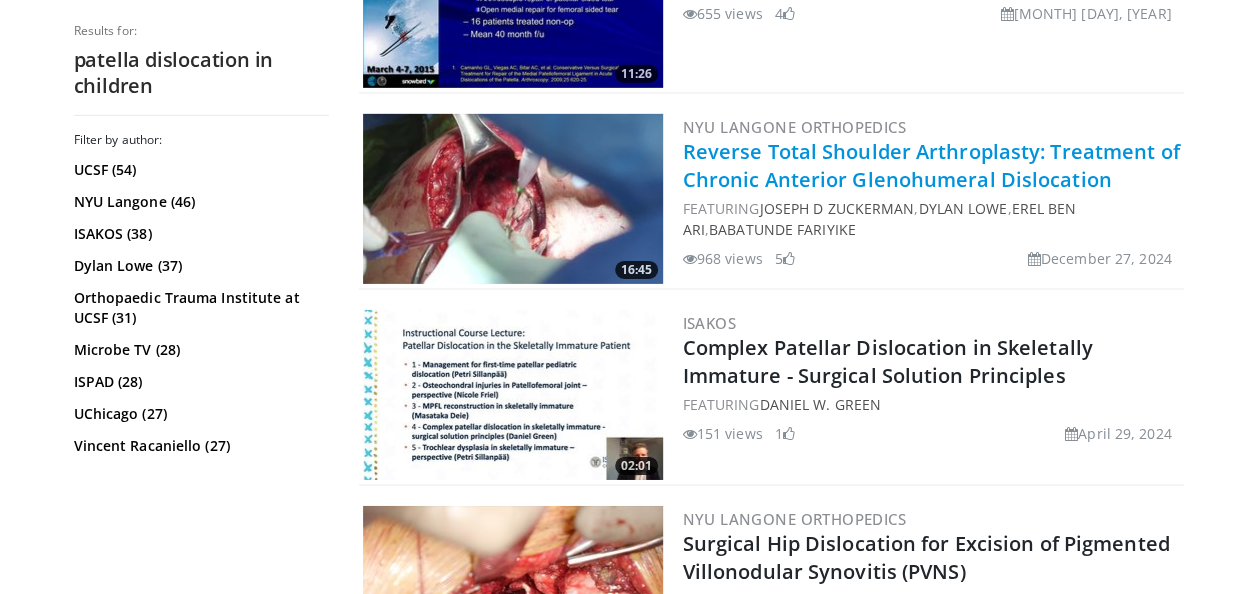 click on "Reverse Total Shoulder Arthroplasty: Treatment of Chronic Anterior Glenohumeral Dislocation" at bounding box center [931, 165] 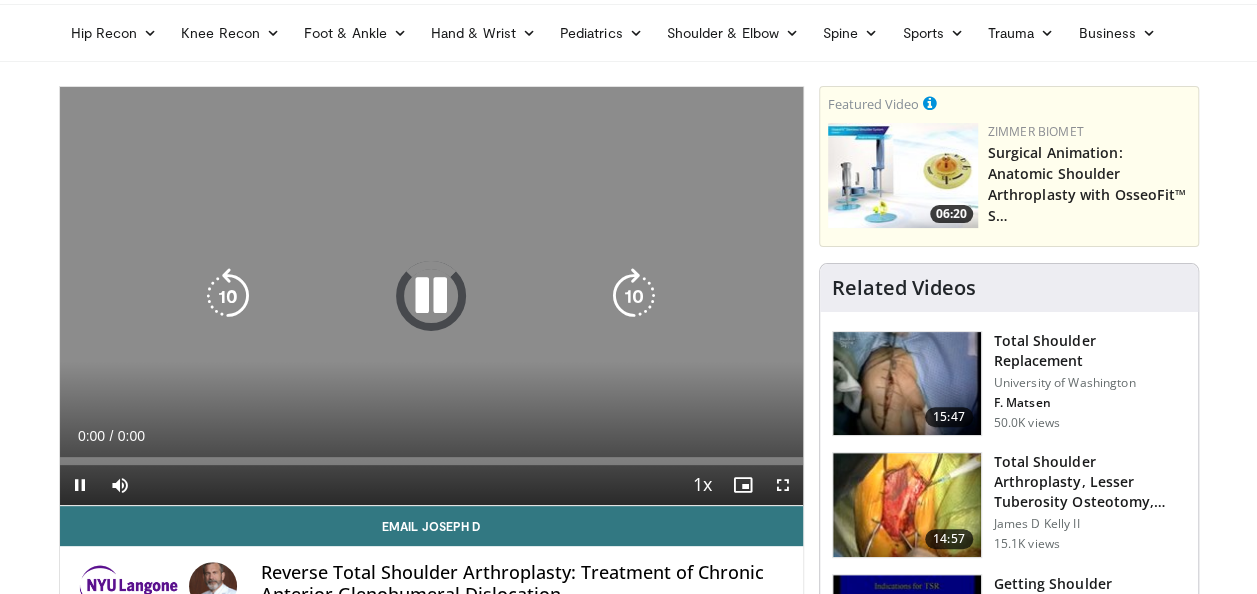 scroll, scrollTop: 100, scrollLeft: 0, axis: vertical 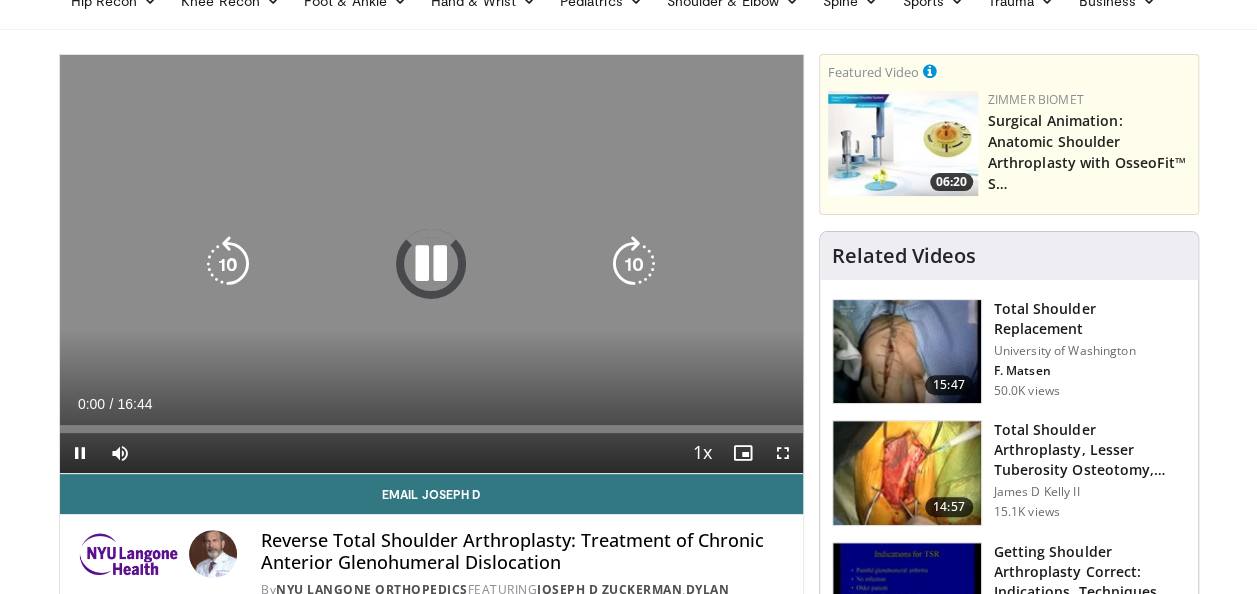 click at bounding box center (634, 264) 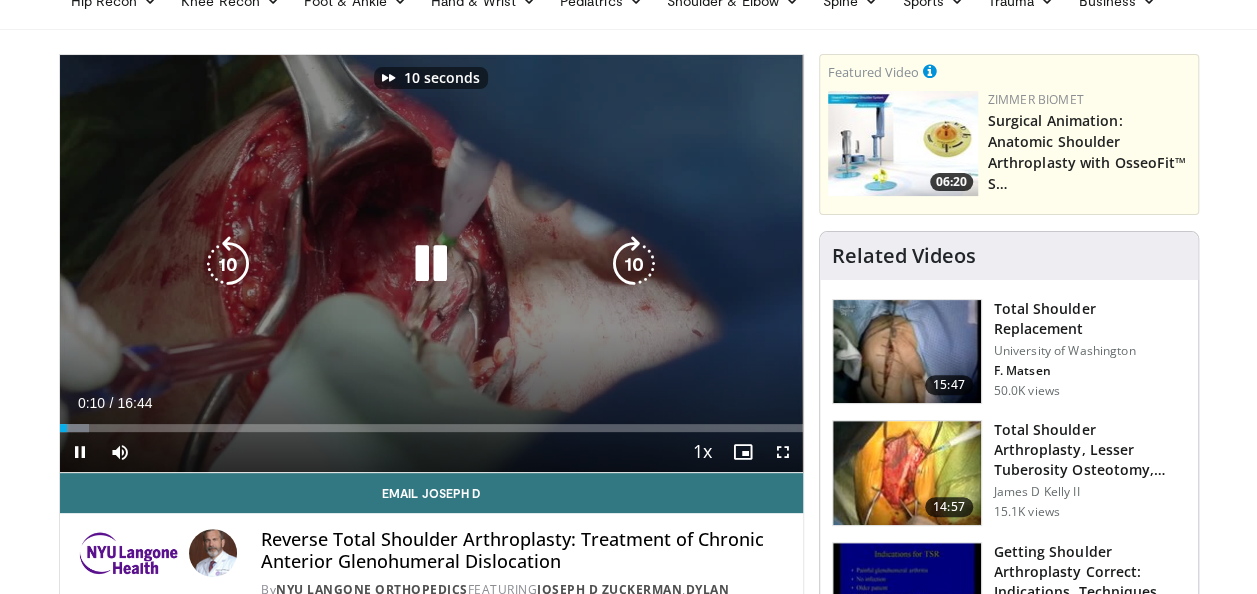 click at bounding box center (634, 264) 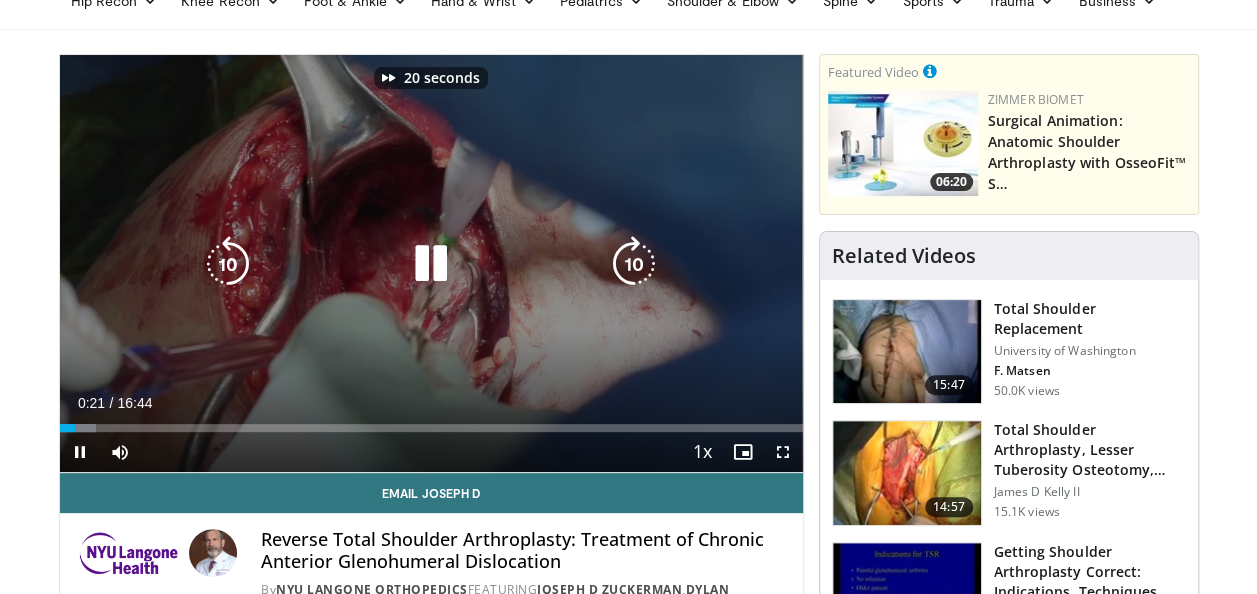 click at bounding box center [634, 264] 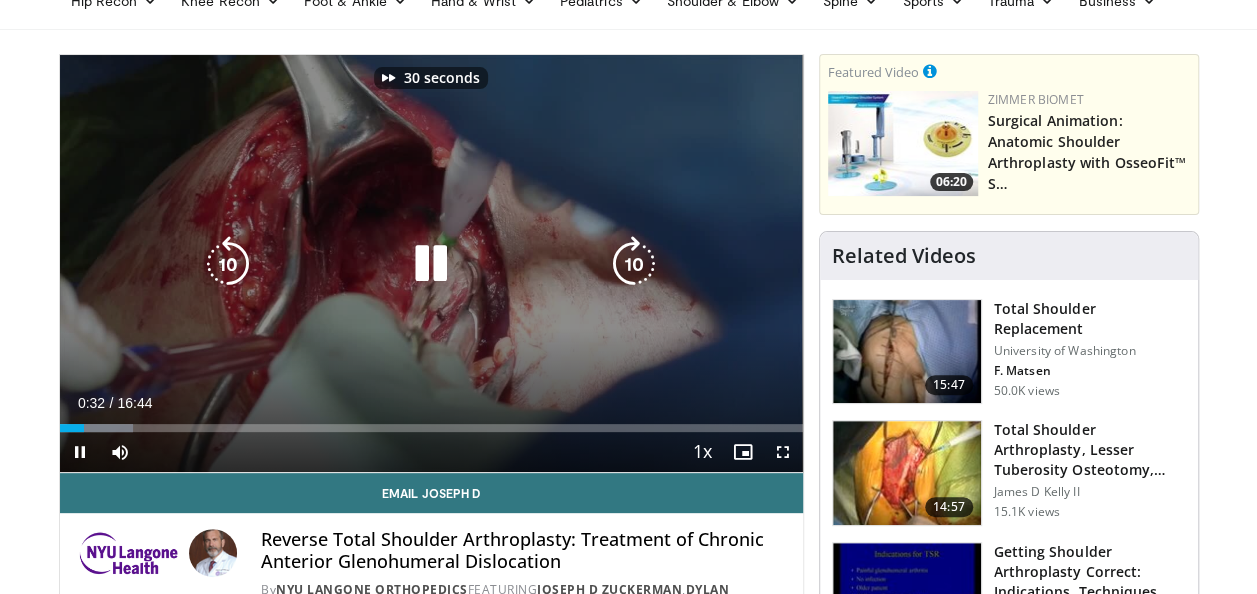 click at bounding box center [634, 264] 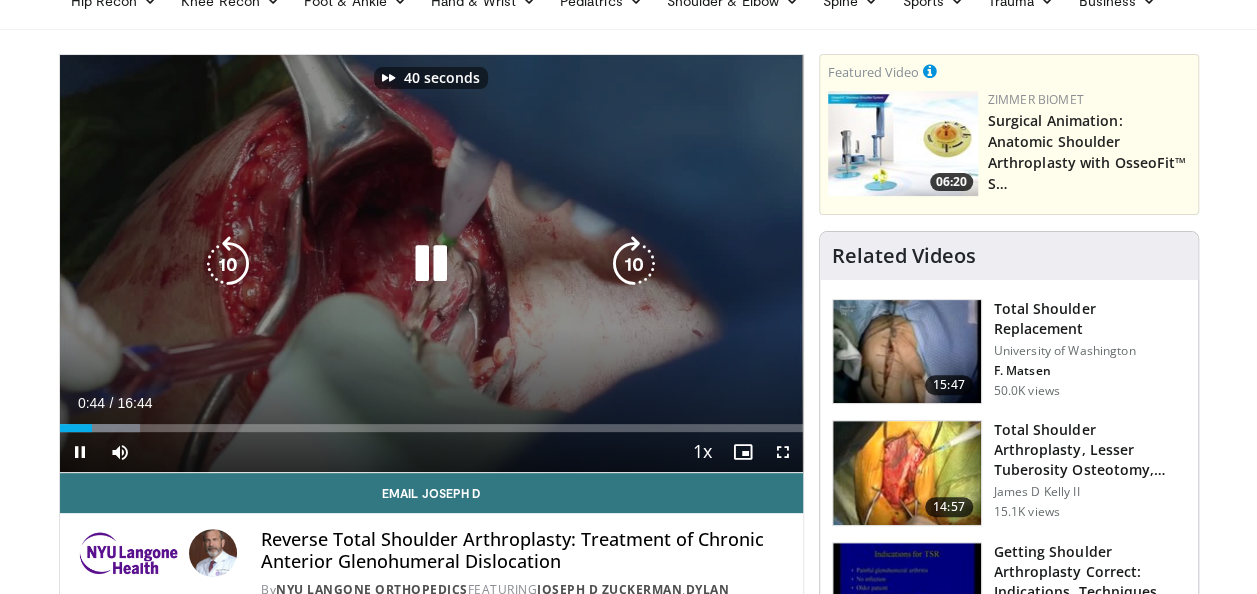 click at bounding box center (634, 264) 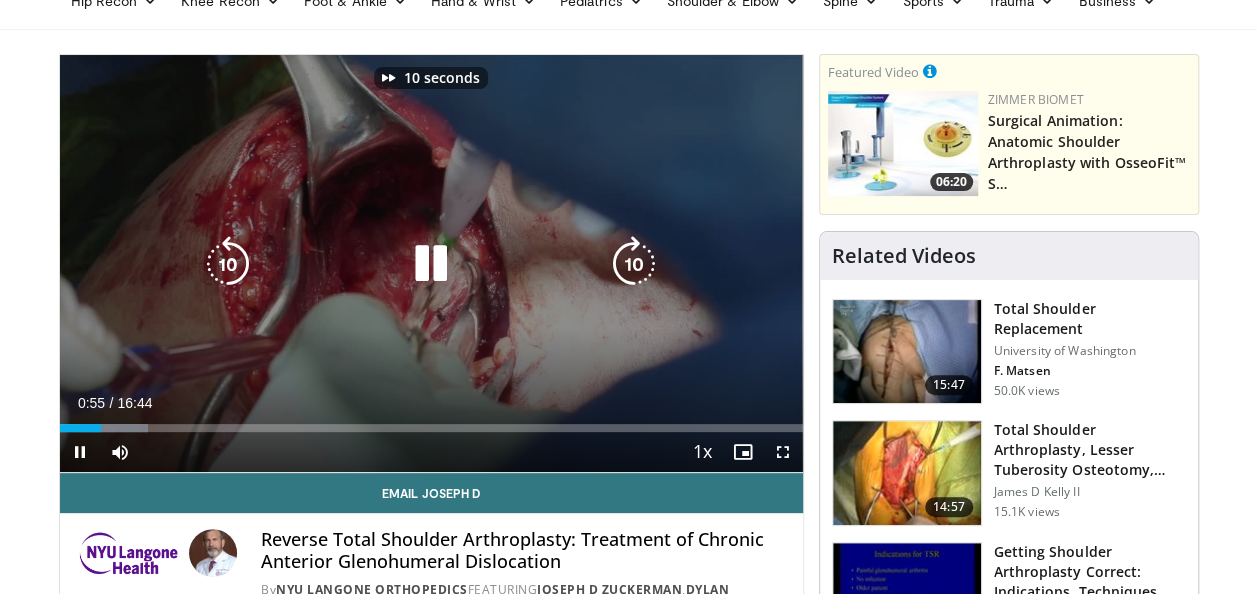 click at bounding box center [634, 264] 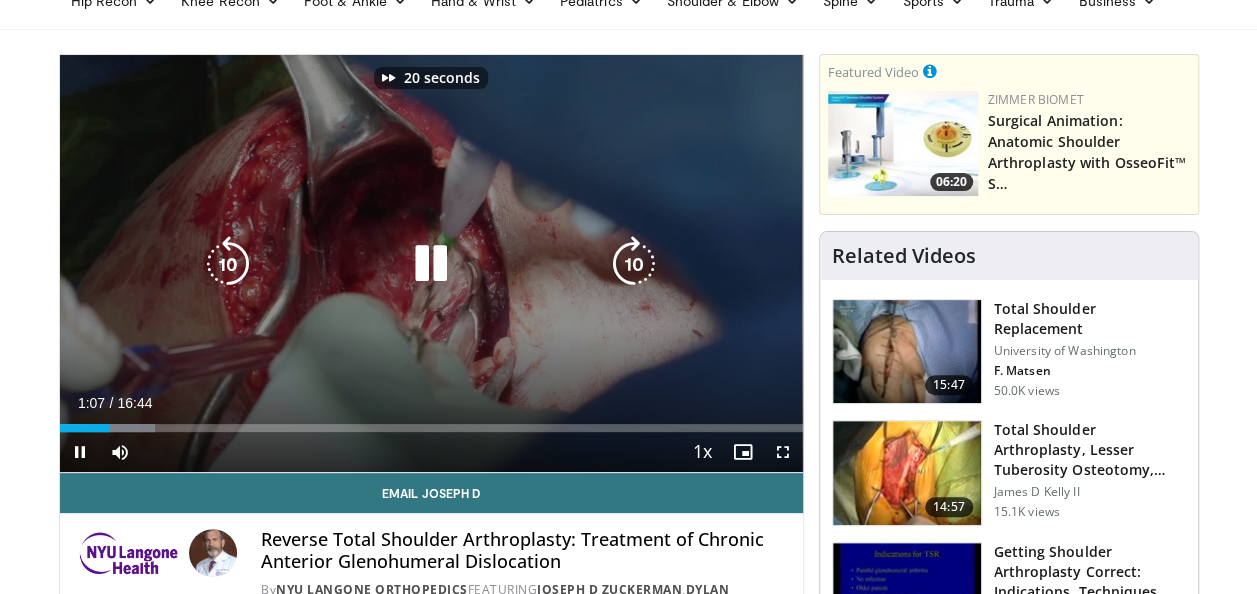 click at bounding box center [634, 264] 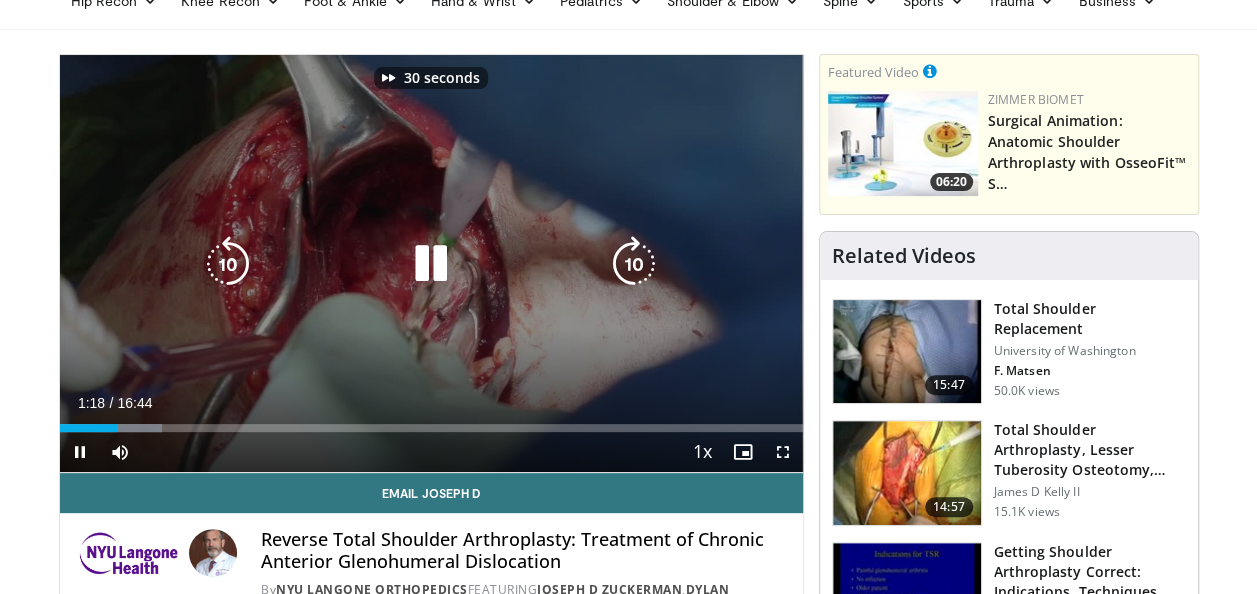 click at bounding box center (634, 264) 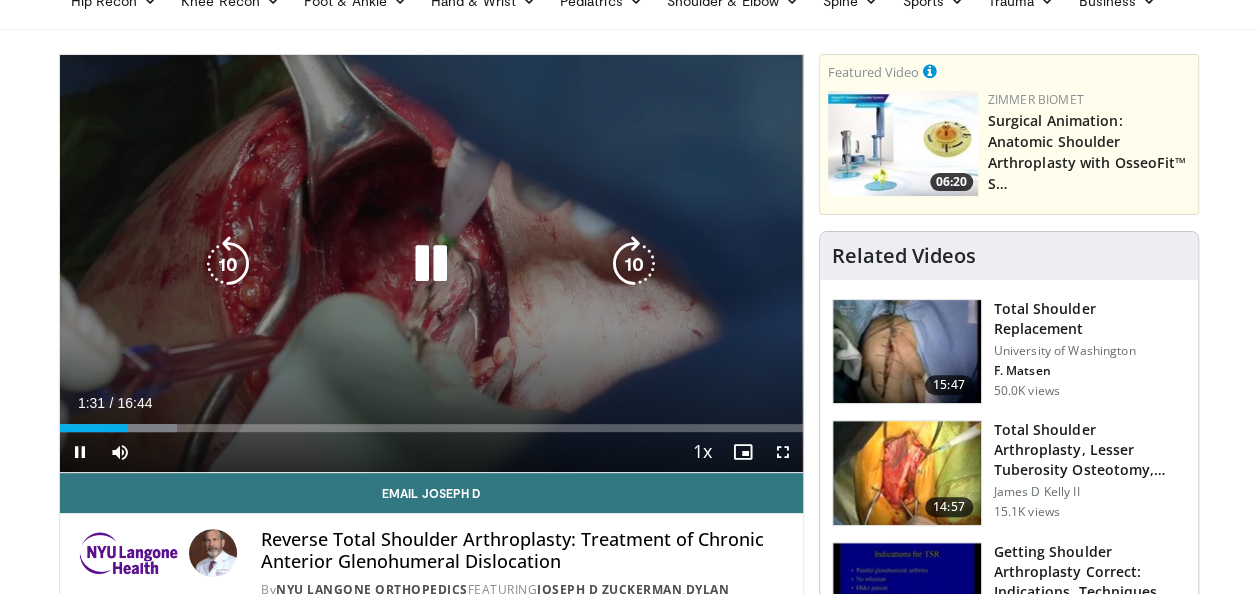click at bounding box center [634, 264] 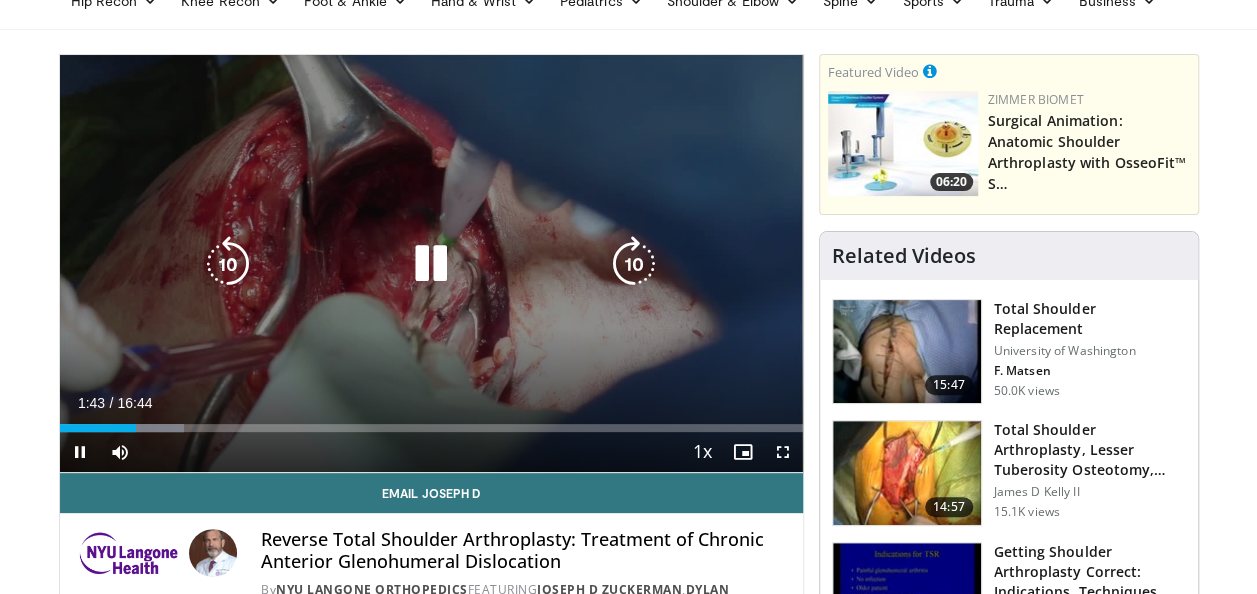 click at bounding box center (634, 264) 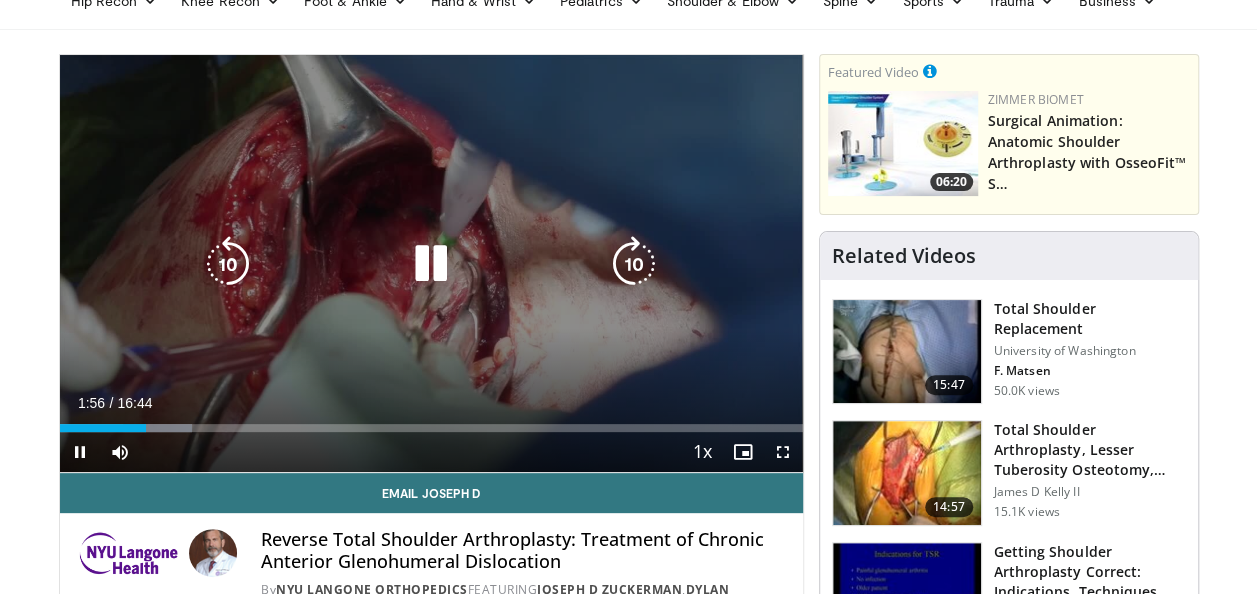 click at bounding box center [228, 264] 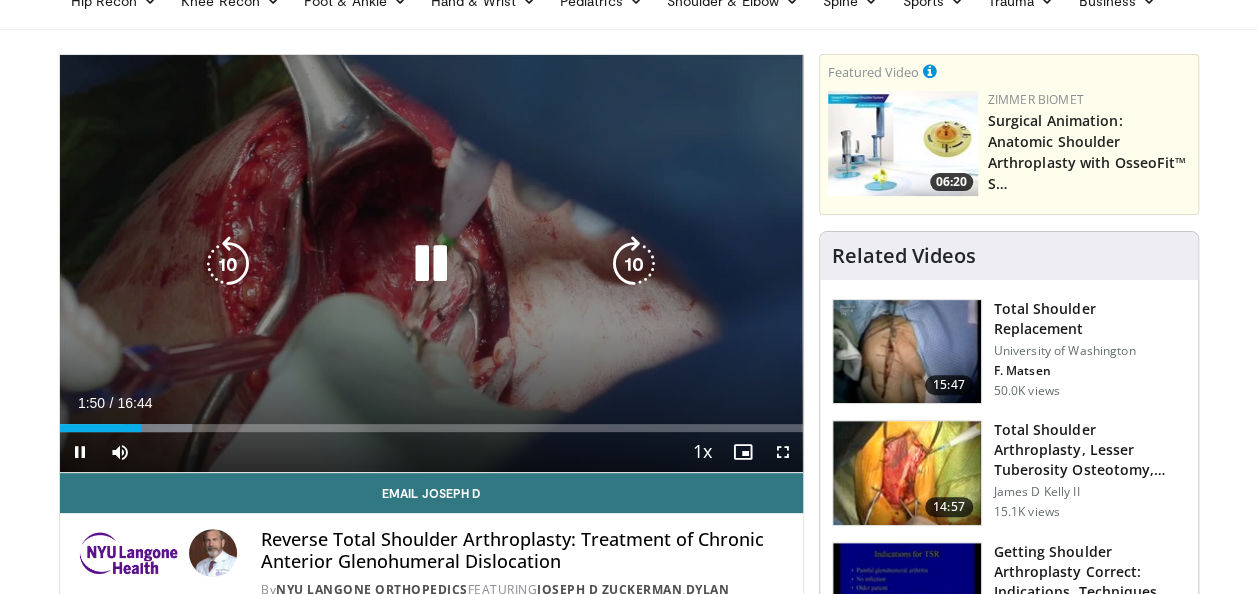click at bounding box center [228, 264] 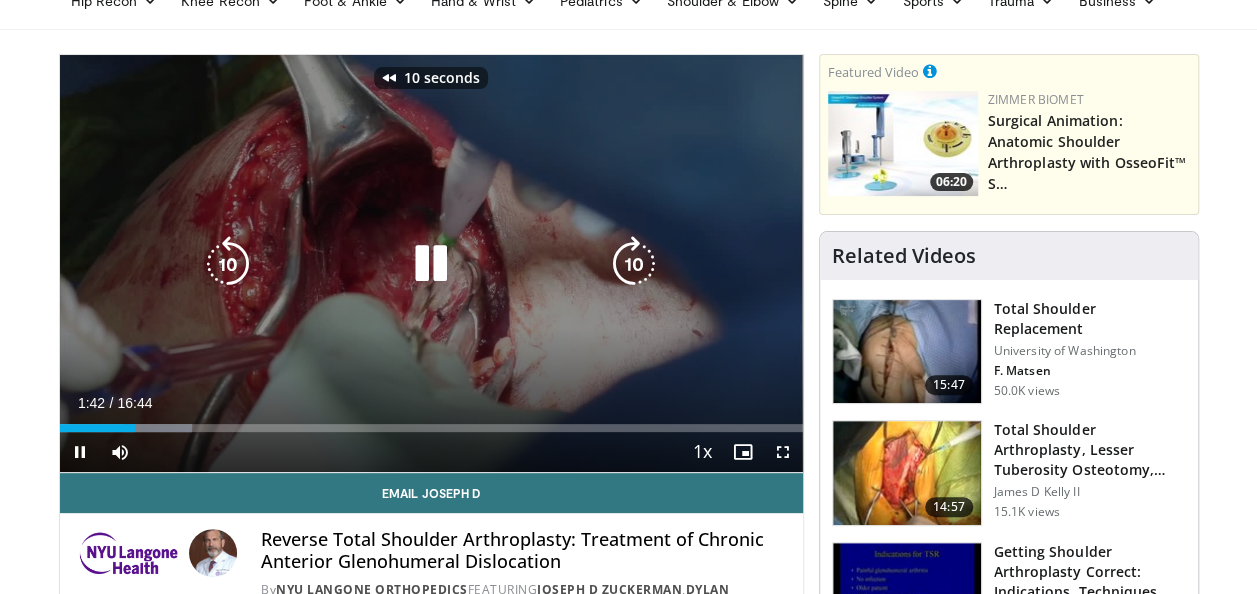 click at bounding box center (431, 264) 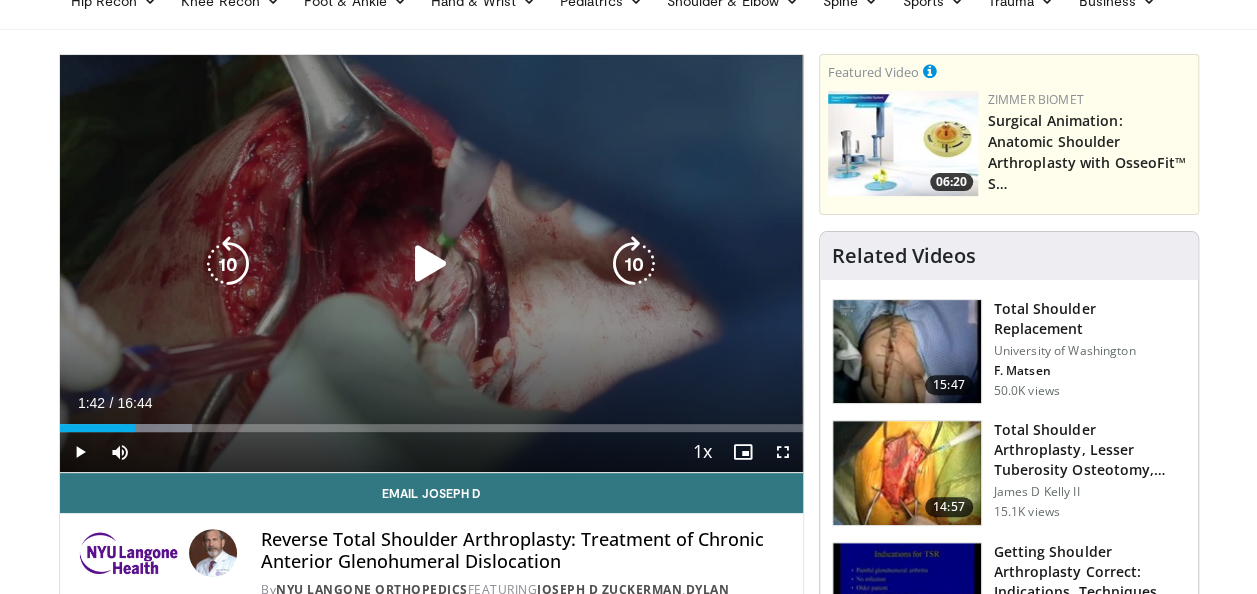 click at bounding box center (634, 264) 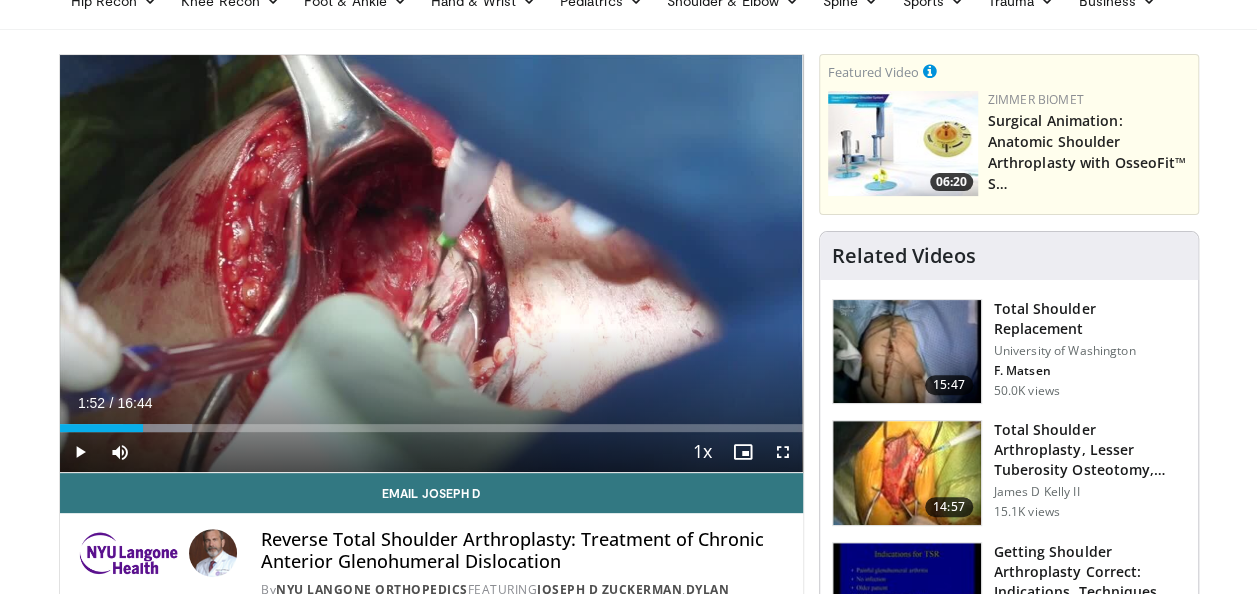 click on "10 seconds
Tap to unmute" at bounding box center [431, 263] 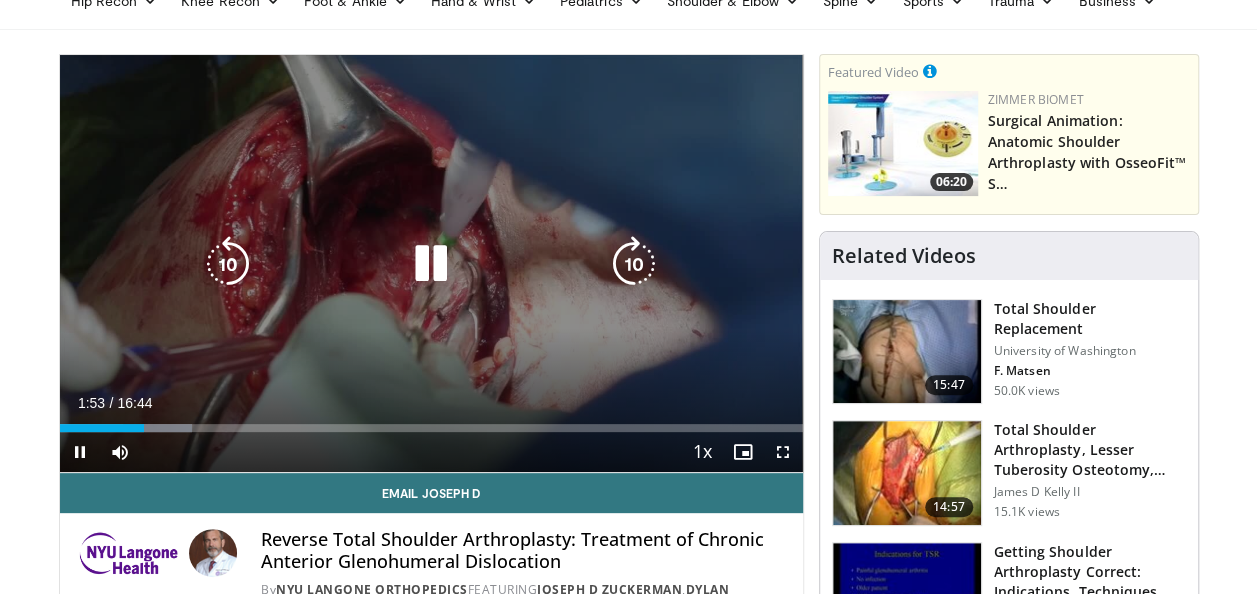 click at bounding box center (634, 264) 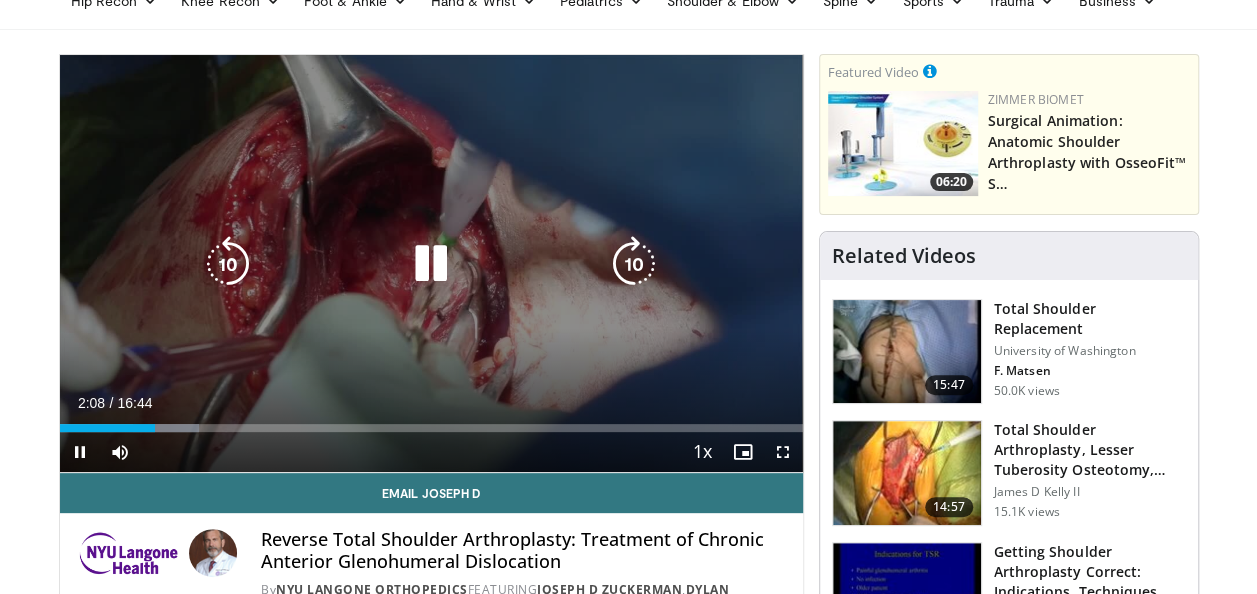 click at bounding box center (634, 264) 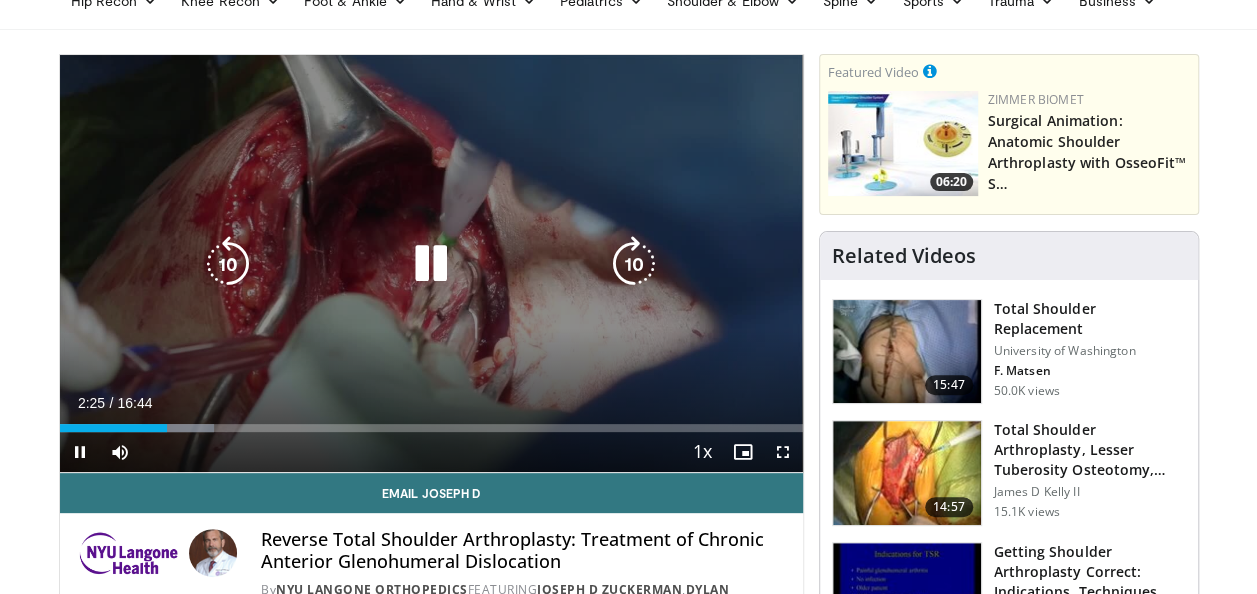 click at bounding box center [634, 264] 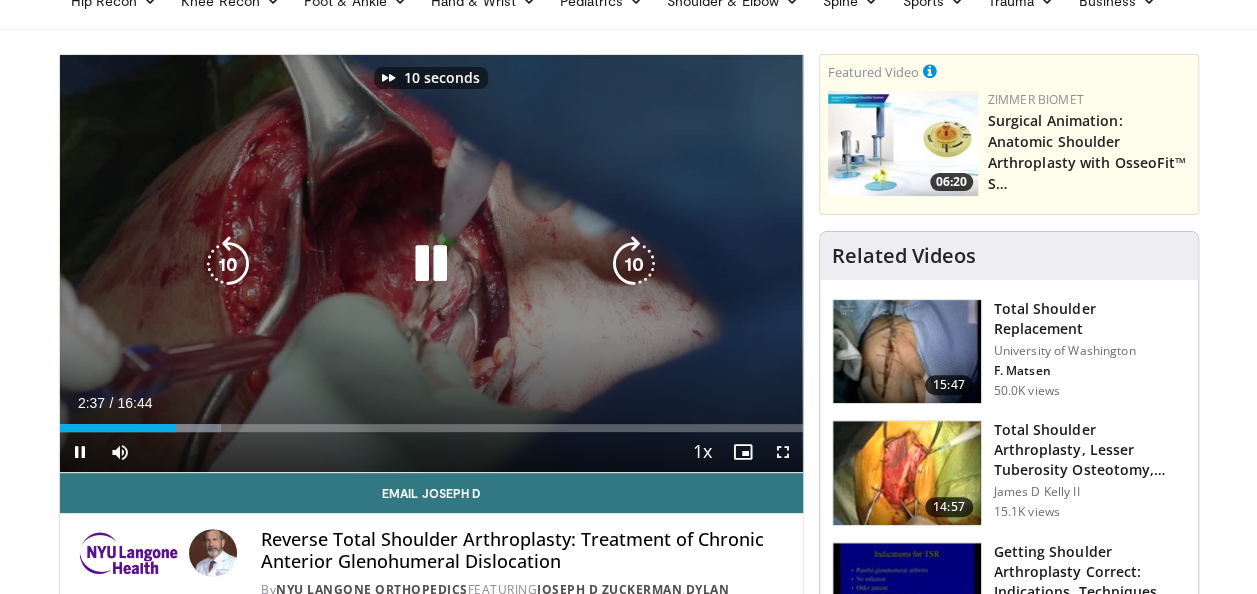 click at bounding box center [634, 264] 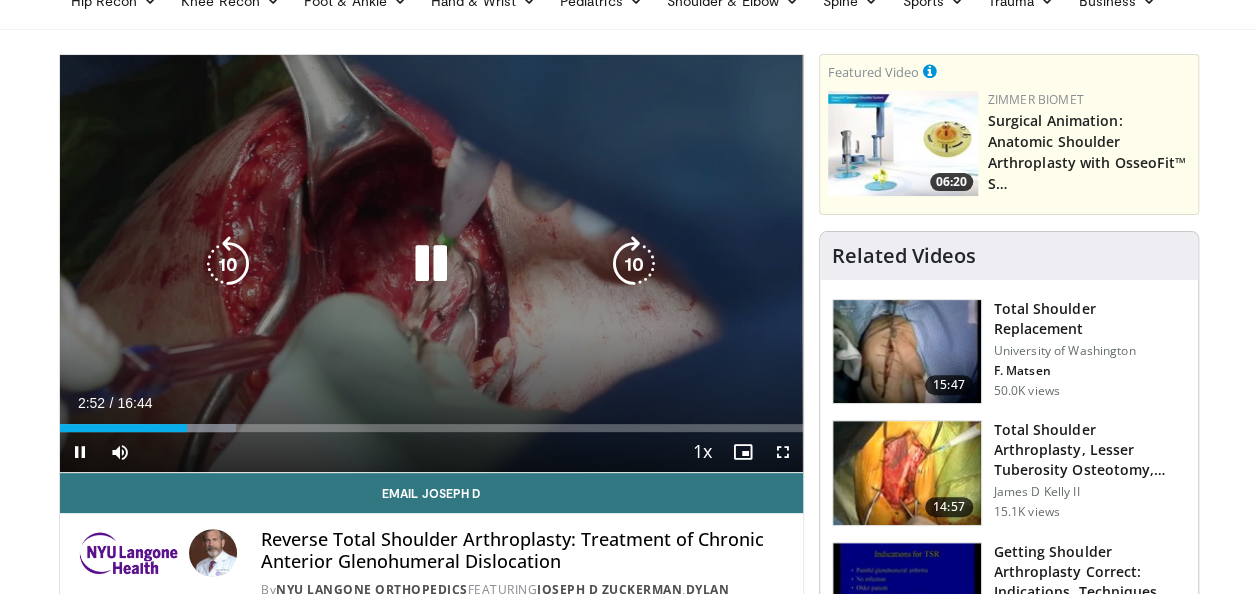 click at bounding box center [634, 264] 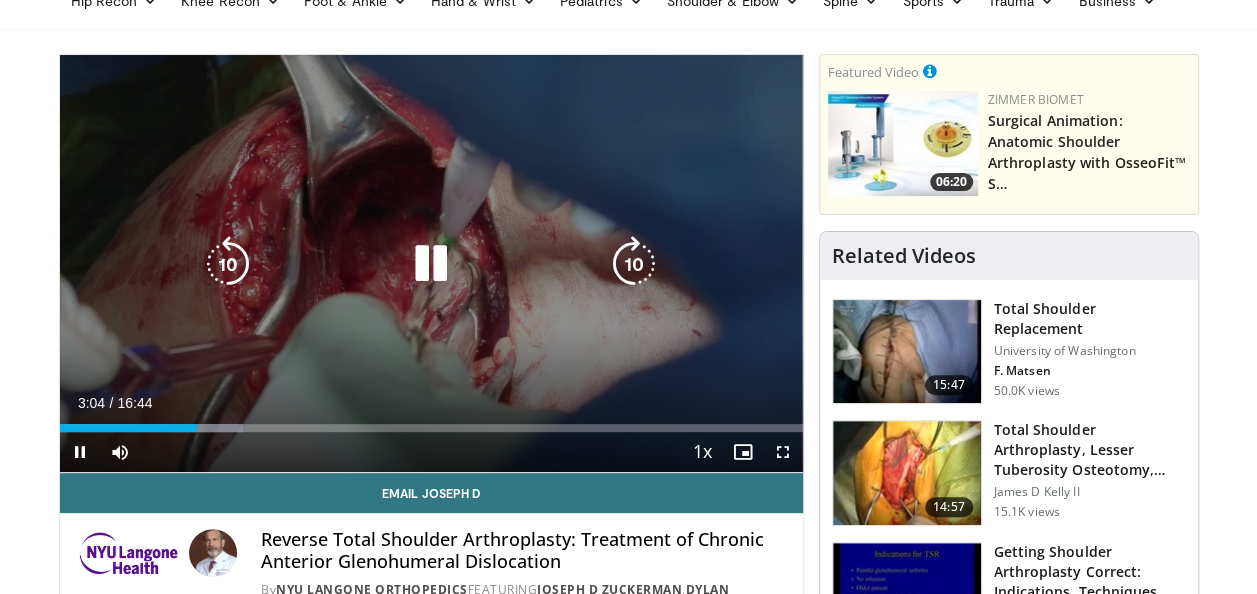 click at bounding box center (634, 264) 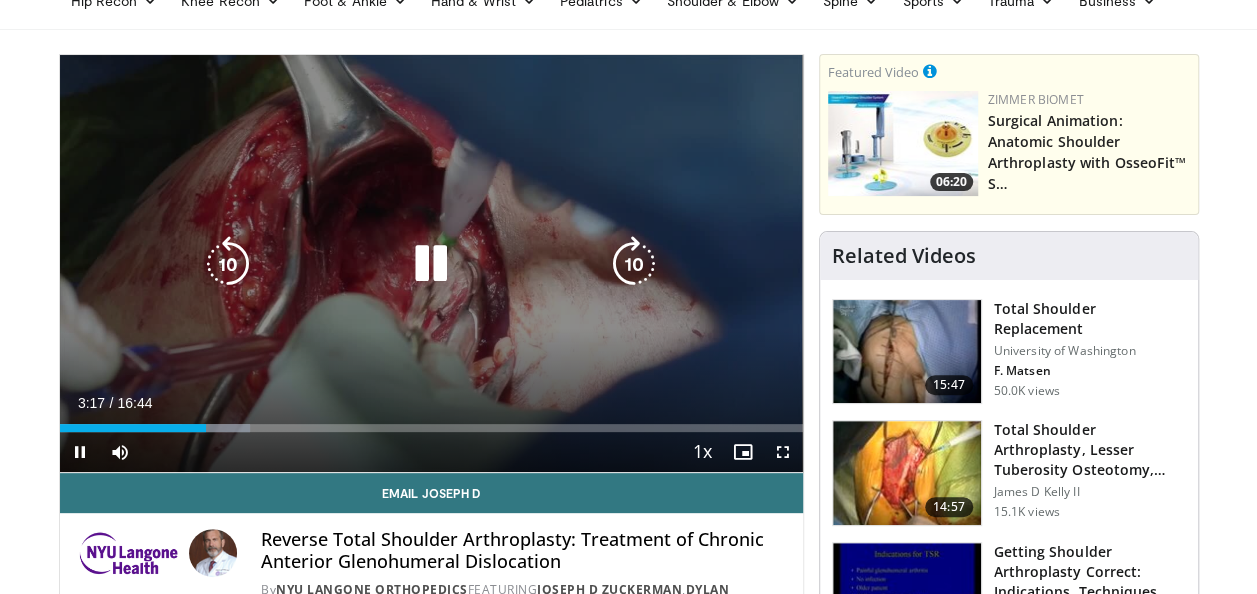 click at bounding box center (634, 264) 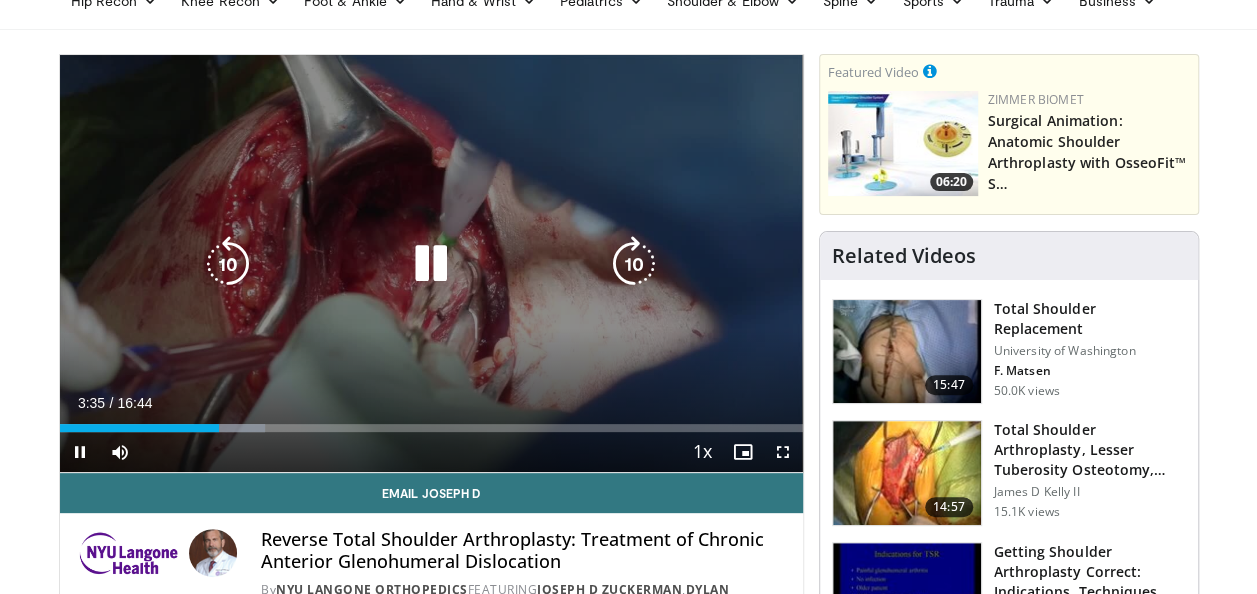 click at bounding box center (634, 264) 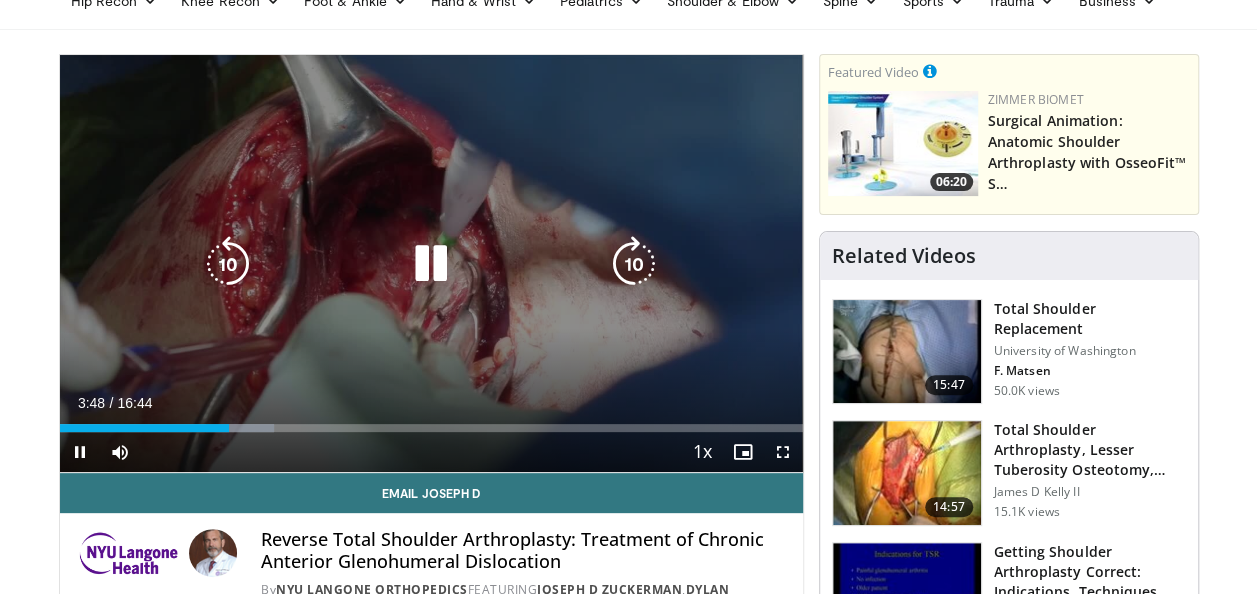 click at bounding box center [634, 264] 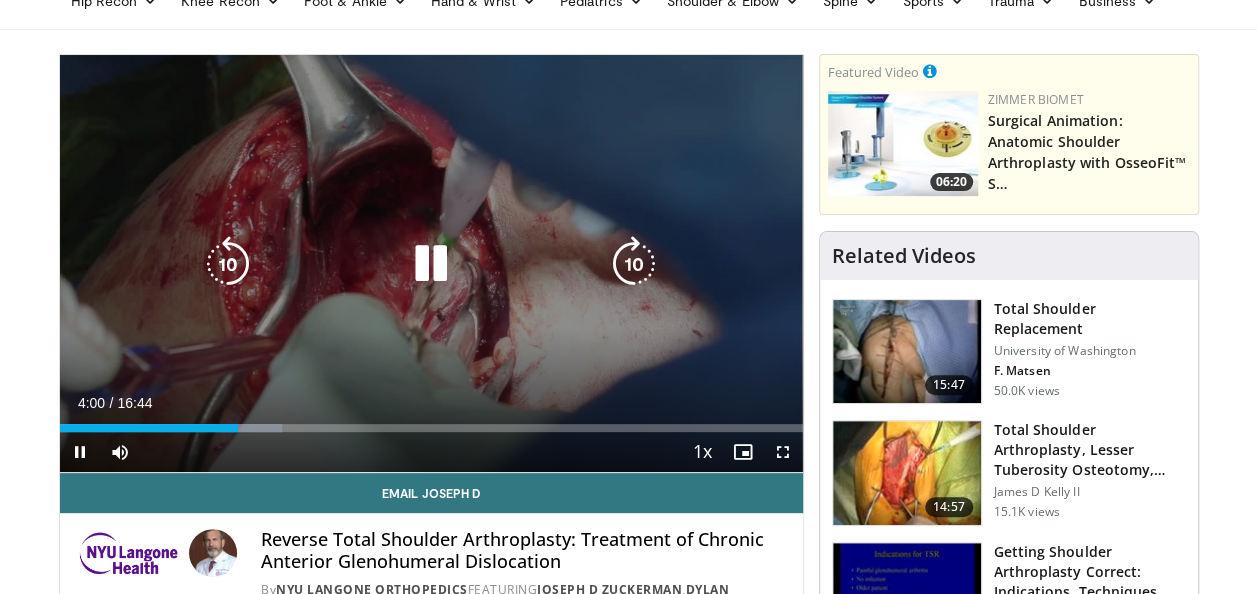 click at bounding box center [634, 264] 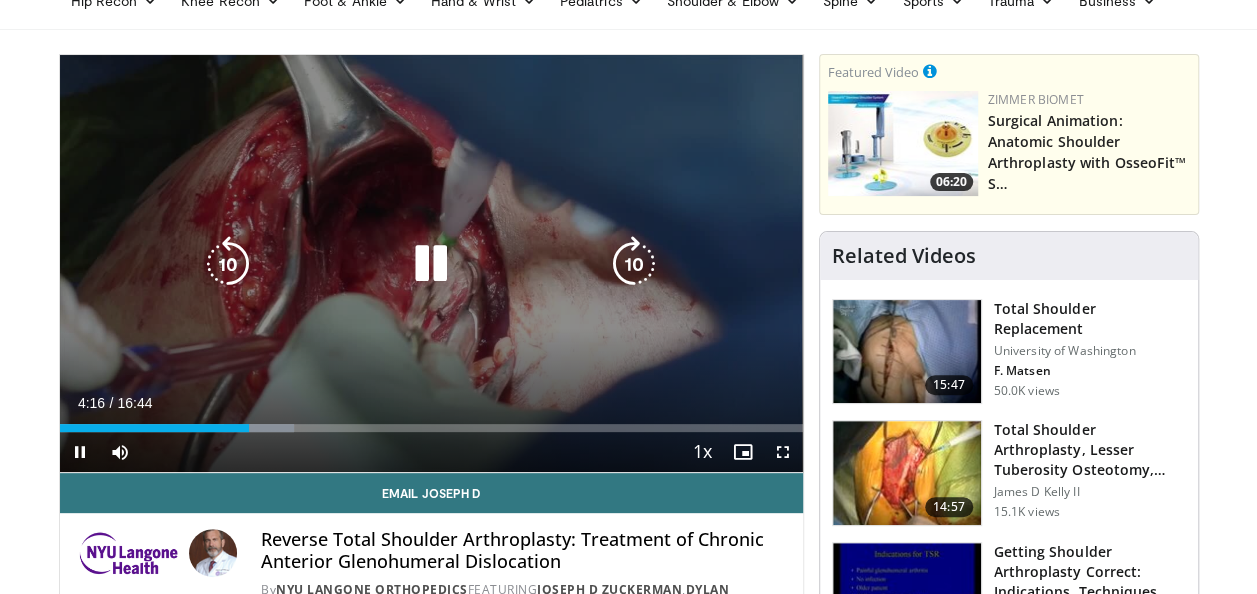 click at bounding box center (634, 264) 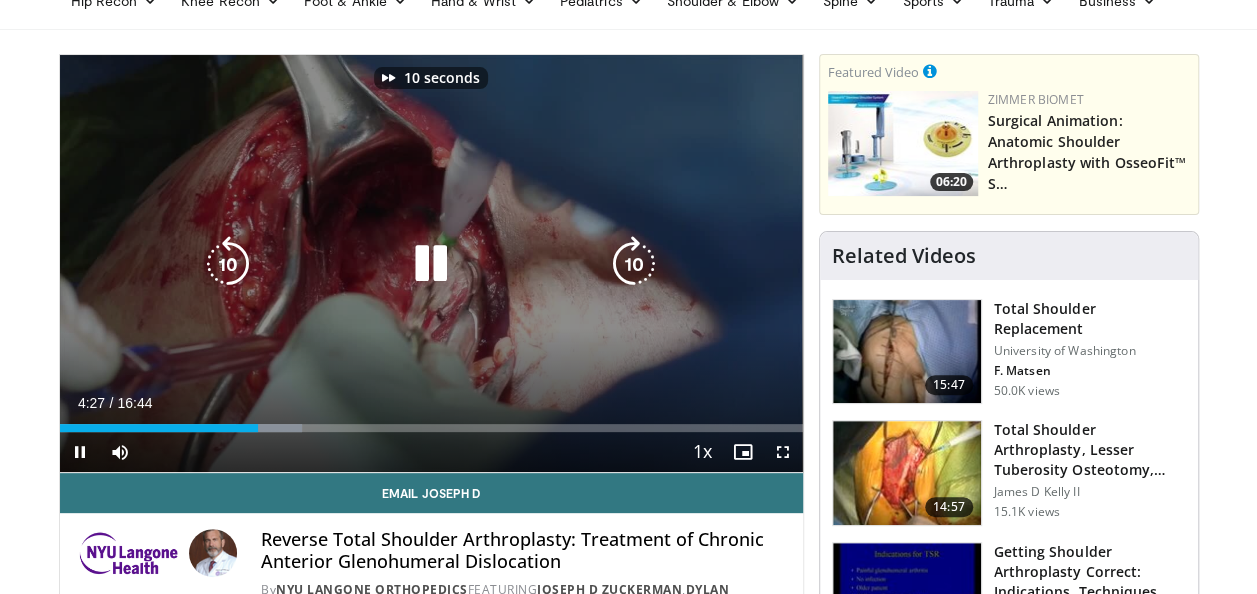 click at bounding box center (634, 264) 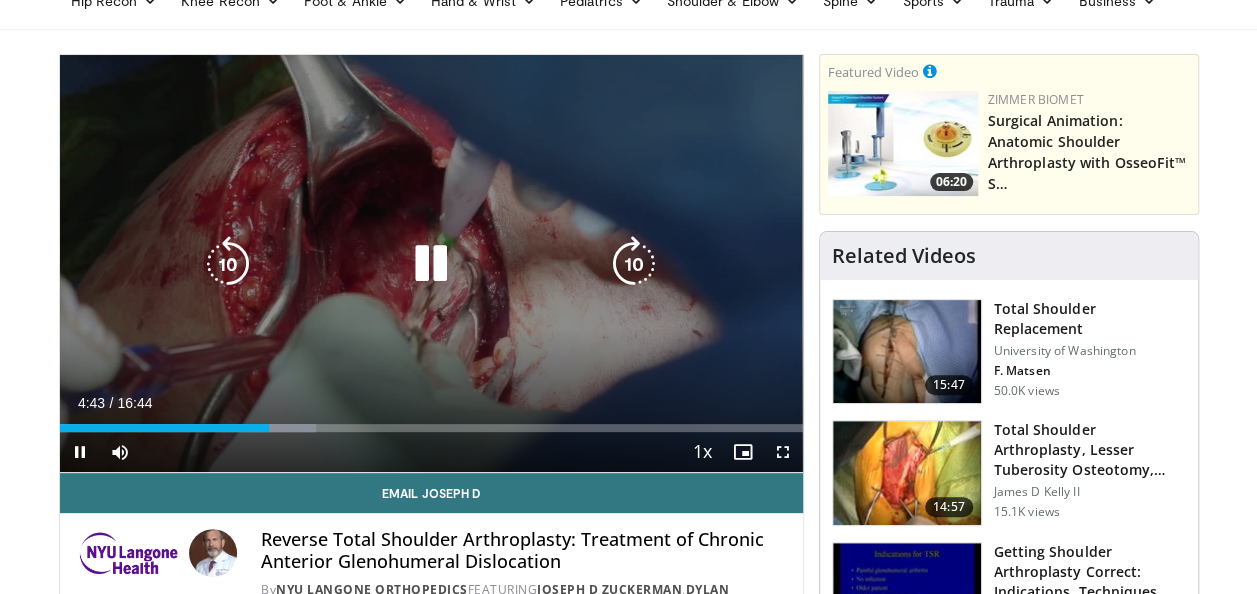 click at bounding box center (634, 264) 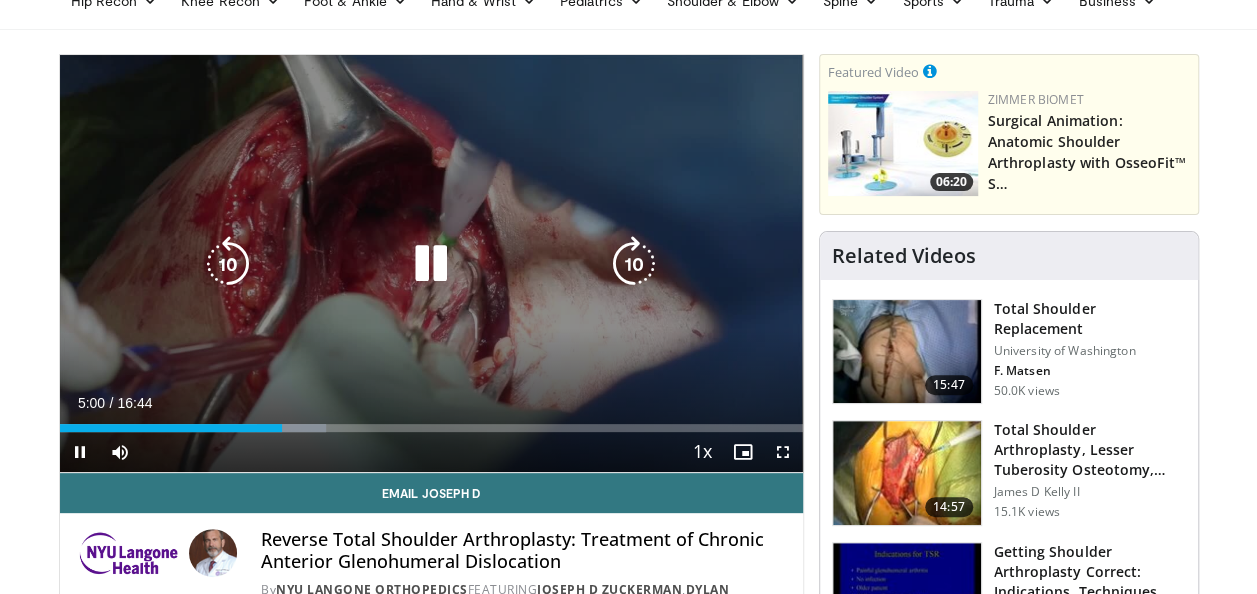 click at bounding box center [634, 264] 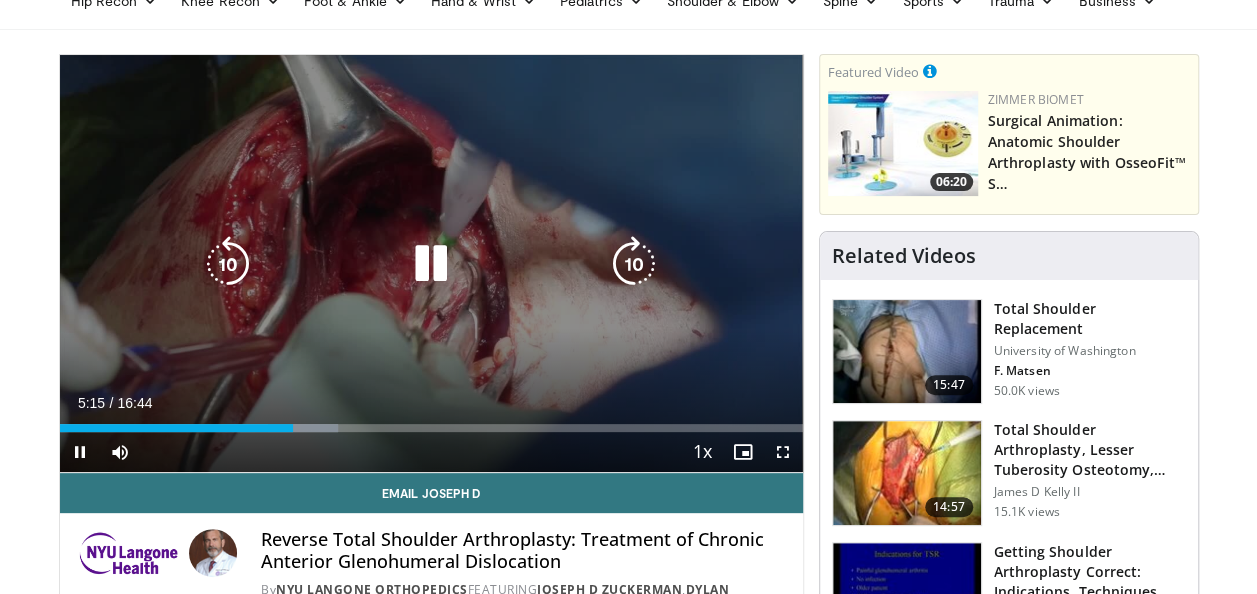 click at bounding box center [634, 264] 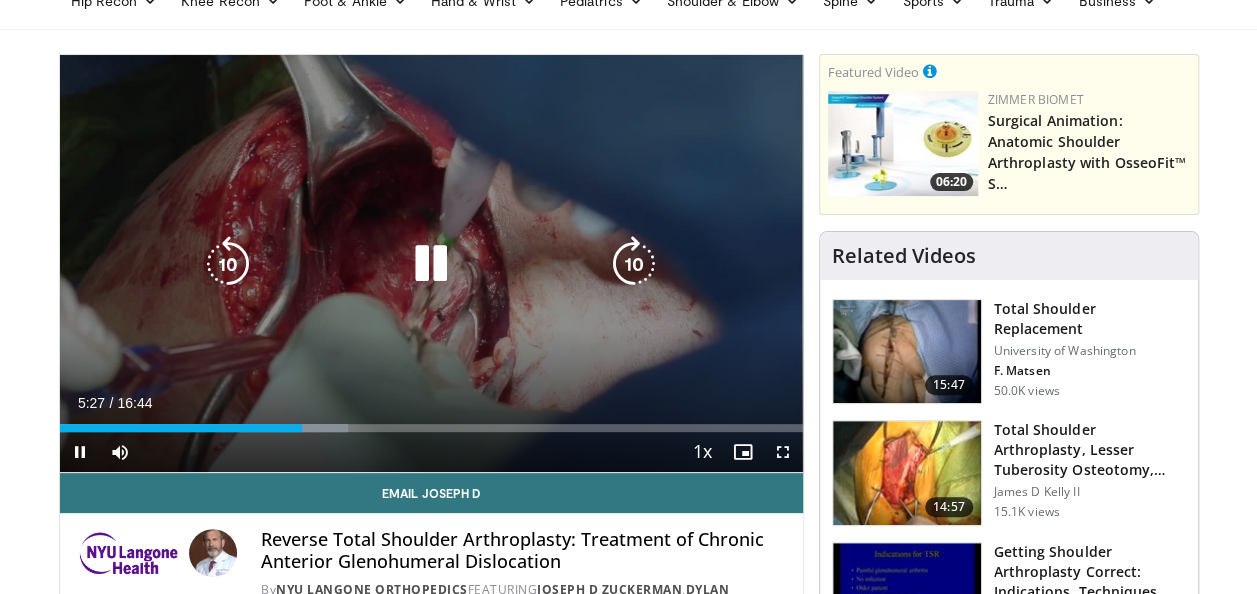 click at bounding box center (634, 264) 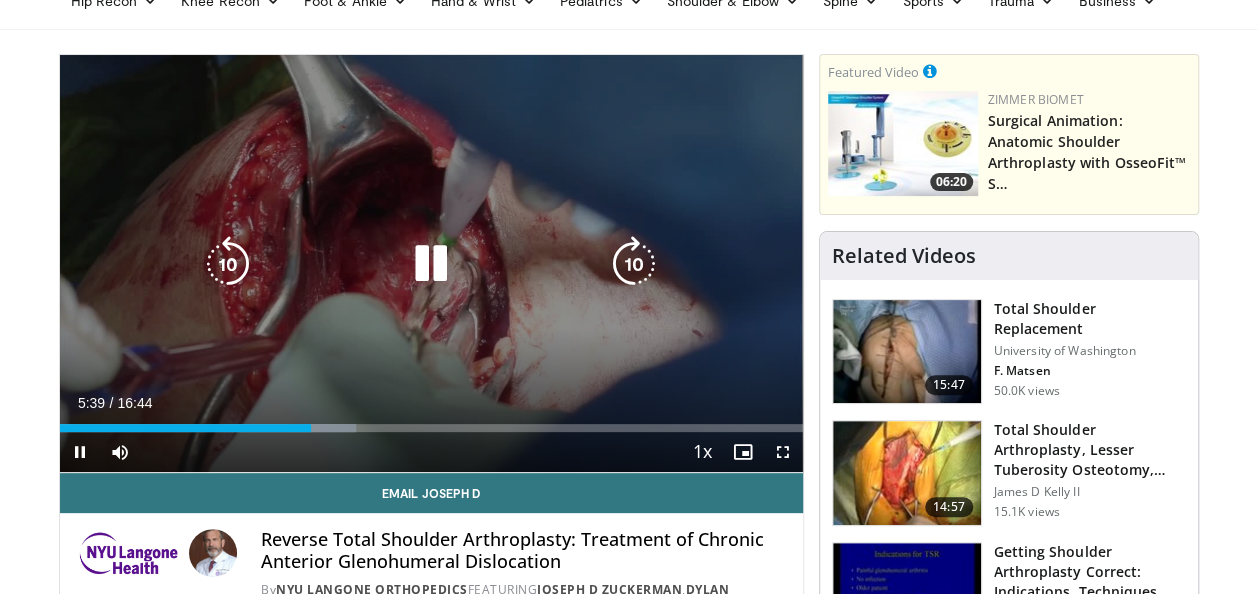 click at bounding box center (634, 264) 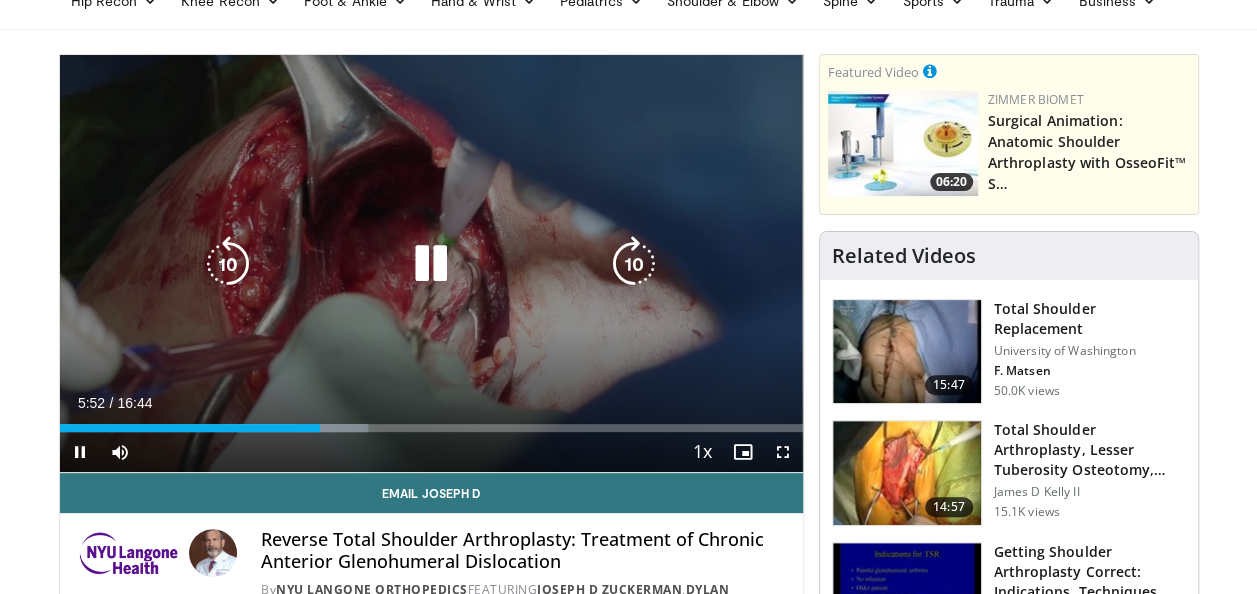 click at bounding box center (634, 264) 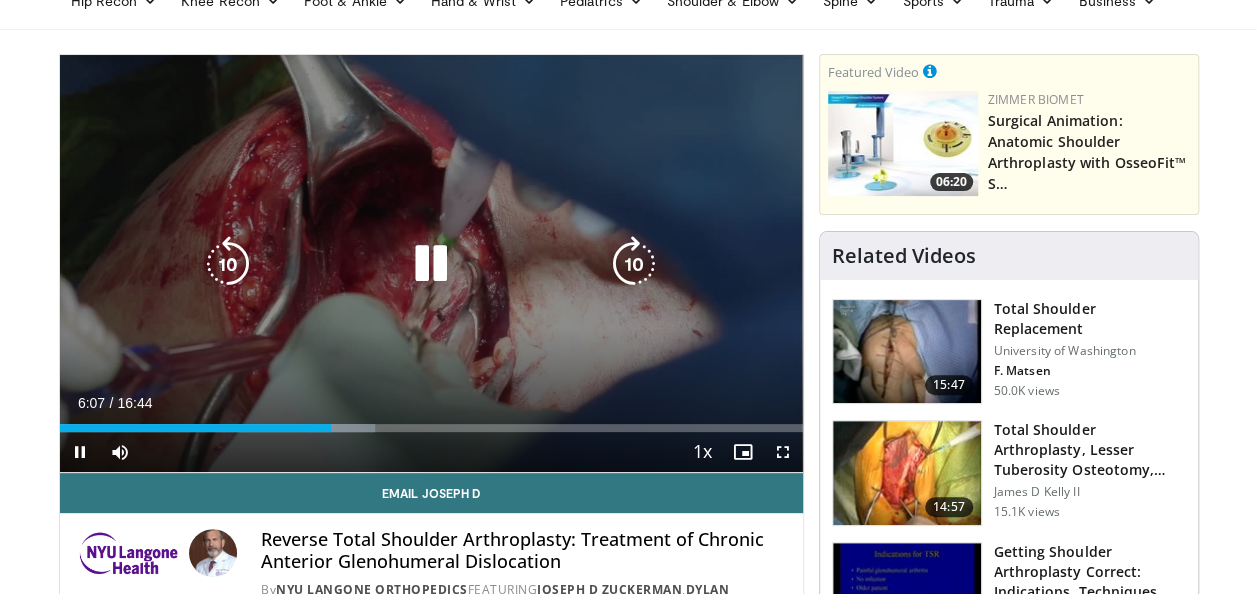 click at bounding box center [634, 264] 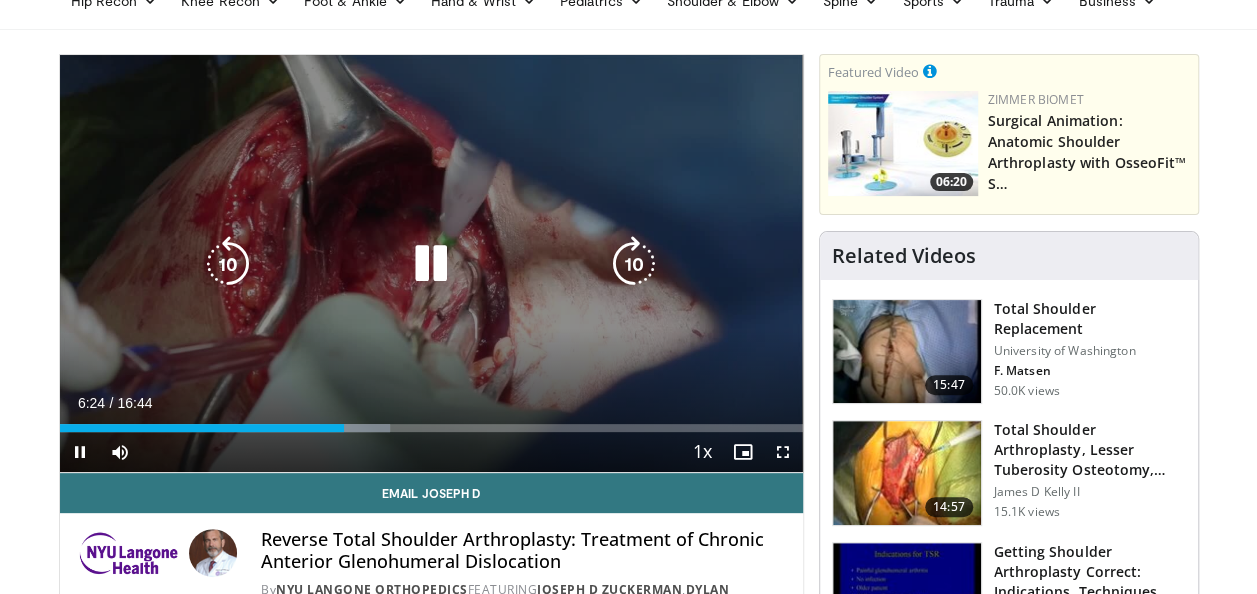 click at bounding box center [634, 264] 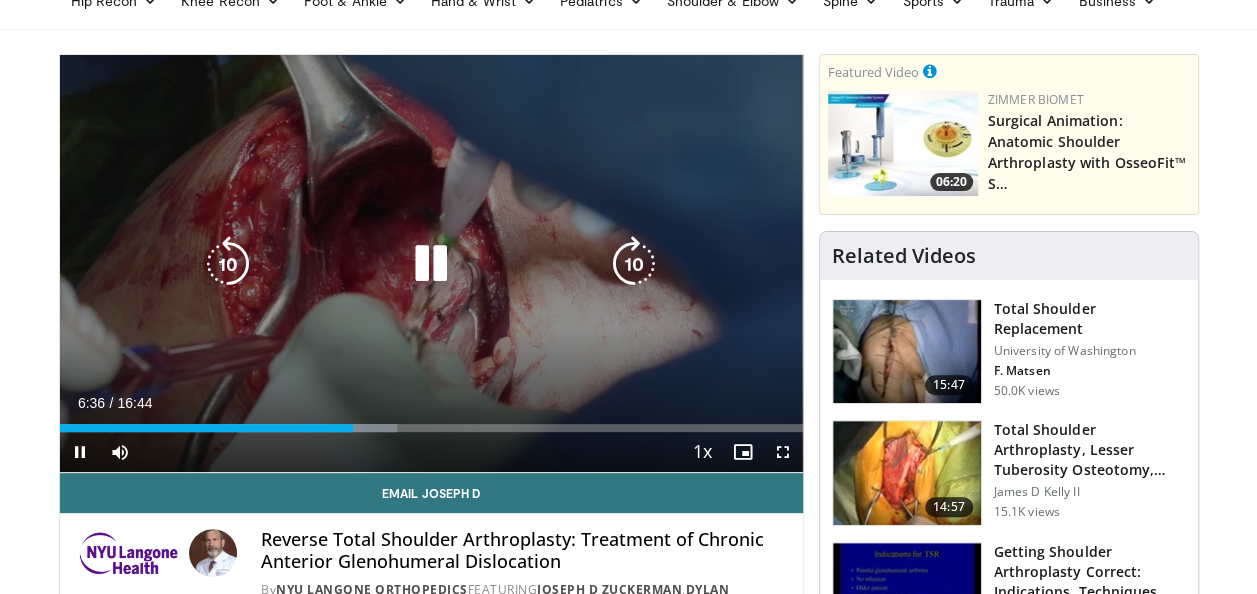 click at bounding box center (634, 264) 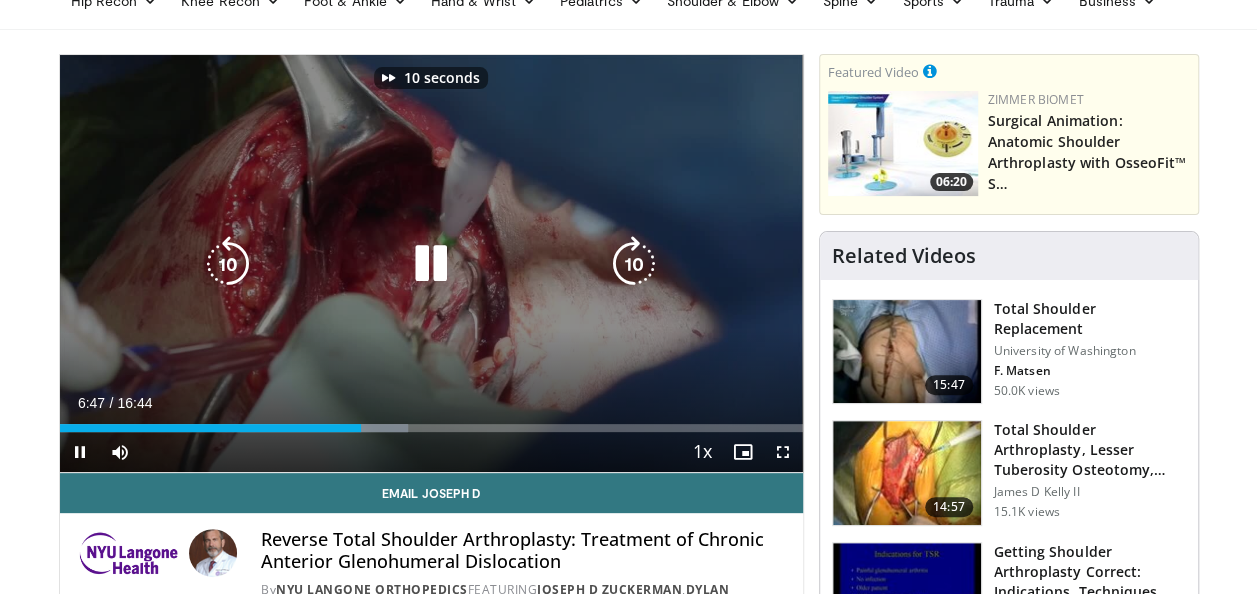 click at bounding box center [634, 264] 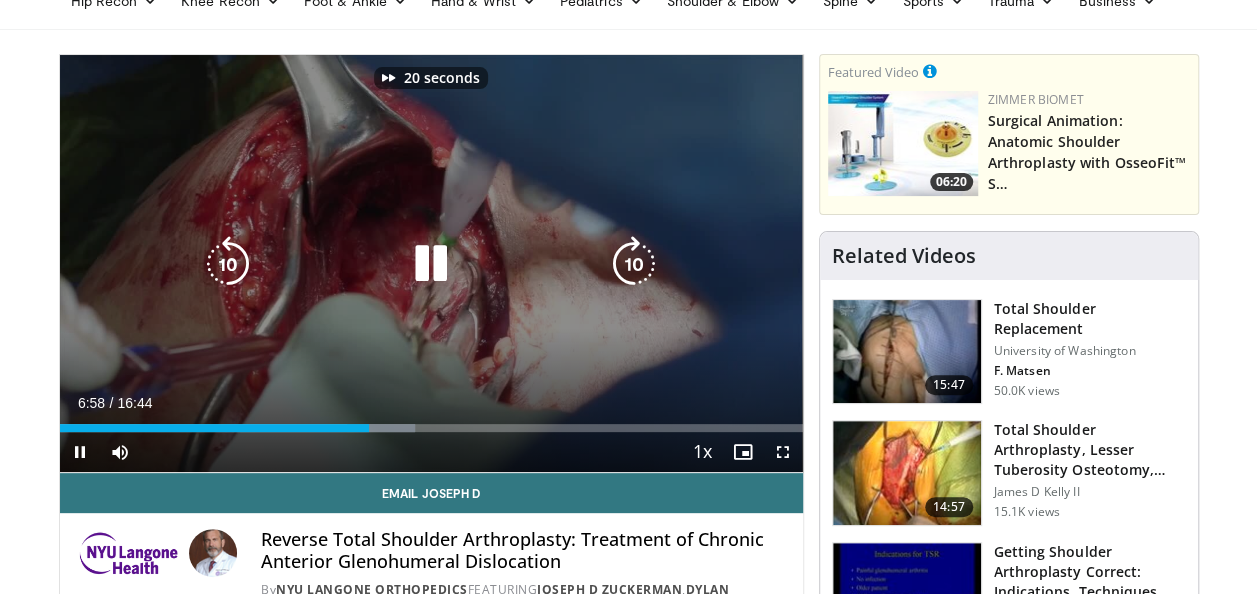 click at bounding box center (634, 264) 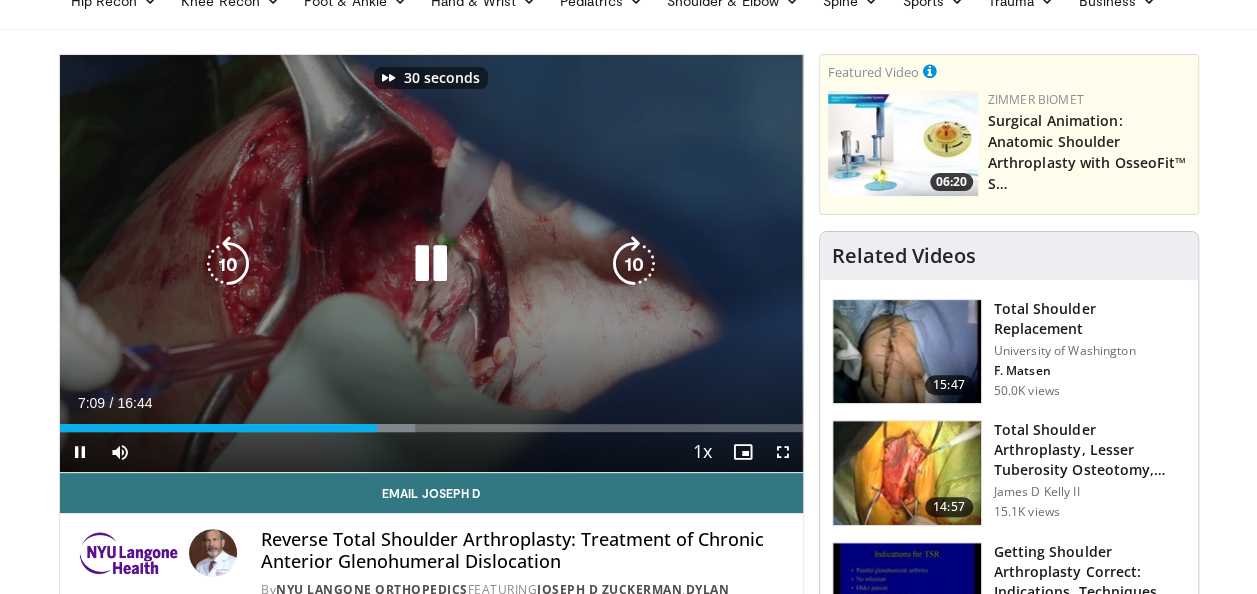 click at bounding box center (634, 264) 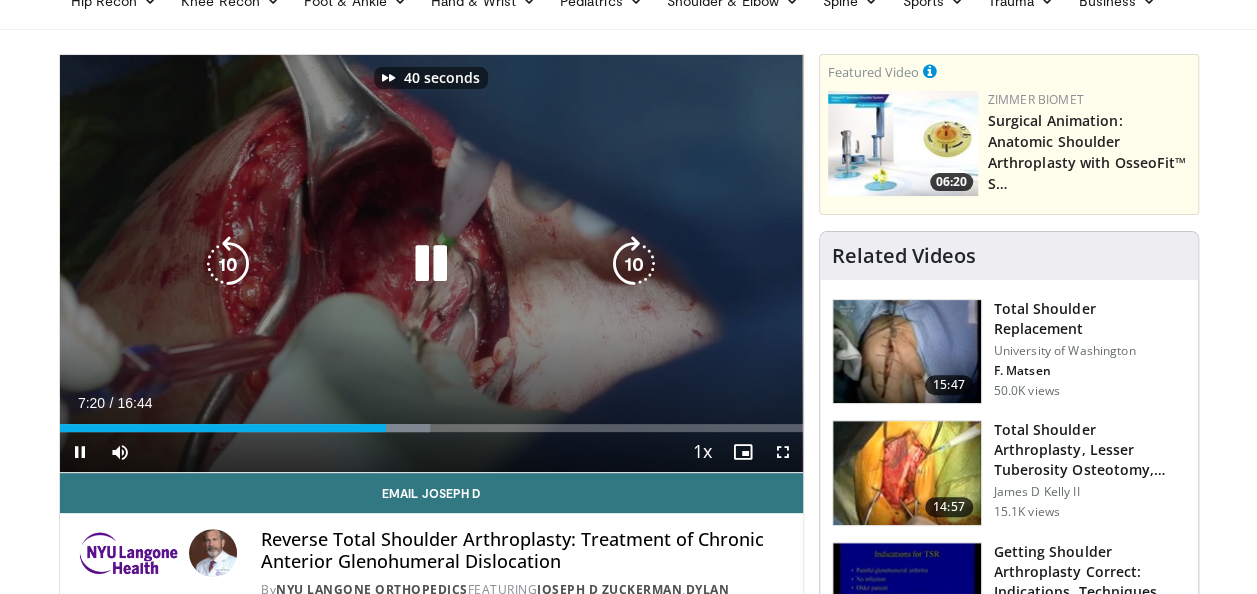 click at bounding box center (634, 264) 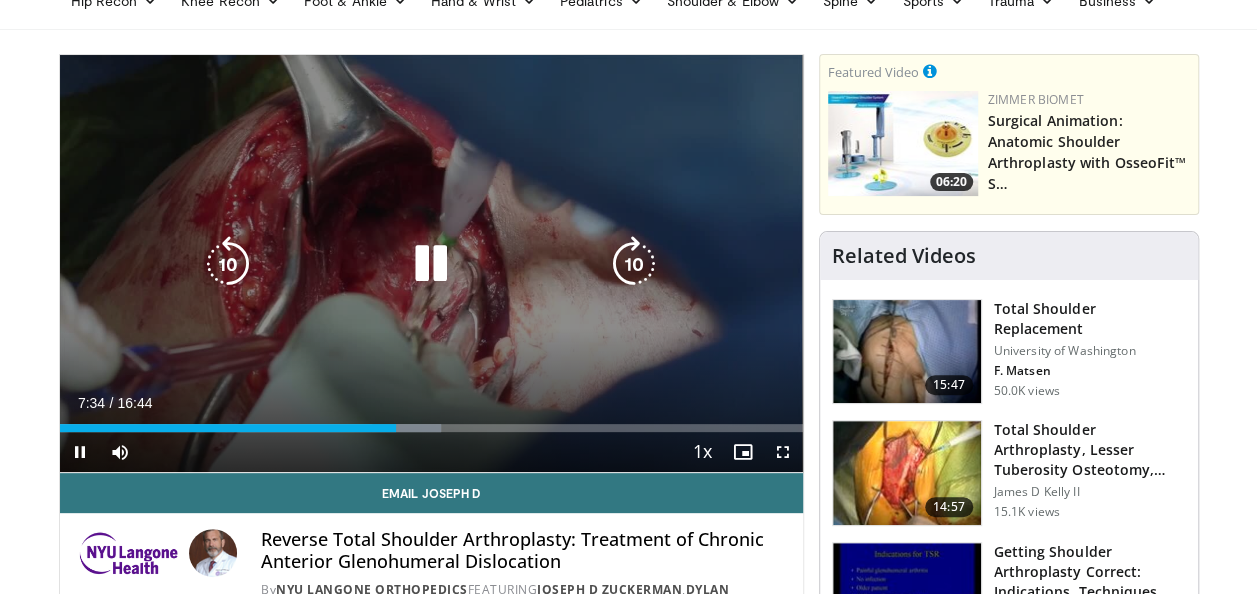 click at bounding box center [634, 264] 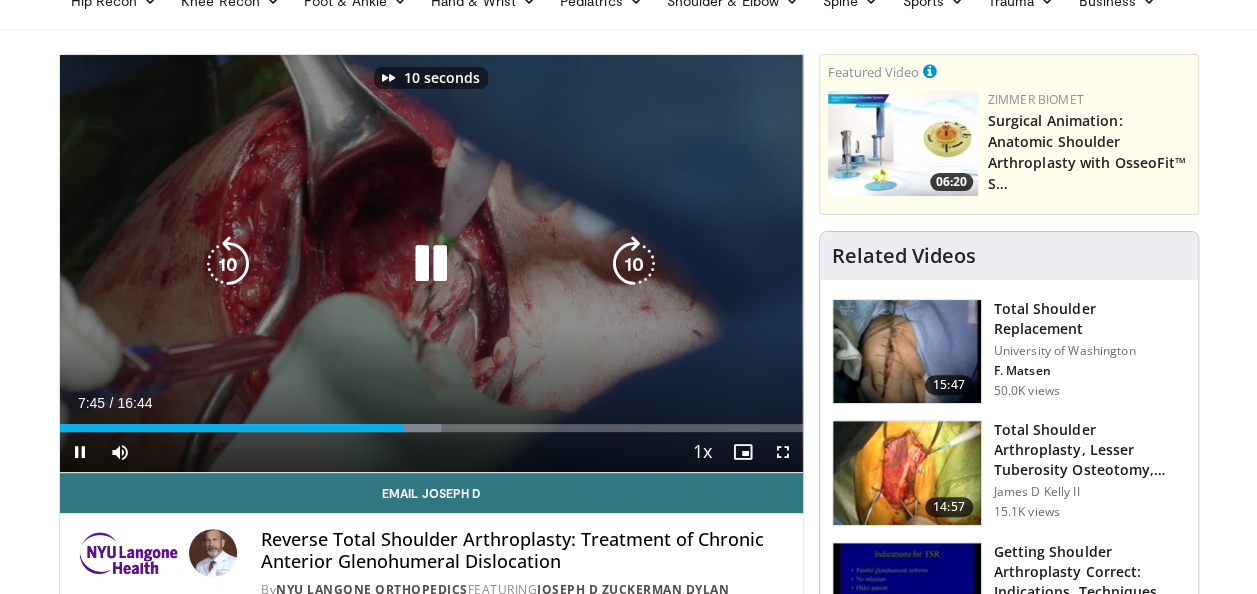 click at bounding box center (634, 264) 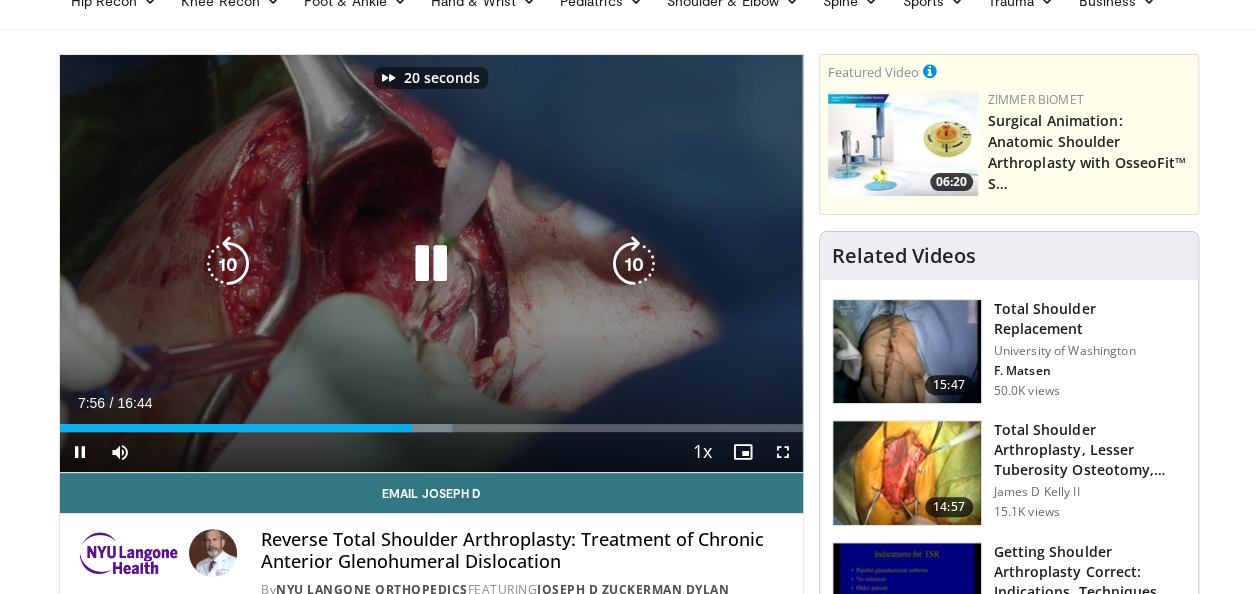 click at bounding box center [634, 264] 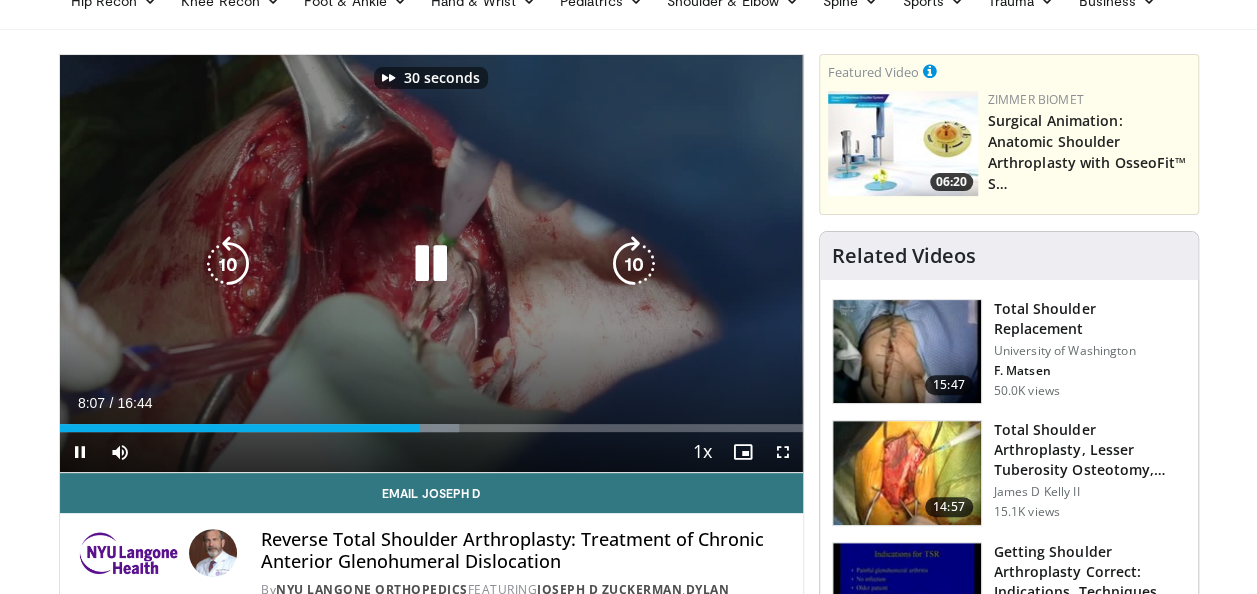 click at bounding box center [634, 264] 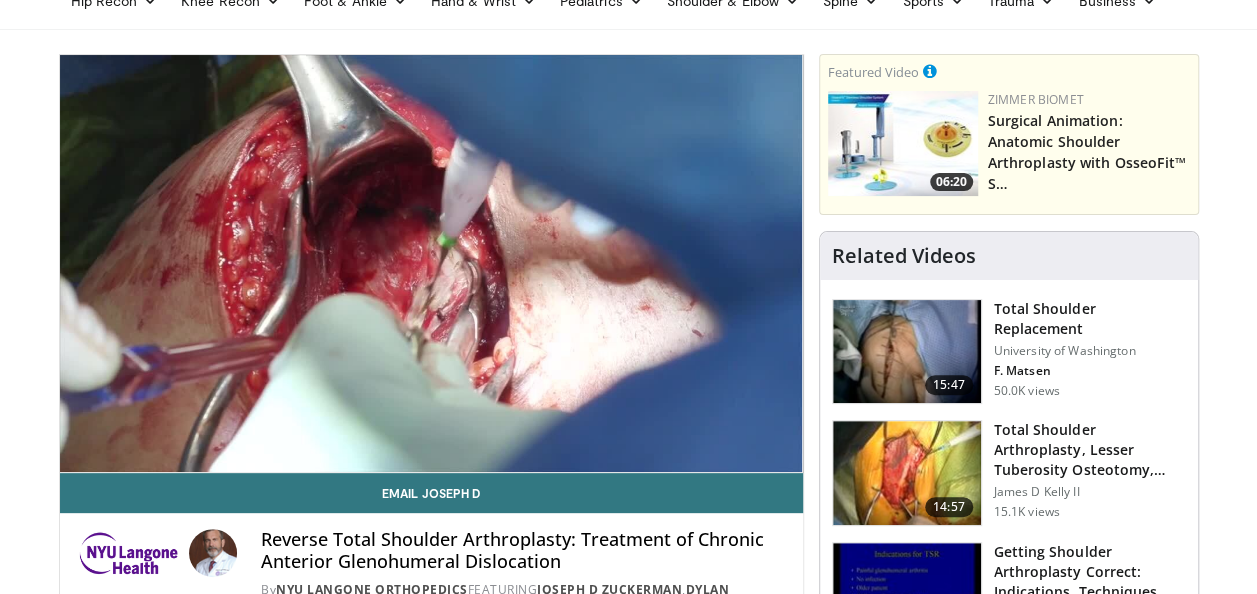 click on "40 seconds
Tap to unmute" at bounding box center [431, 263] 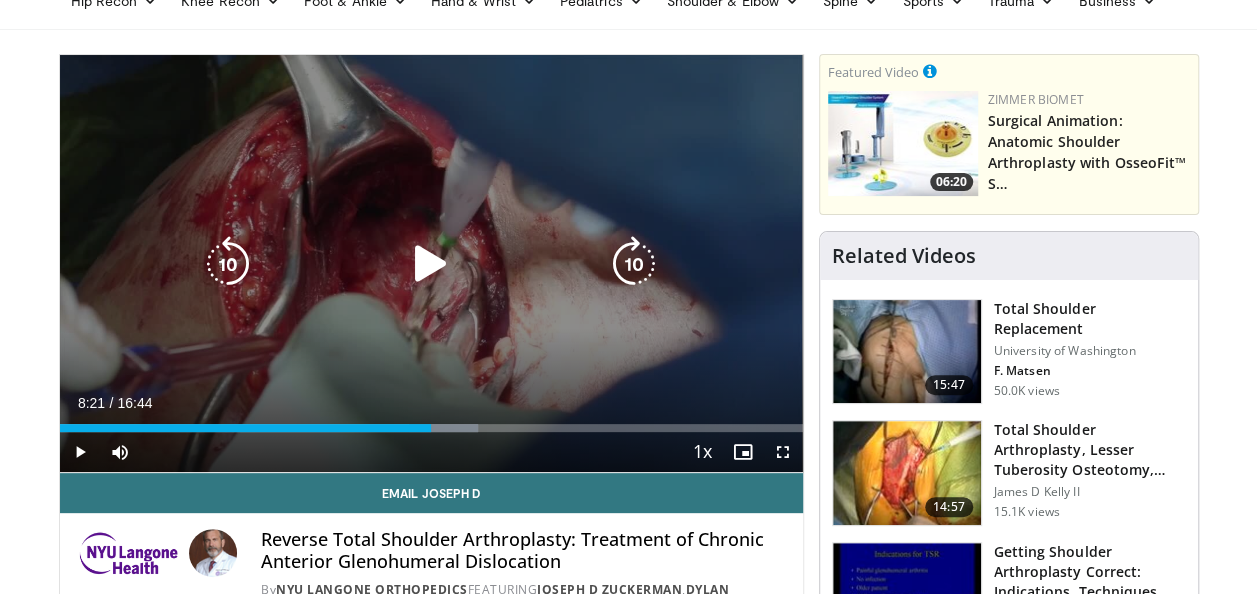 click at bounding box center (634, 264) 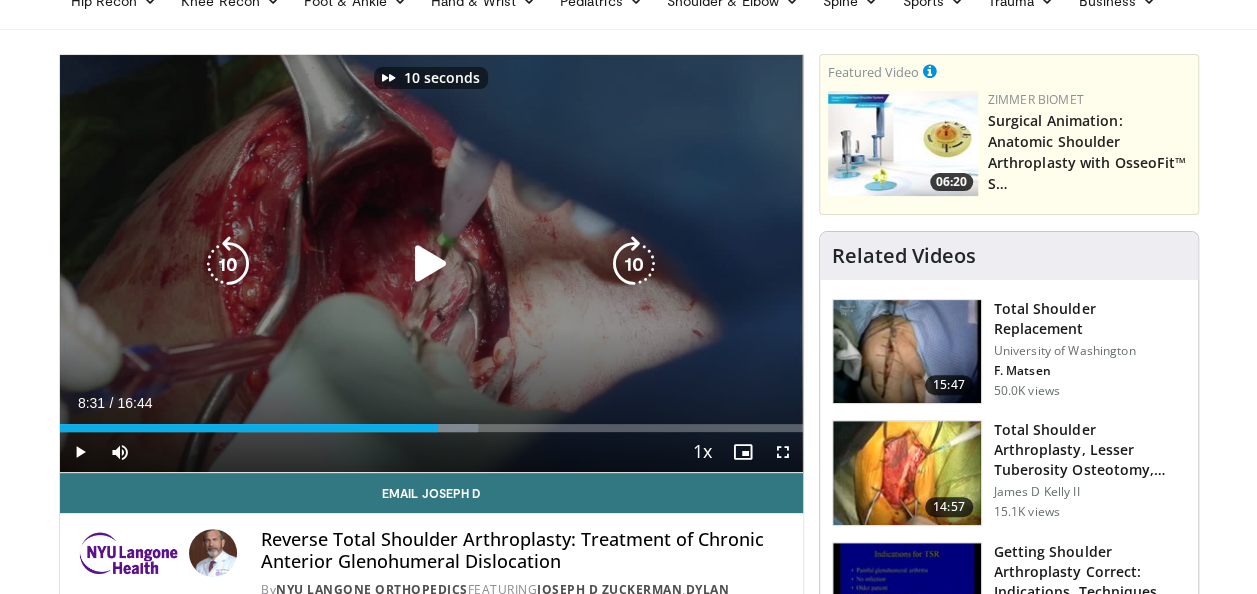 click at bounding box center (431, 264) 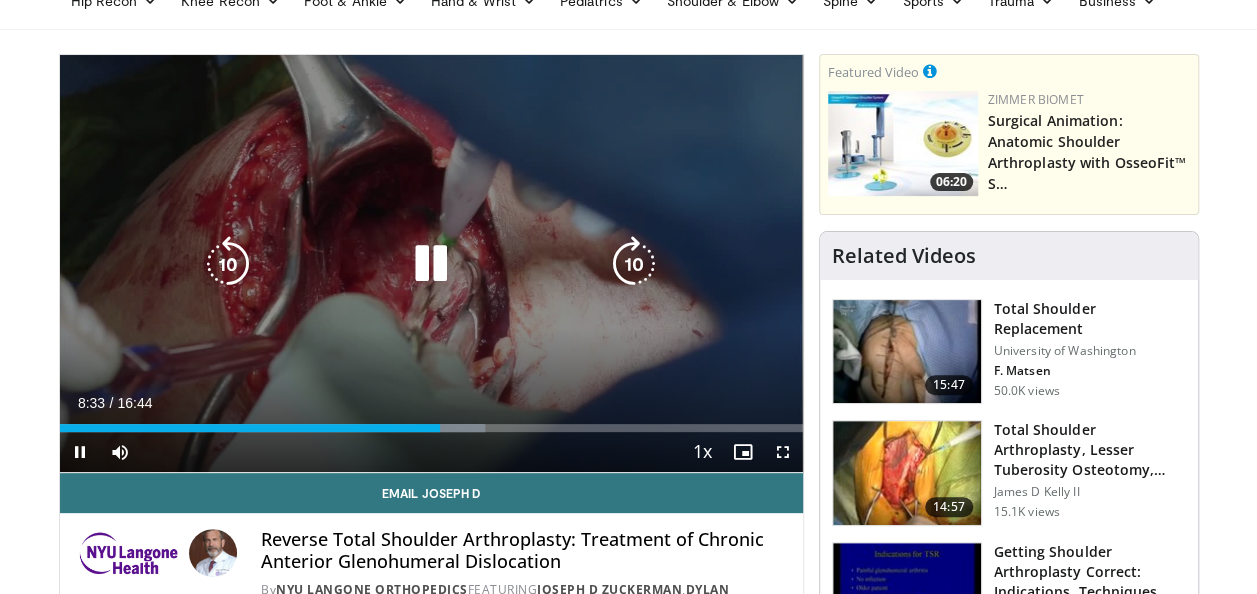 click at bounding box center [634, 264] 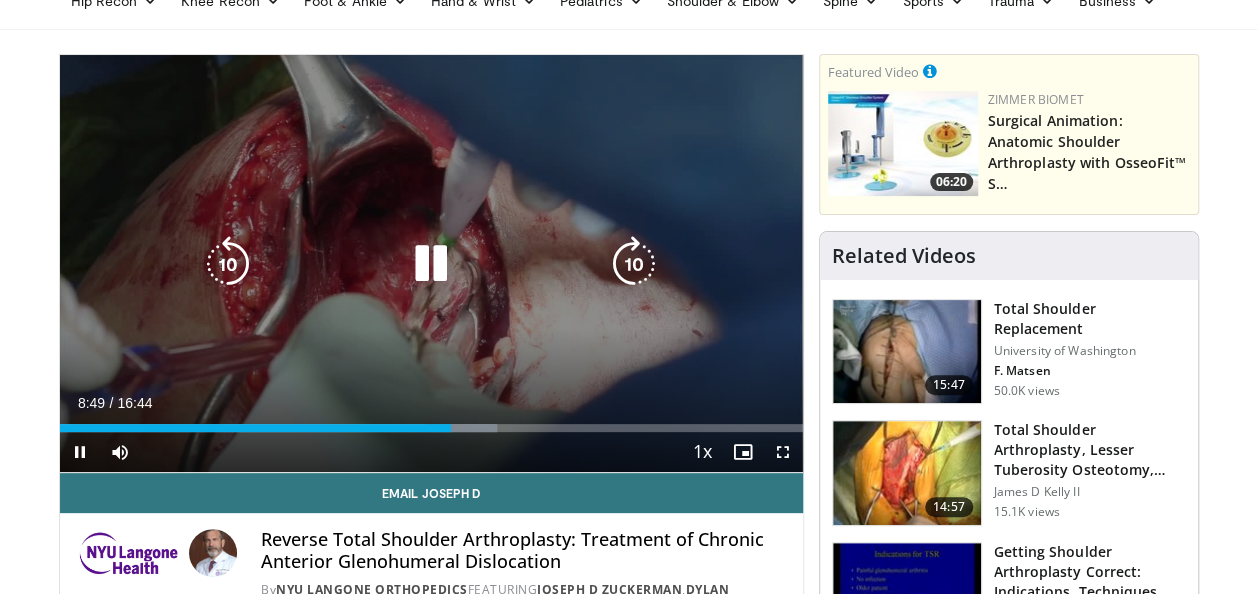 click at bounding box center (634, 264) 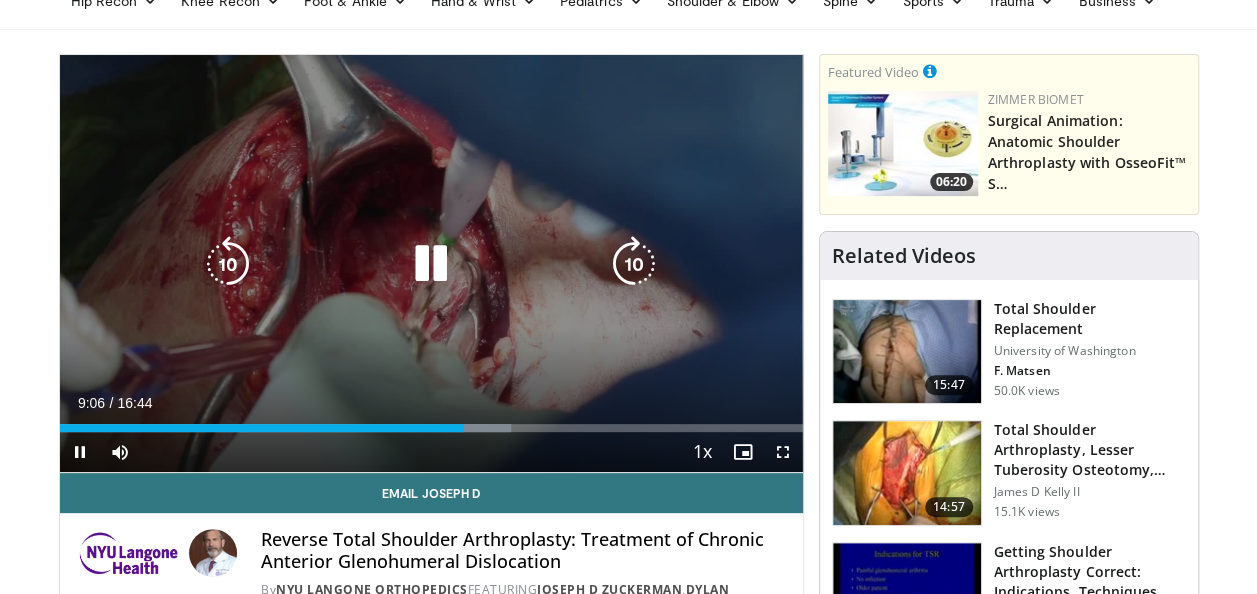 click at bounding box center [634, 264] 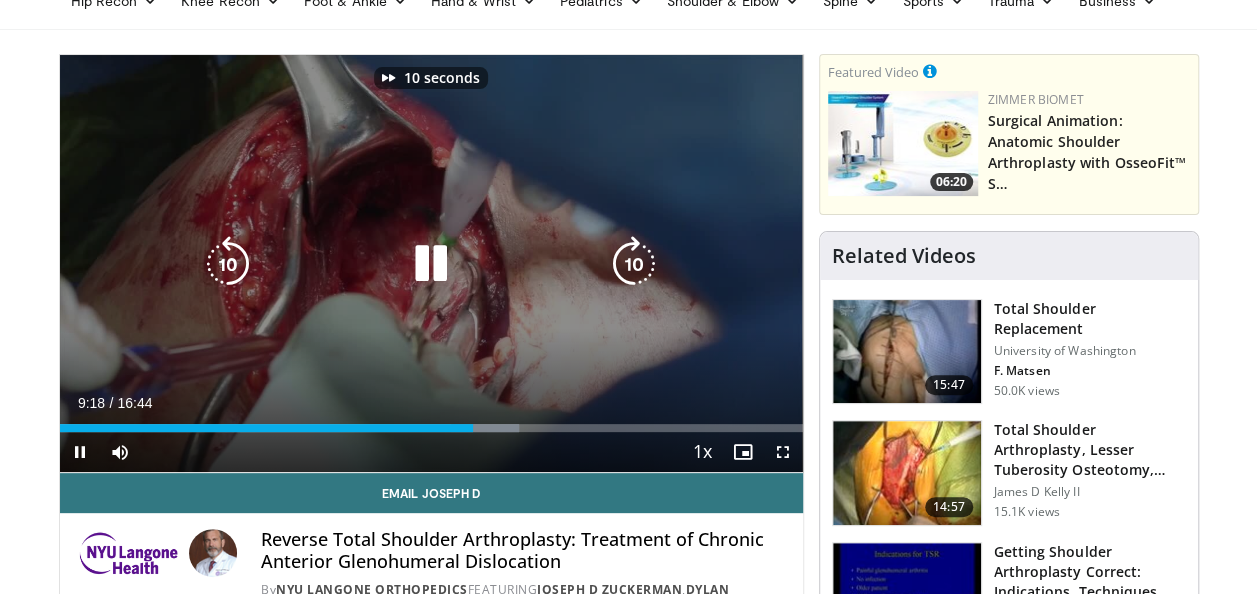 click at bounding box center (634, 264) 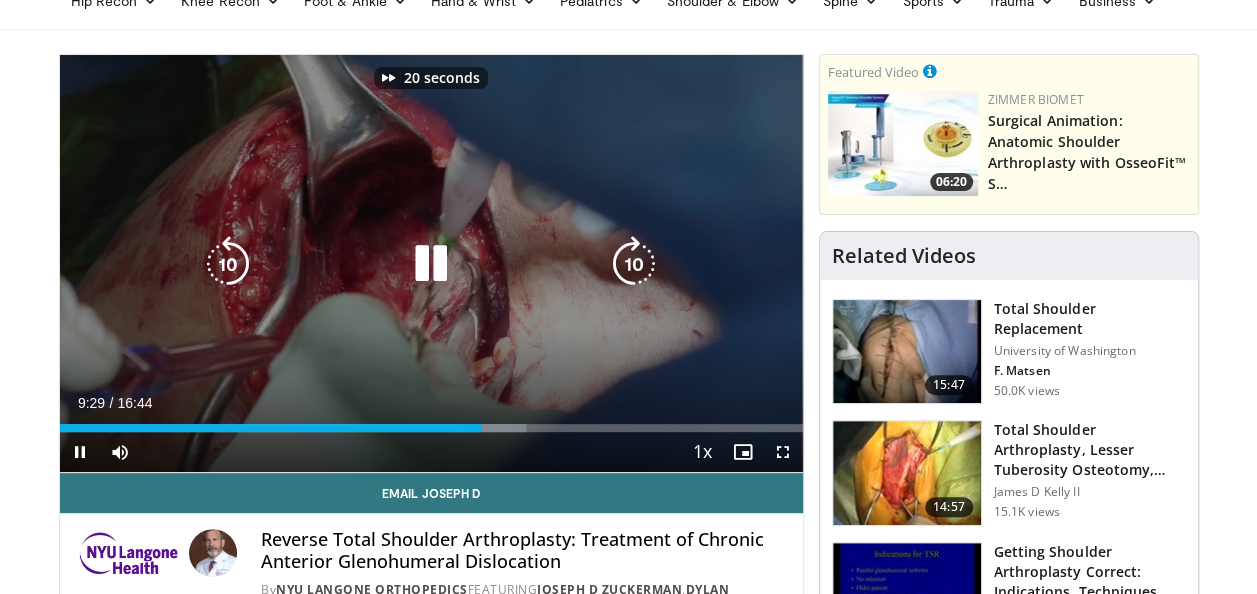 click at bounding box center (634, 264) 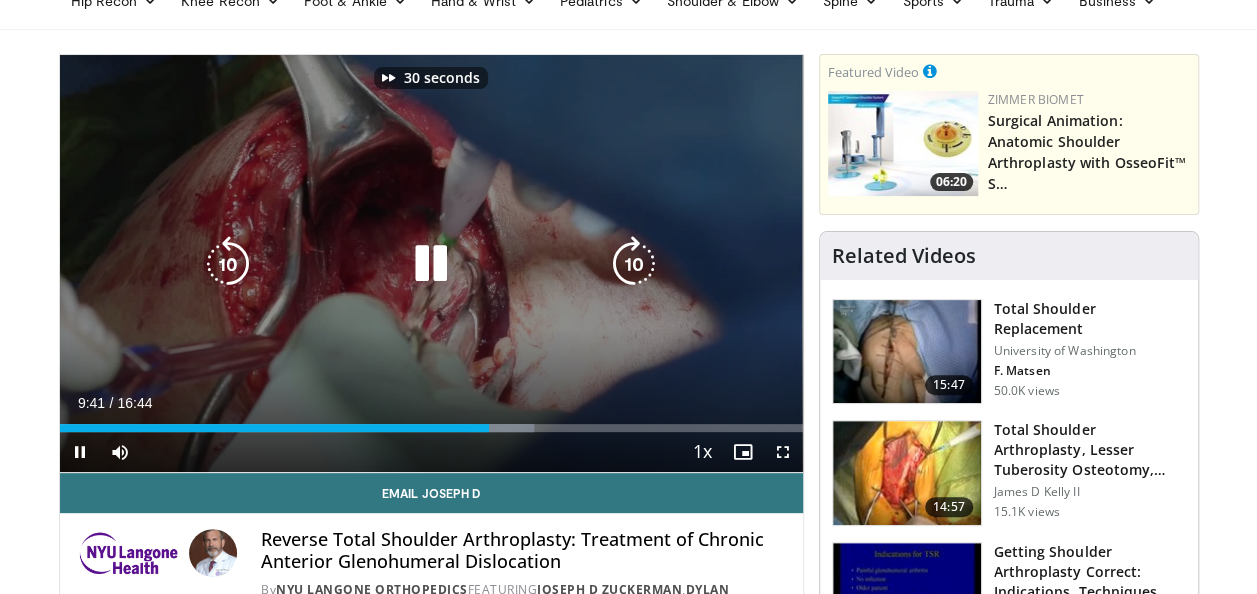 click at bounding box center [634, 264] 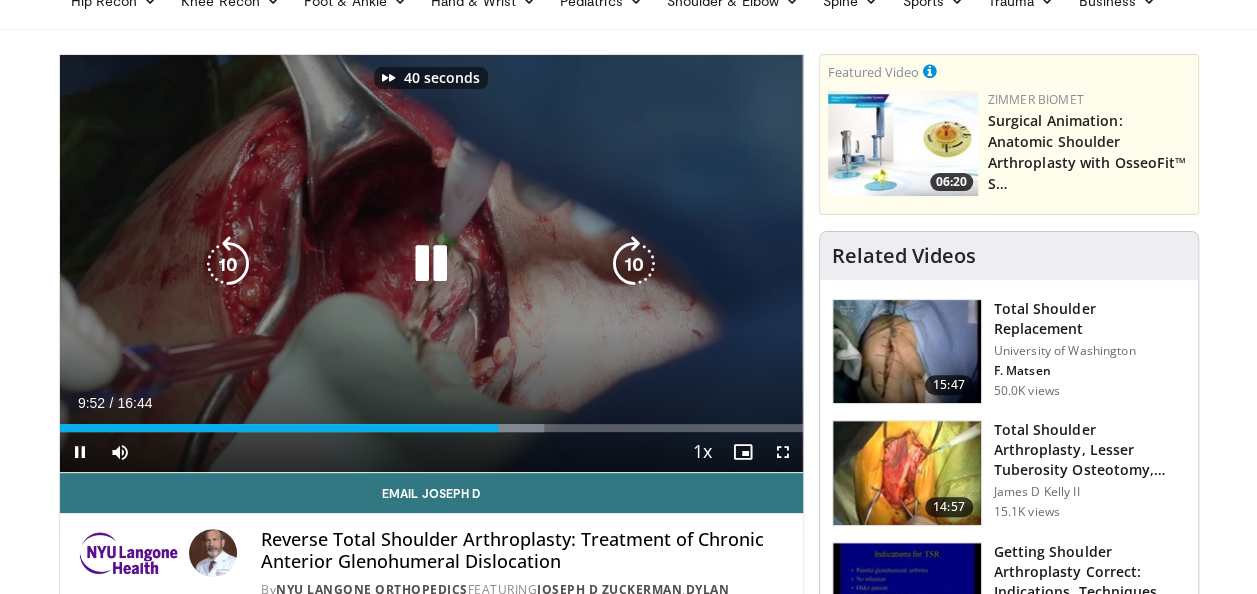 click at bounding box center (634, 264) 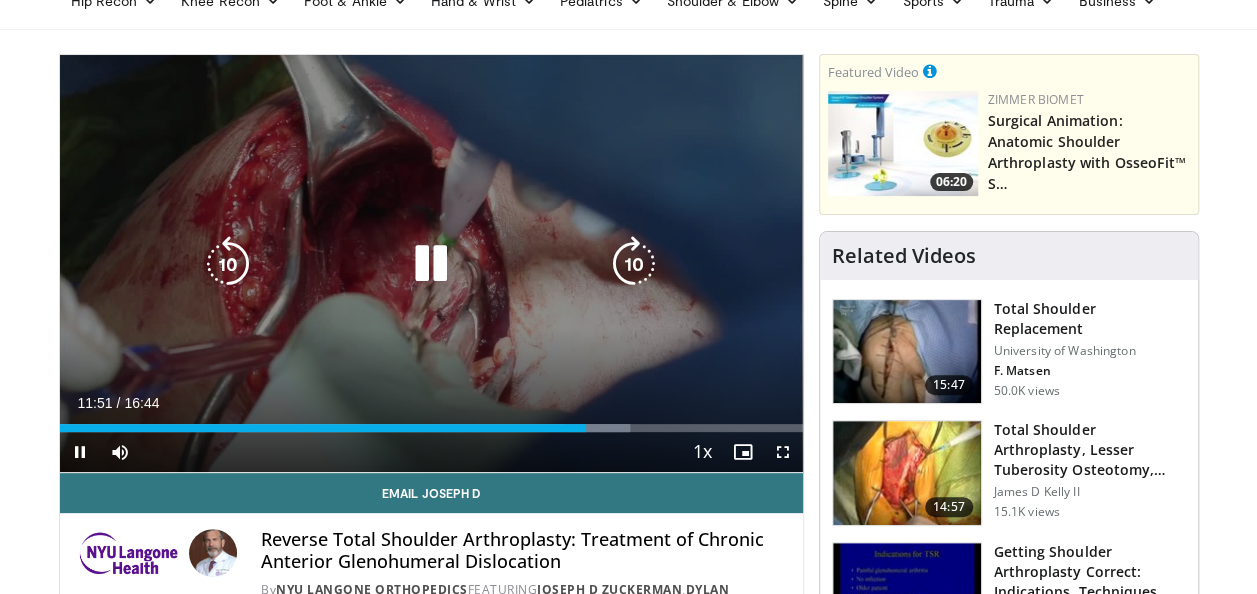 click at bounding box center (634, 264) 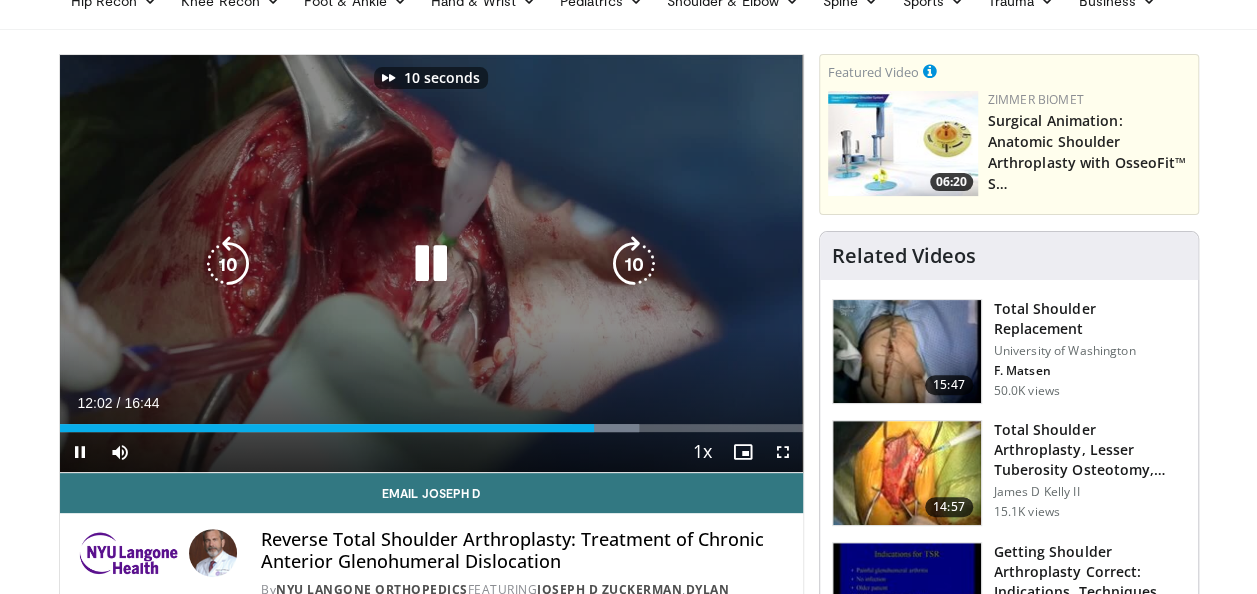 click at bounding box center [634, 264] 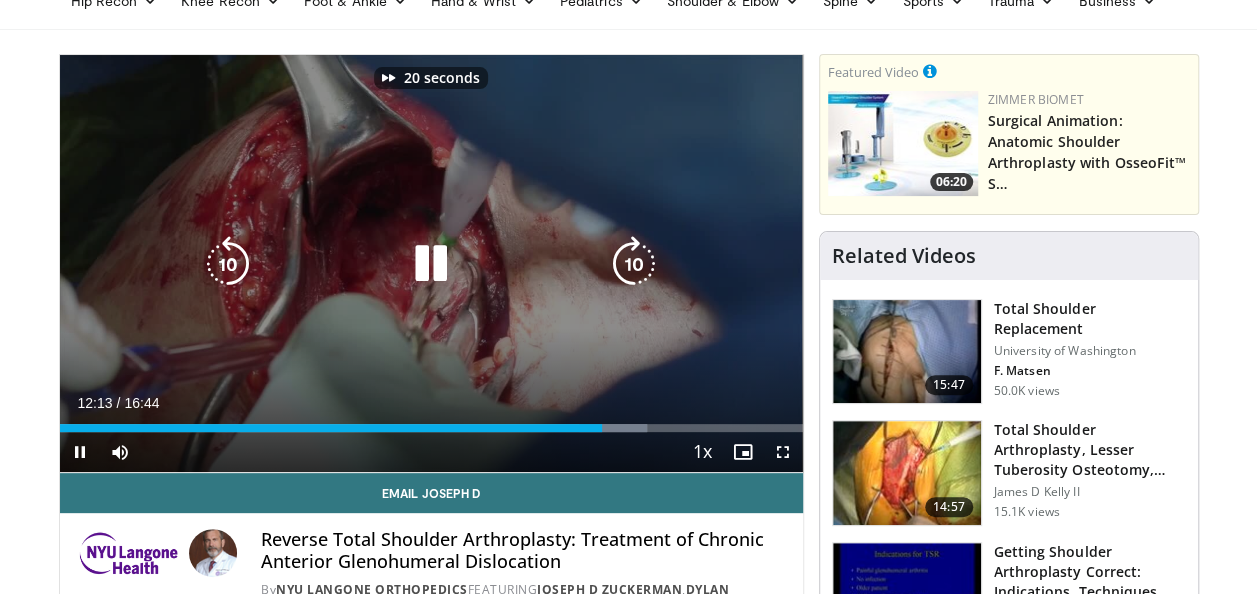 click at bounding box center (634, 264) 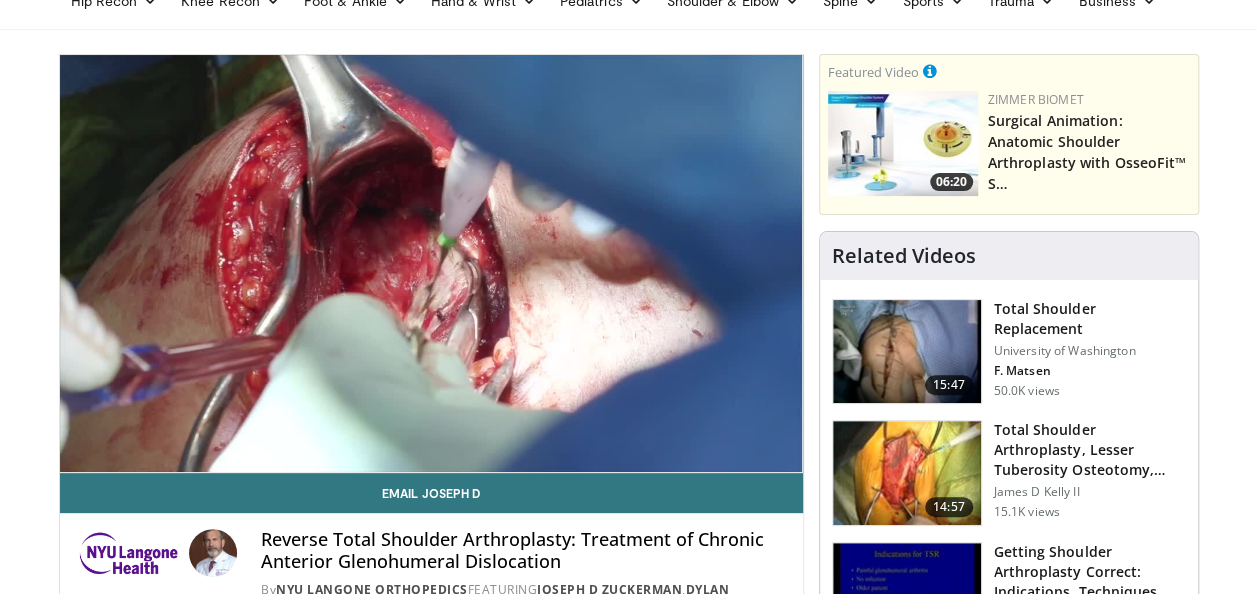 click on "30 seconds
Tap to unmute" at bounding box center [431, 263] 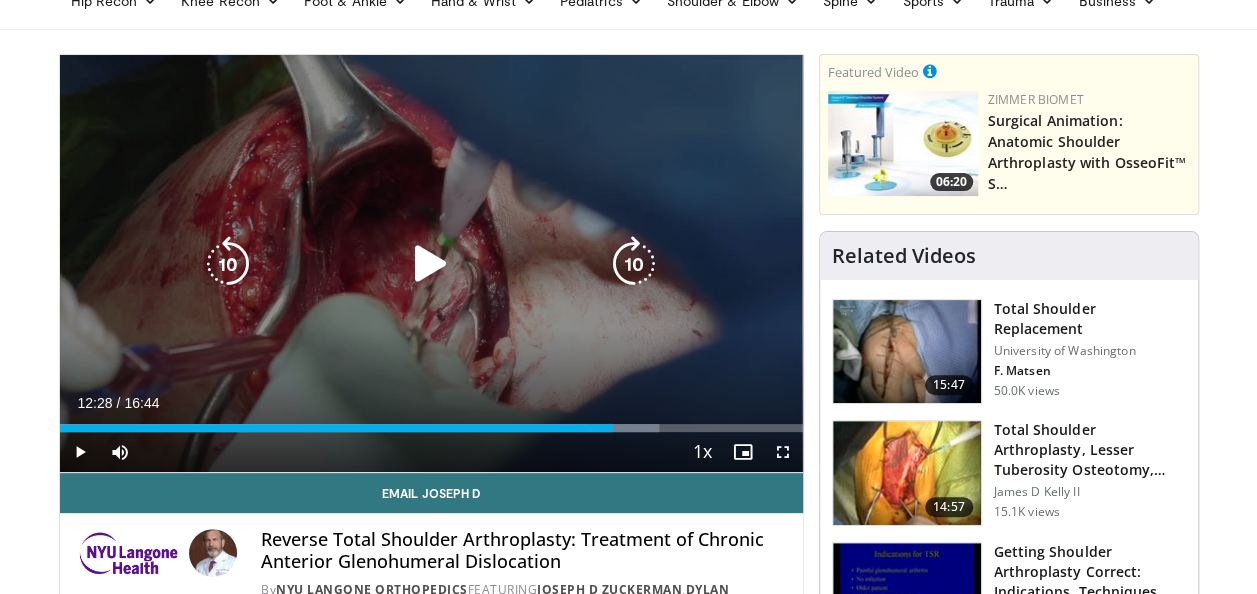 click at bounding box center (634, 264) 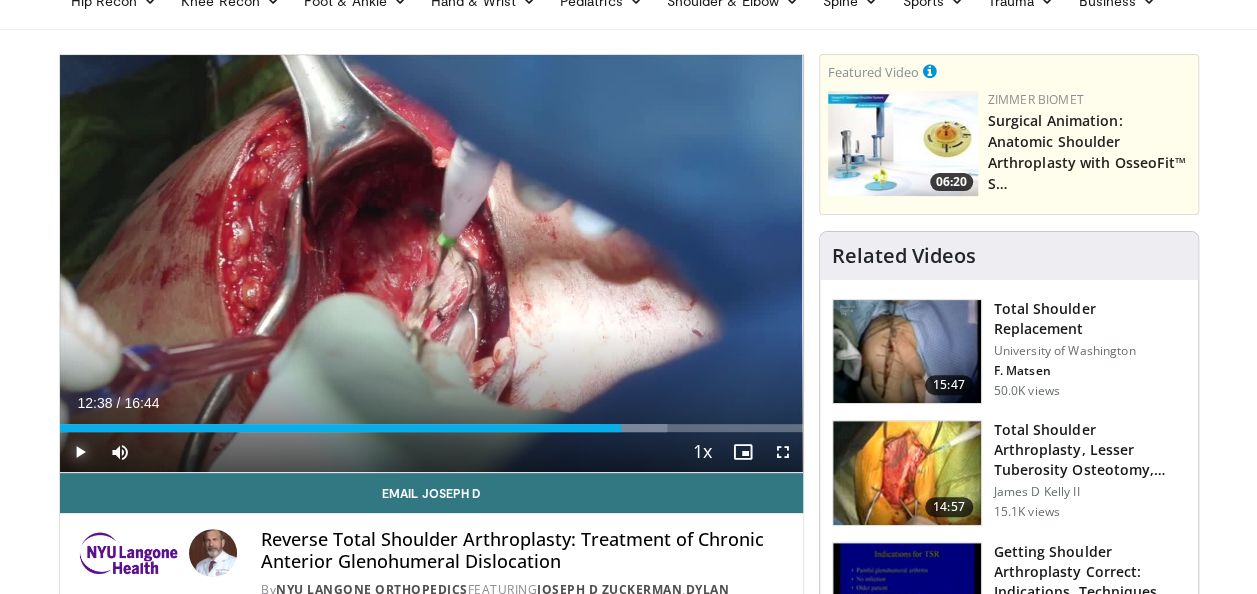 click at bounding box center [80, 452] 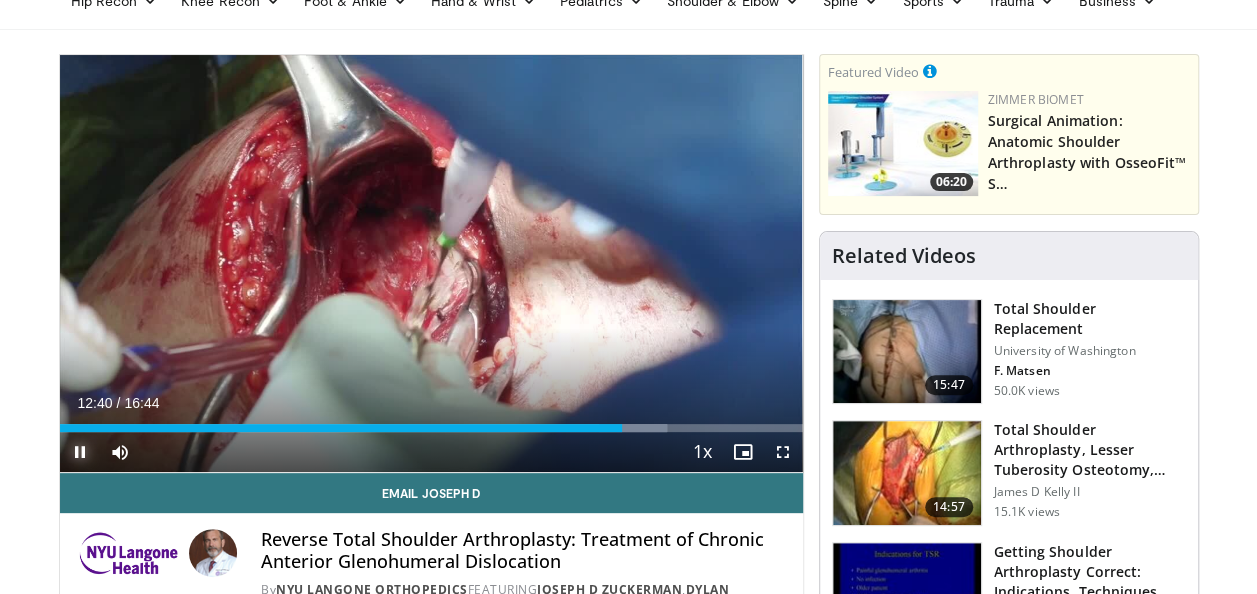 click at bounding box center [80, 452] 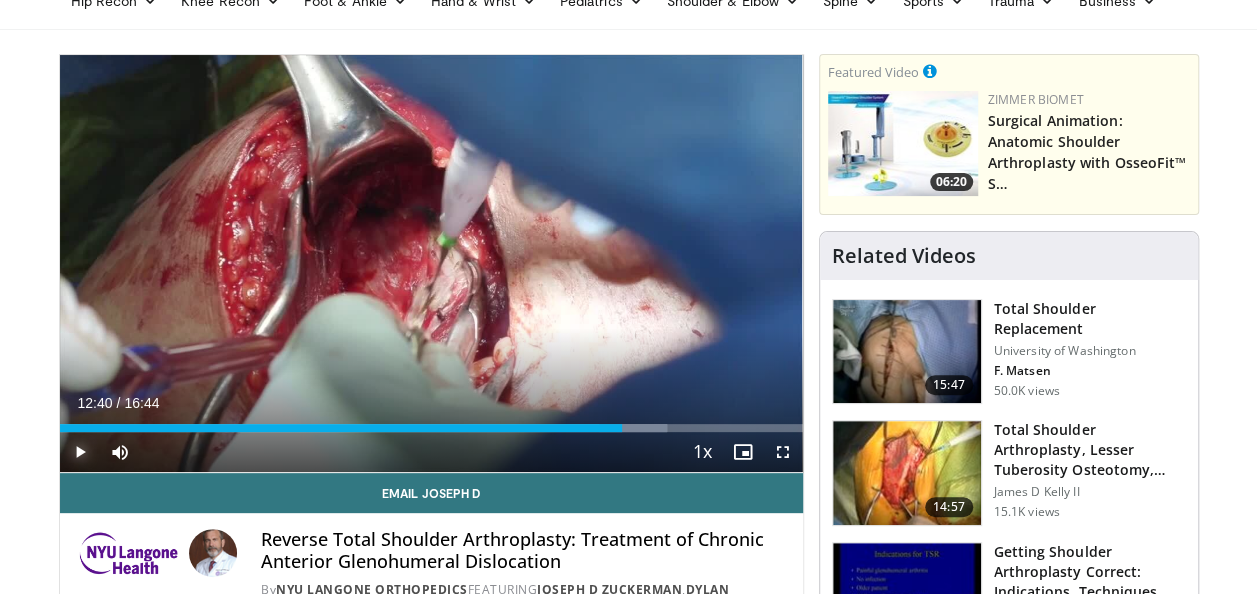 click at bounding box center (80, 452) 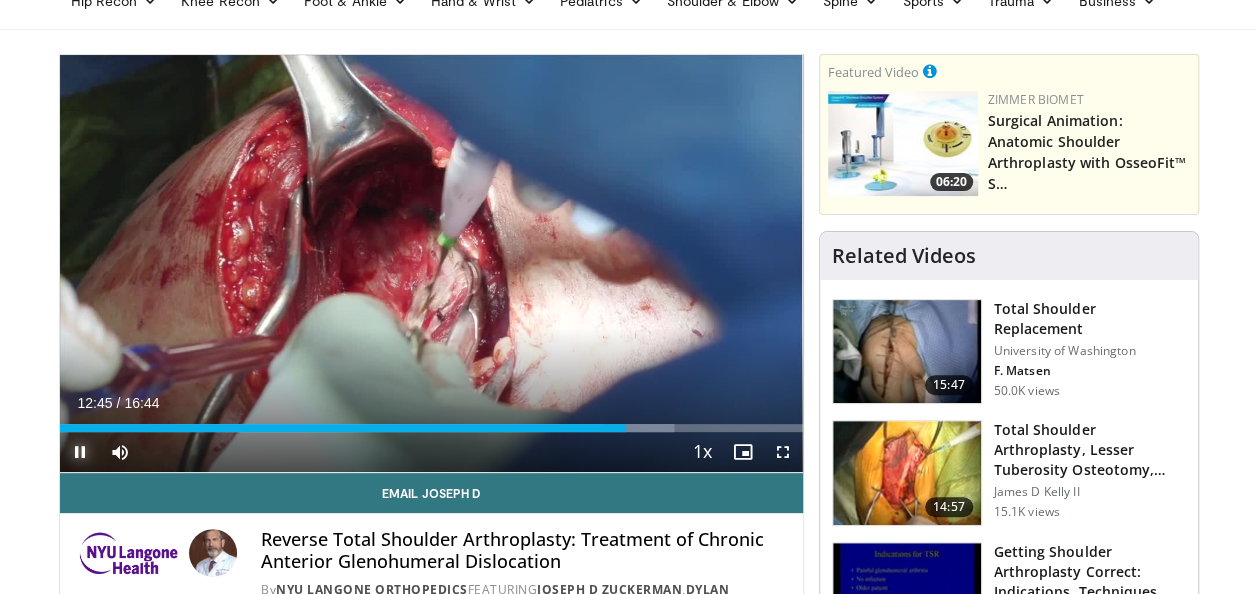 click at bounding box center [80, 452] 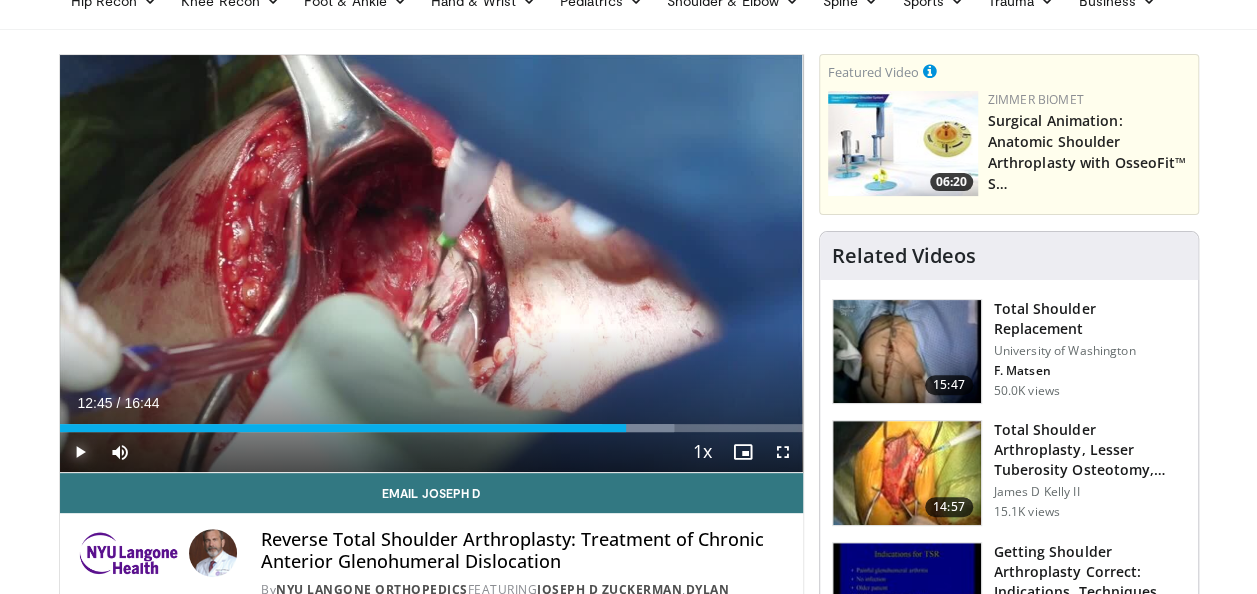 click at bounding box center (80, 452) 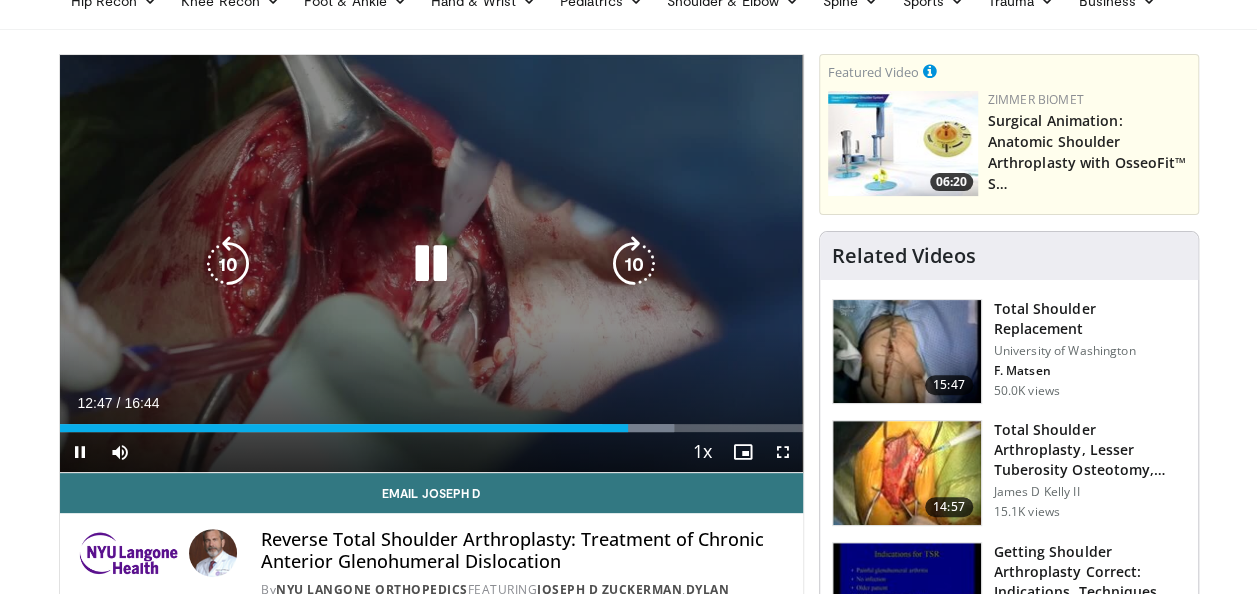 click at bounding box center [634, 264] 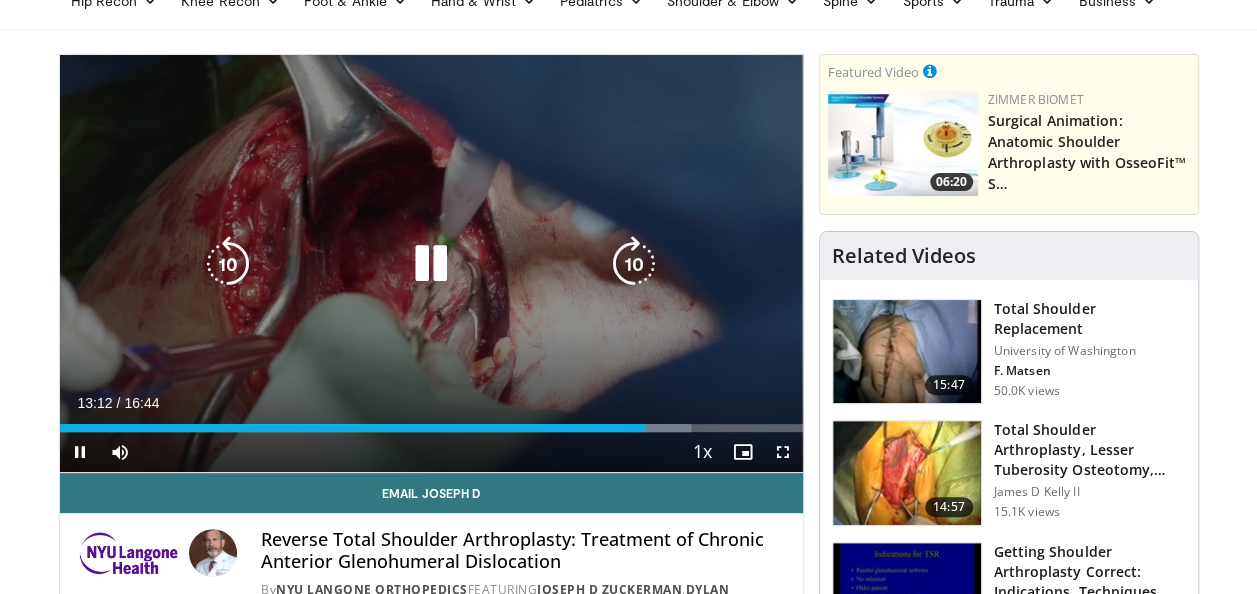 click at bounding box center [634, 264] 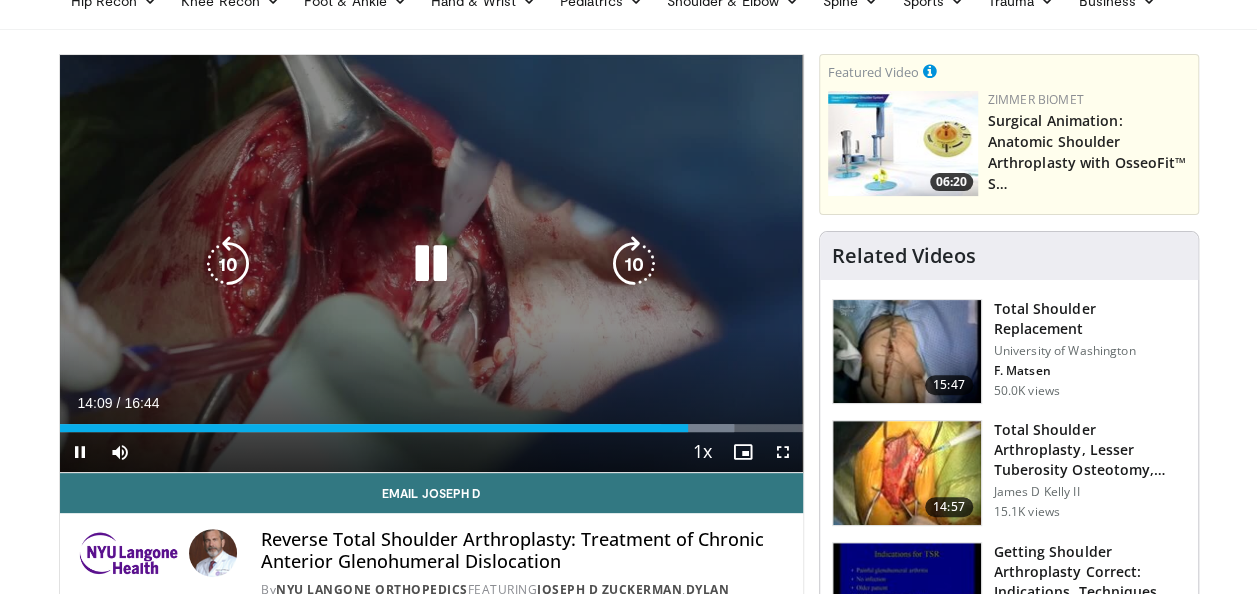 click at bounding box center (634, 264) 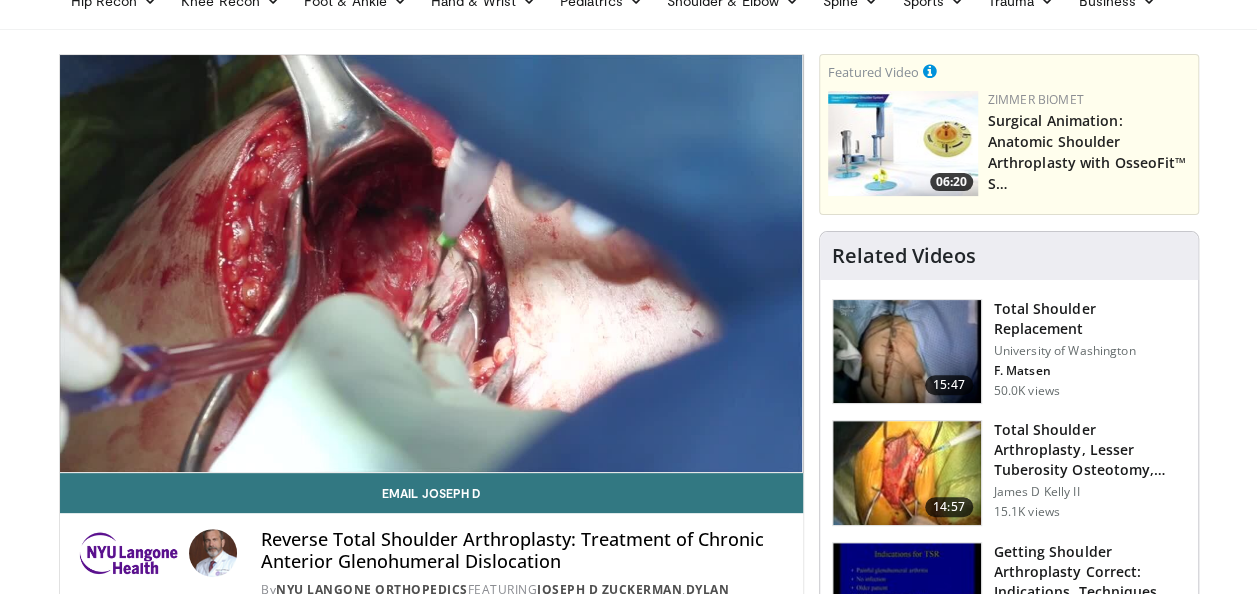 click on "10 seconds
Tap to unmute" at bounding box center [431, 263] 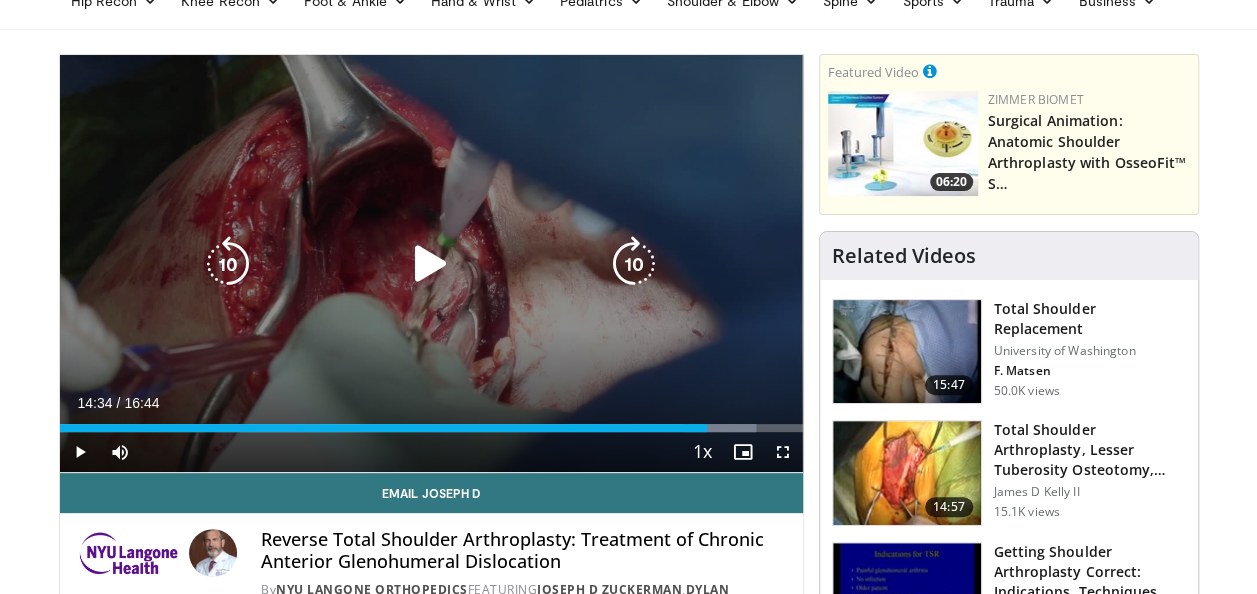 click at bounding box center [634, 264] 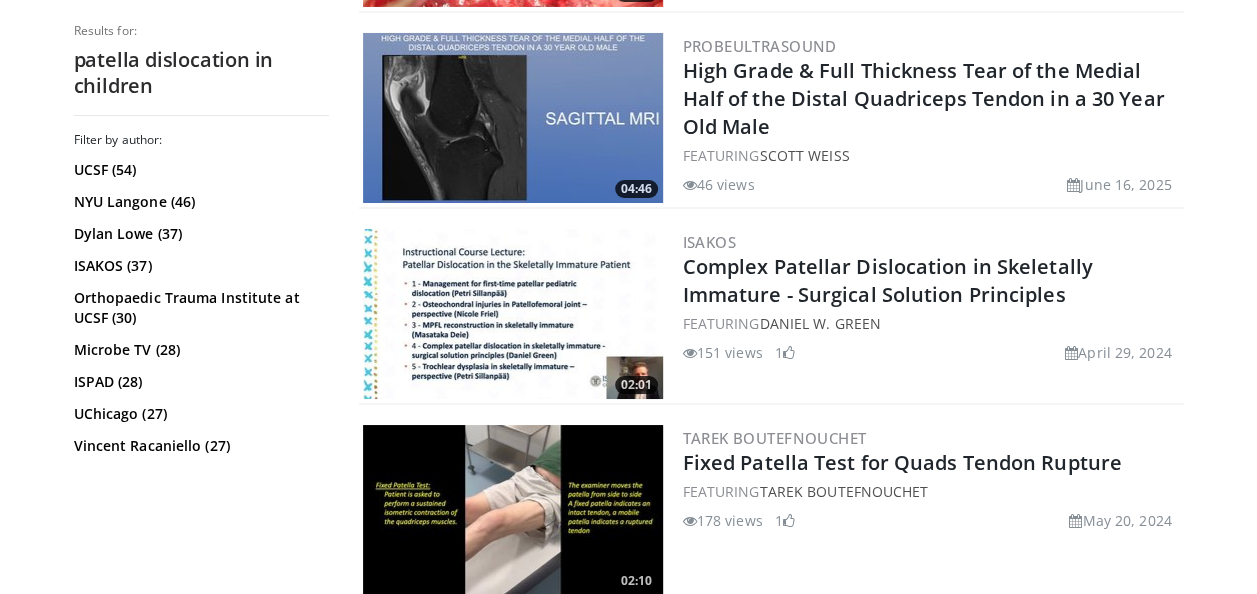 scroll, scrollTop: 3586, scrollLeft: 0, axis: vertical 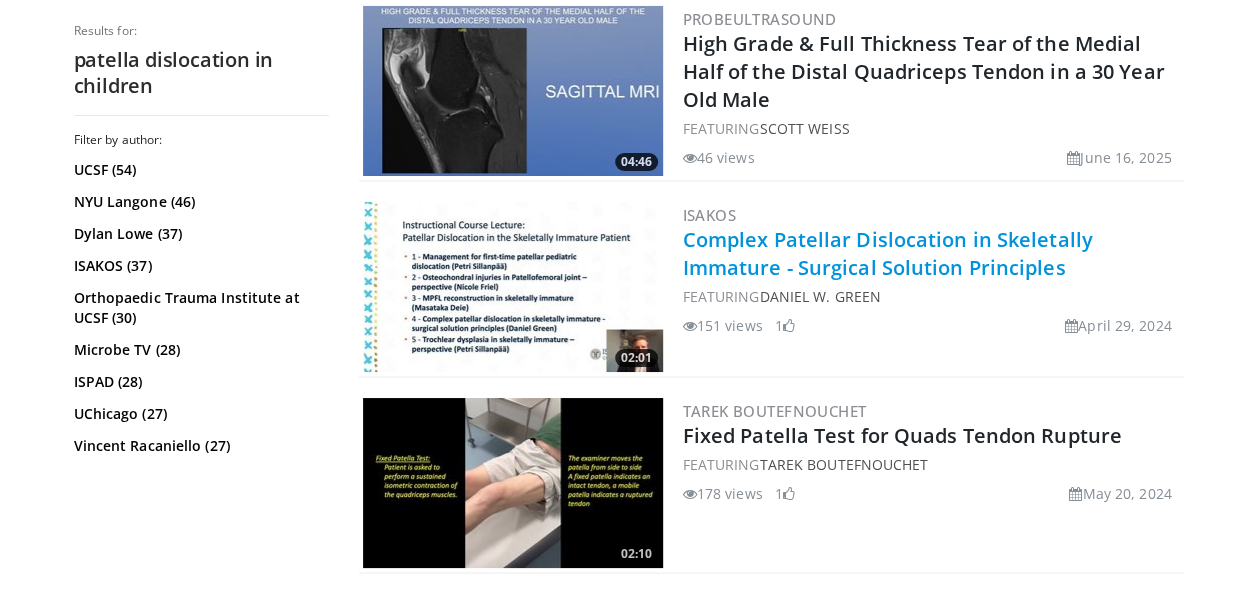 click on "Complex Patellar Dislocation in Skeletally Immature - Surgical Solution Principles" at bounding box center (888, 253) 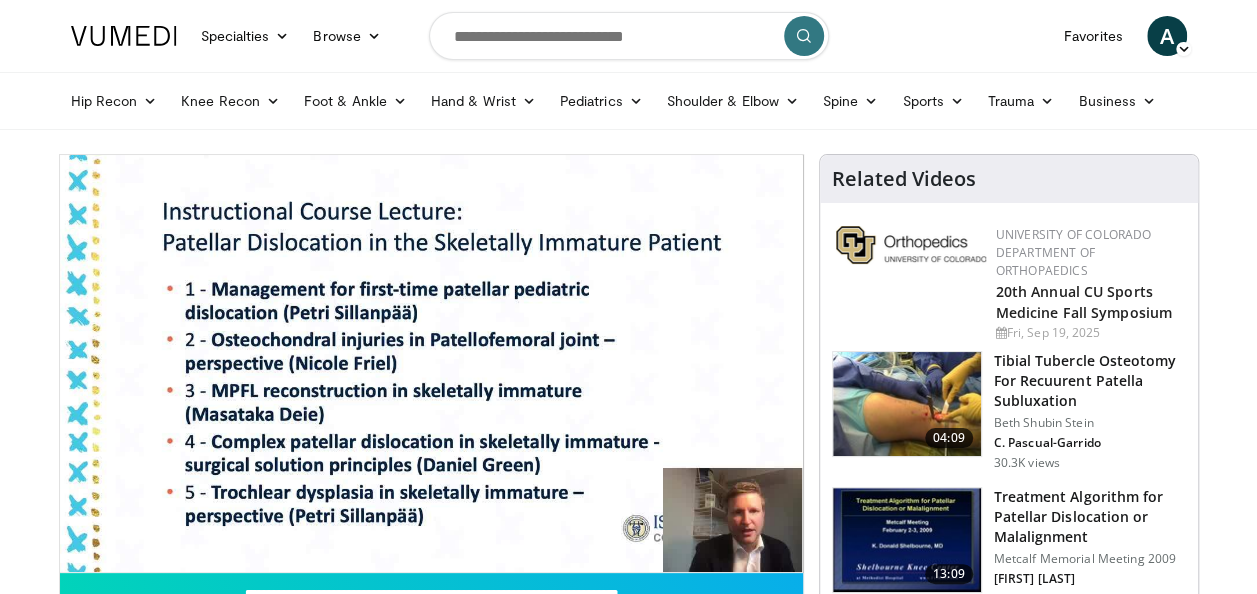 scroll, scrollTop: 100, scrollLeft: 0, axis: vertical 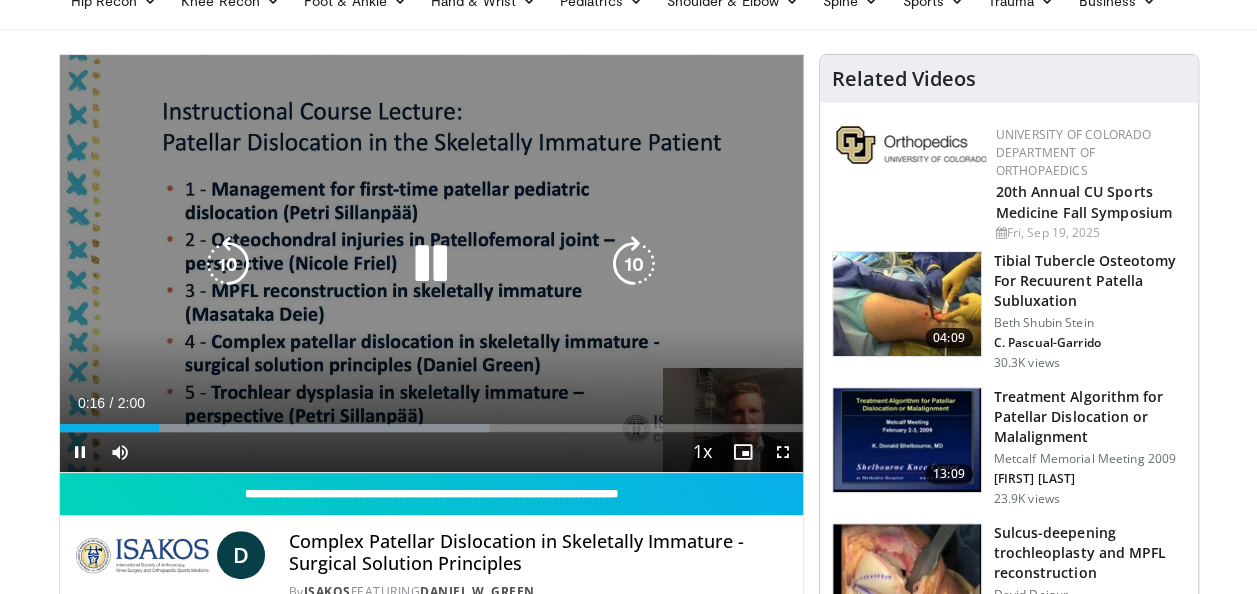 click at bounding box center (431, 264) 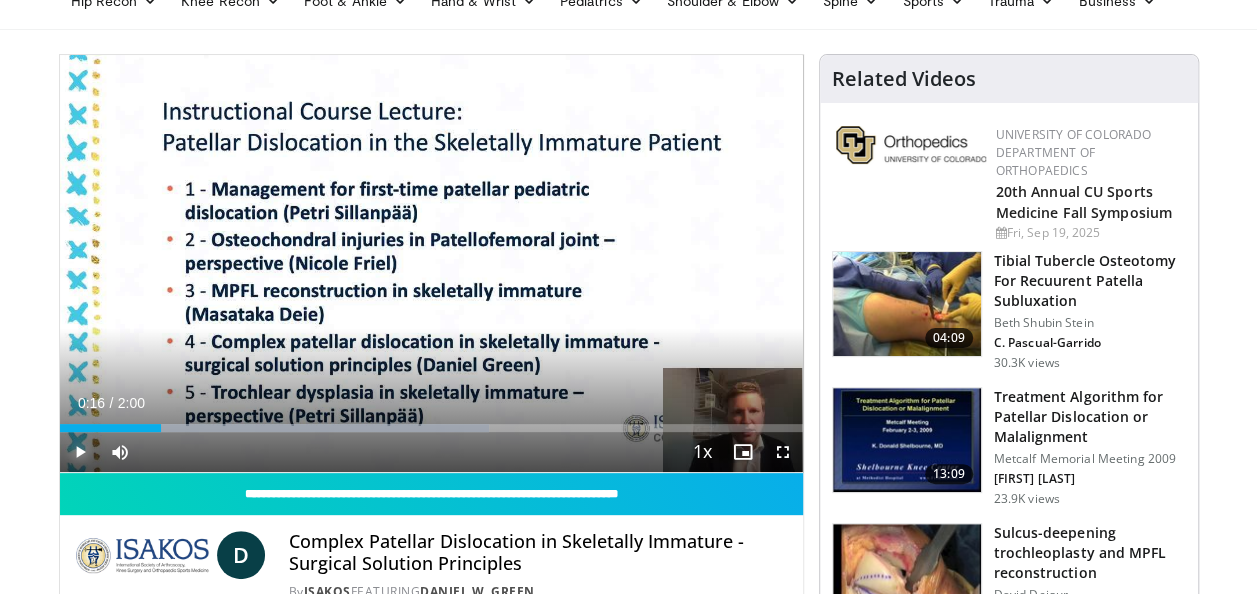click at bounding box center (80, 452) 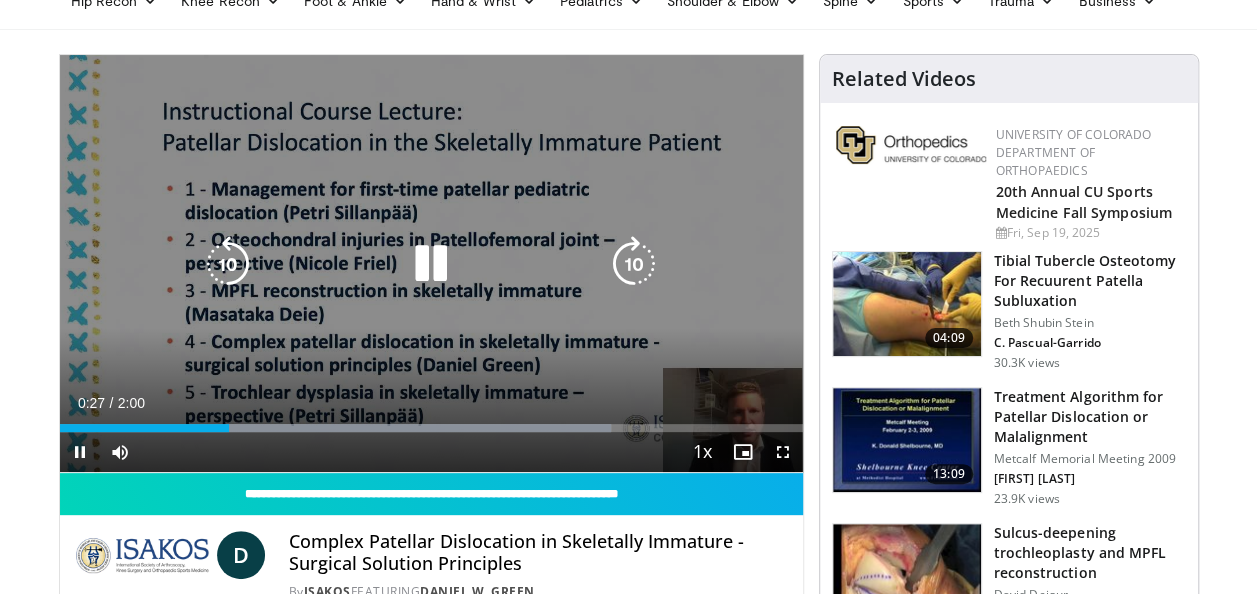 click at bounding box center [634, 264] 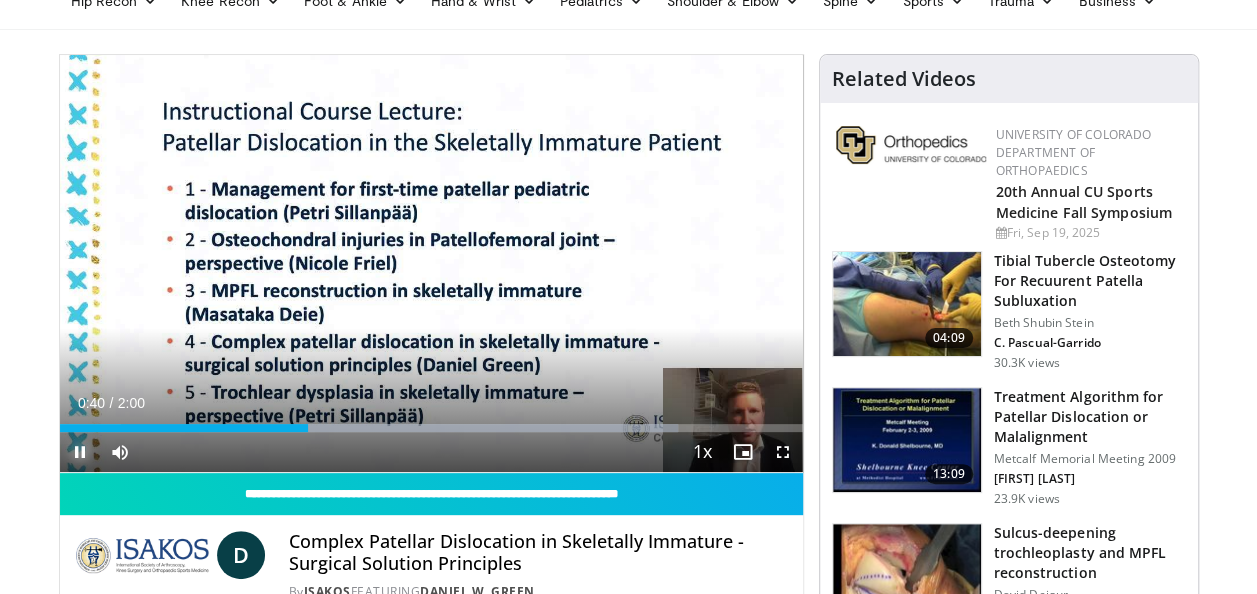 click at bounding box center [80, 452] 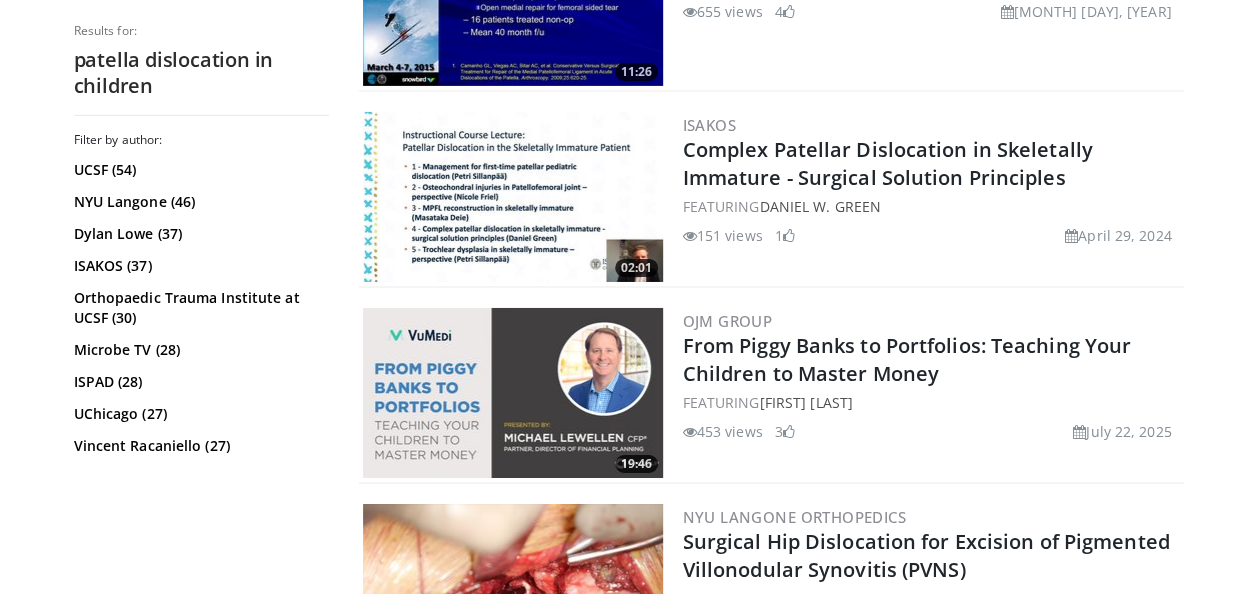 scroll, scrollTop: 3286, scrollLeft: 0, axis: vertical 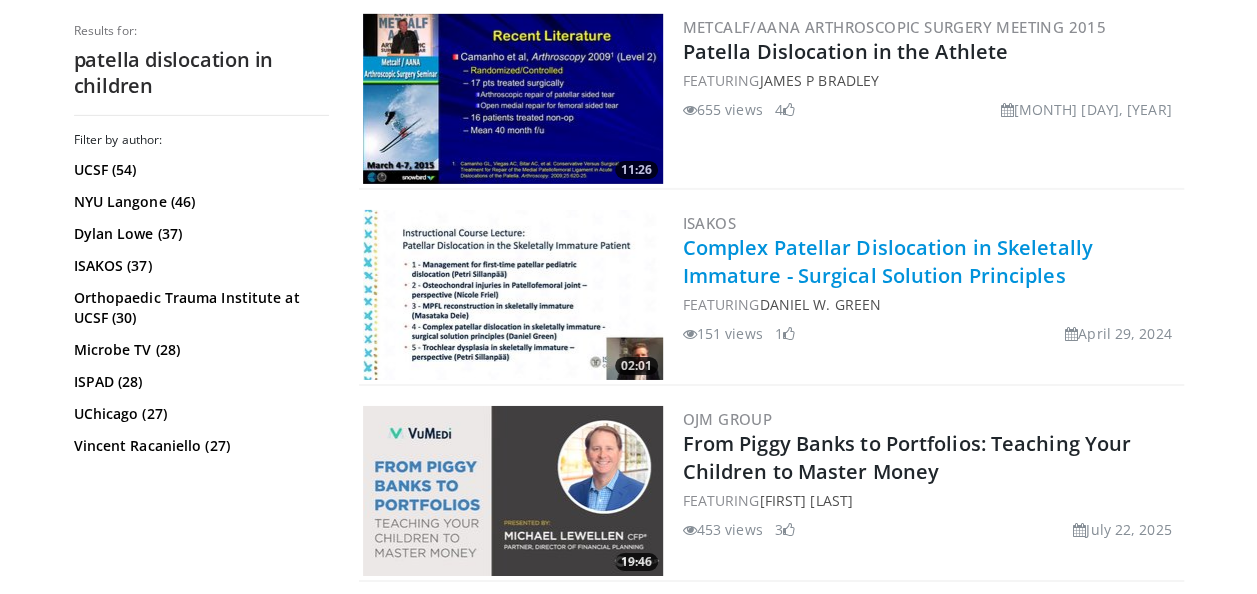 drag, startPoint x: 979, startPoint y: 256, endPoint x: 1040, endPoint y: 277, distance: 64.513565 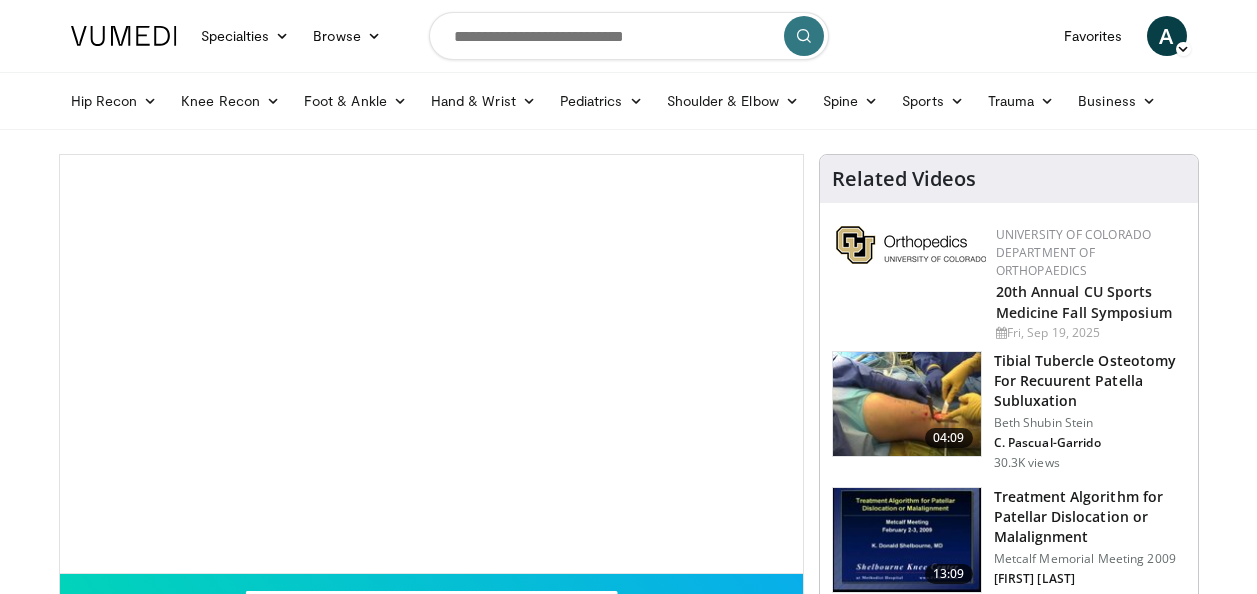 scroll, scrollTop: 0, scrollLeft: 0, axis: both 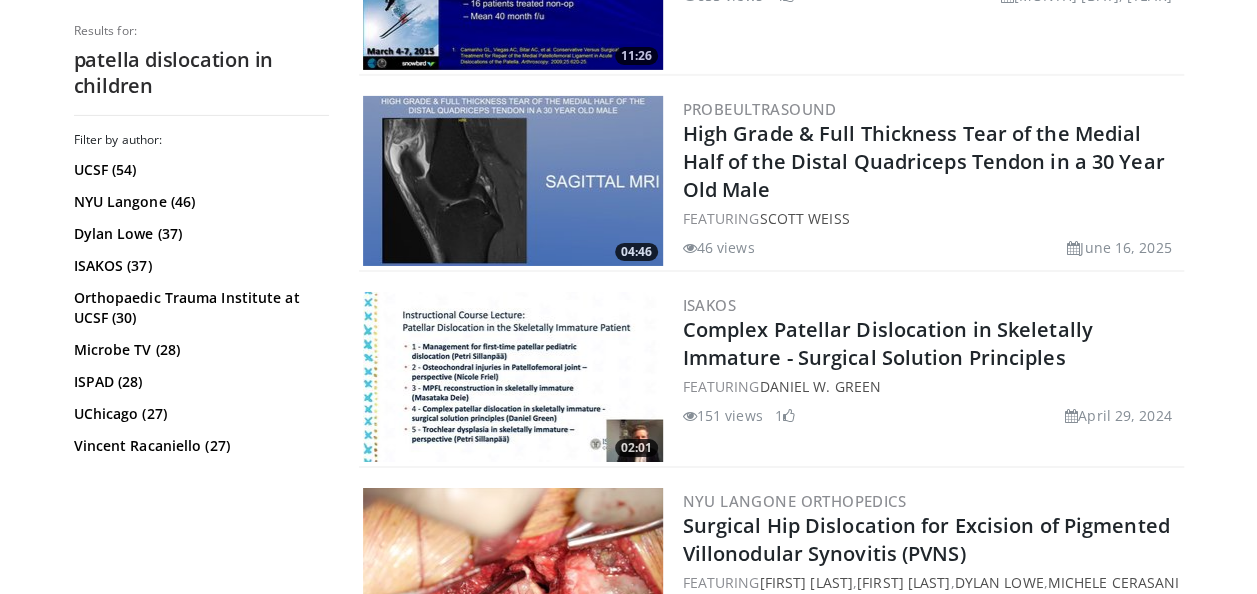 click at bounding box center (513, 377) 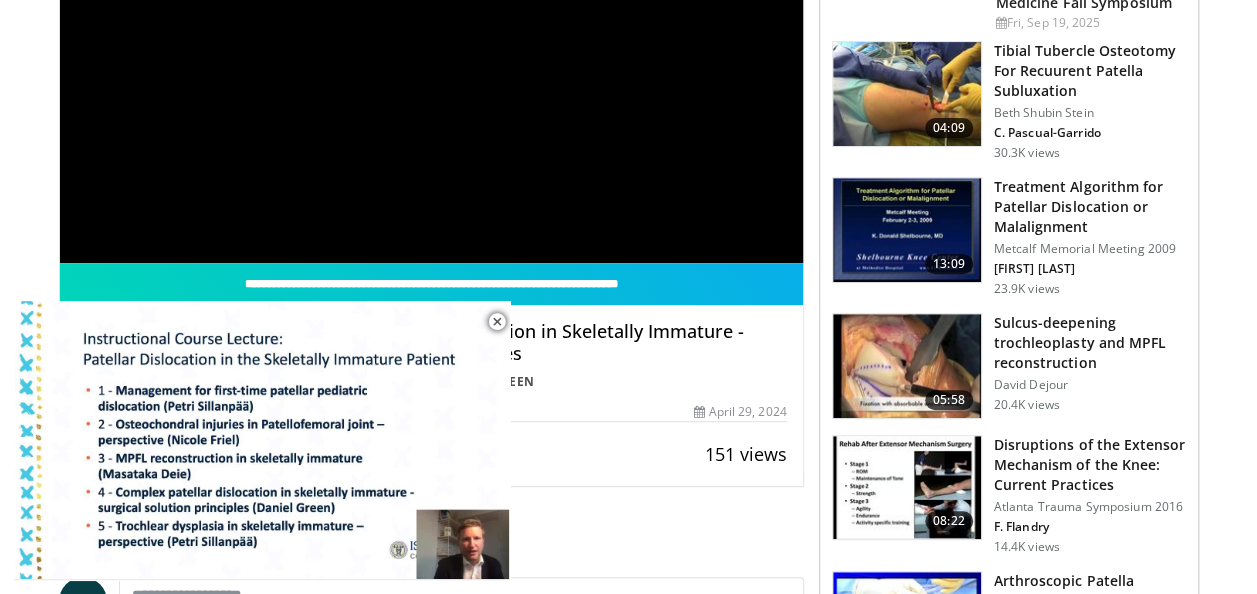 scroll, scrollTop: 400, scrollLeft: 0, axis: vertical 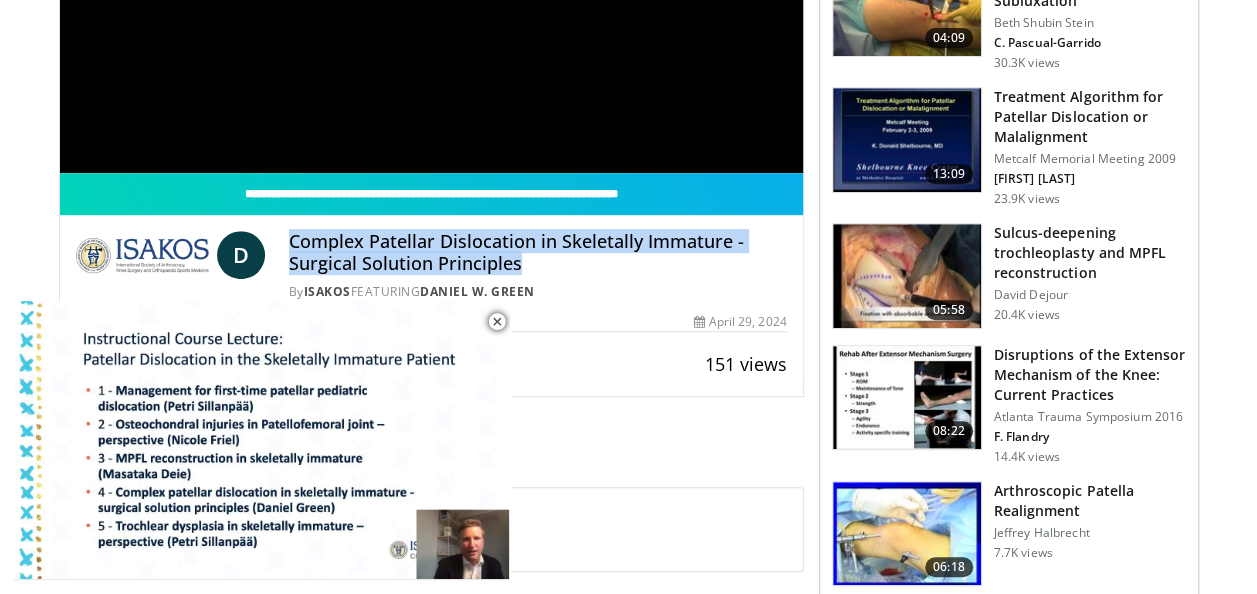 drag, startPoint x: 288, startPoint y: 242, endPoint x: 780, endPoint y: 255, distance: 492.17172 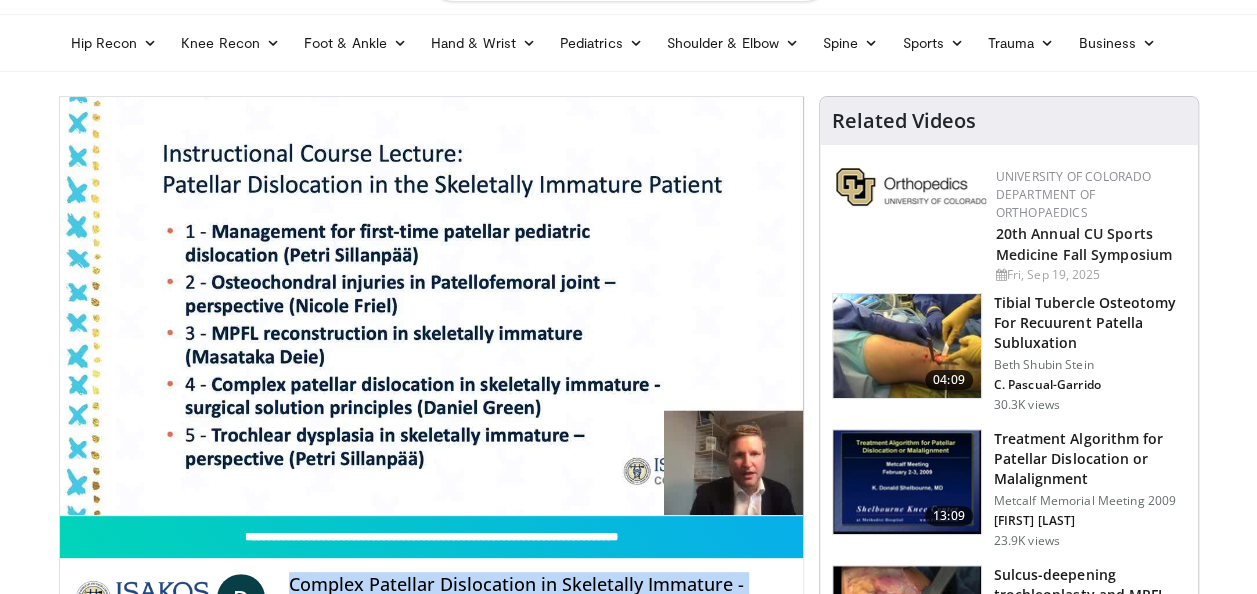 scroll, scrollTop: 0, scrollLeft: 0, axis: both 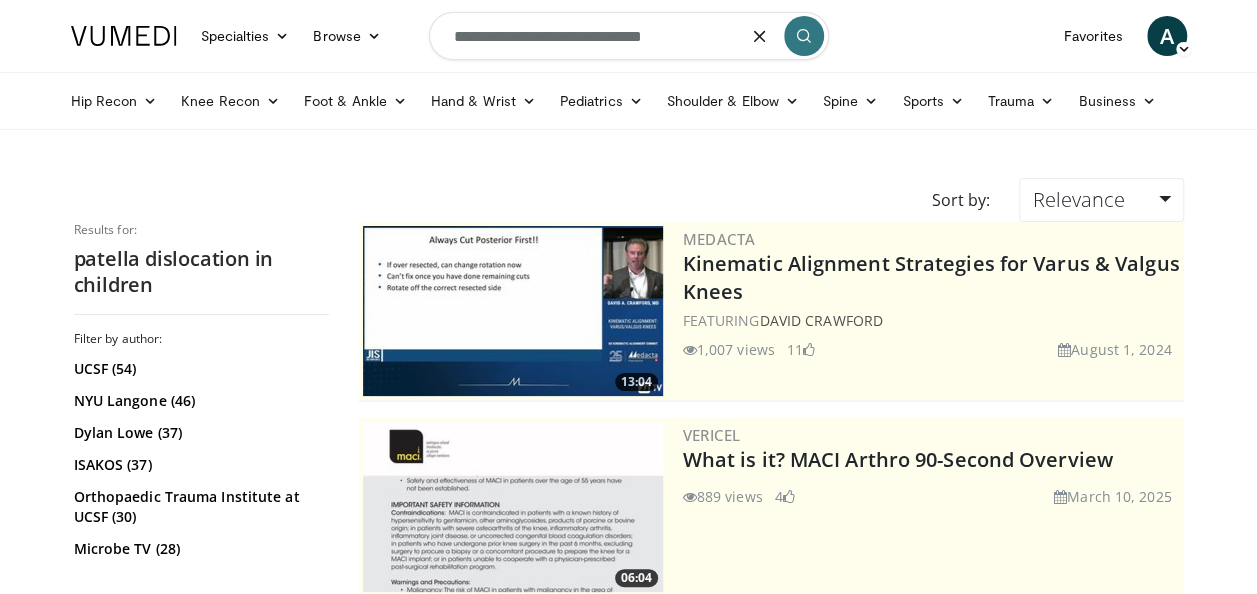 click on "**********" at bounding box center (629, 36) 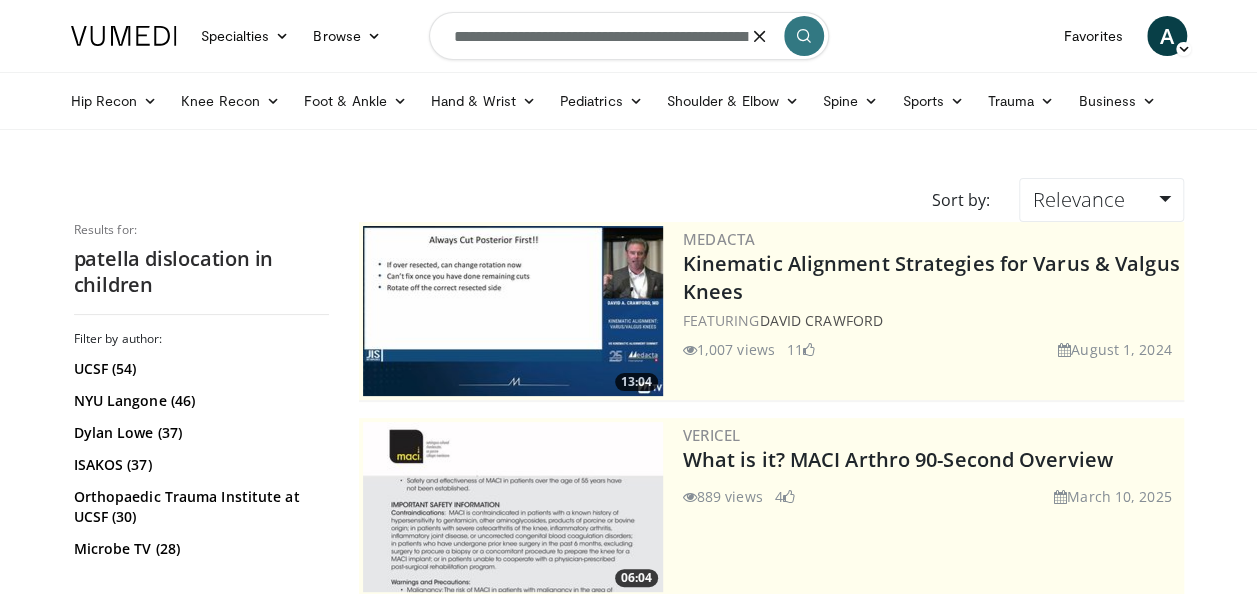 scroll, scrollTop: 0, scrollLeft: 287, axis: horizontal 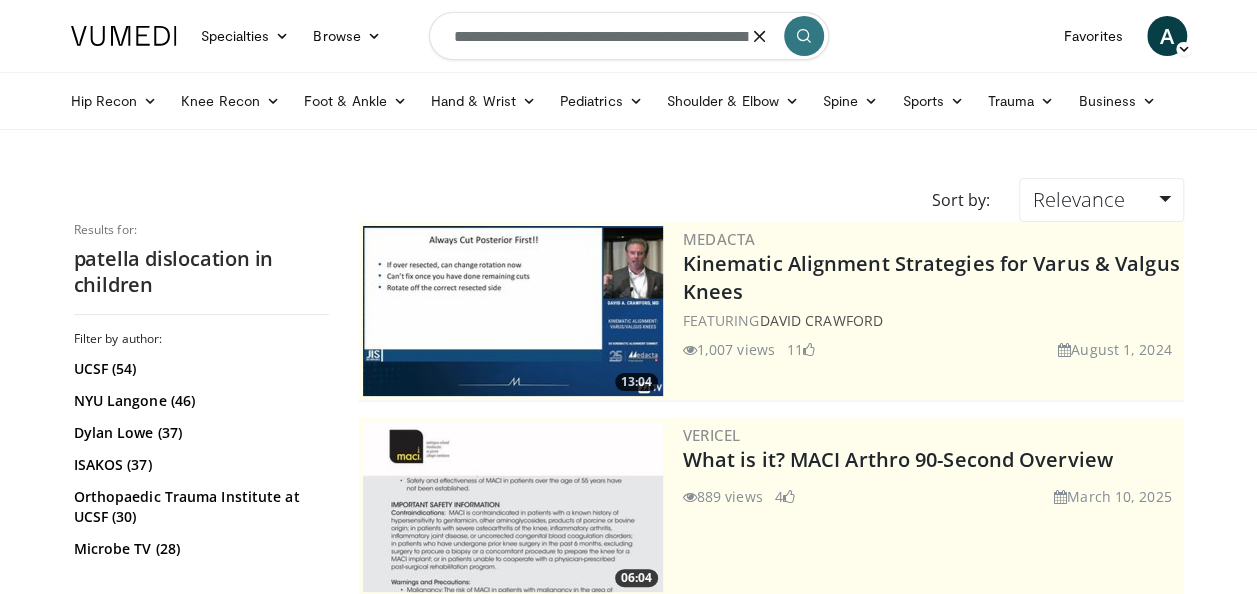 drag, startPoint x: 678, startPoint y: 36, endPoint x: 427, endPoint y: 32, distance: 251.03188 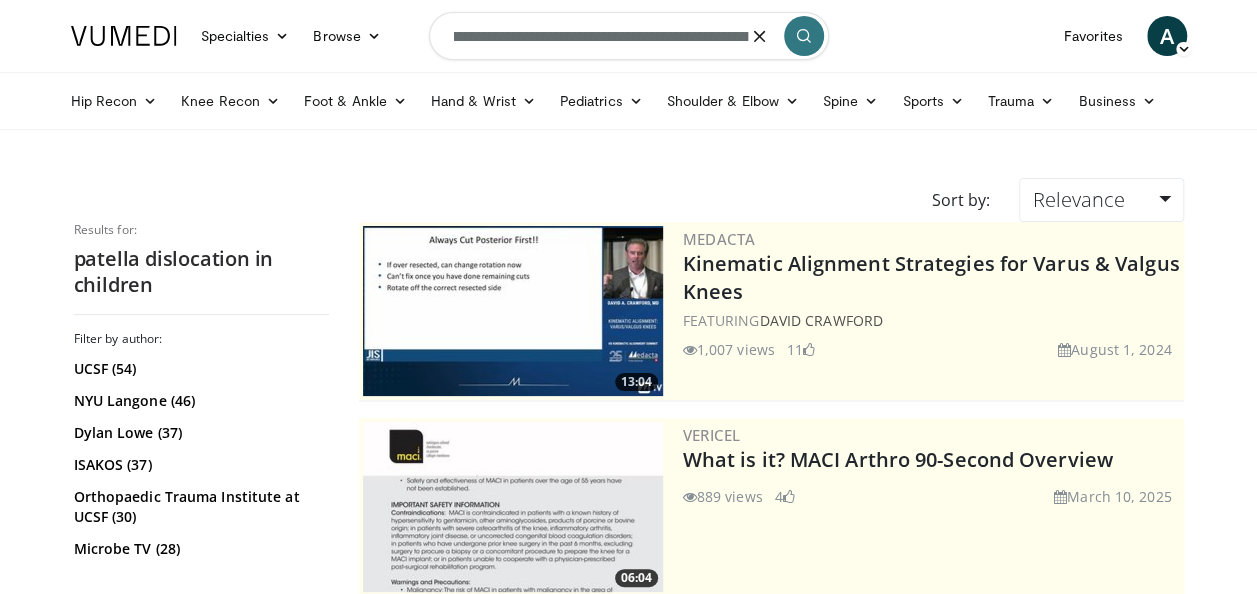 scroll, scrollTop: 0, scrollLeft: 112, axis: horizontal 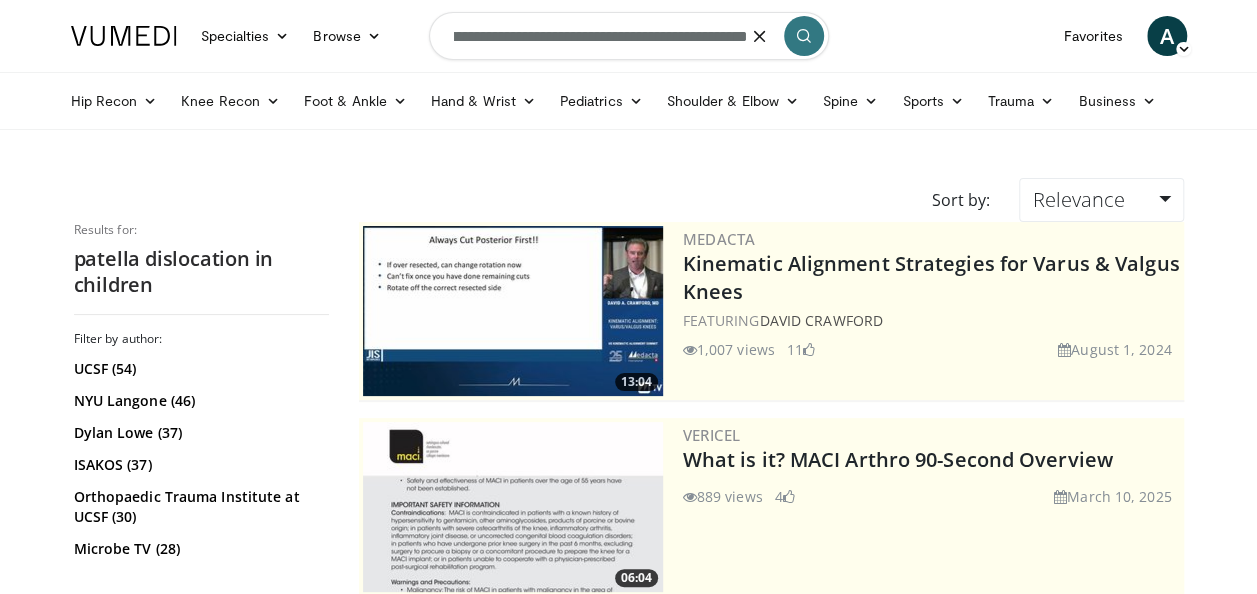 type on "**********" 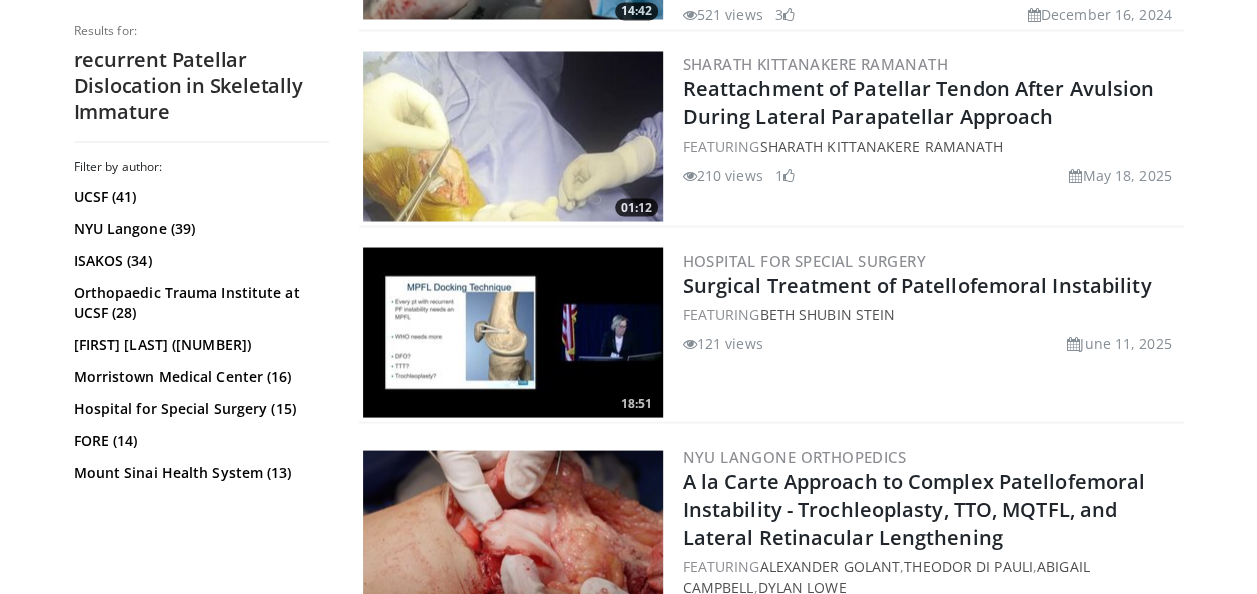 scroll, scrollTop: 1800, scrollLeft: 0, axis: vertical 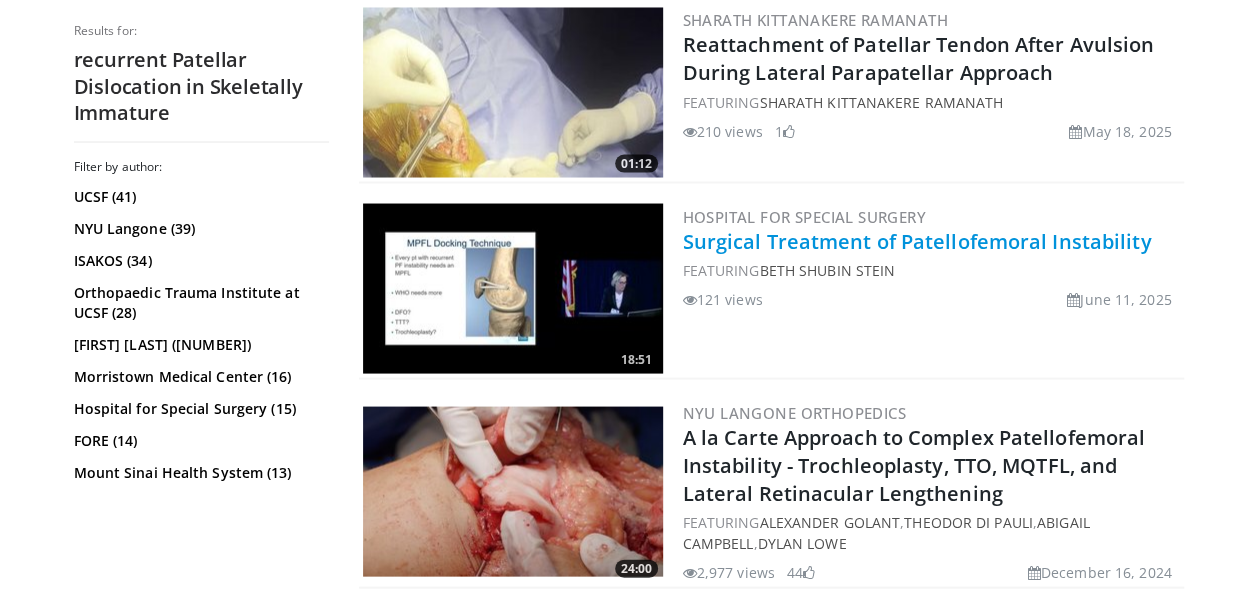 click on "Surgical Treatment of Patellofemoral Instability" at bounding box center (917, 240) 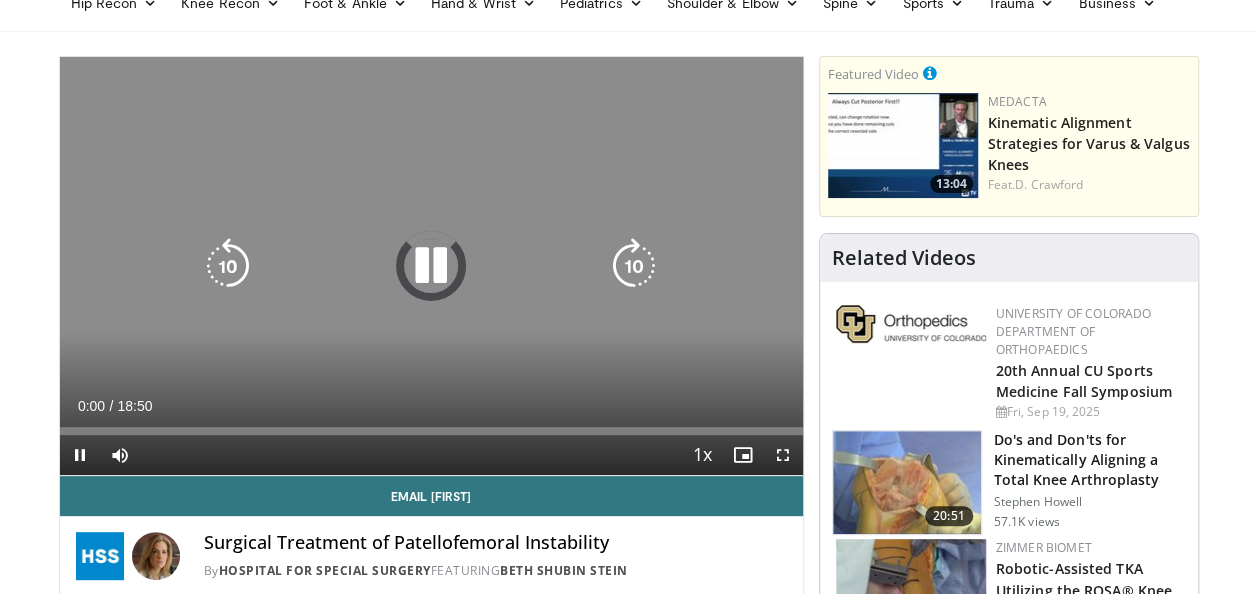 scroll, scrollTop: 100, scrollLeft: 0, axis: vertical 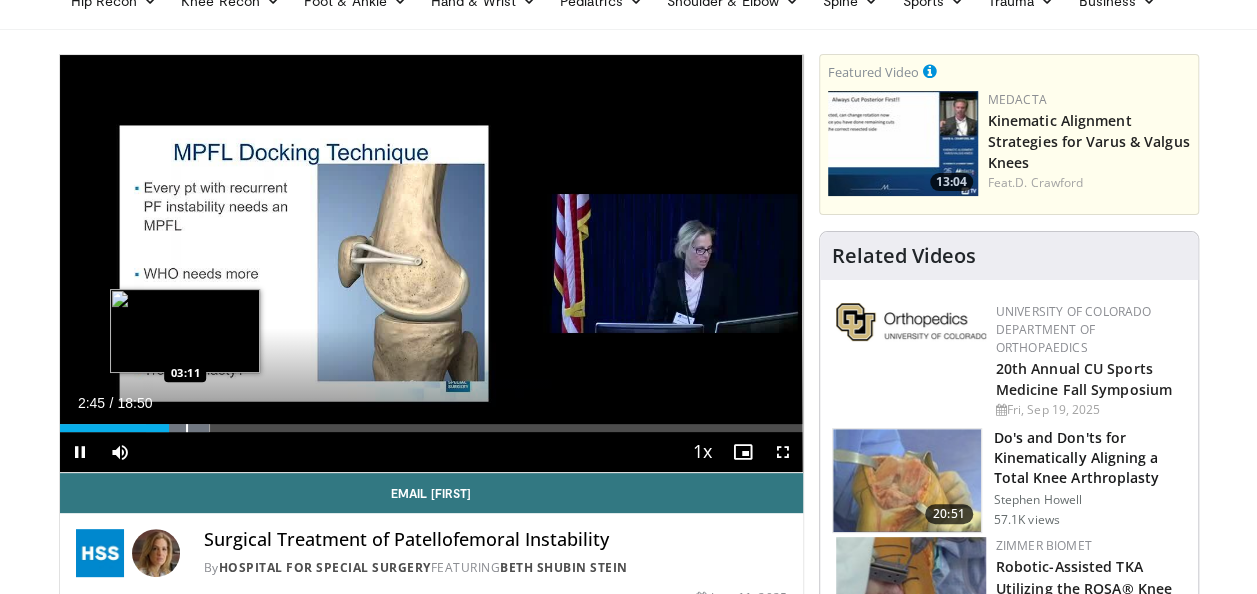 click at bounding box center (187, 428) 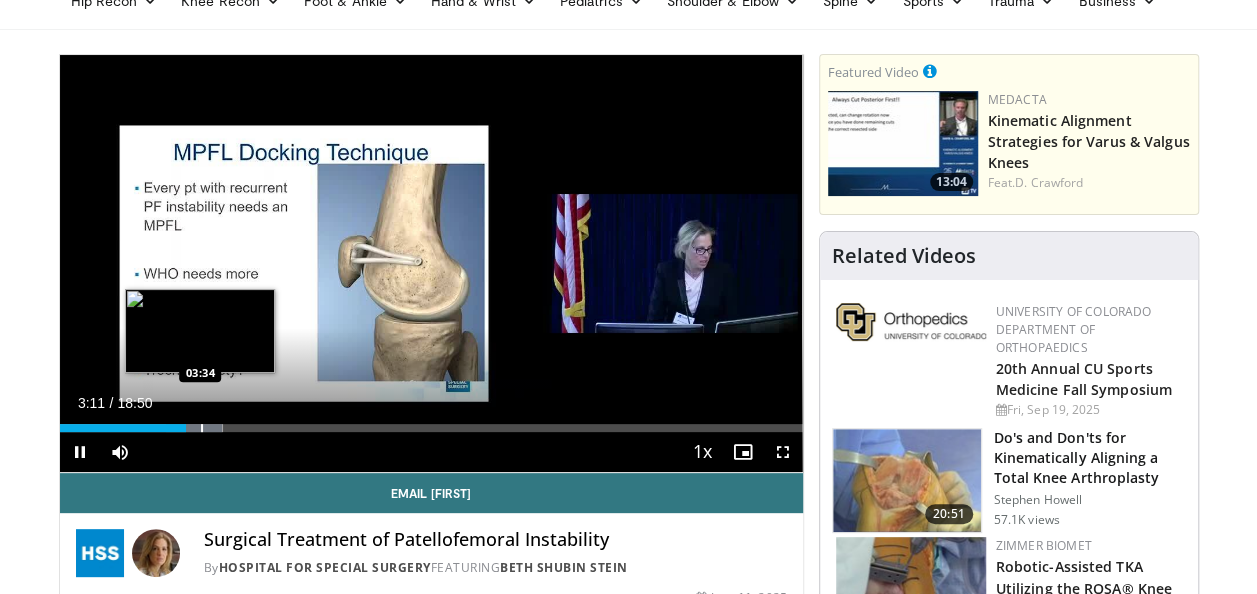 click at bounding box center [202, 428] 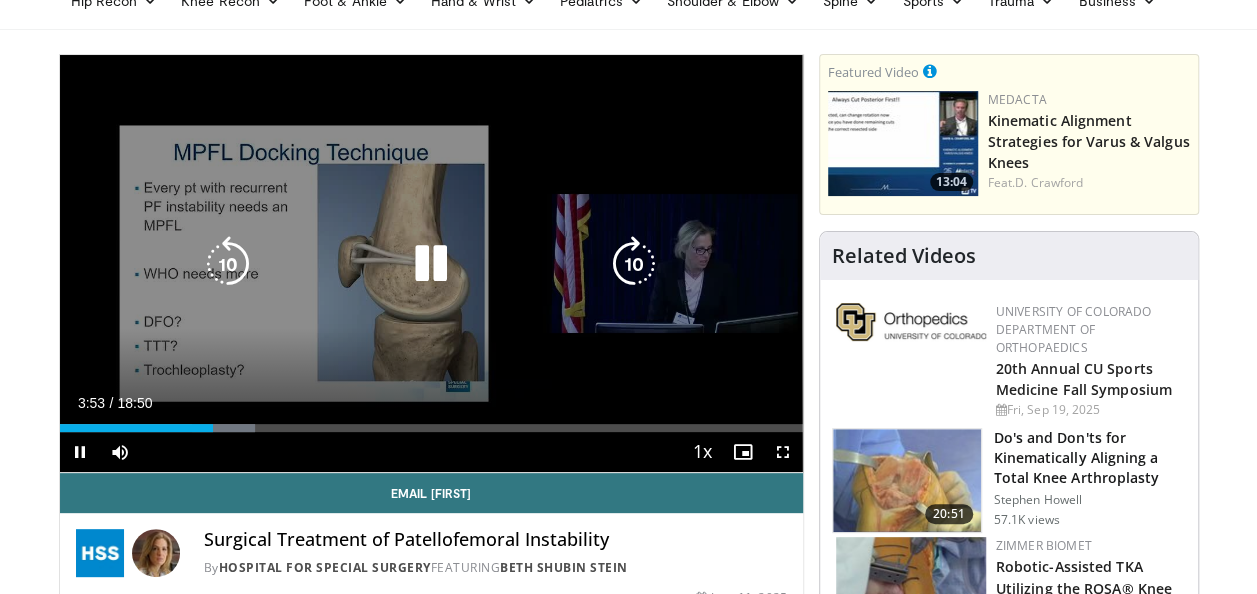 click at bounding box center [634, 264] 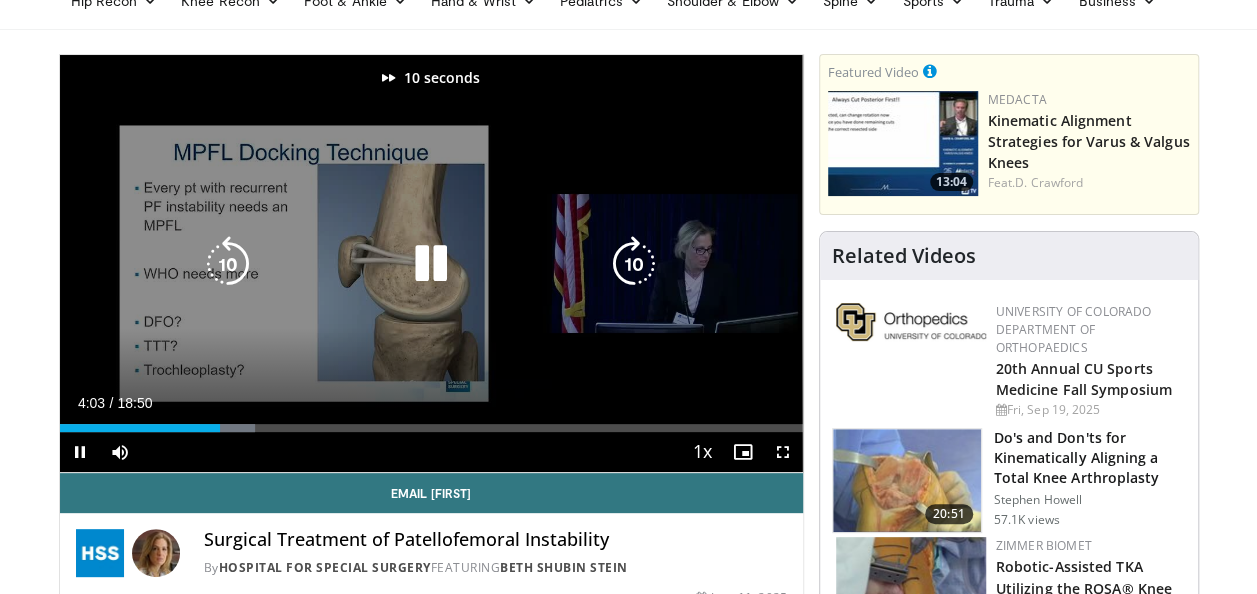 click at bounding box center [634, 264] 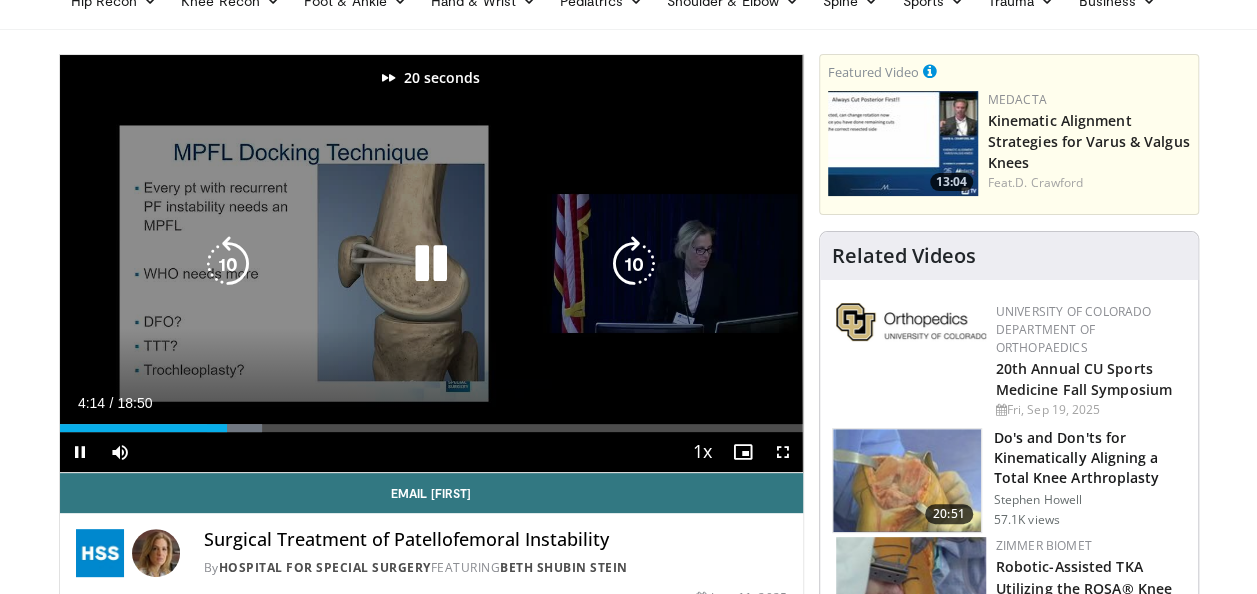 click at bounding box center (634, 264) 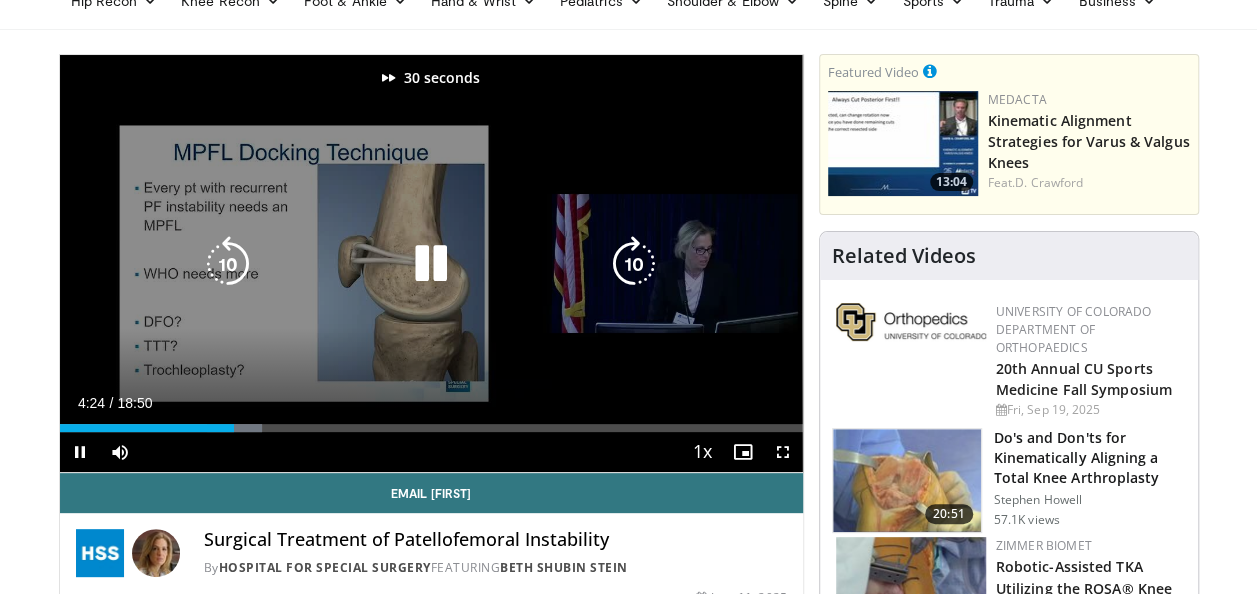 click at bounding box center (634, 264) 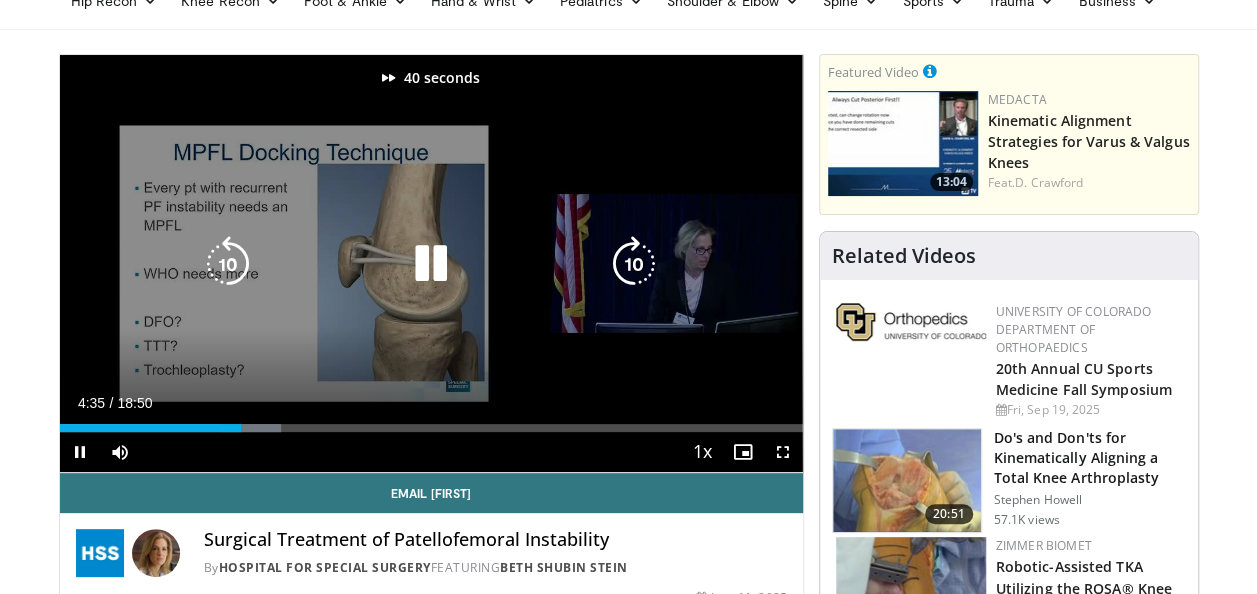 click at bounding box center [634, 264] 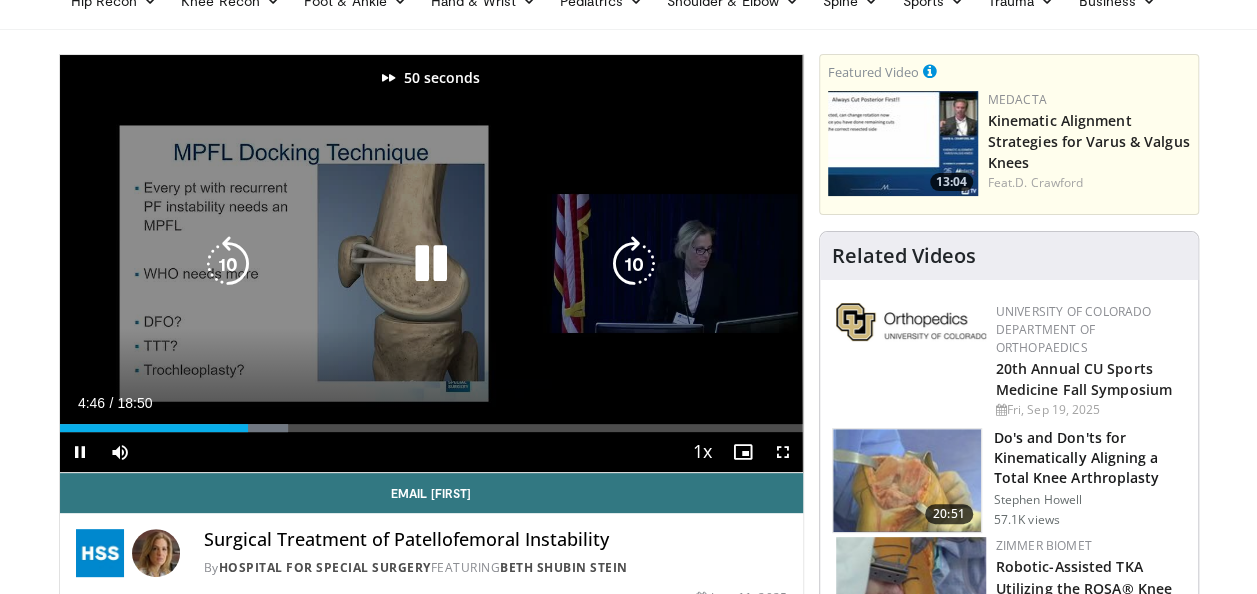 click at bounding box center [634, 264] 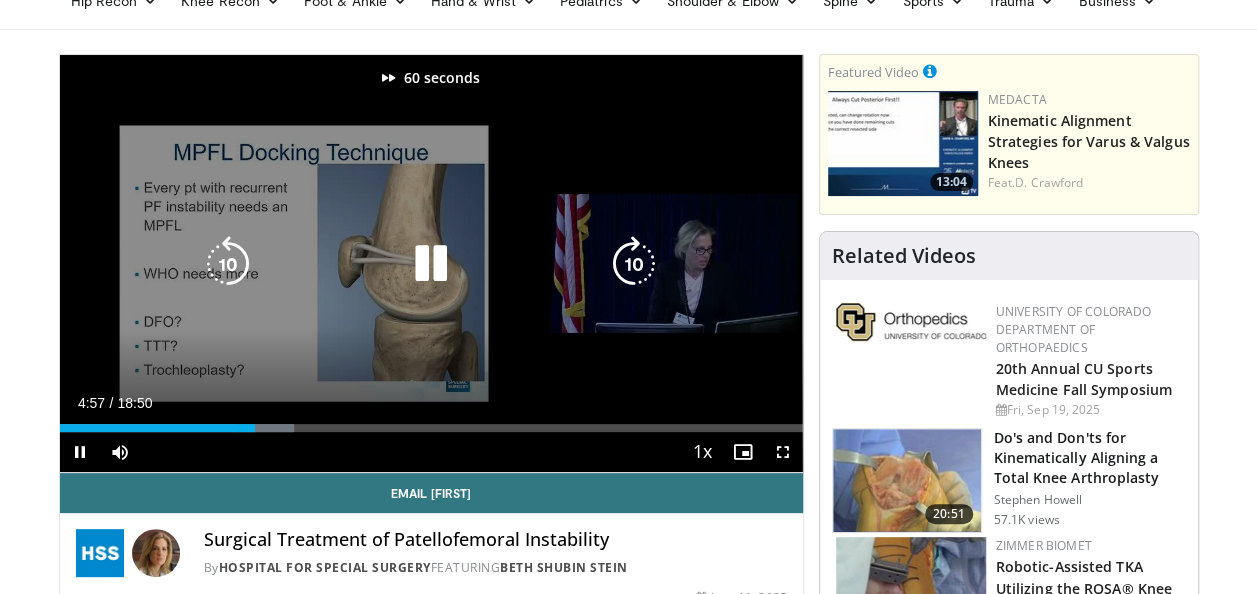 click at bounding box center [634, 264] 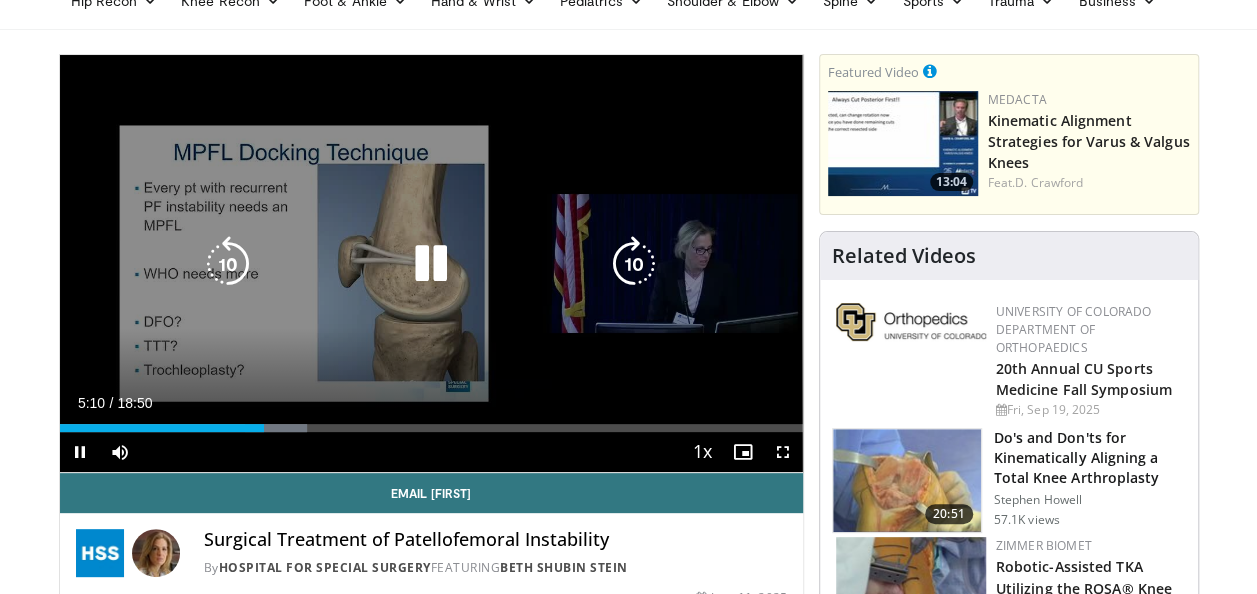click at bounding box center [634, 264] 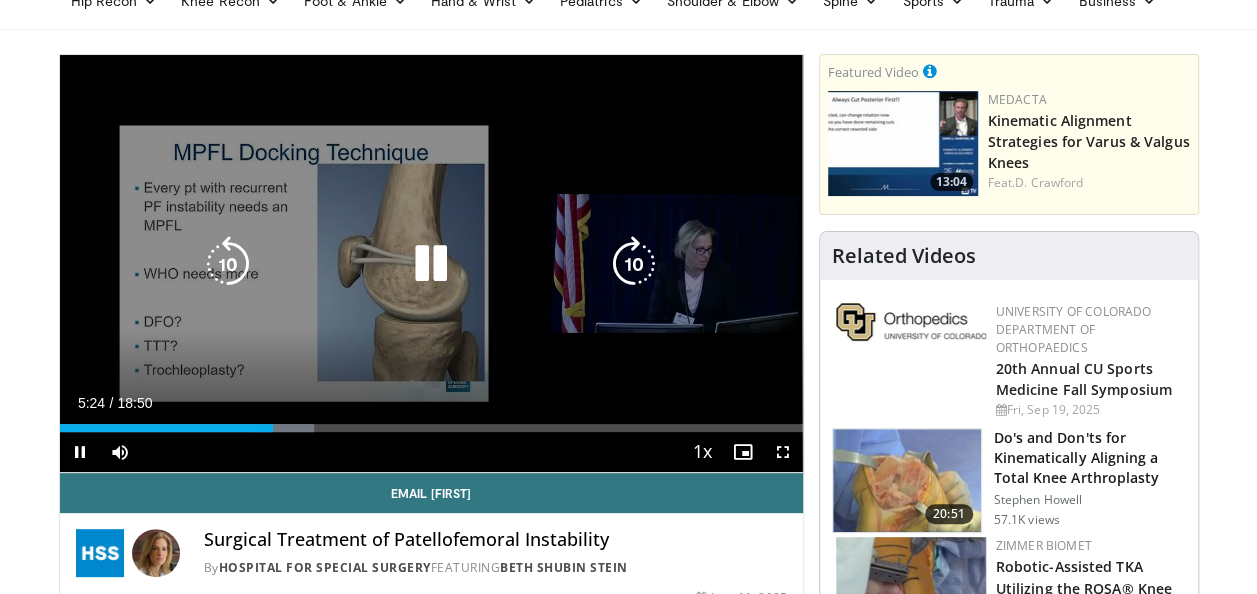 click at bounding box center [634, 264] 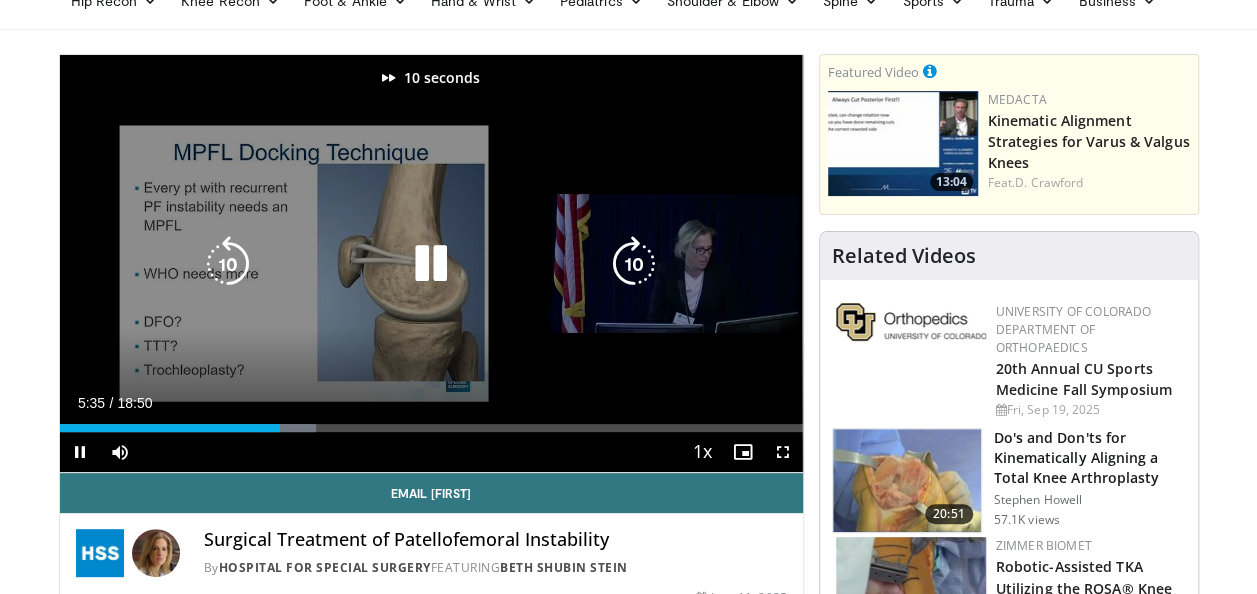 click at bounding box center (634, 264) 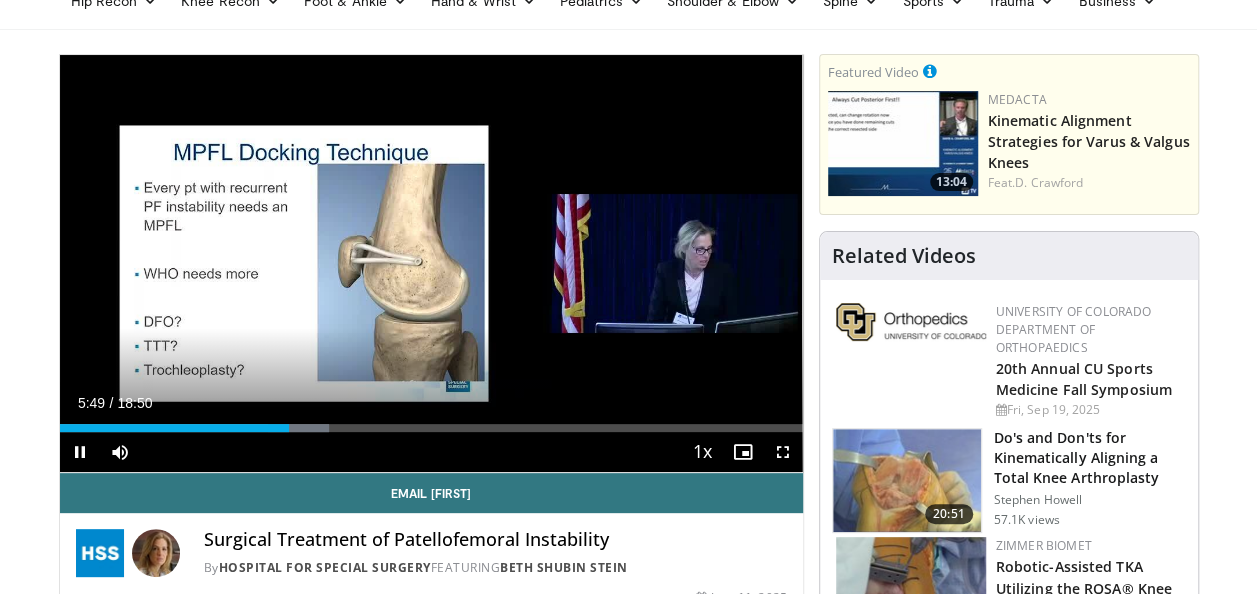 click on "20 seconds
Tap to unmute" at bounding box center [431, 263] 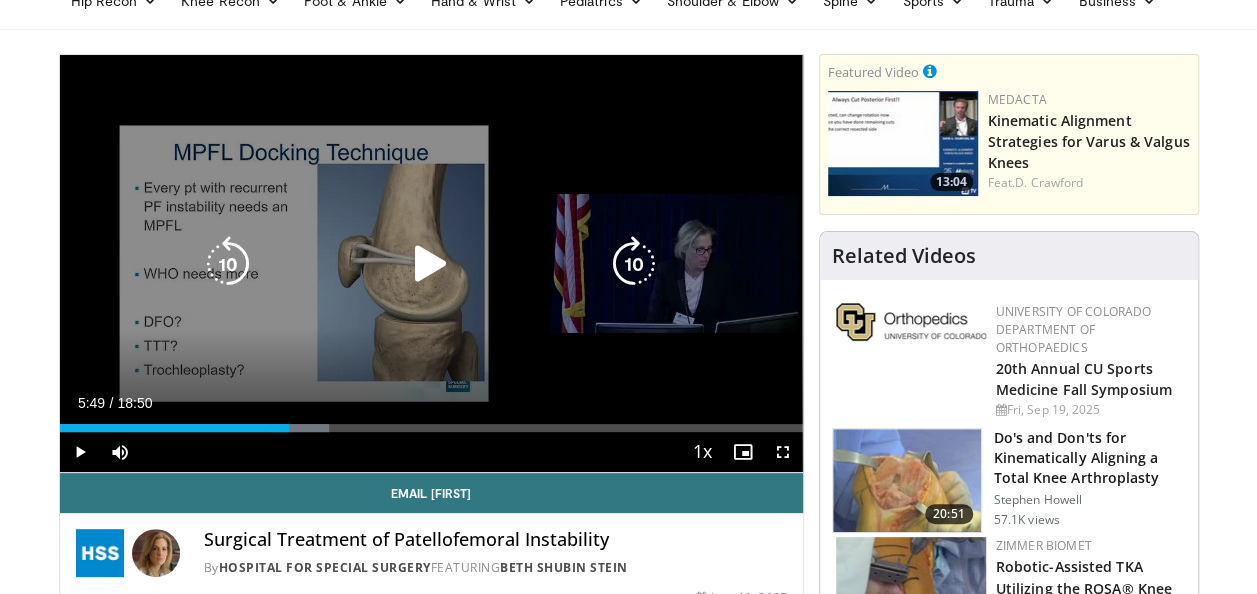 click at bounding box center [634, 264] 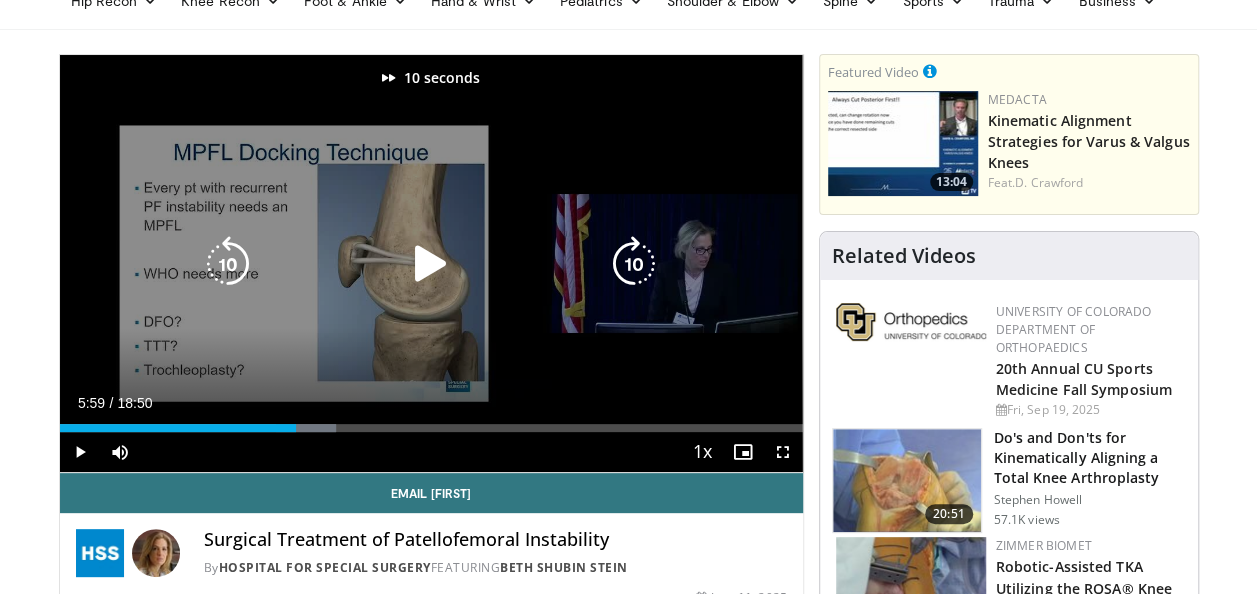 click at bounding box center (431, 264) 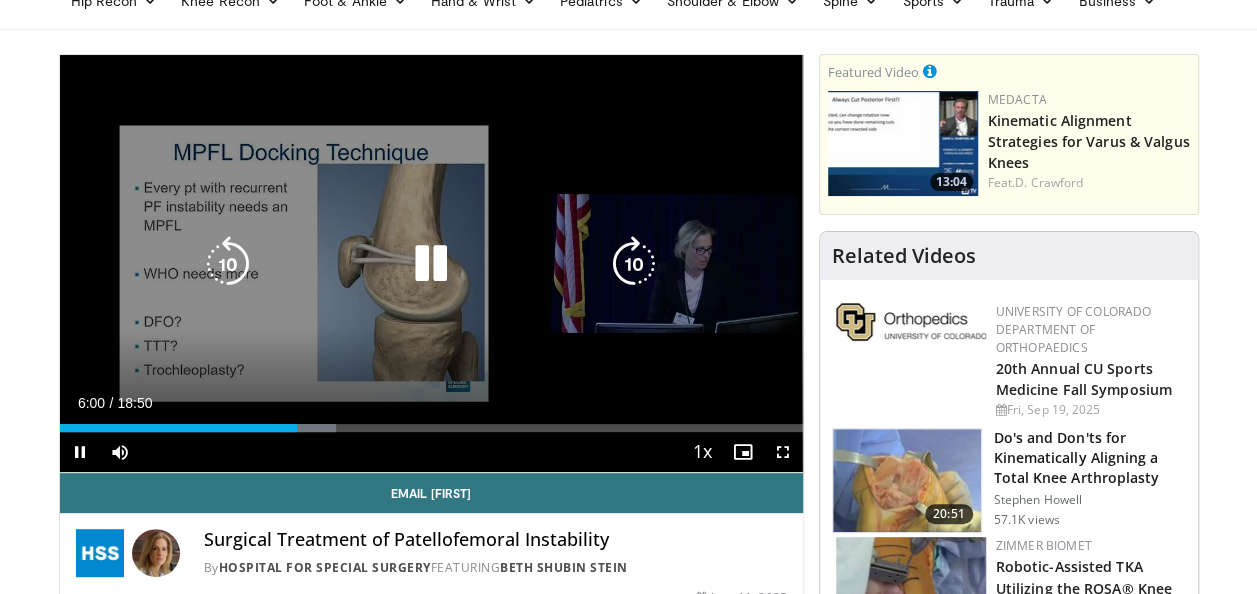 click at bounding box center (634, 264) 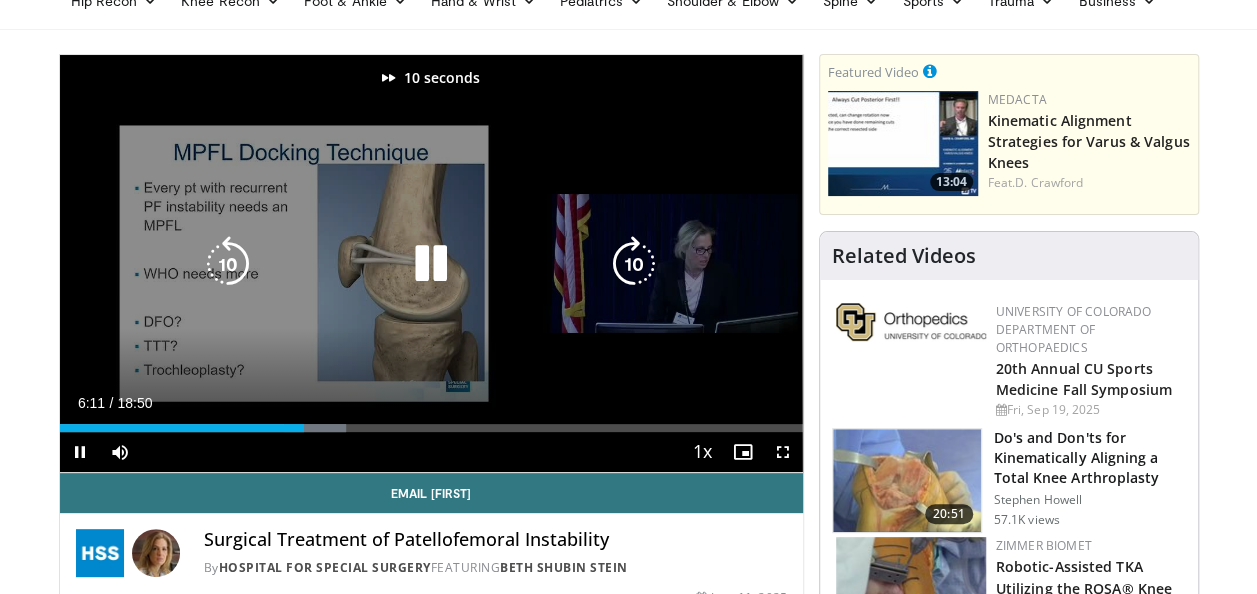 click at bounding box center (634, 264) 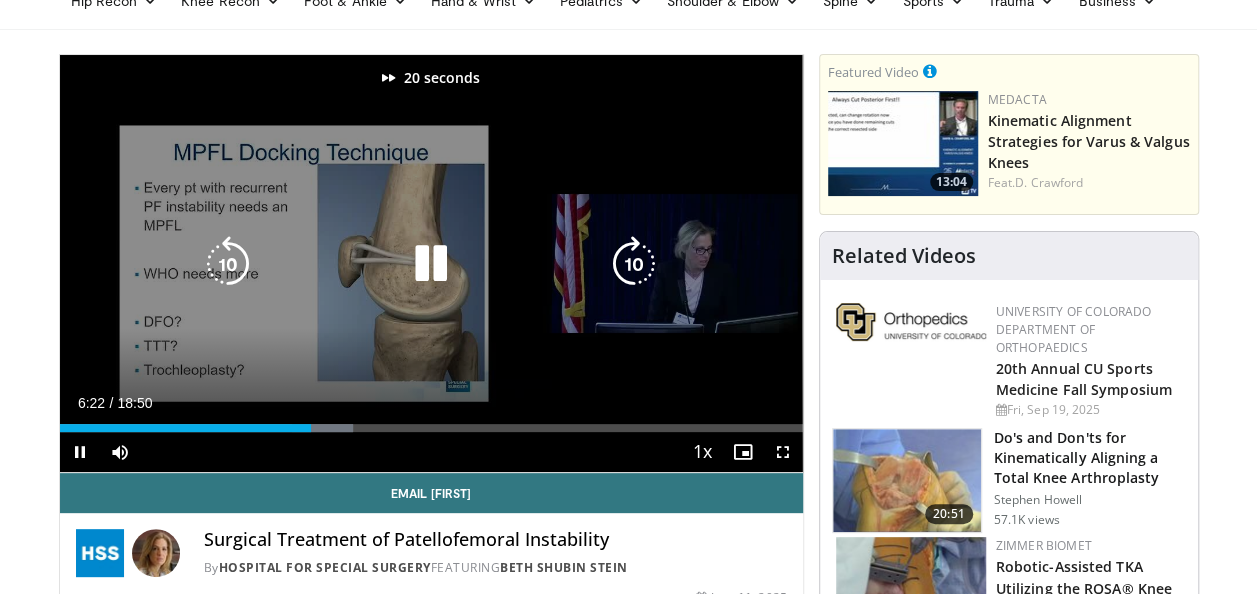 click at bounding box center (634, 264) 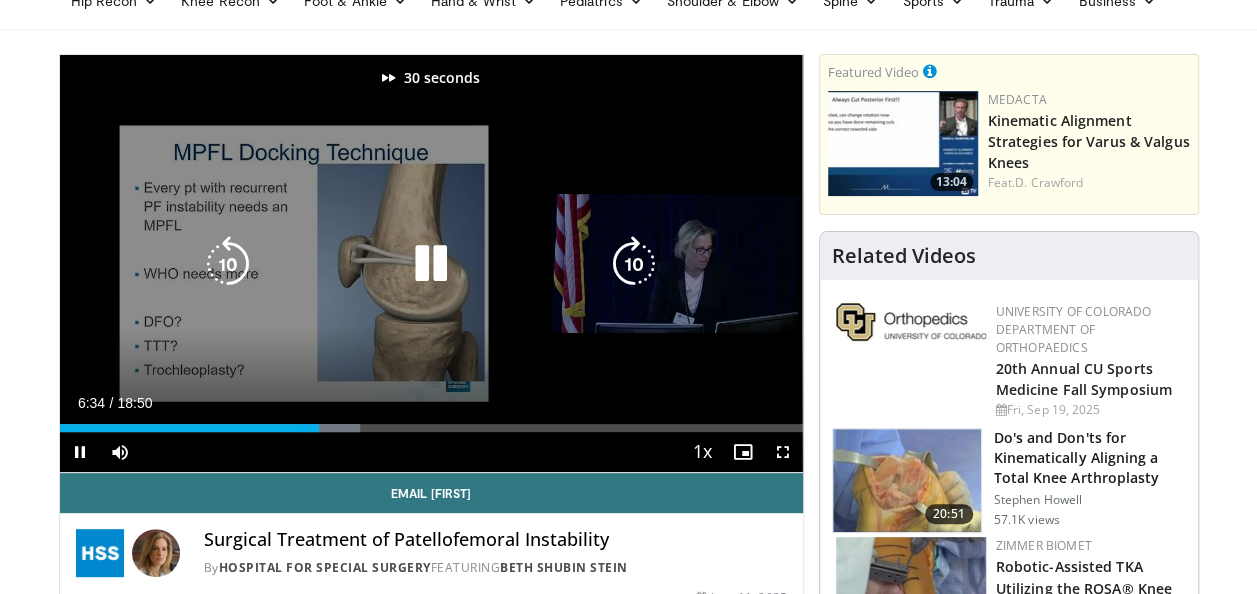 click at bounding box center (634, 264) 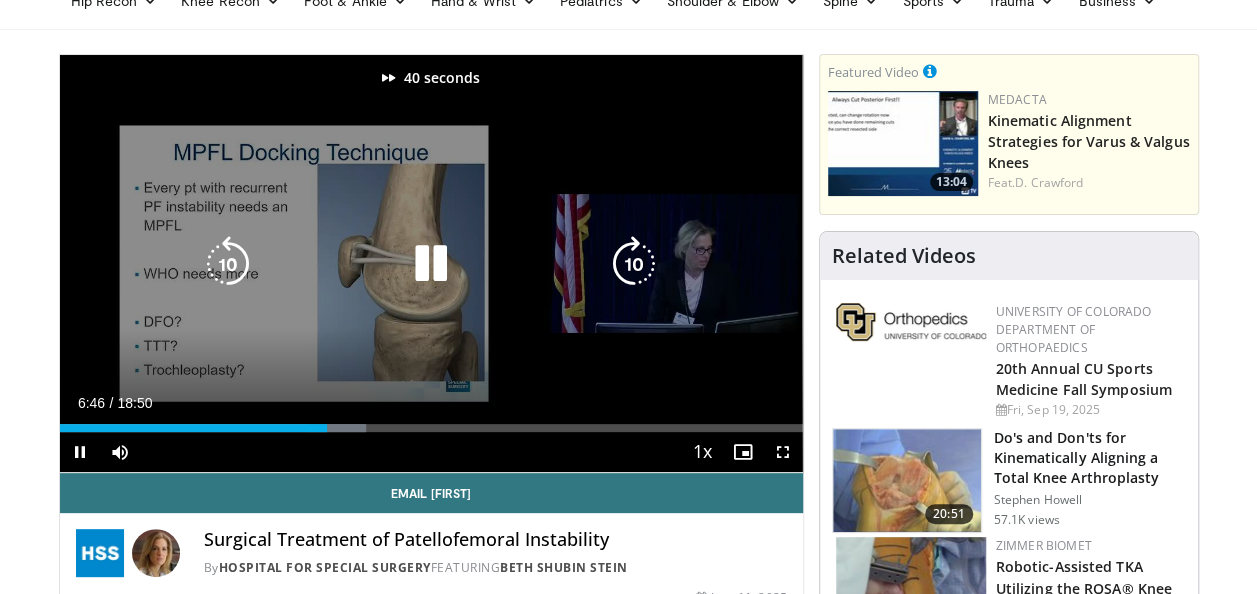 click at bounding box center [634, 264] 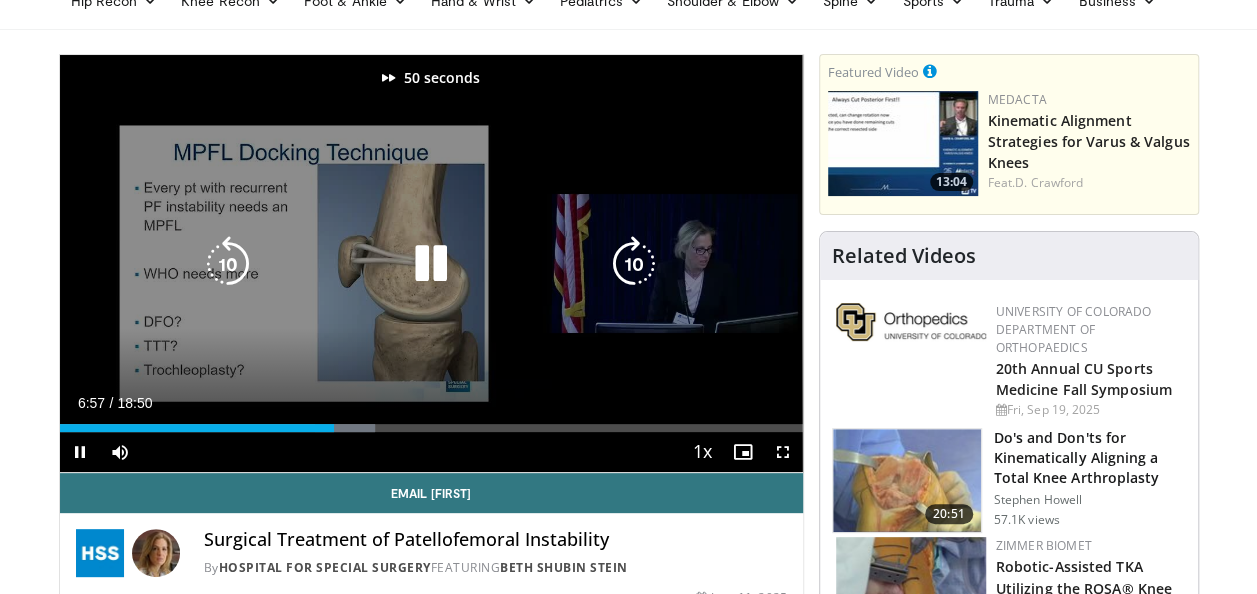 click at bounding box center (634, 264) 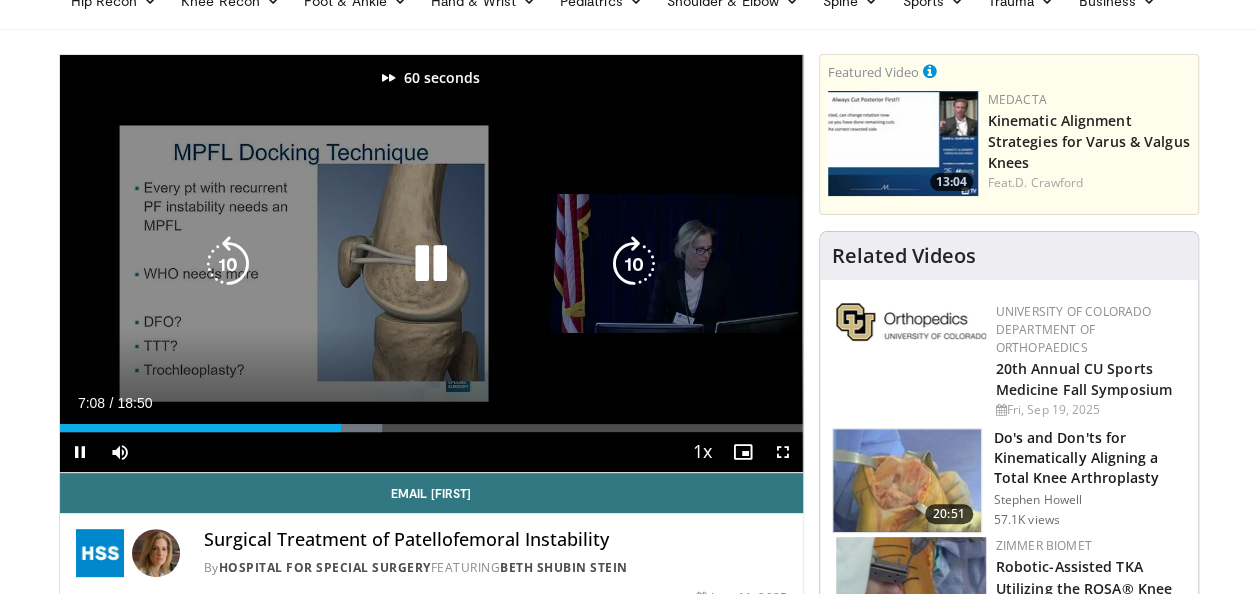 click at bounding box center [634, 264] 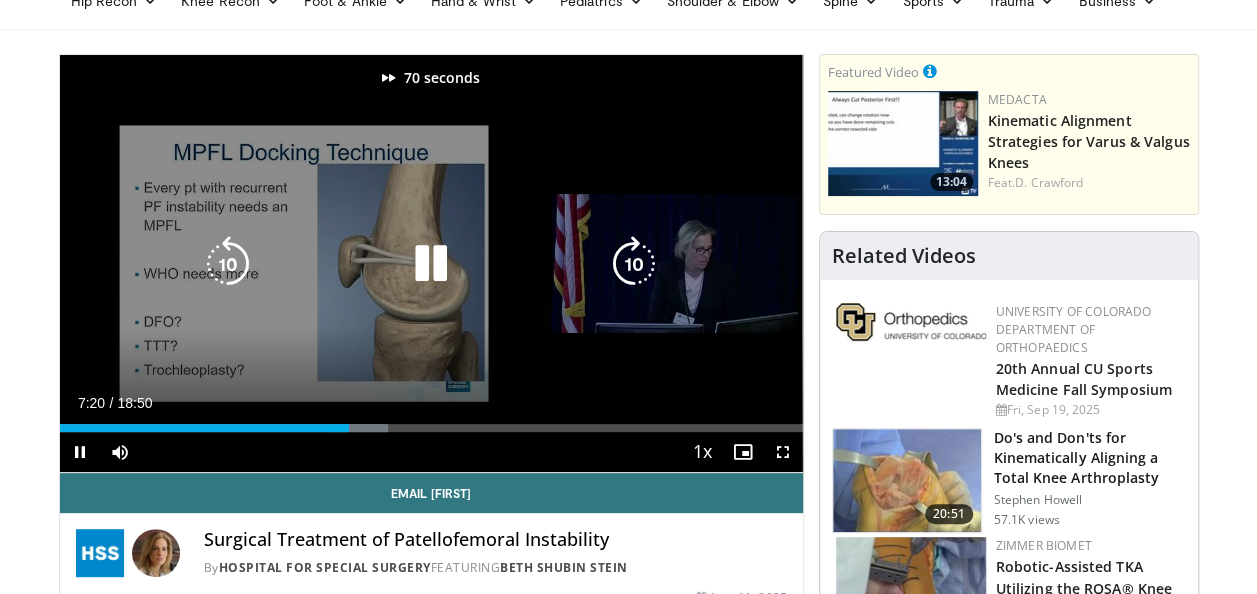 click at bounding box center (634, 264) 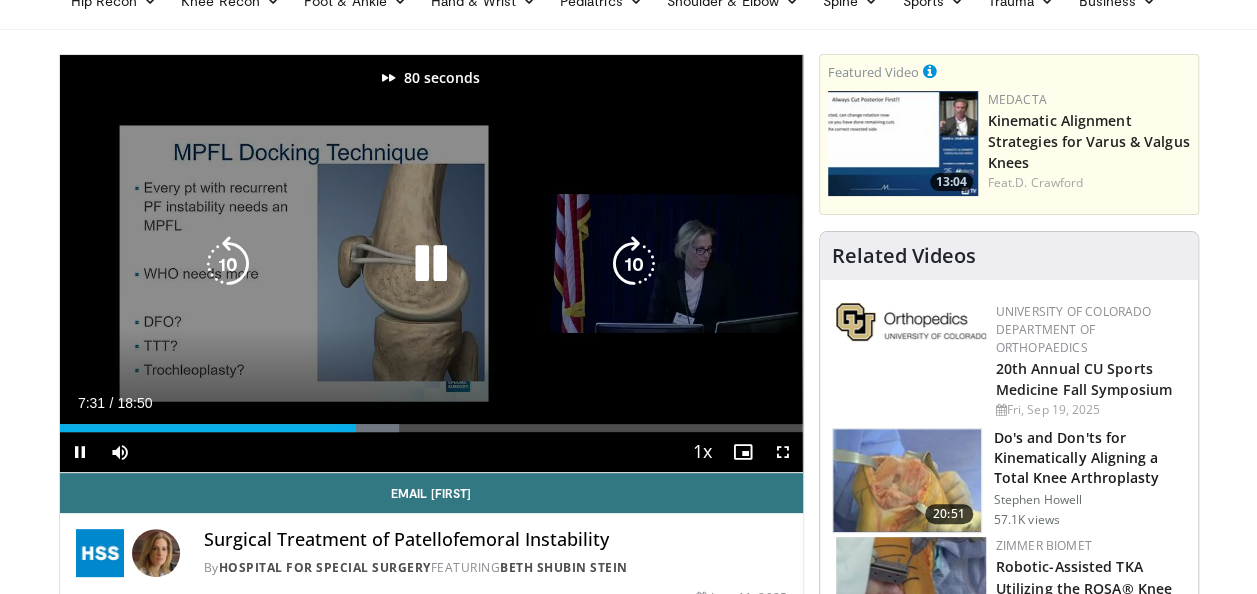 click at bounding box center (634, 264) 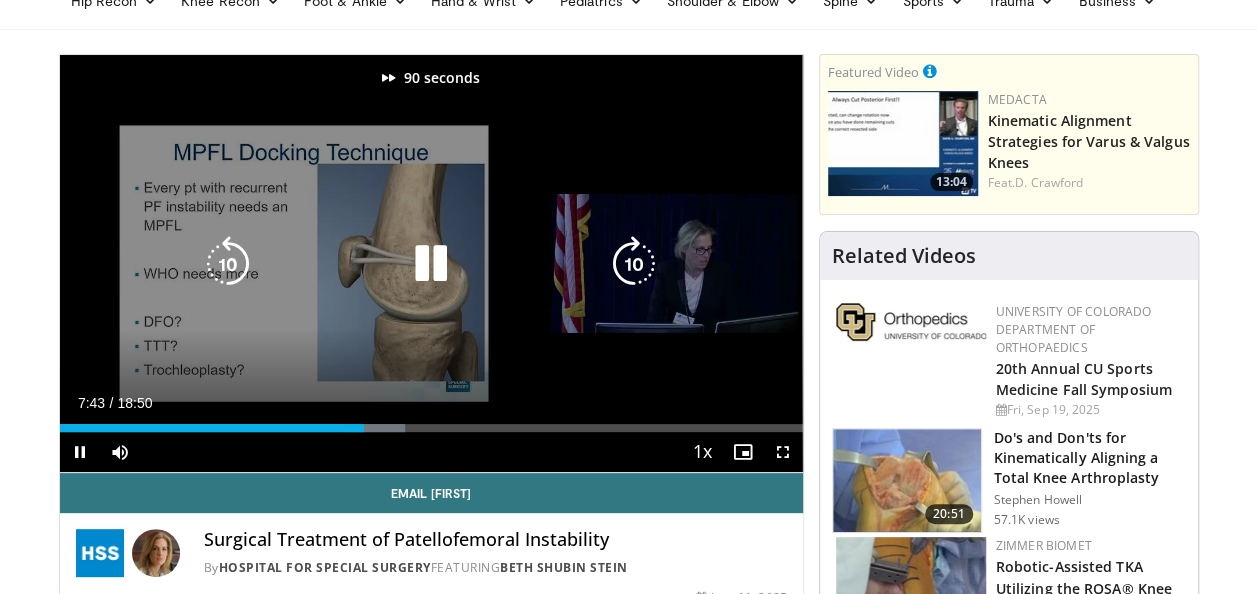 click at bounding box center [634, 264] 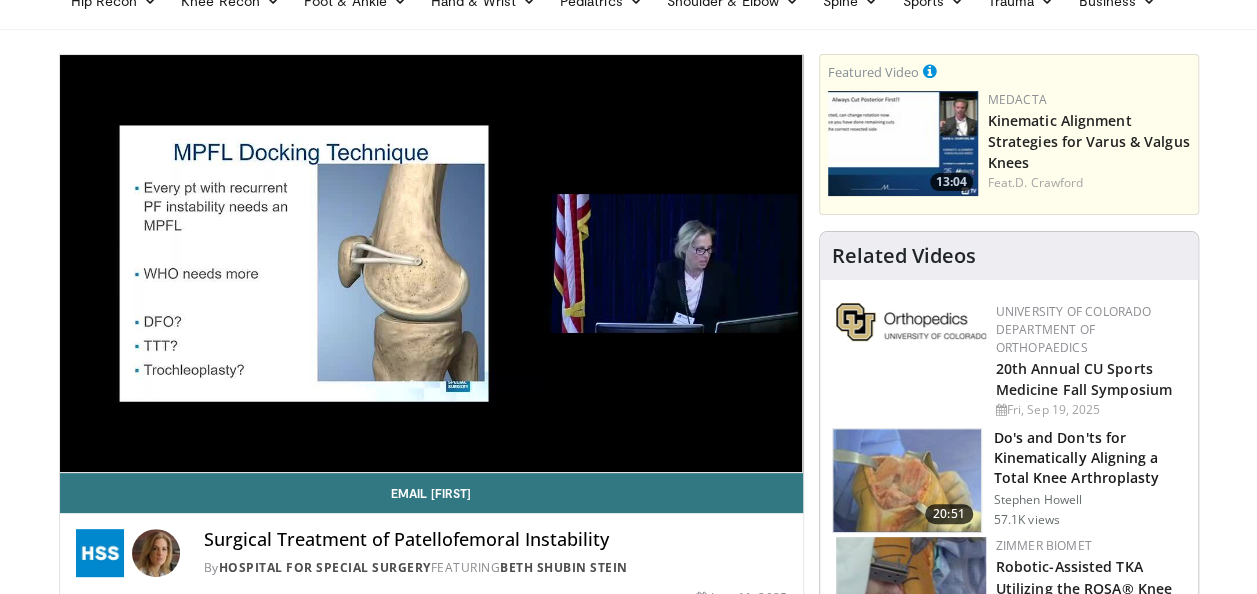 click on "100 seconds
Tap to unmute" at bounding box center [431, 263] 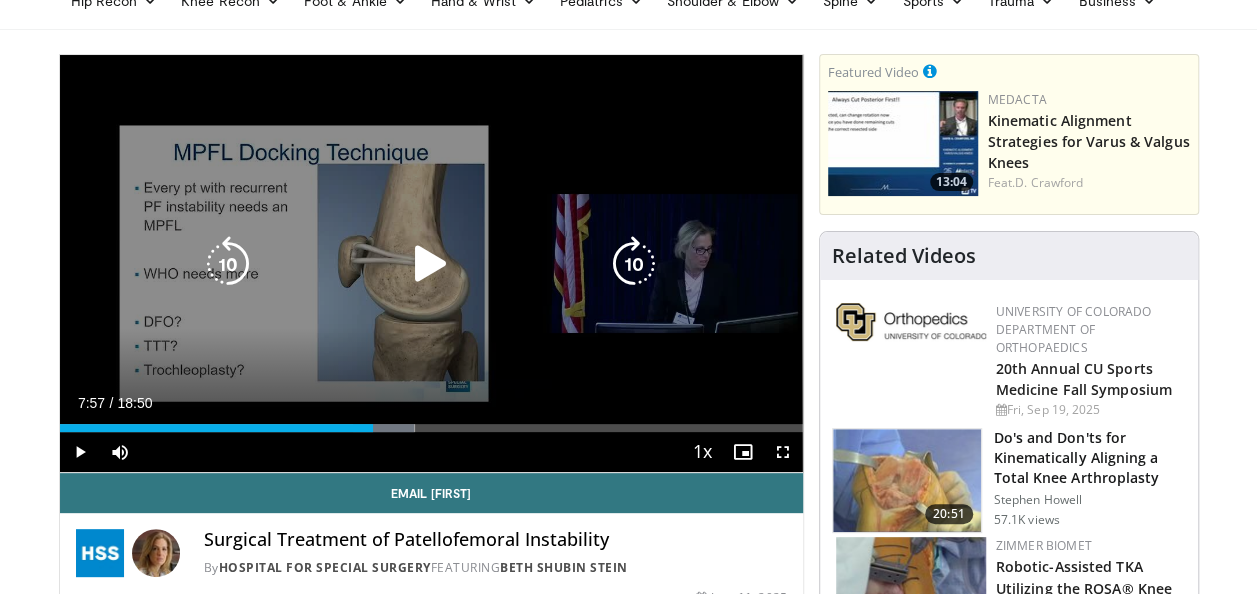 click at bounding box center [431, 264] 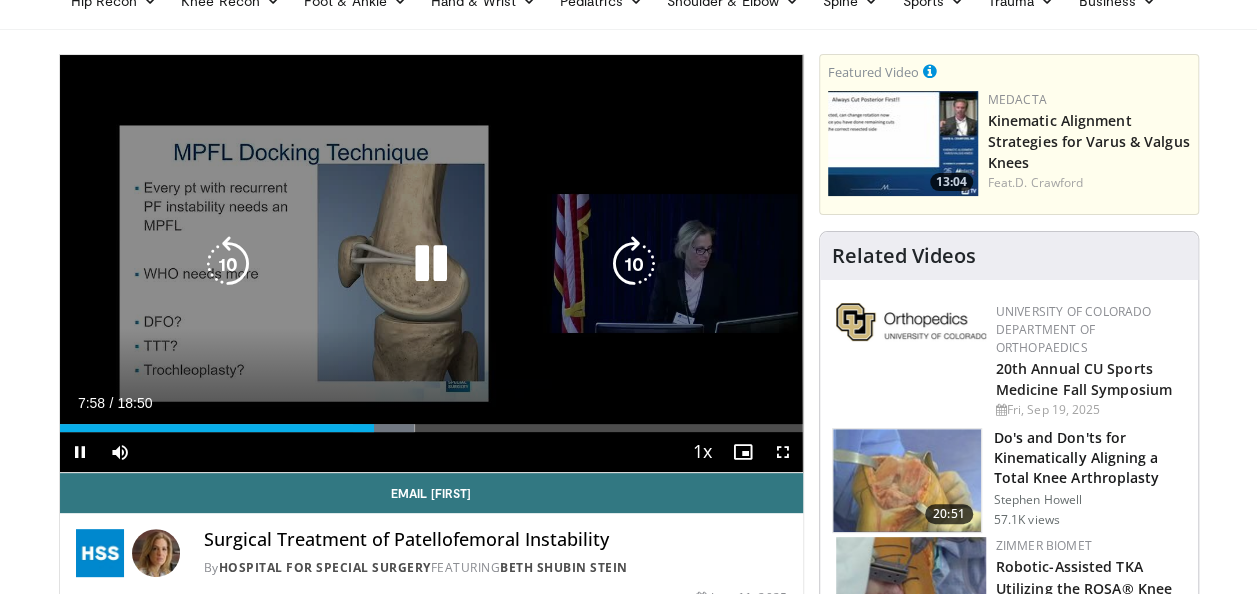click at bounding box center [634, 264] 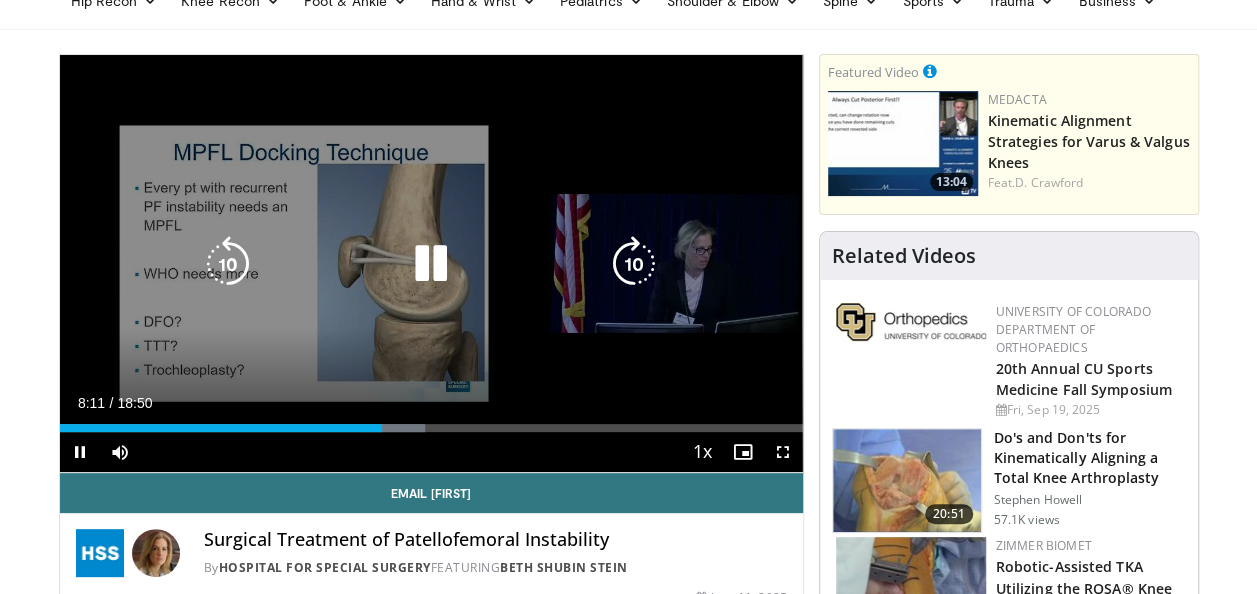 click at bounding box center [634, 264] 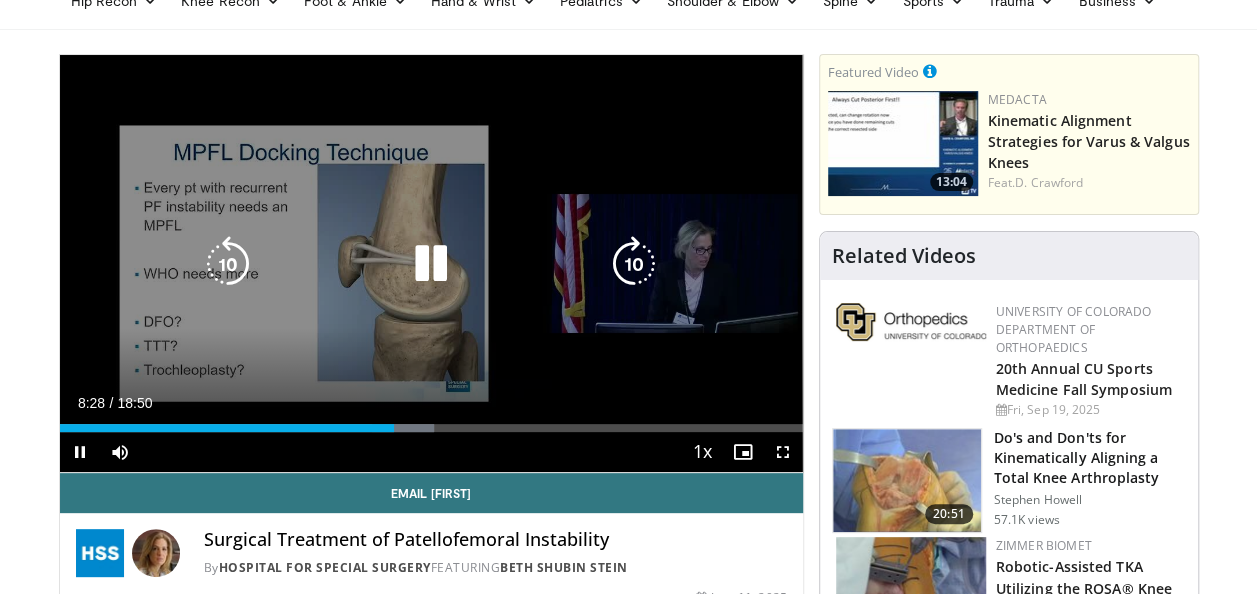 click at bounding box center (634, 264) 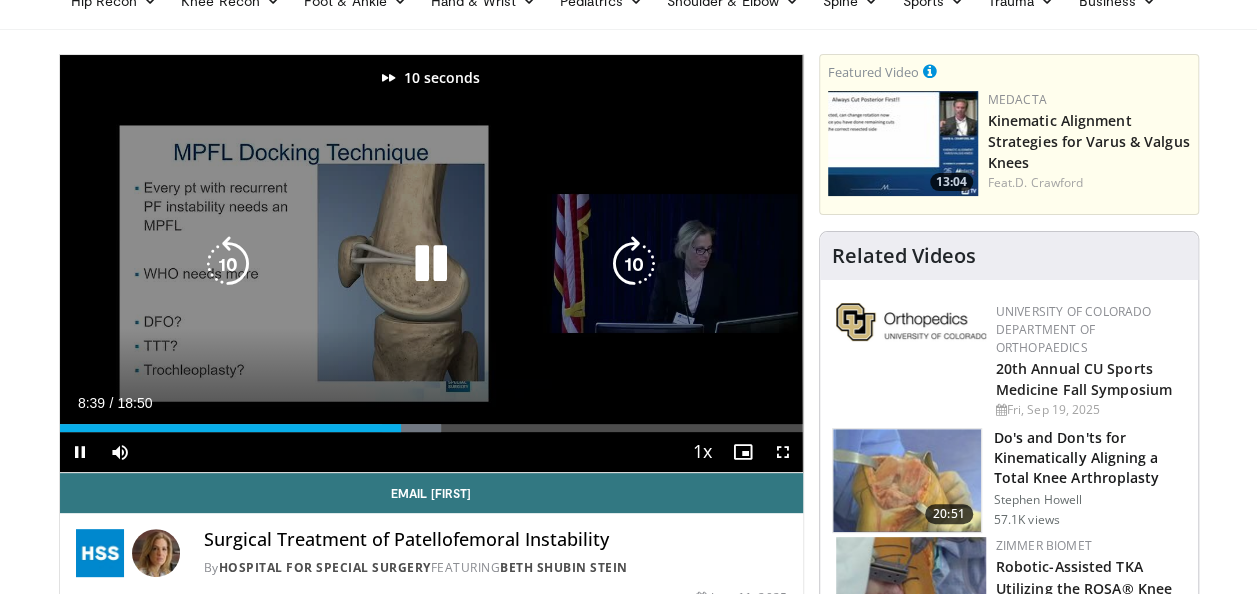 click at bounding box center (634, 264) 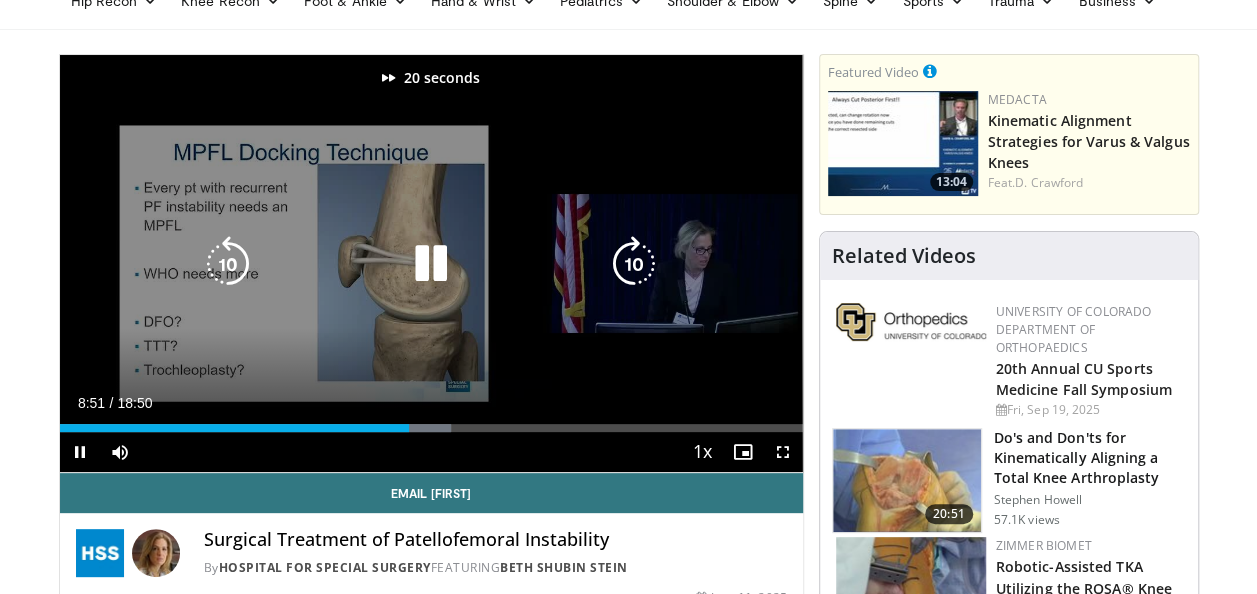click at bounding box center (634, 264) 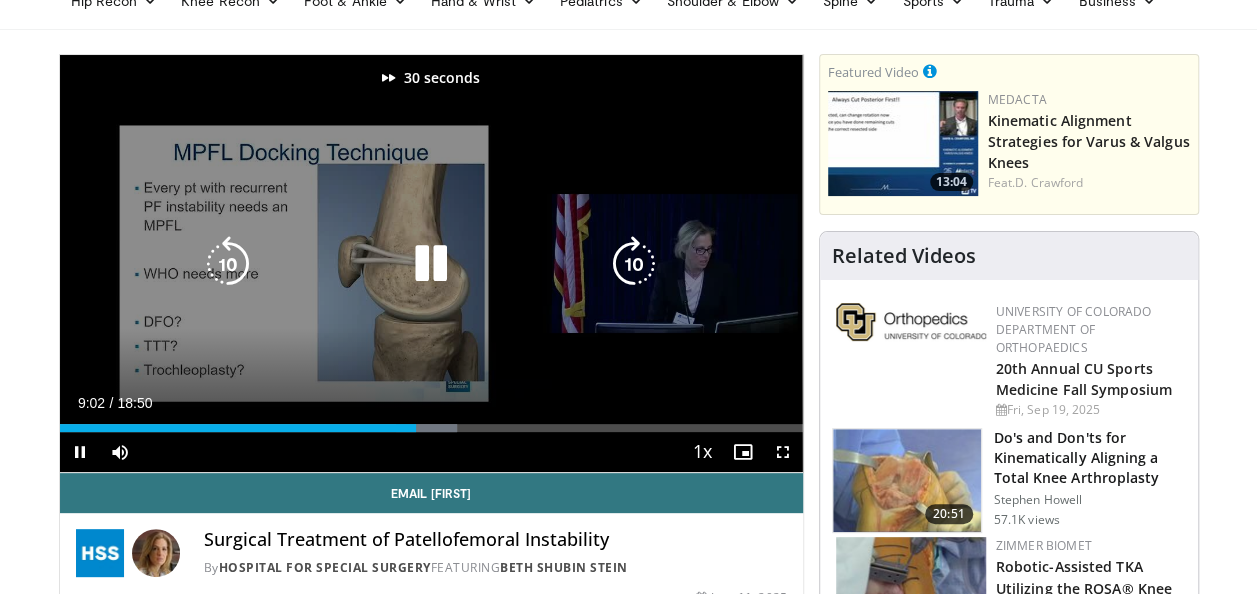 click at bounding box center (634, 264) 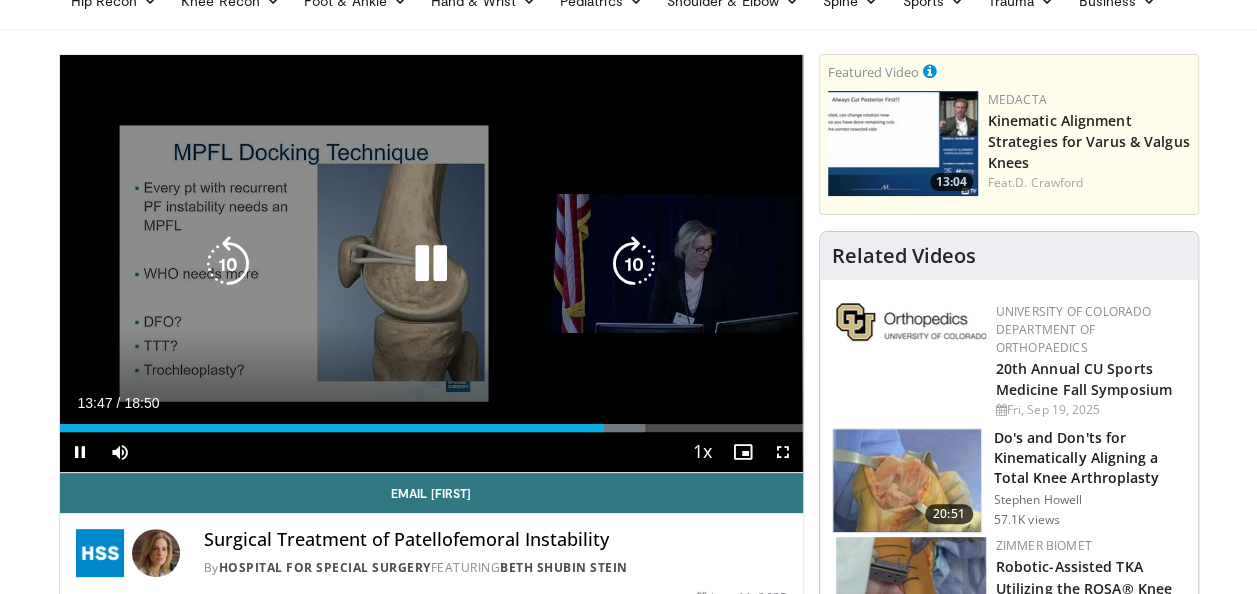 click at bounding box center [431, 264] 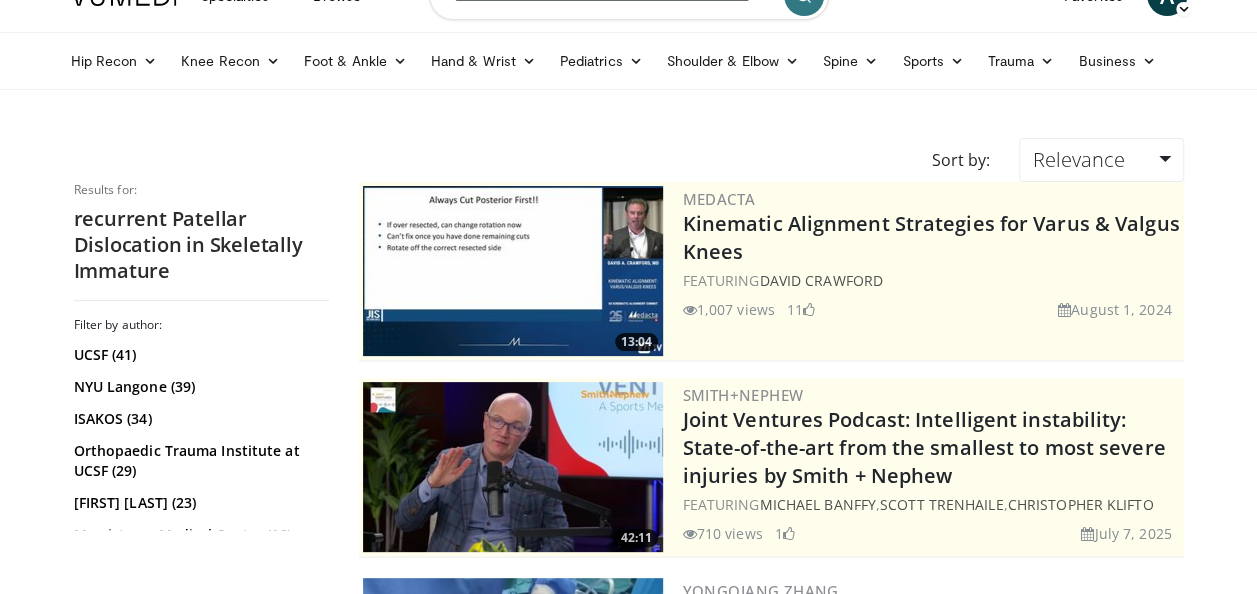 scroll, scrollTop: 0, scrollLeft: 0, axis: both 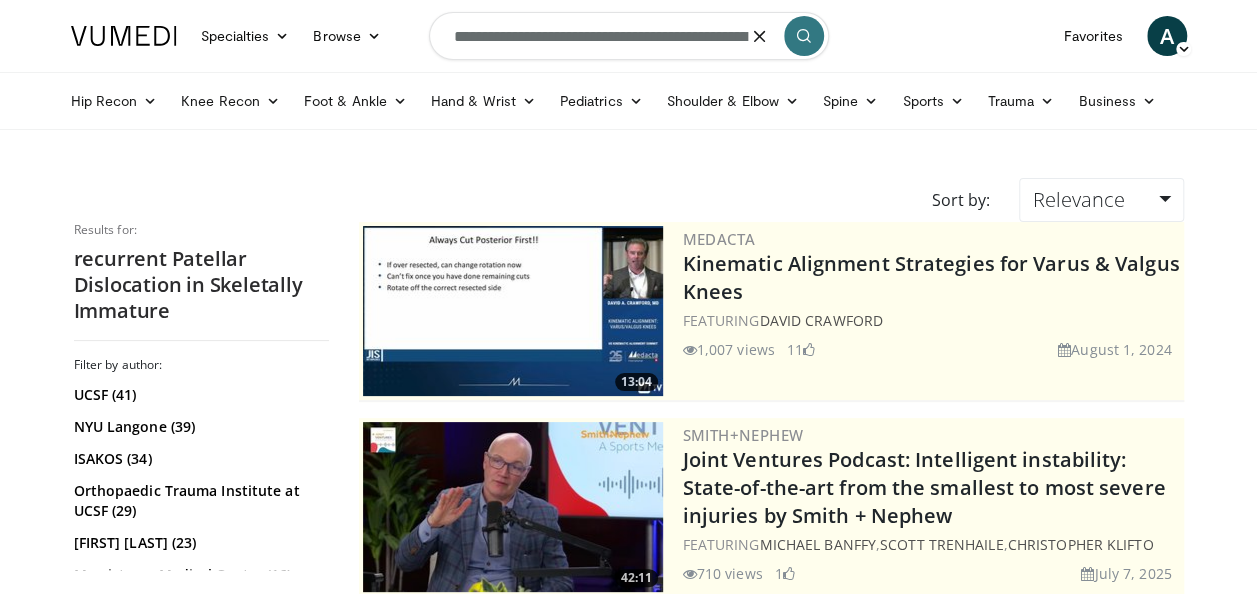 click on "**********" at bounding box center [629, 36] 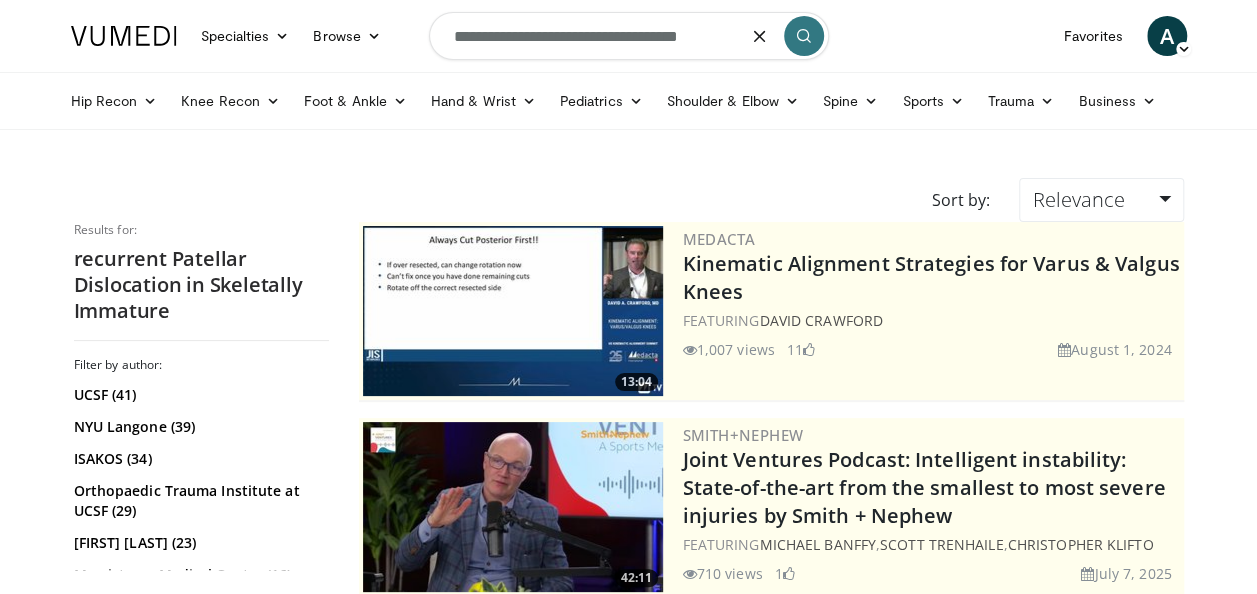 type on "**********" 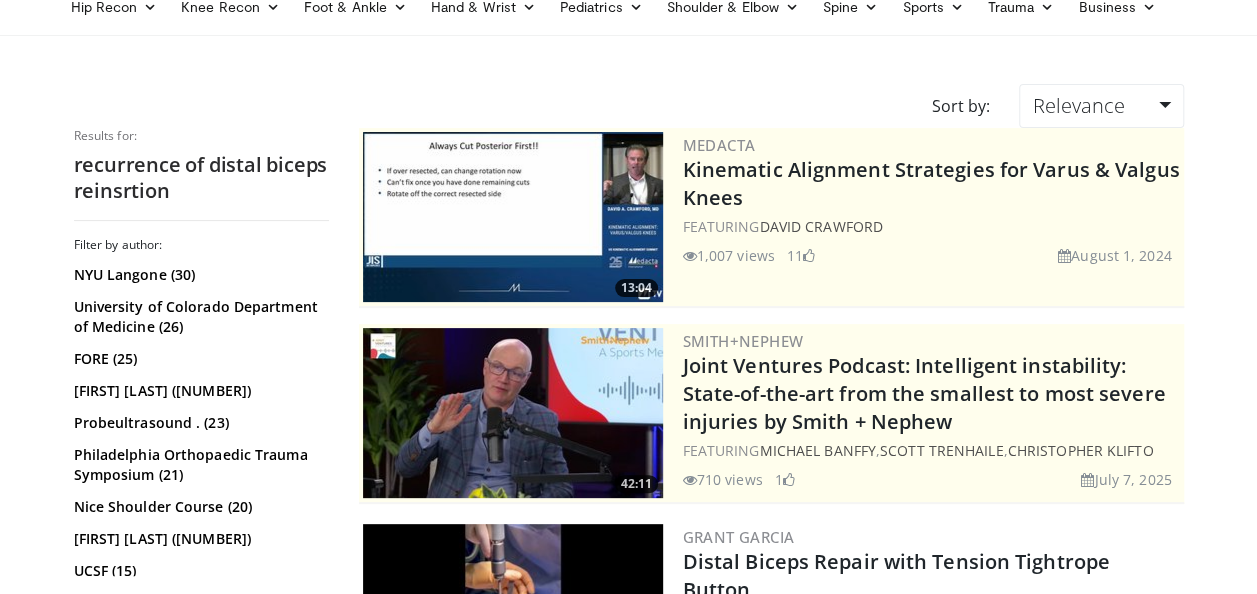 scroll, scrollTop: 0, scrollLeft: 0, axis: both 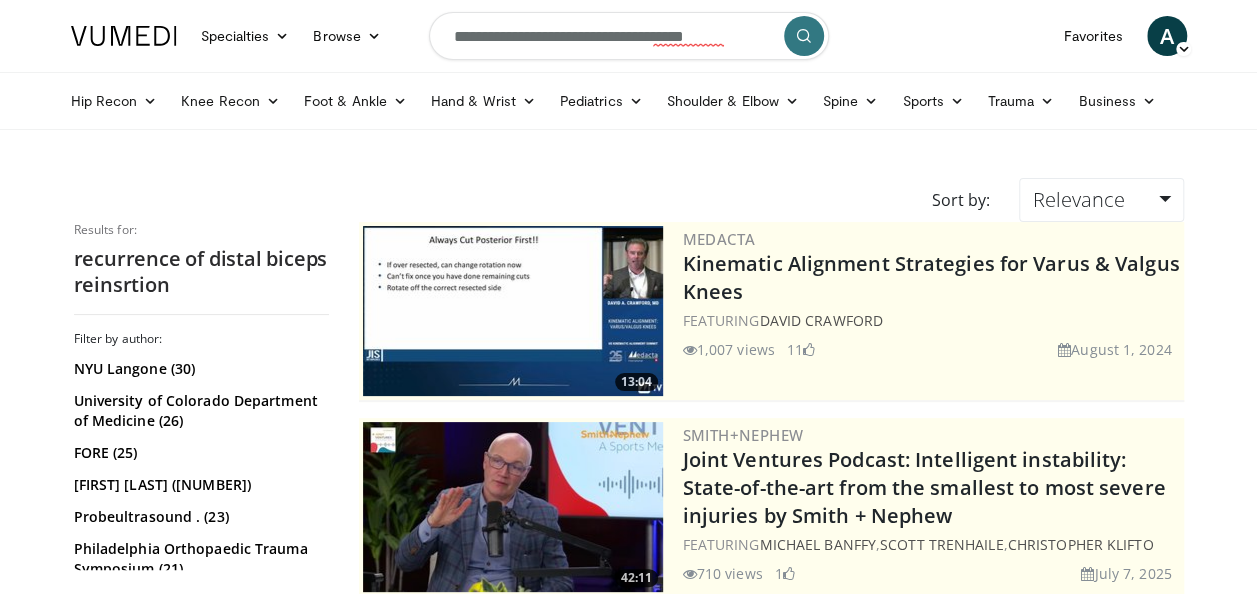 click on "**********" at bounding box center [629, 36] 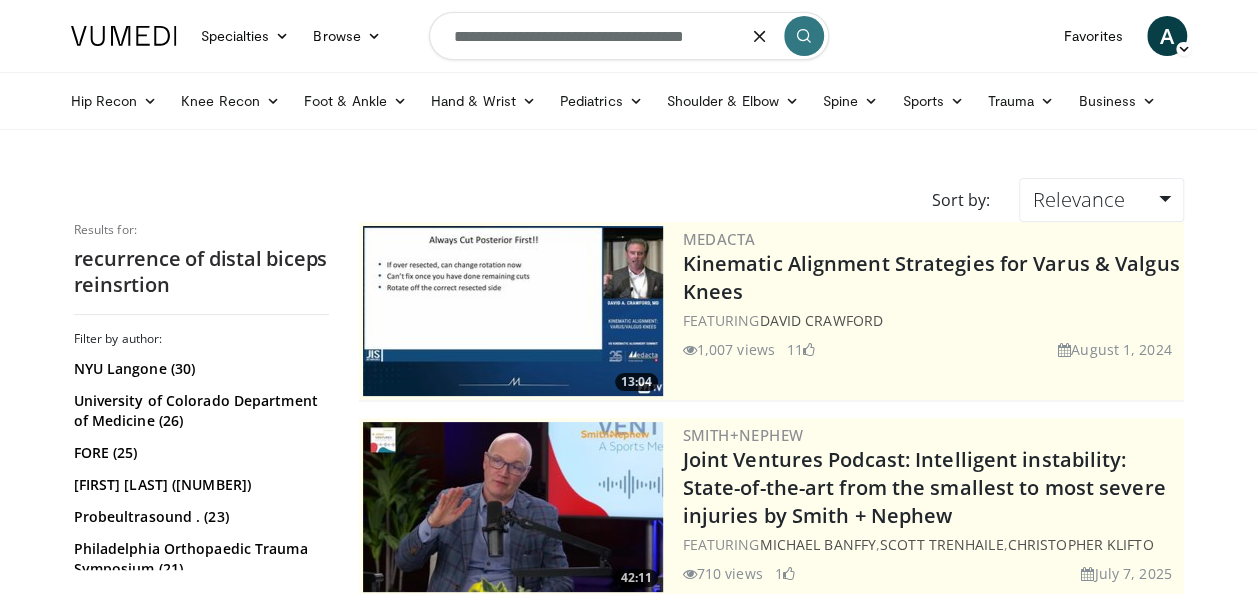 click on "**********" at bounding box center (629, 36) 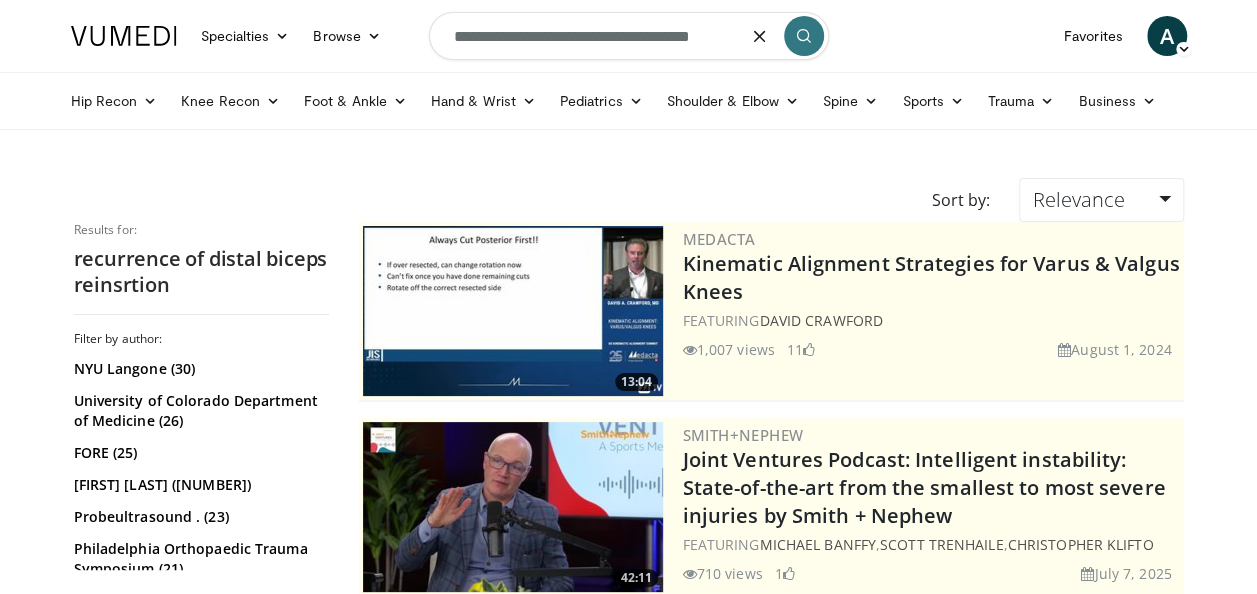 click on "**********" at bounding box center (629, 36) 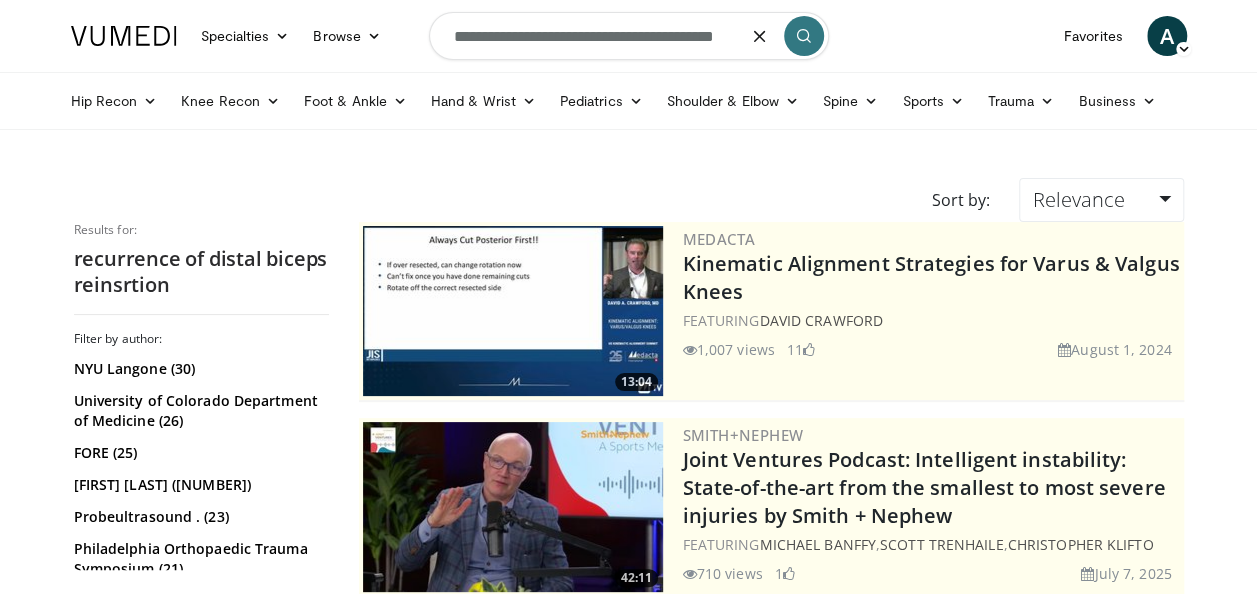 scroll, scrollTop: 0, scrollLeft: 3, axis: horizontal 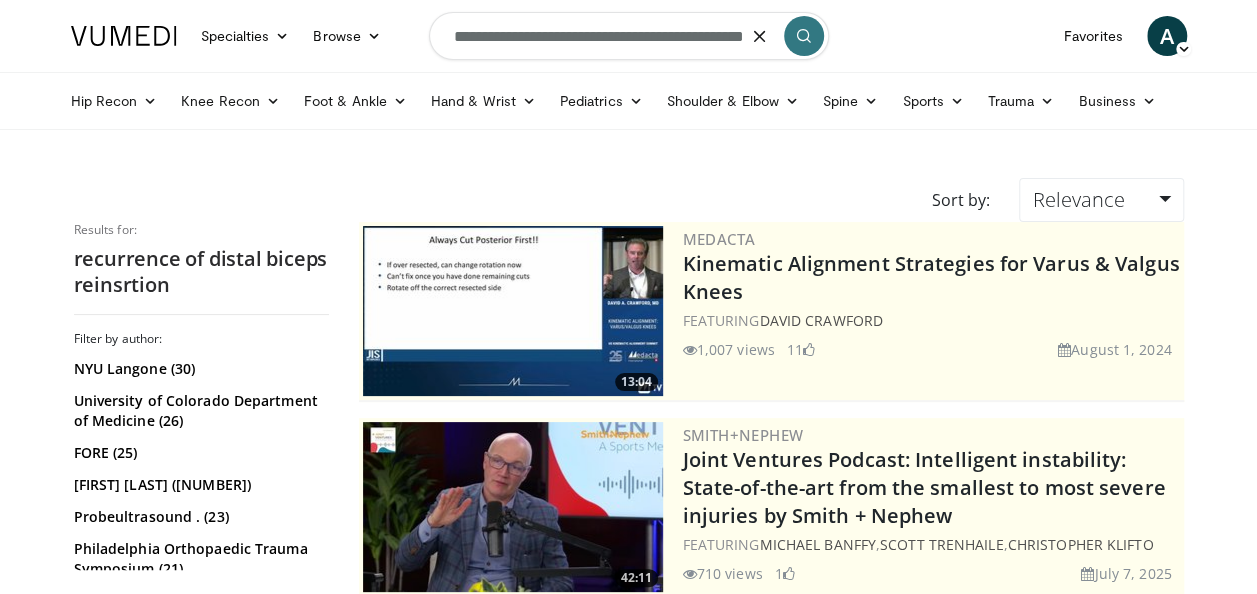 type on "**********" 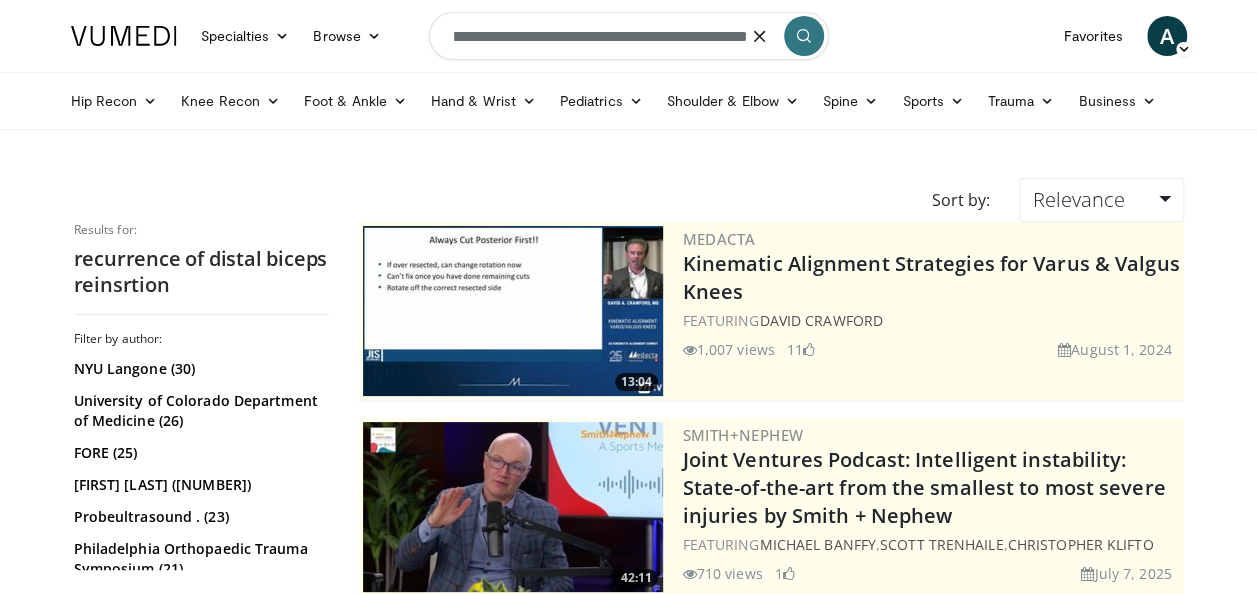scroll, scrollTop: 0, scrollLeft: 46, axis: horizontal 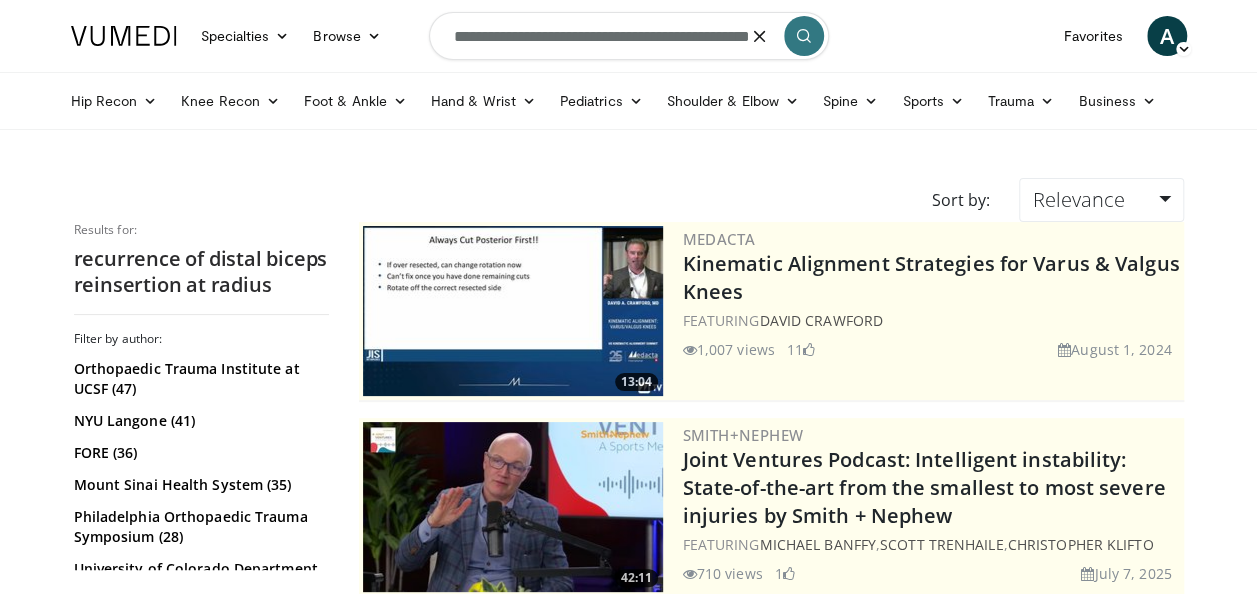 click on "**********" at bounding box center [629, 36] 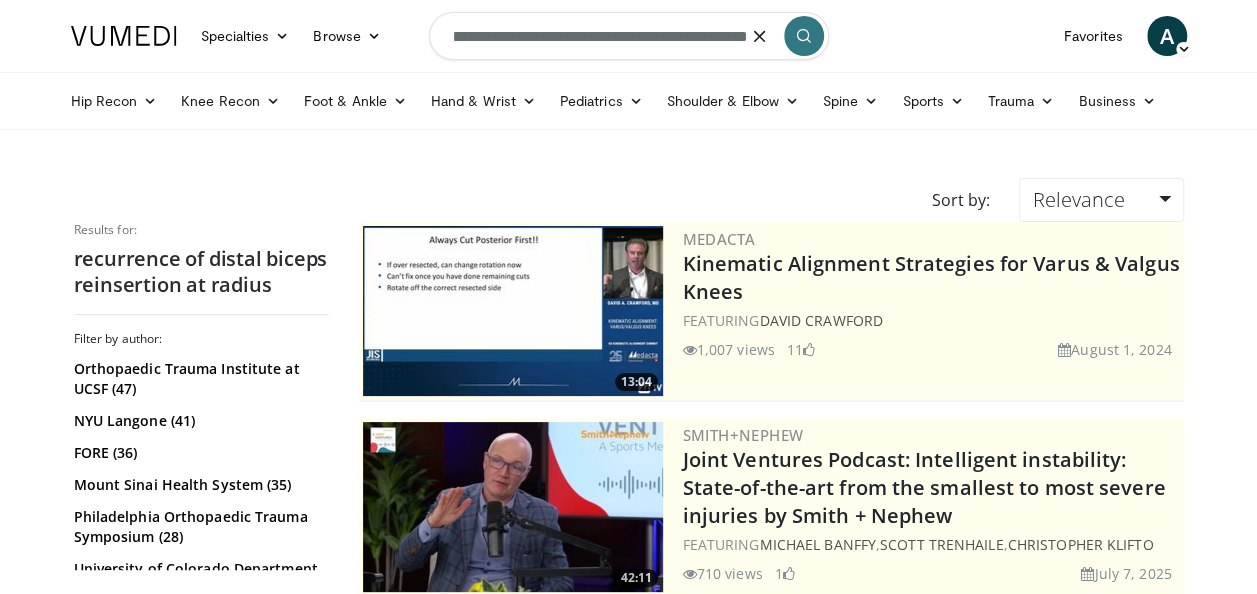 click on "**********" at bounding box center (629, 36) 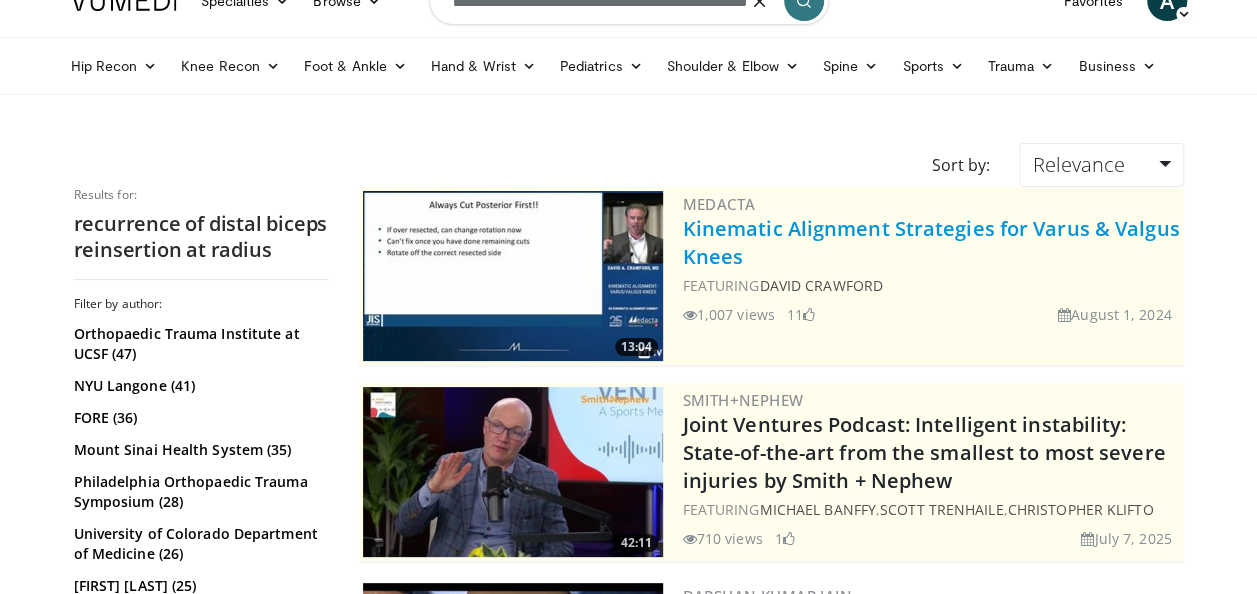 scroll, scrollTop: 0, scrollLeft: 0, axis: both 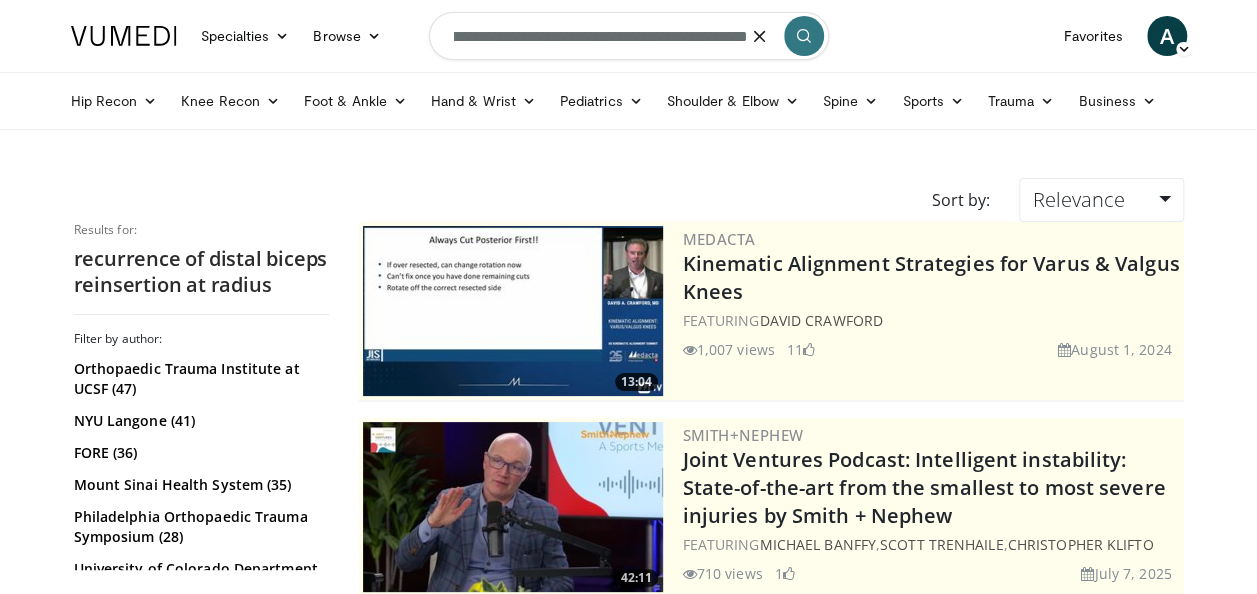 type on "**********" 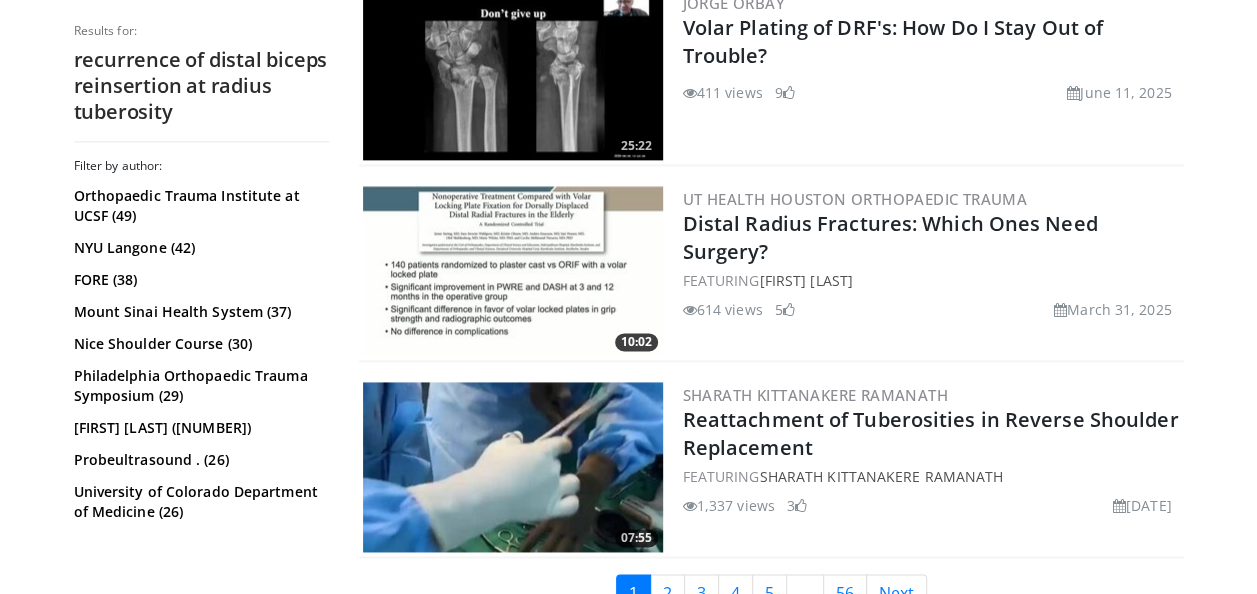 scroll, scrollTop: 5100, scrollLeft: 0, axis: vertical 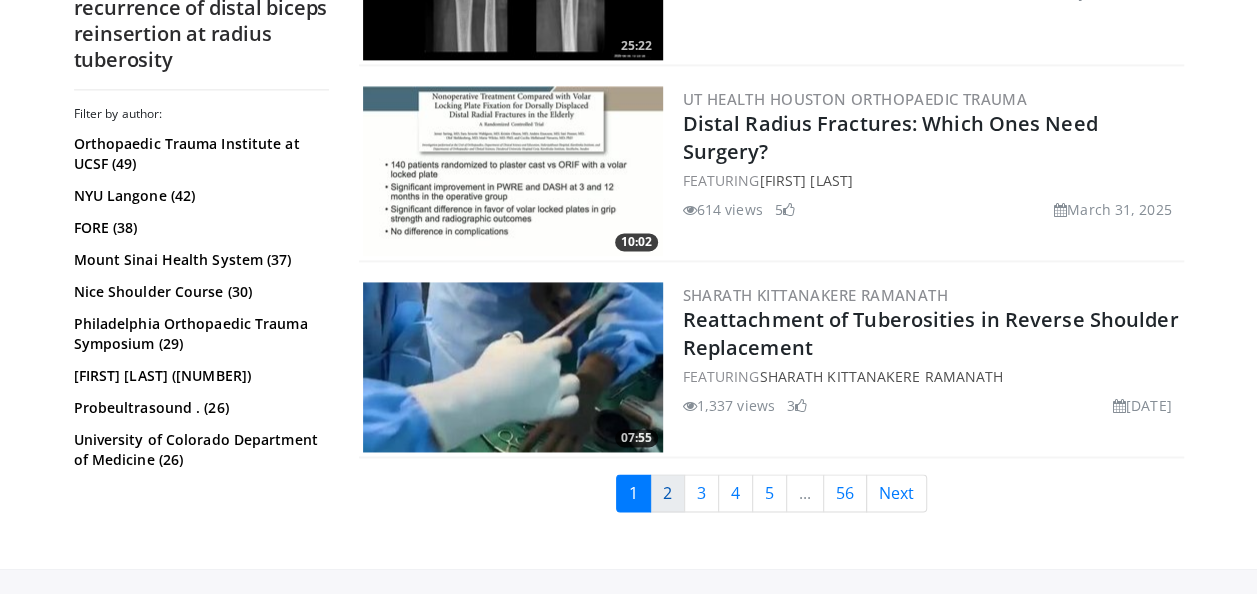 click on "2" at bounding box center [667, 493] 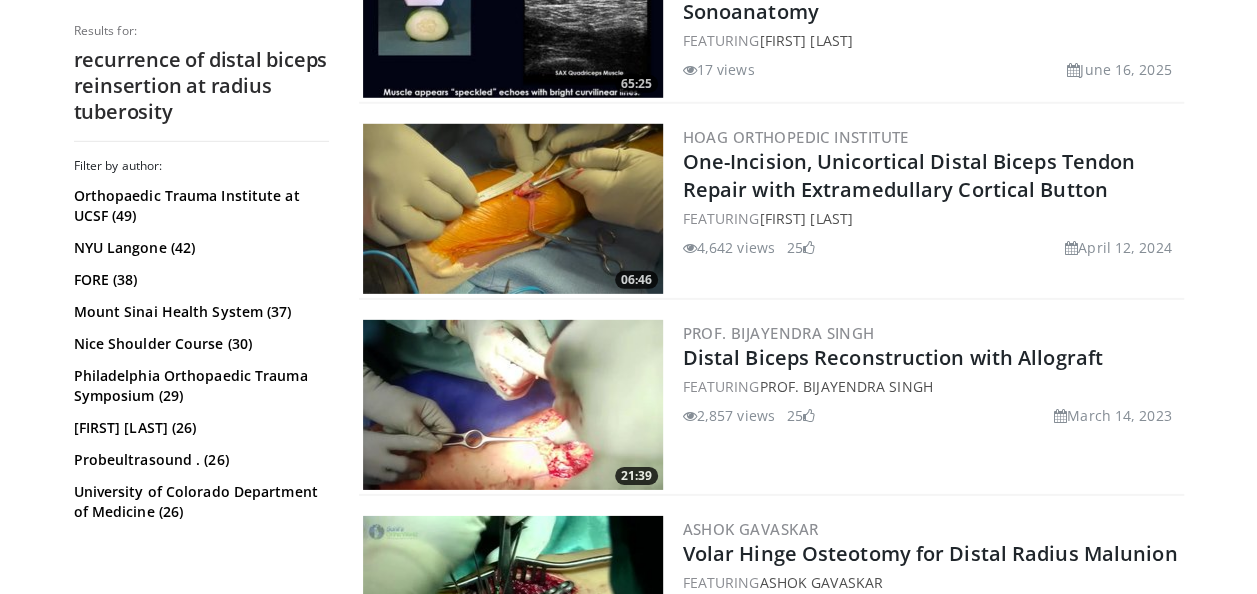 scroll, scrollTop: 3000, scrollLeft: 0, axis: vertical 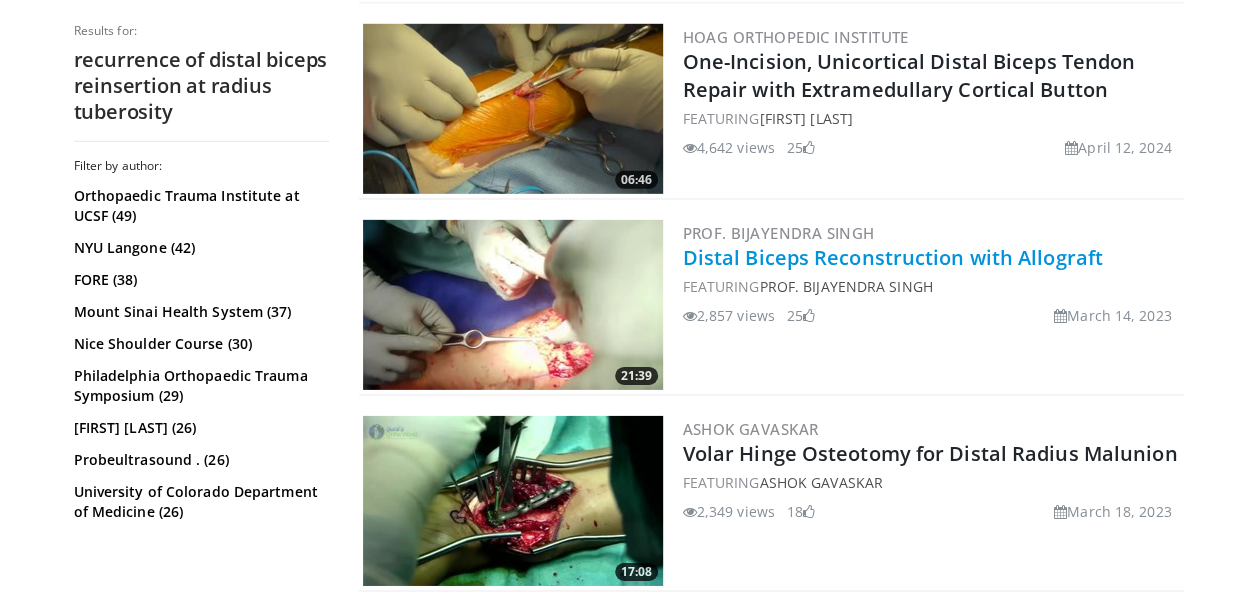 click on "Distal Biceps Reconstruction with Allograft" at bounding box center [893, 257] 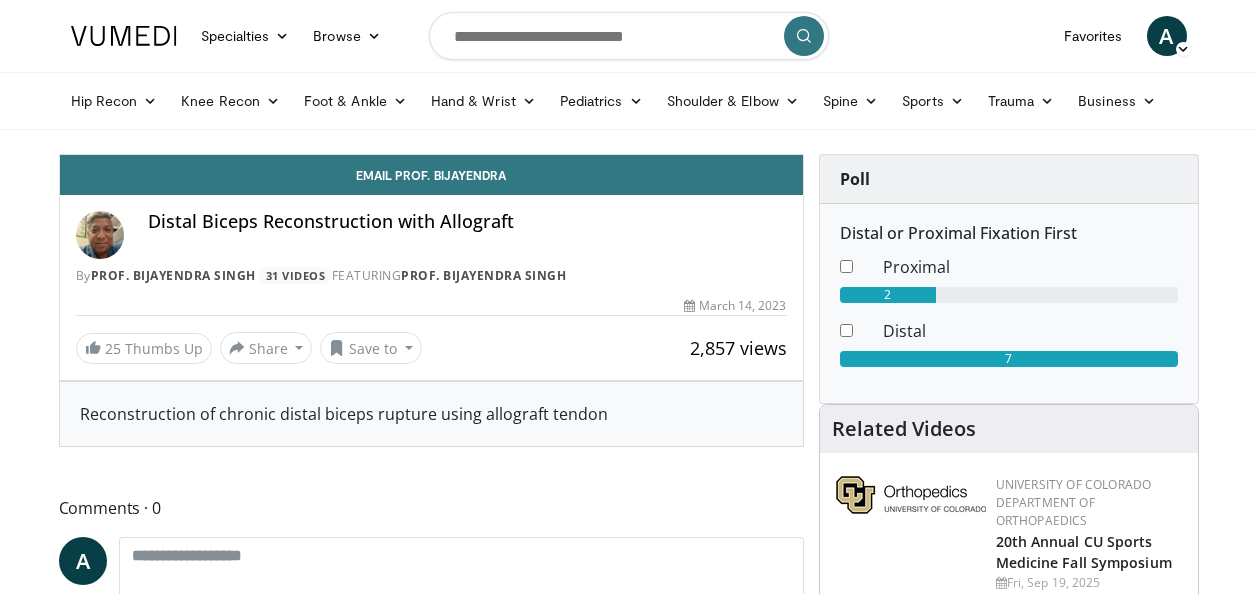 scroll, scrollTop: 0, scrollLeft: 0, axis: both 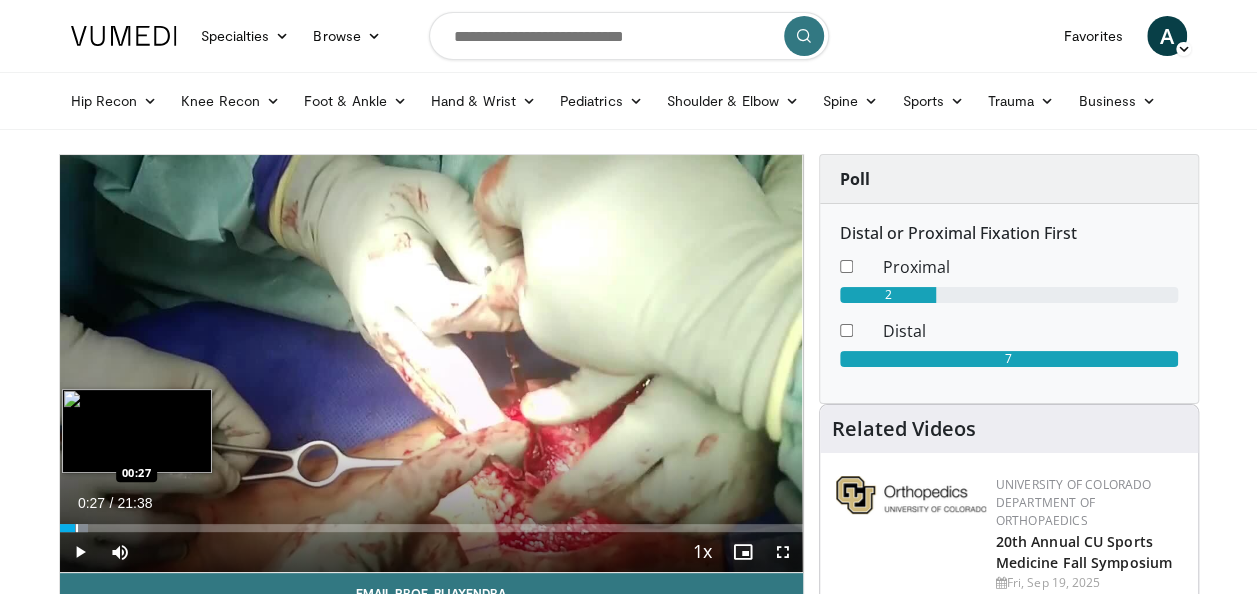 click at bounding box center [77, 528] 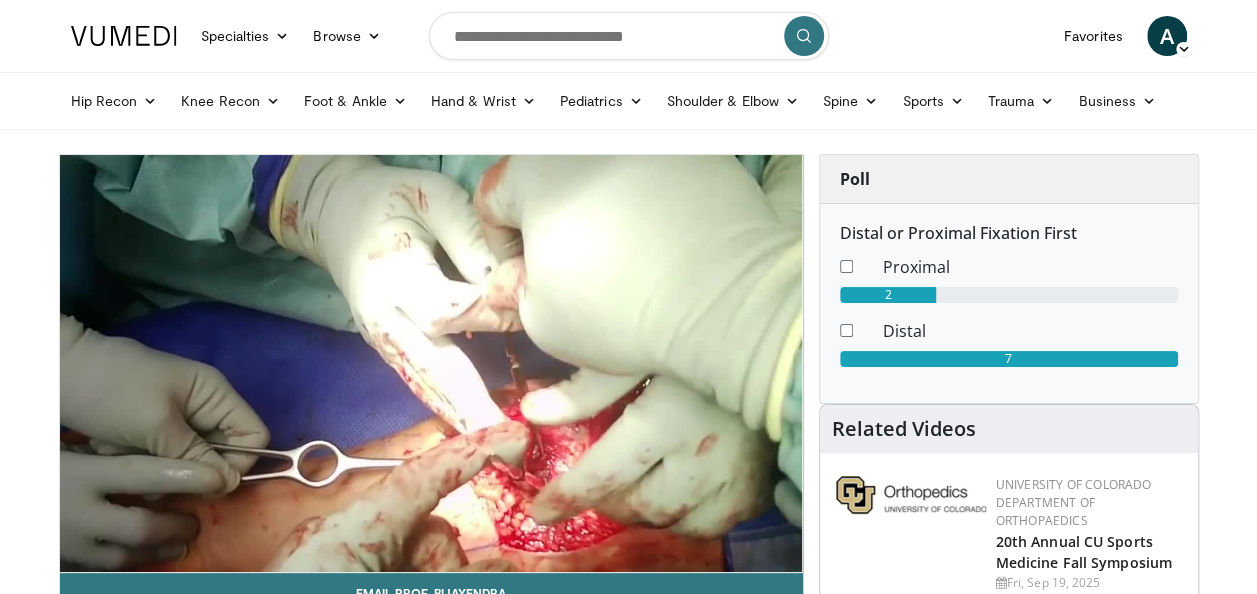 click on "10 seconds
Tap to unmute" at bounding box center [431, 363] 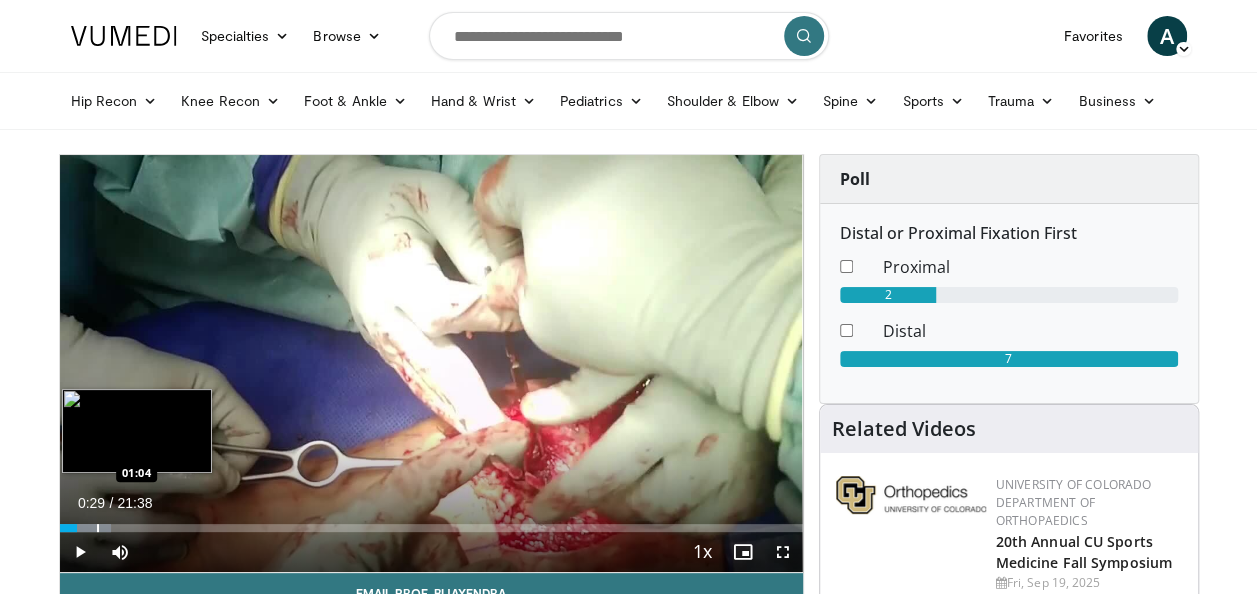 click at bounding box center (98, 528) 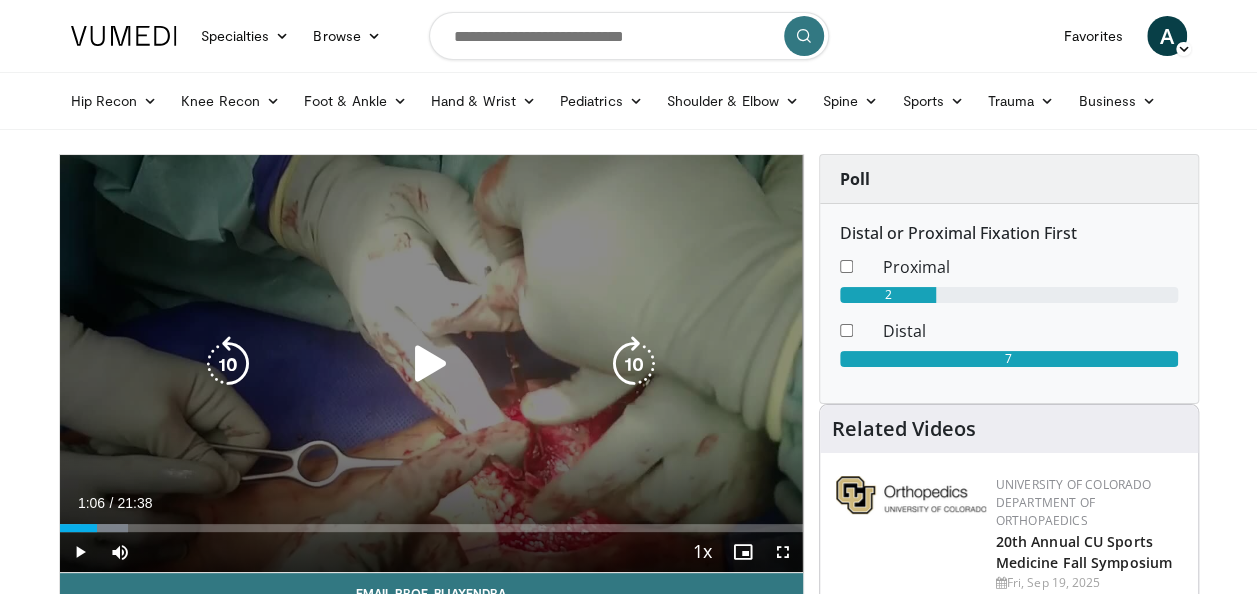 click at bounding box center [634, 364] 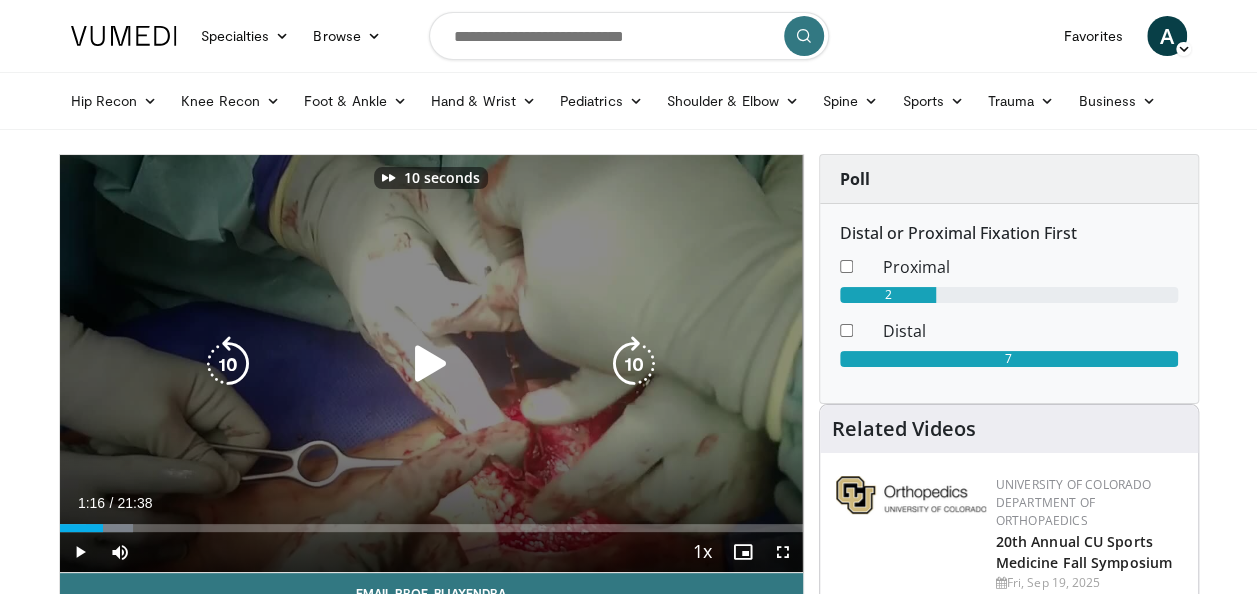 click at bounding box center [634, 364] 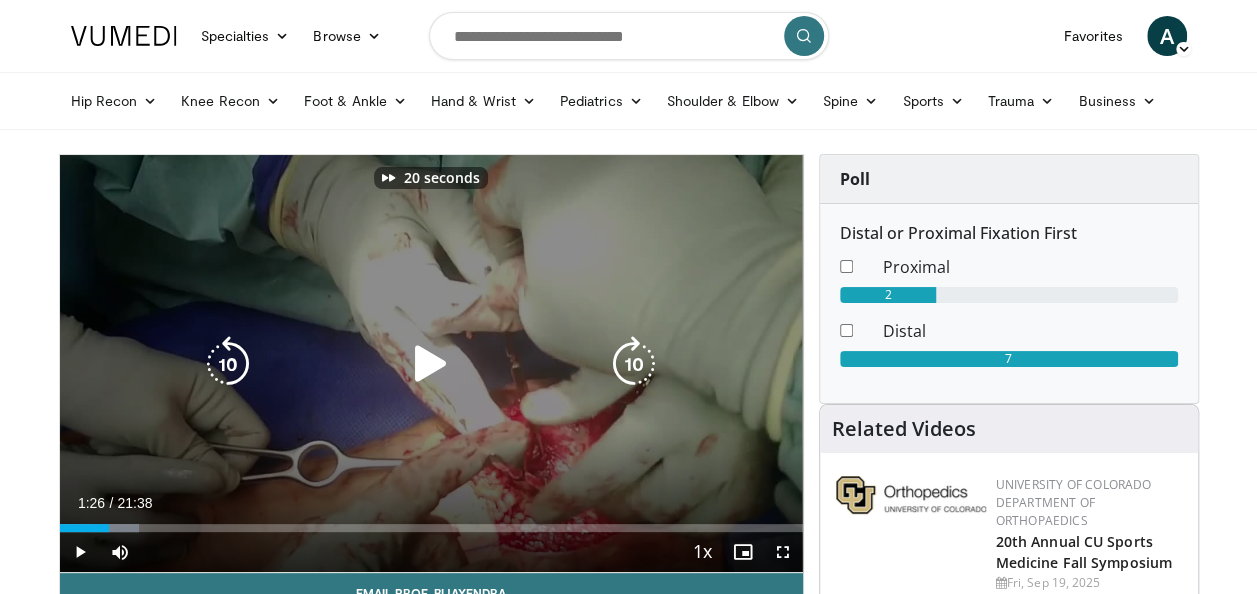 click at bounding box center [634, 364] 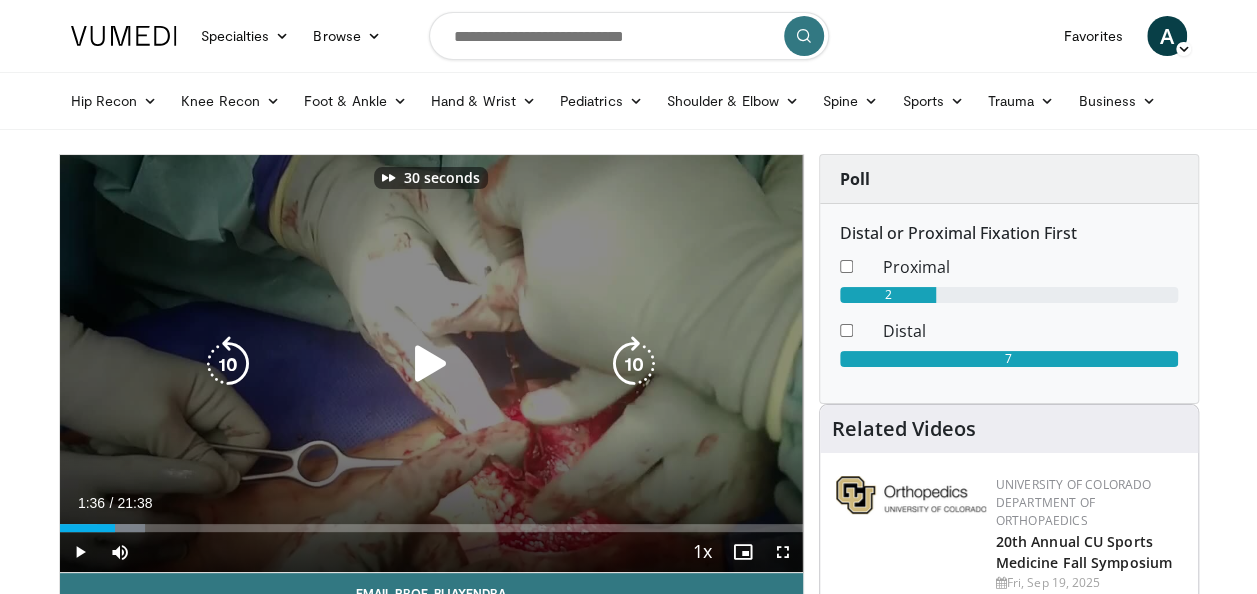 click at bounding box center [634, 364] 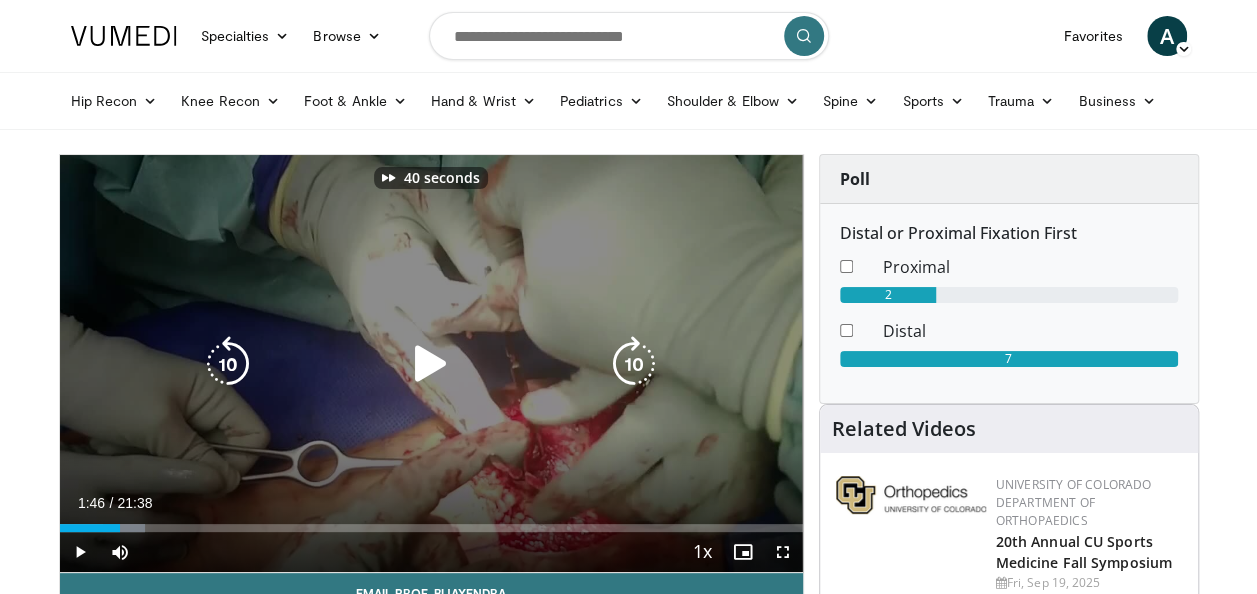 click at bounding box center (634, 364) 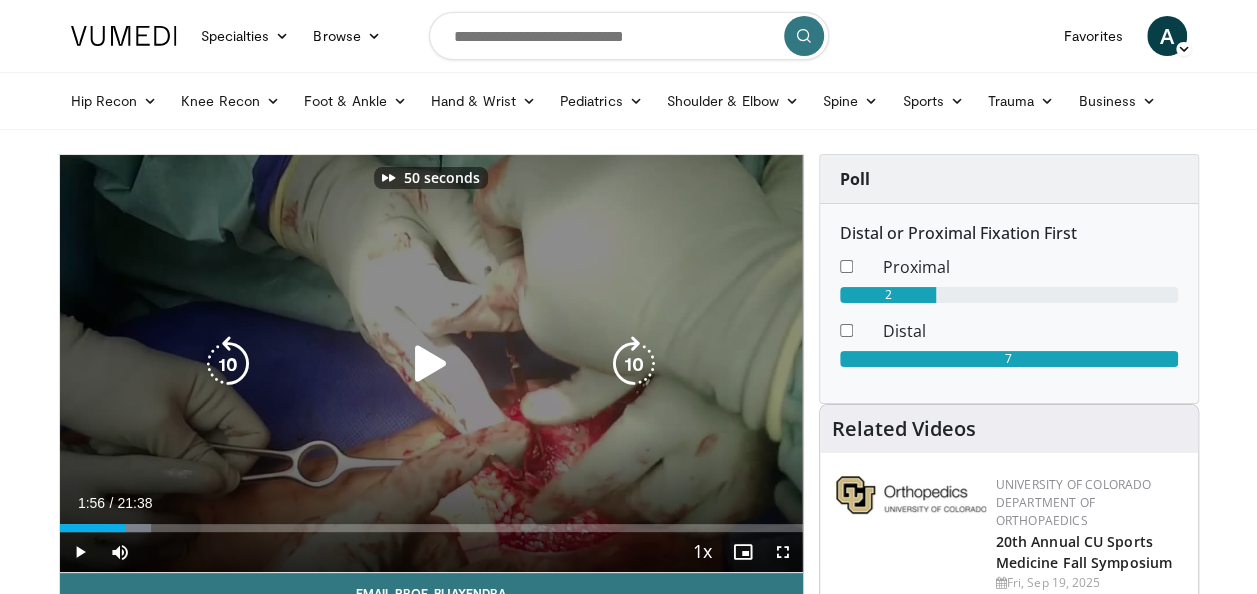 click at bounding box center [634, 364] 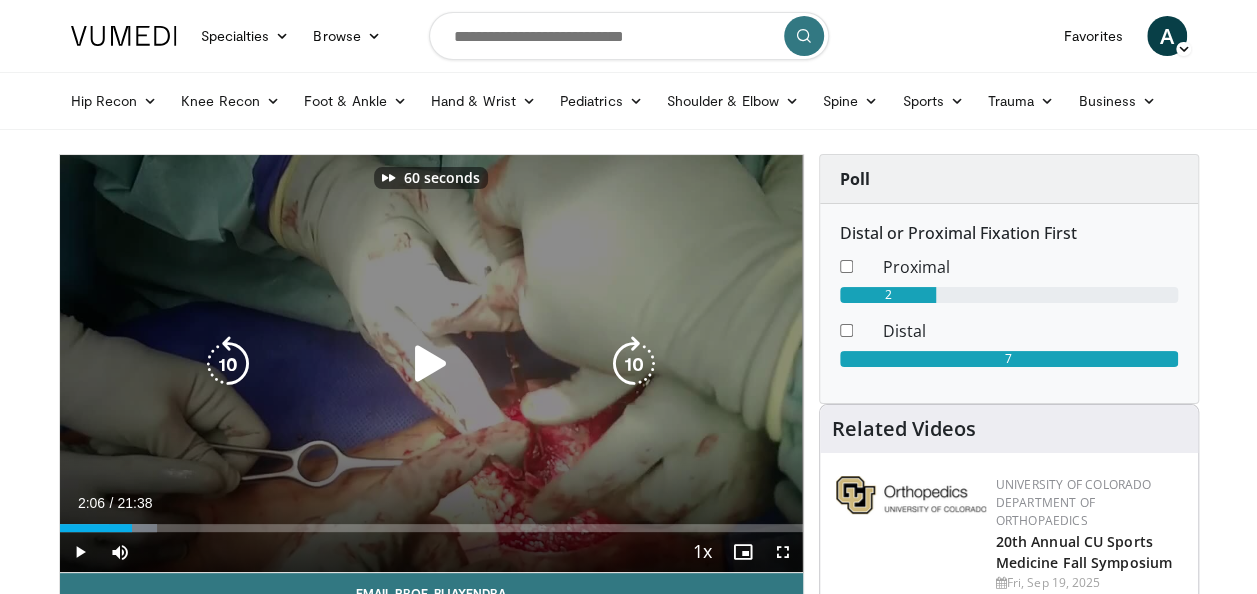 click at bounding box center (634, 364) 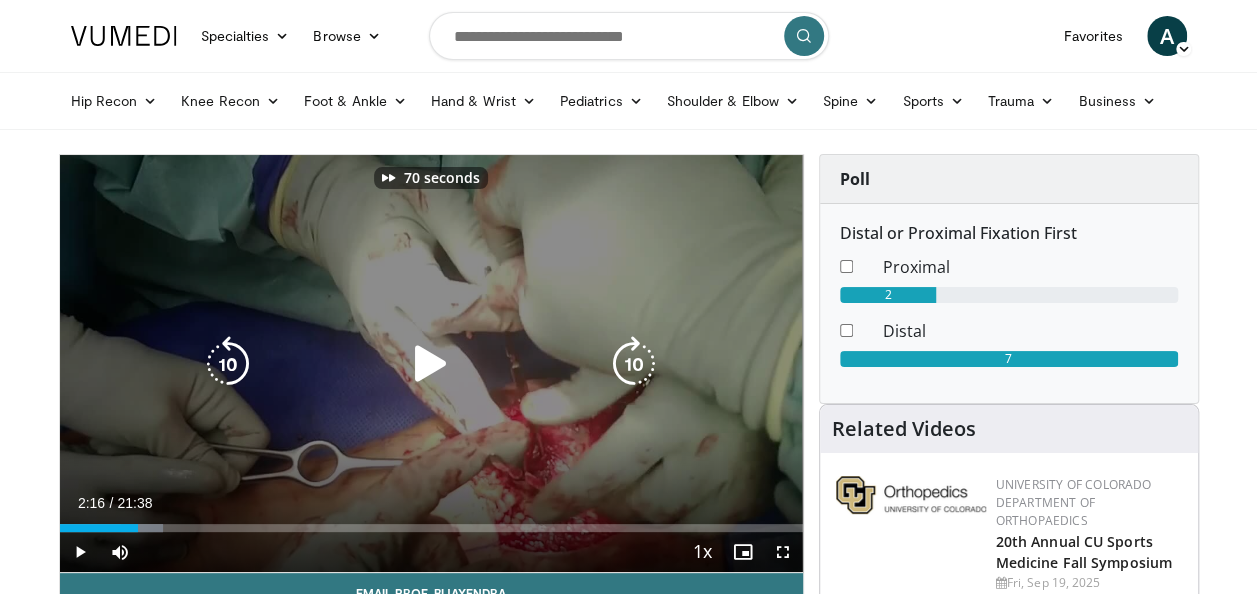 click at bounding box center (634, 364) 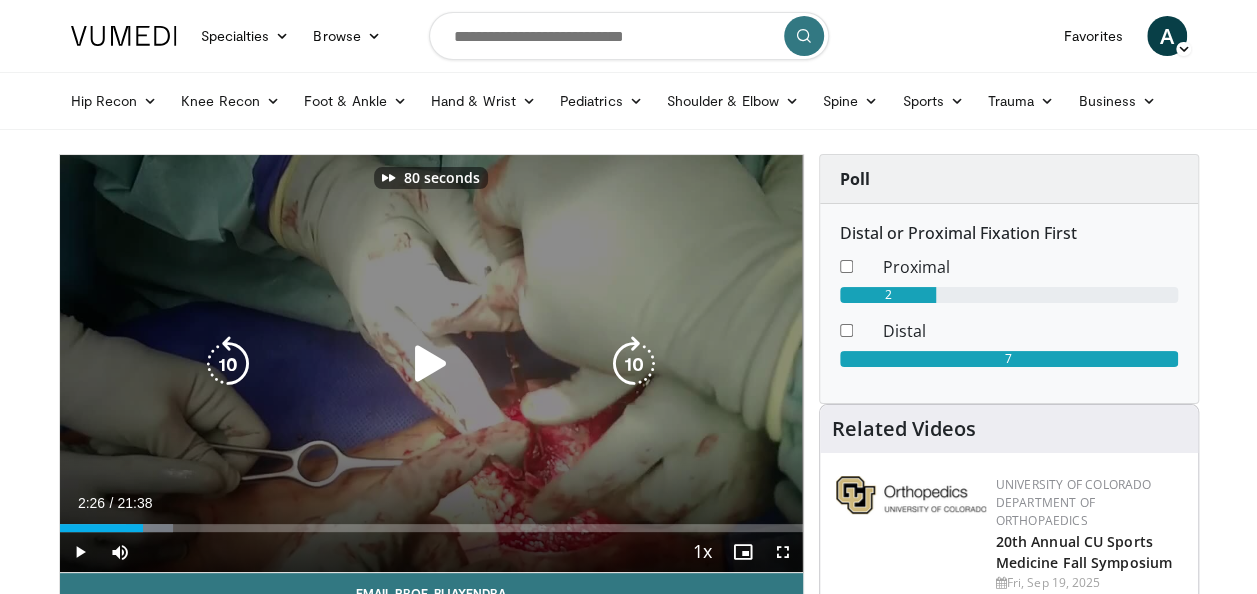 click at bounding box center [634, 364] 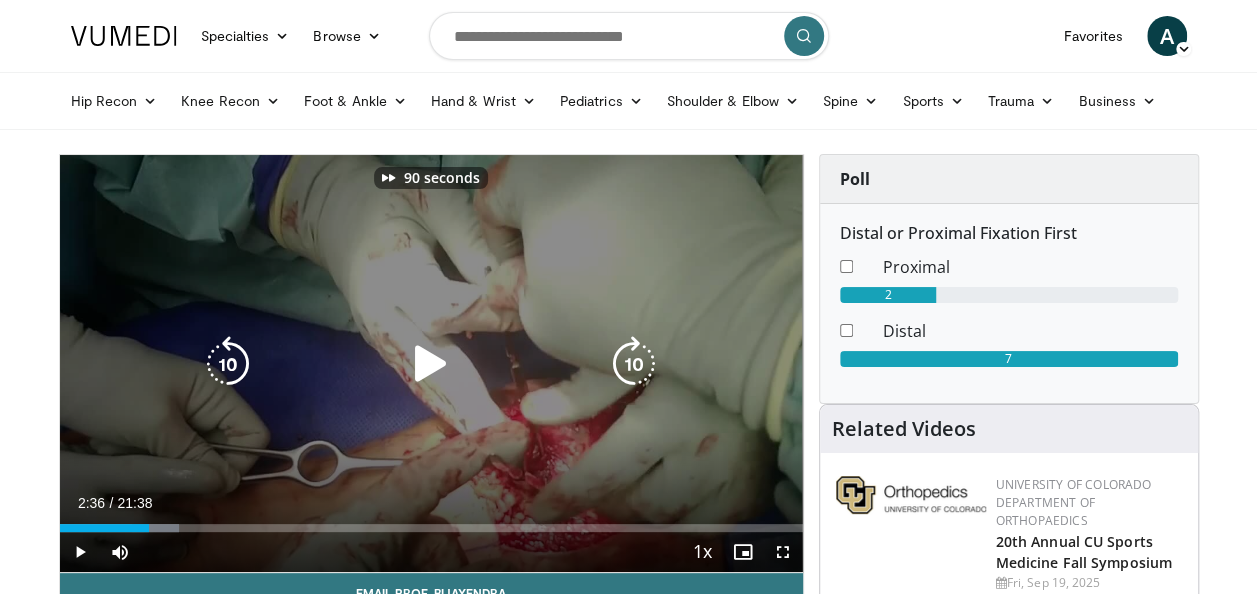 click at bounding box center (634, 364) 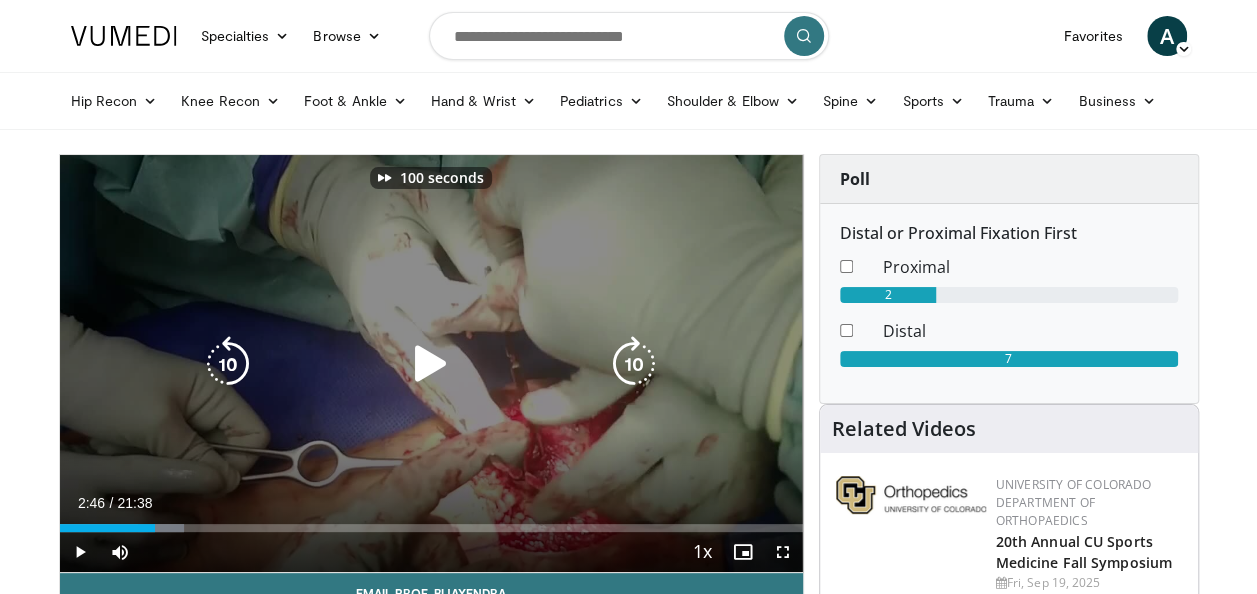 click at bounding box center (634, 364) 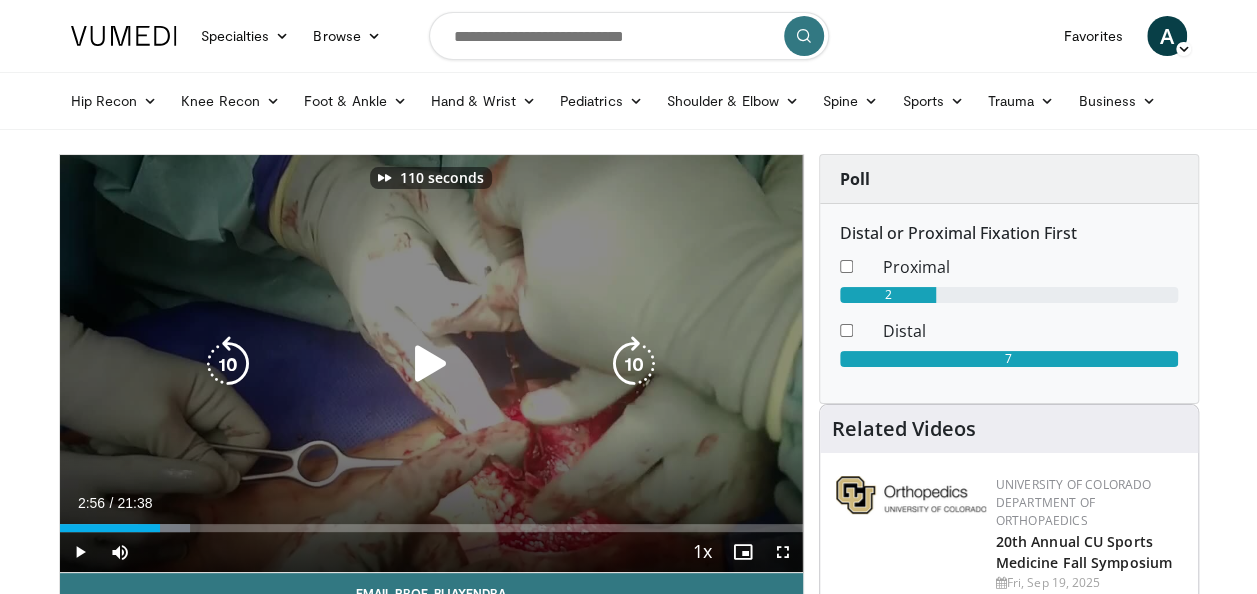 click at bounding box center (634, 364) 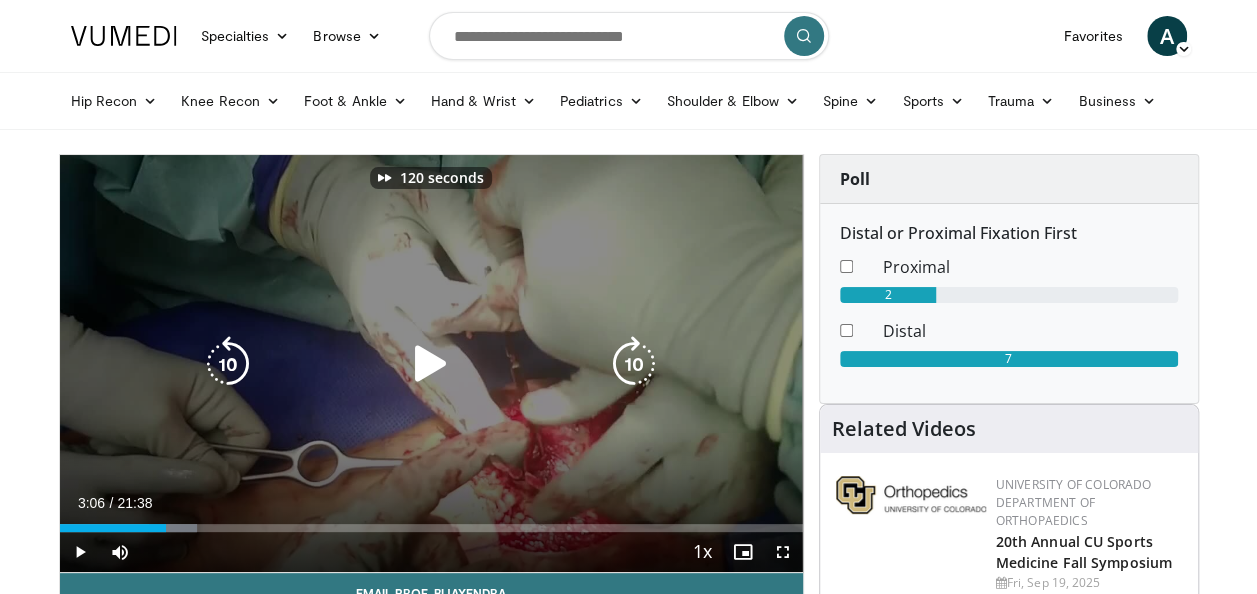 click at bounding box center [634, 364] 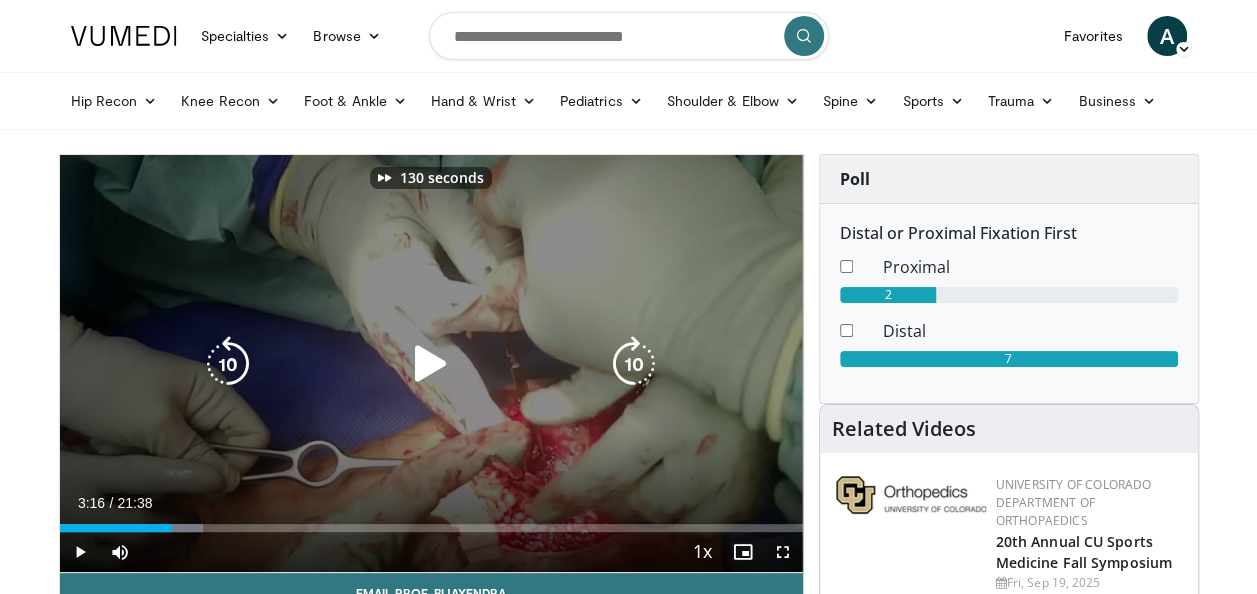 click at bounding box center (634, 364) 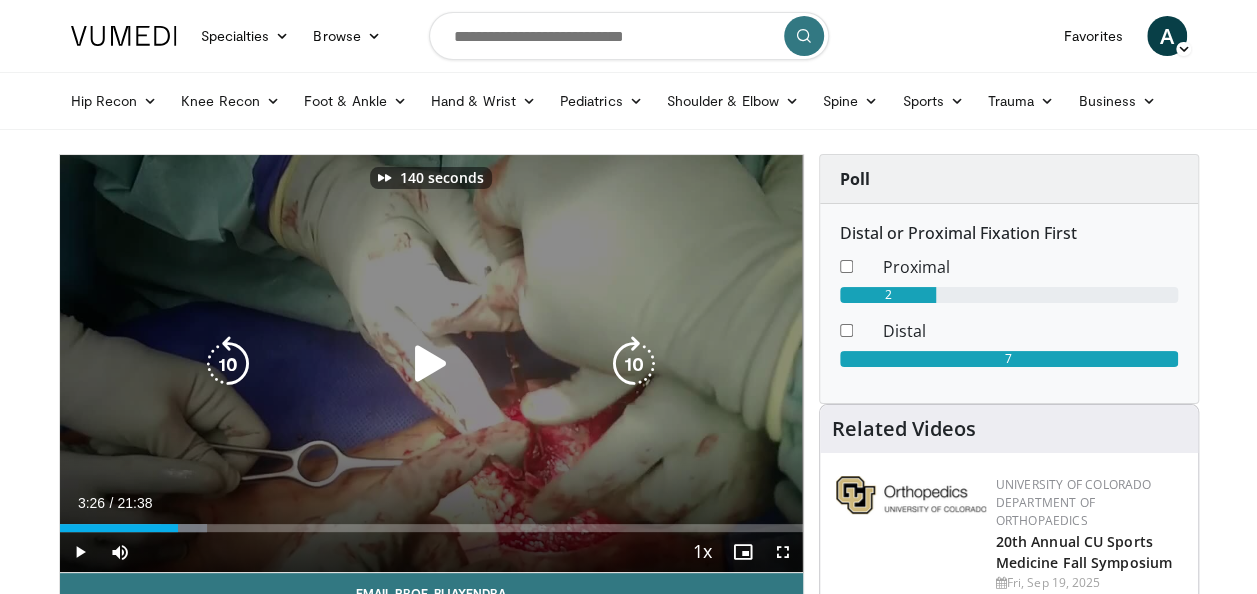 click at bounding box center (634, 364) 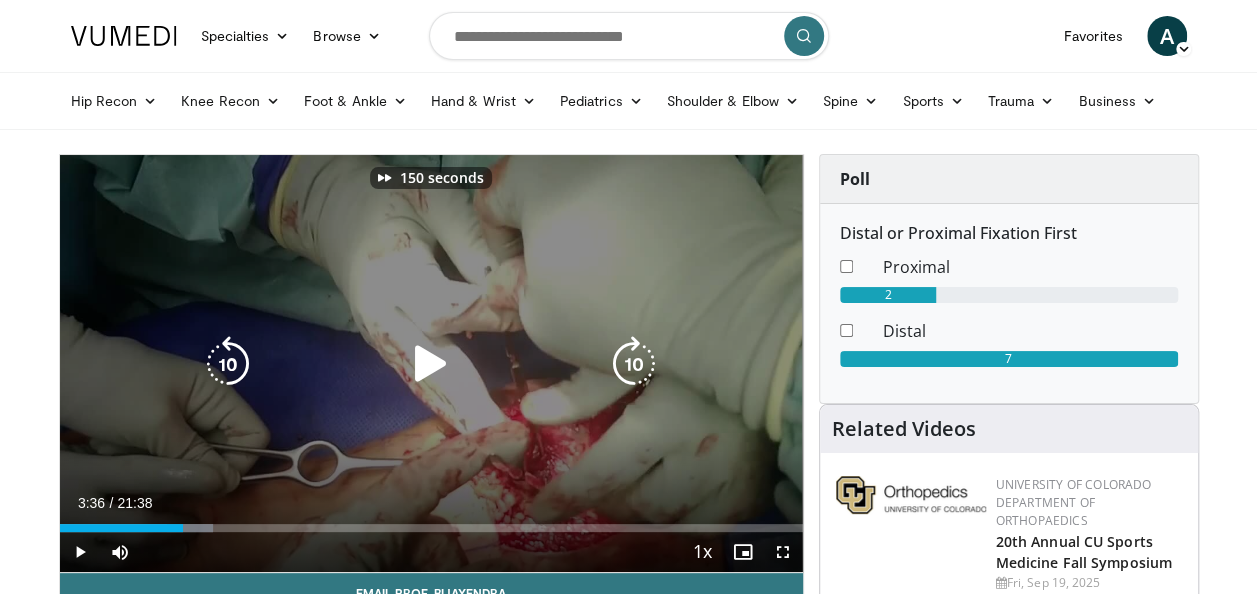 click at bounding box center (634, 364) 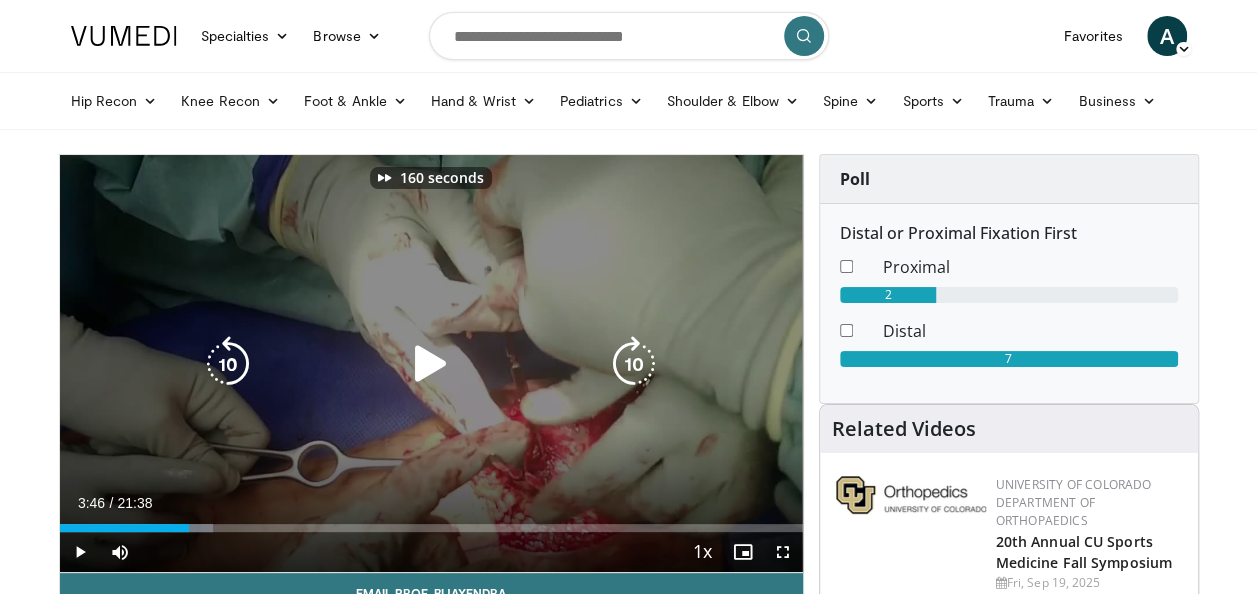 click at bounding box center [634, 364] 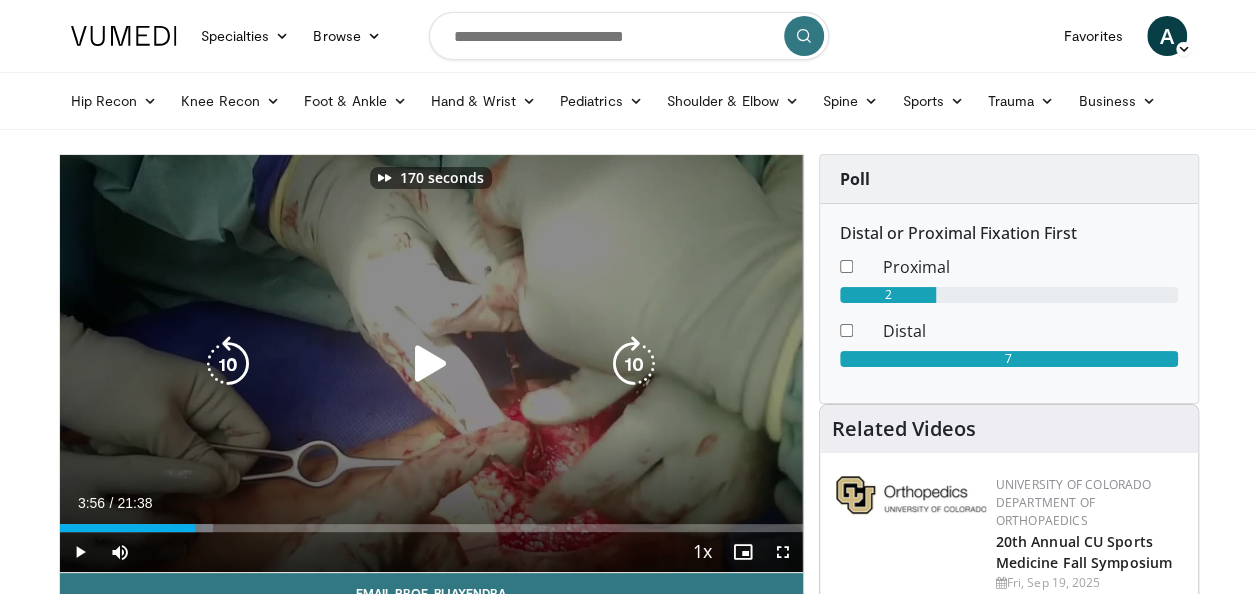 click at bounding box center [634, 364] 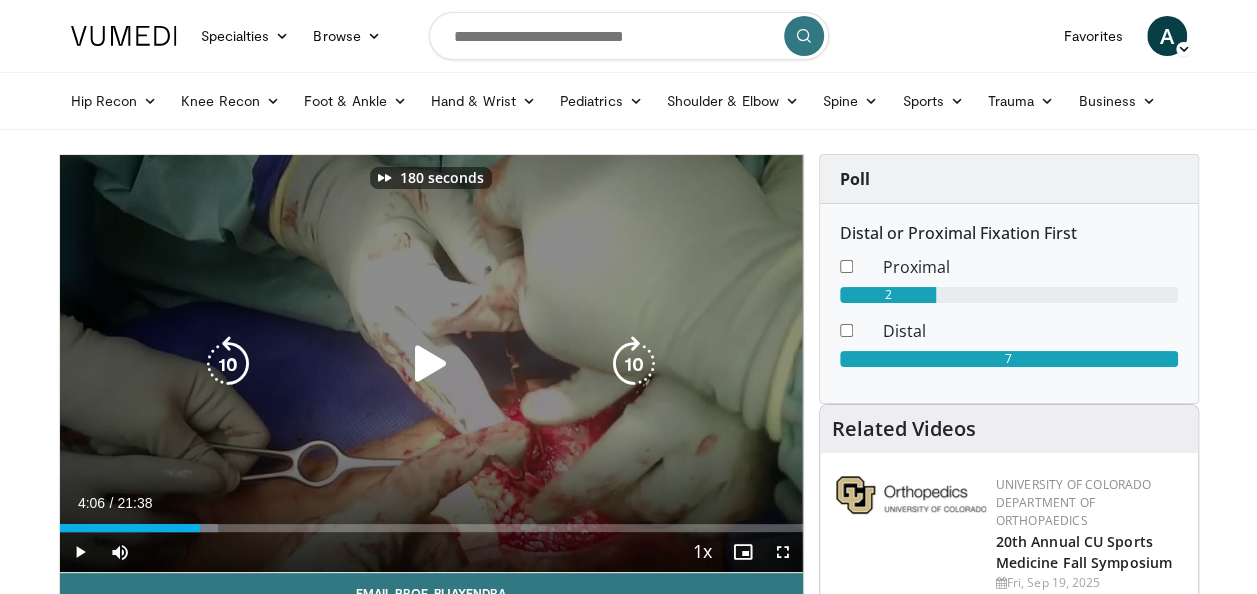 click at bounding box center [634, 364] 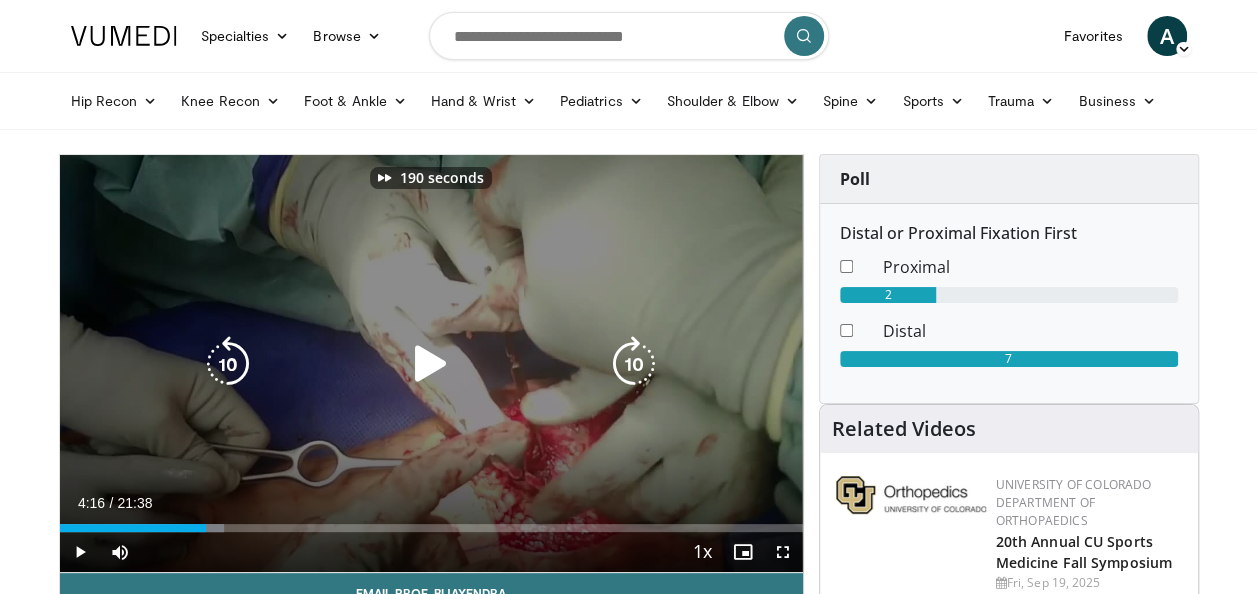 click at bounding box center [634, 364] 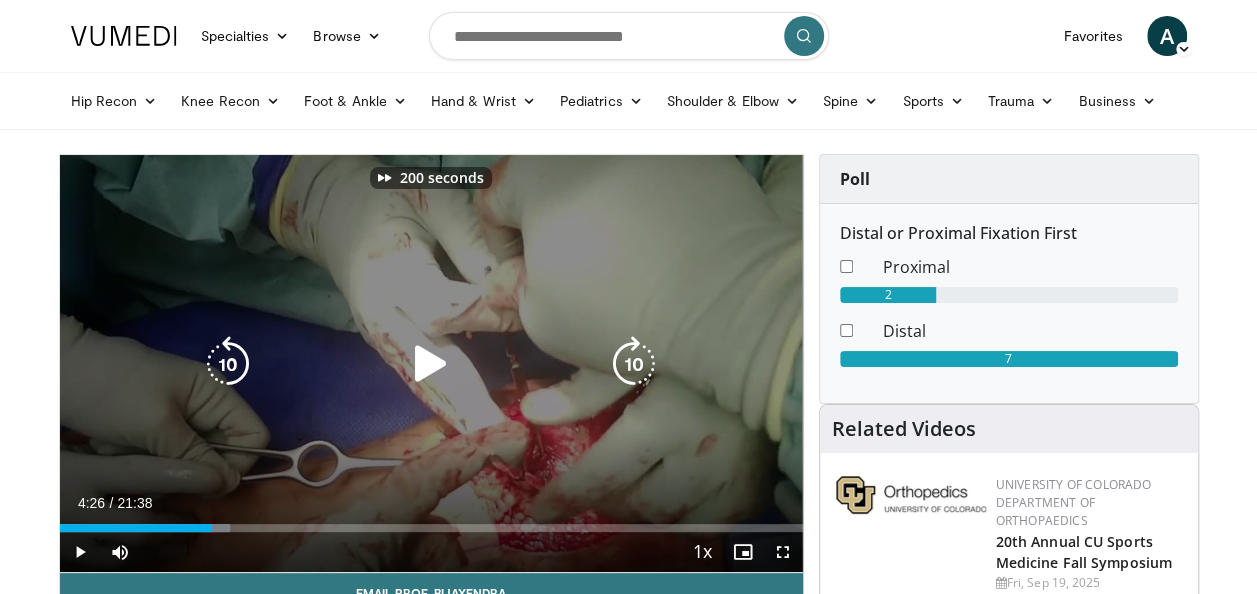 click at bounding box center [634, 364] 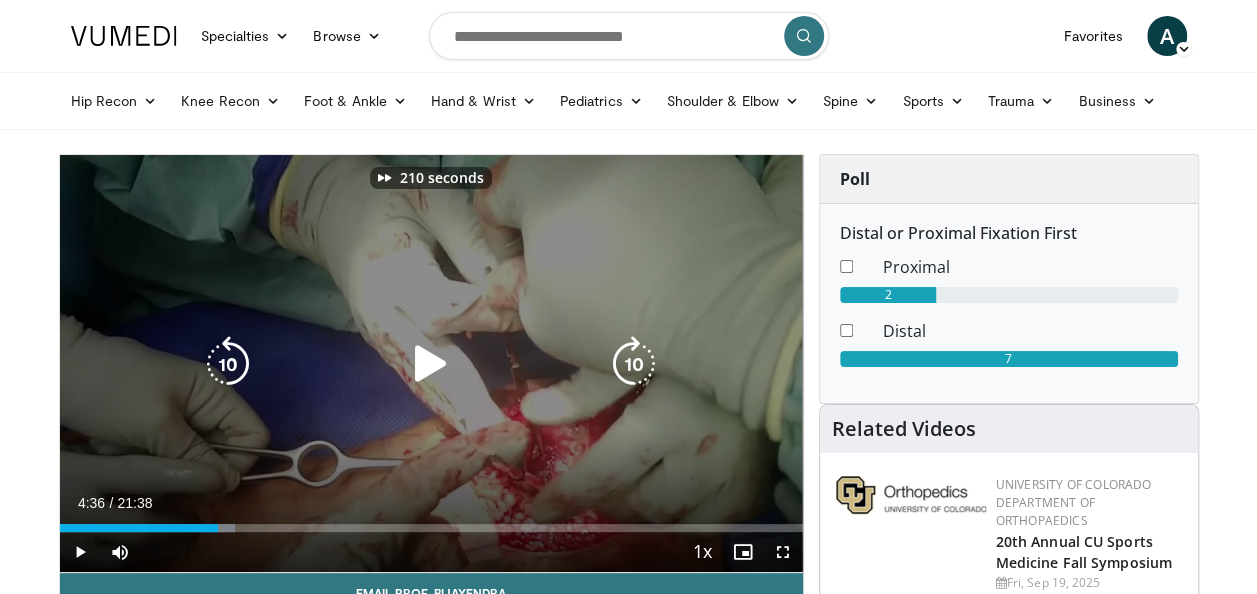 click at bounding box center [634, 364] 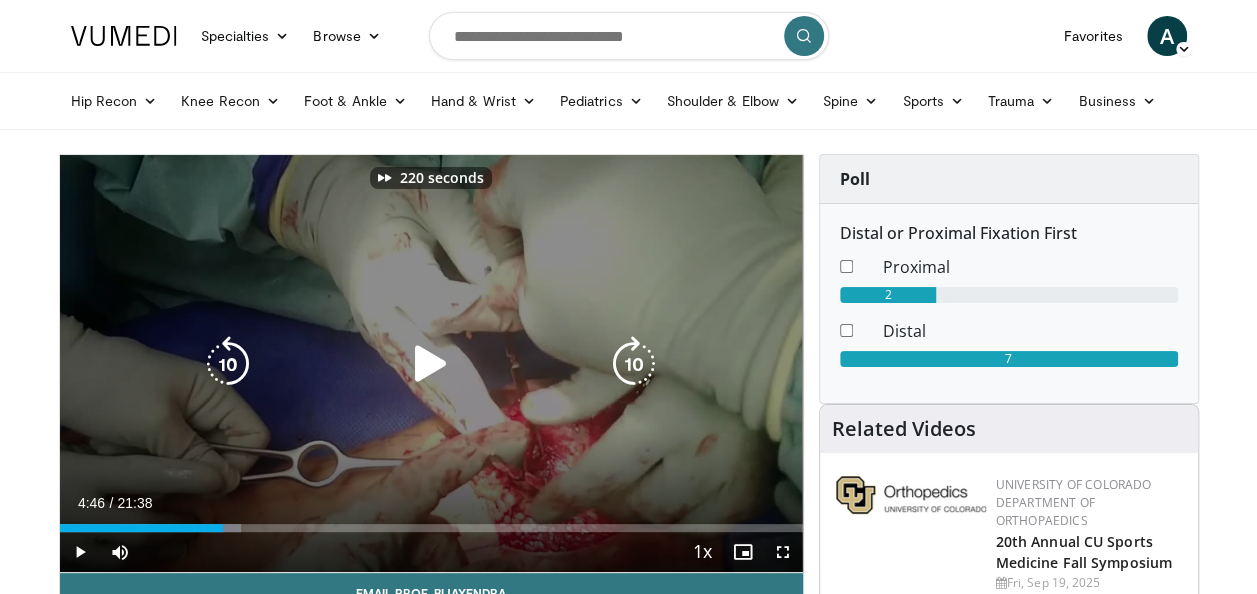 click at bounding box center (634, 364) 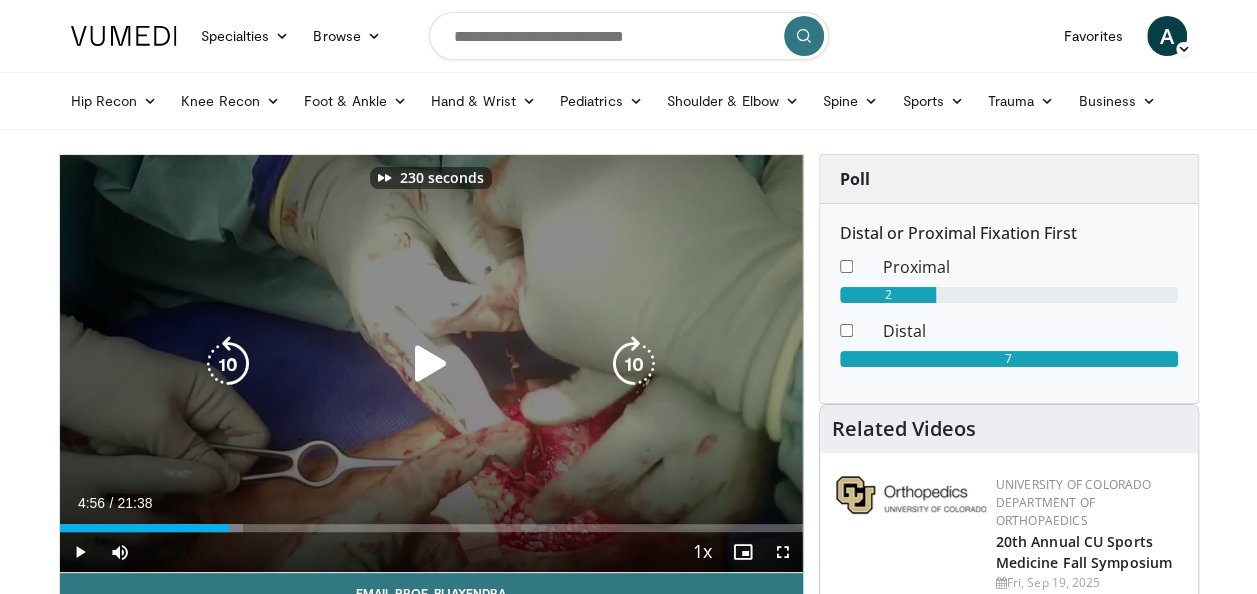 click at bounding box center (634, 364) 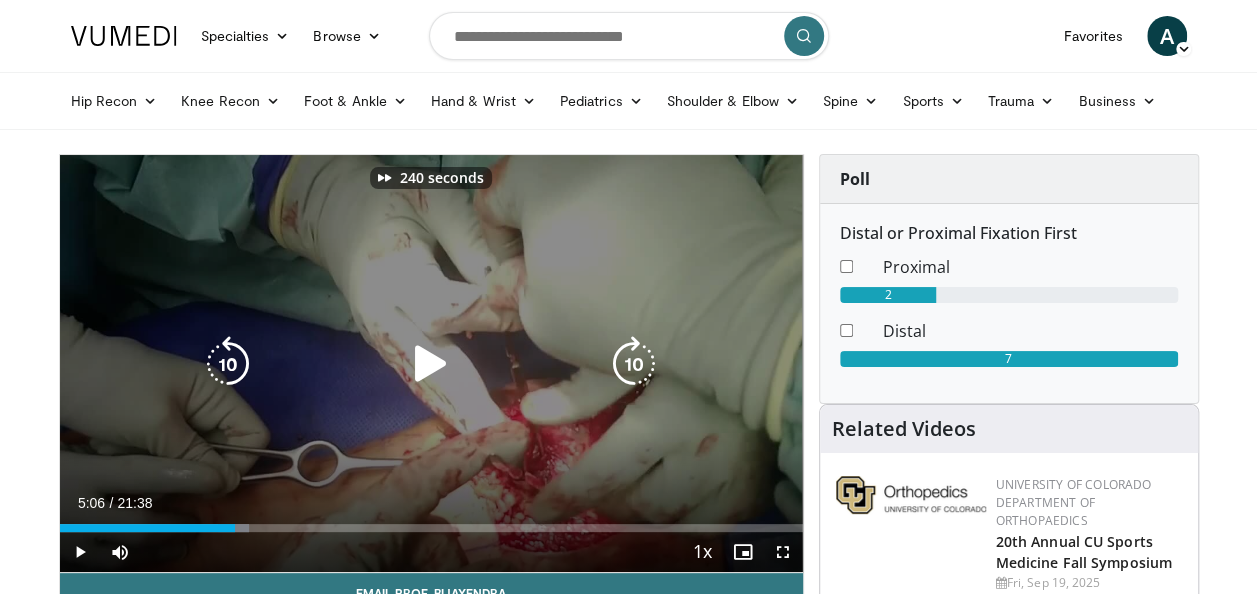 click at bounding box center (634, 364) 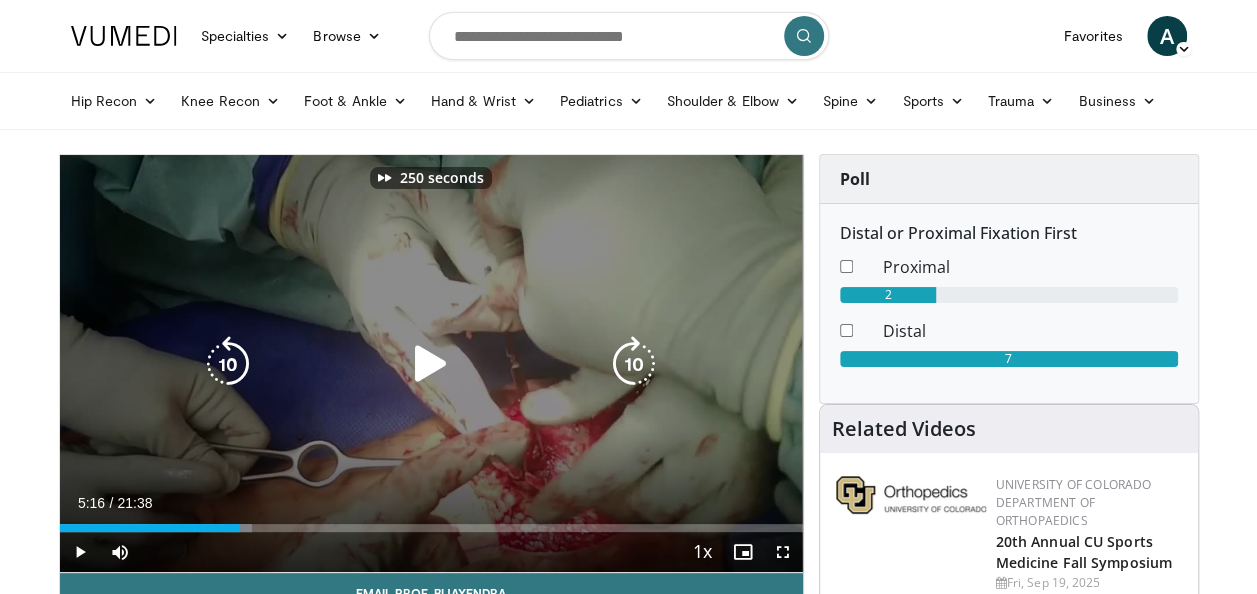 click at bounding box center [634, 364] 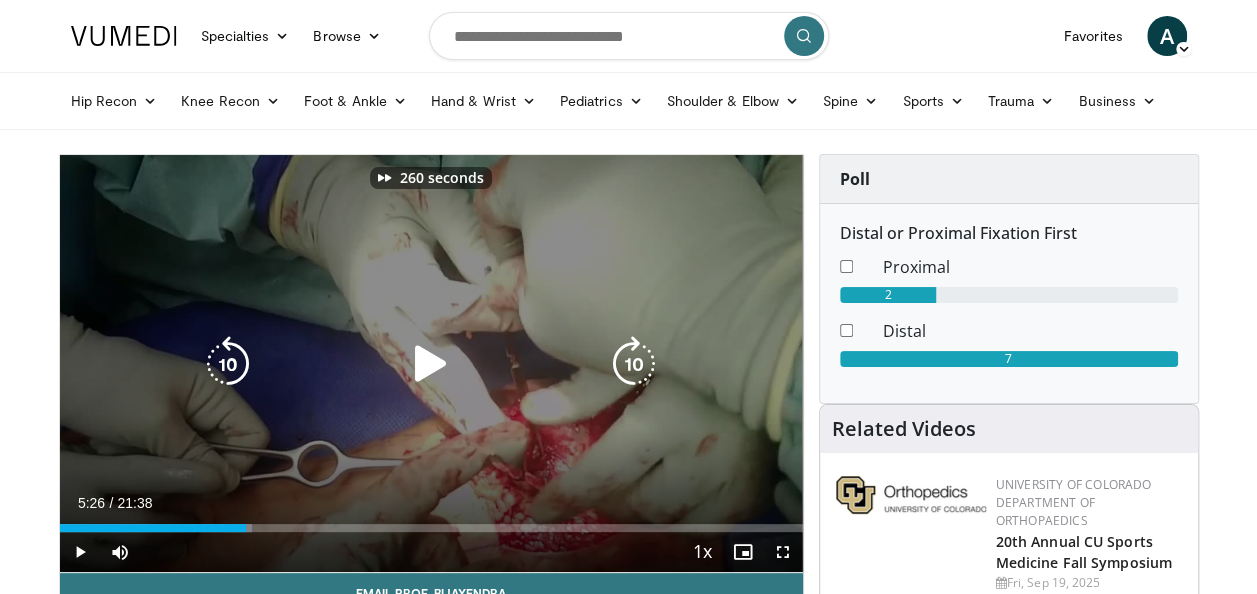 click at bounding box center [634, 364] 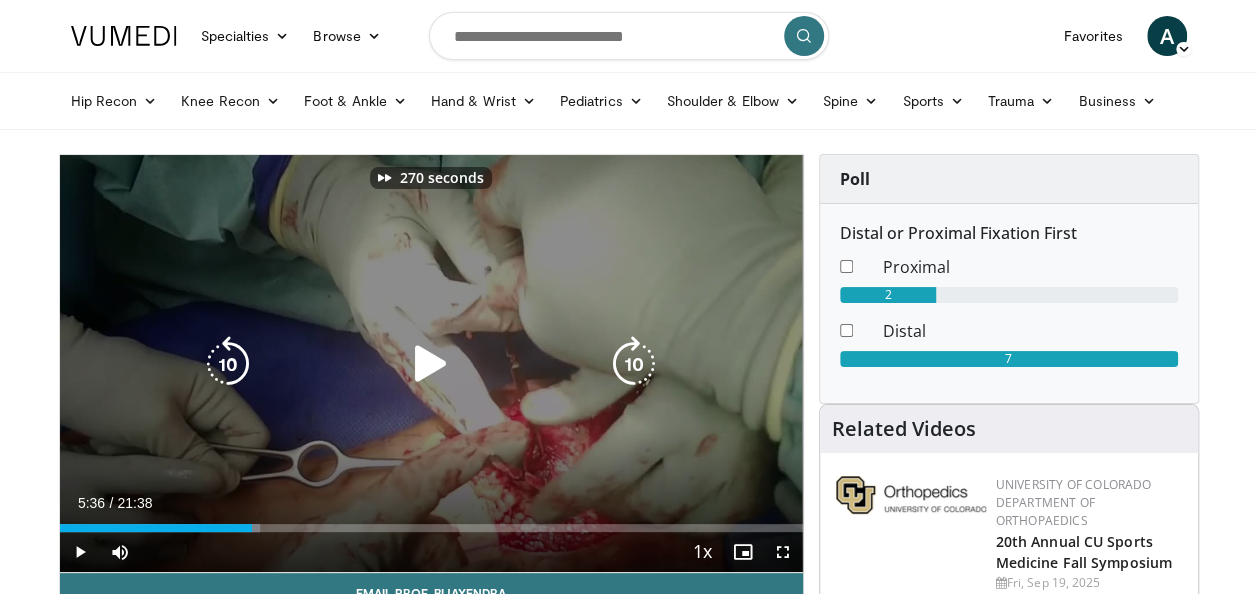 click at bounding box center (634, 364) 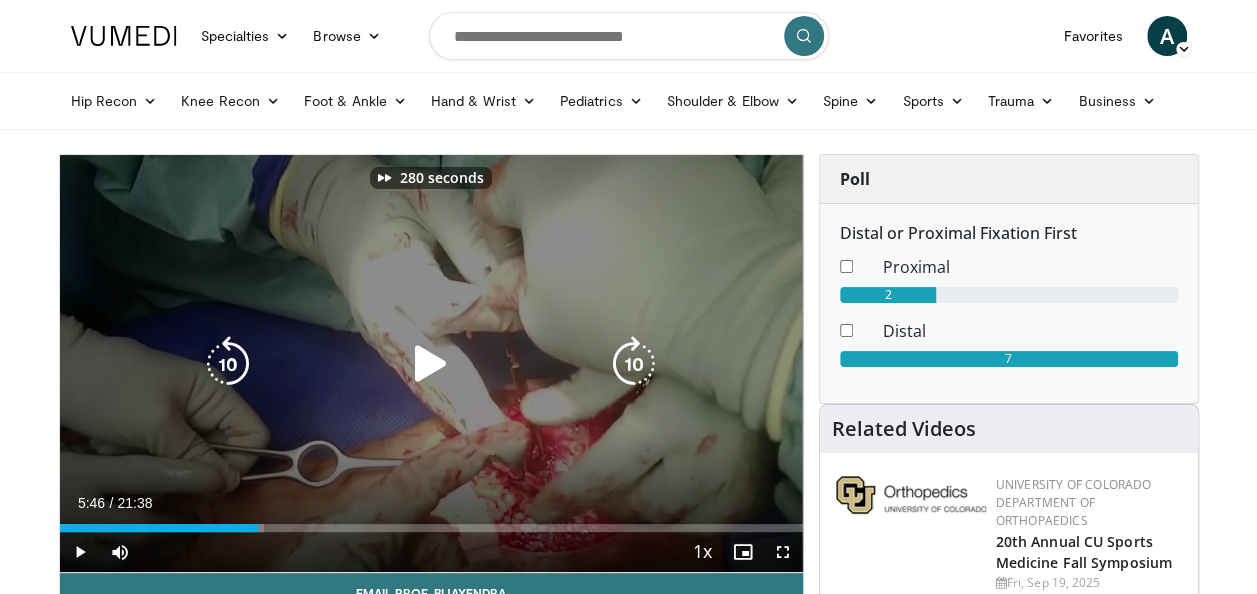 click at bounding box center (634, 364) 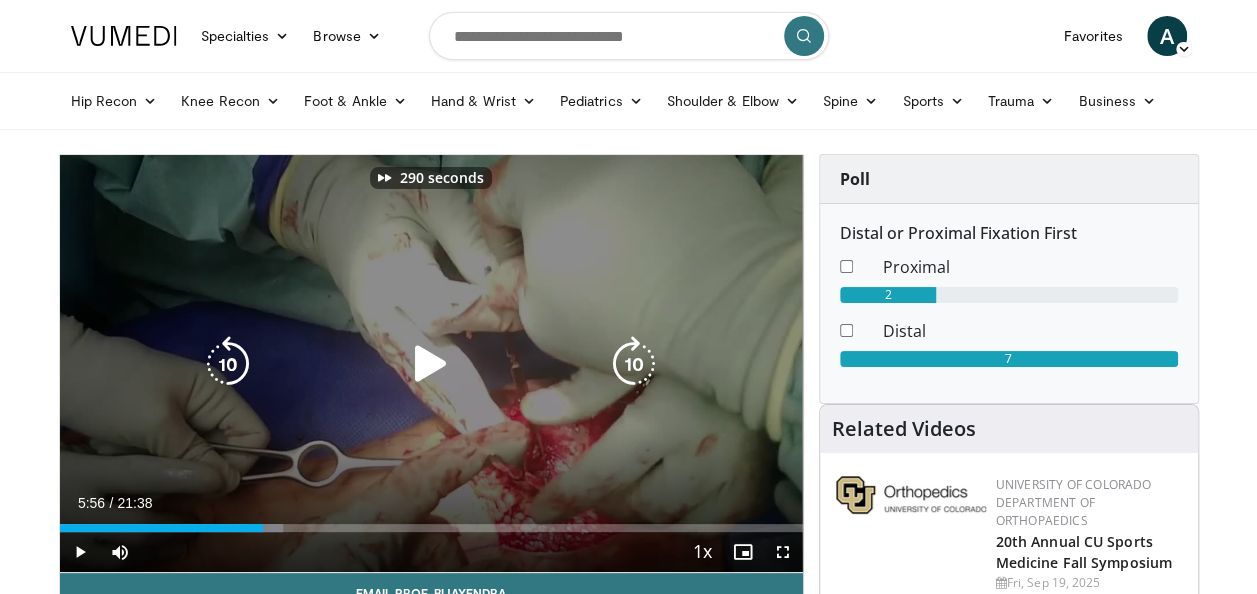 click at bounding box center (634, 364) 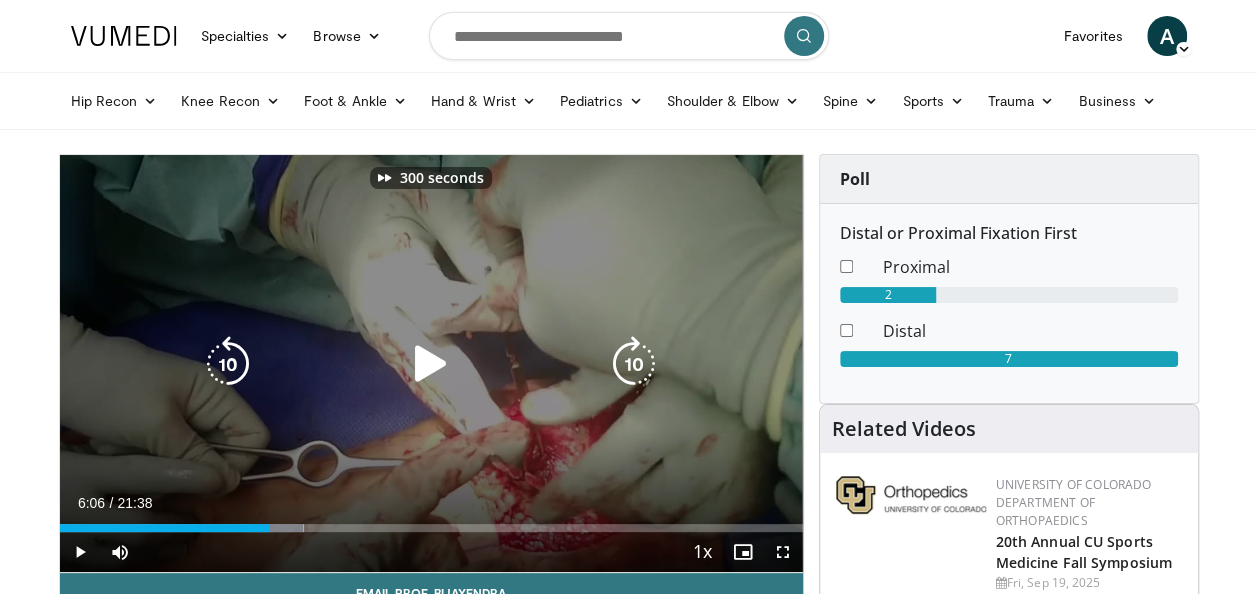 click at bounding box center (431, 364) 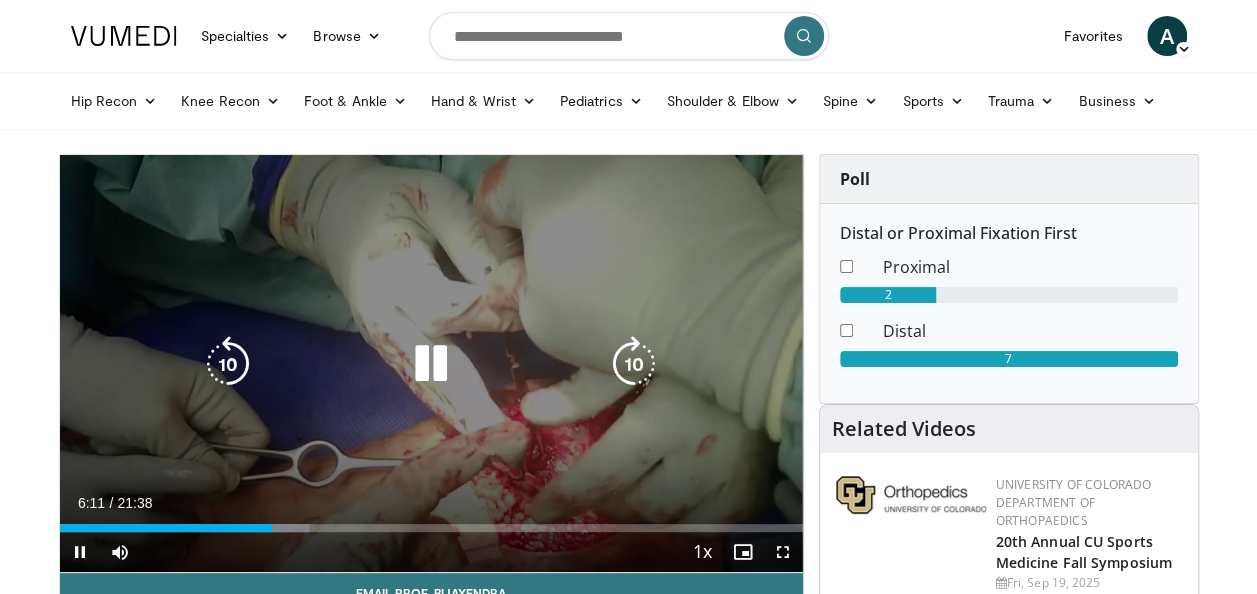 click at bounding box center [634, 364] 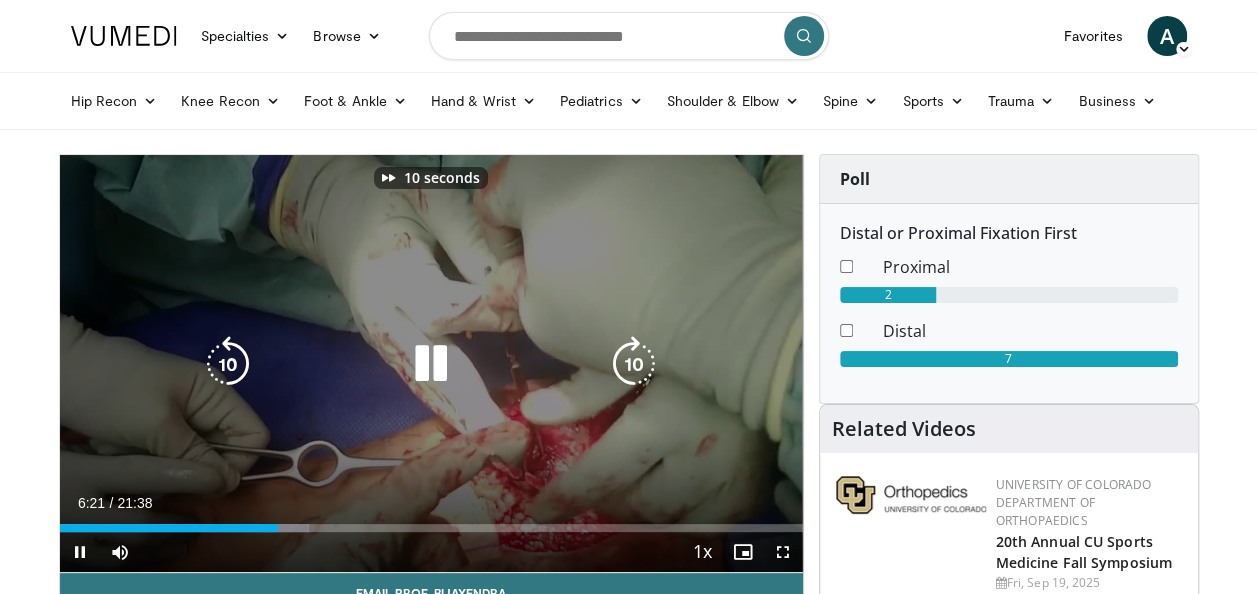 click at bounding box center (634, 364) 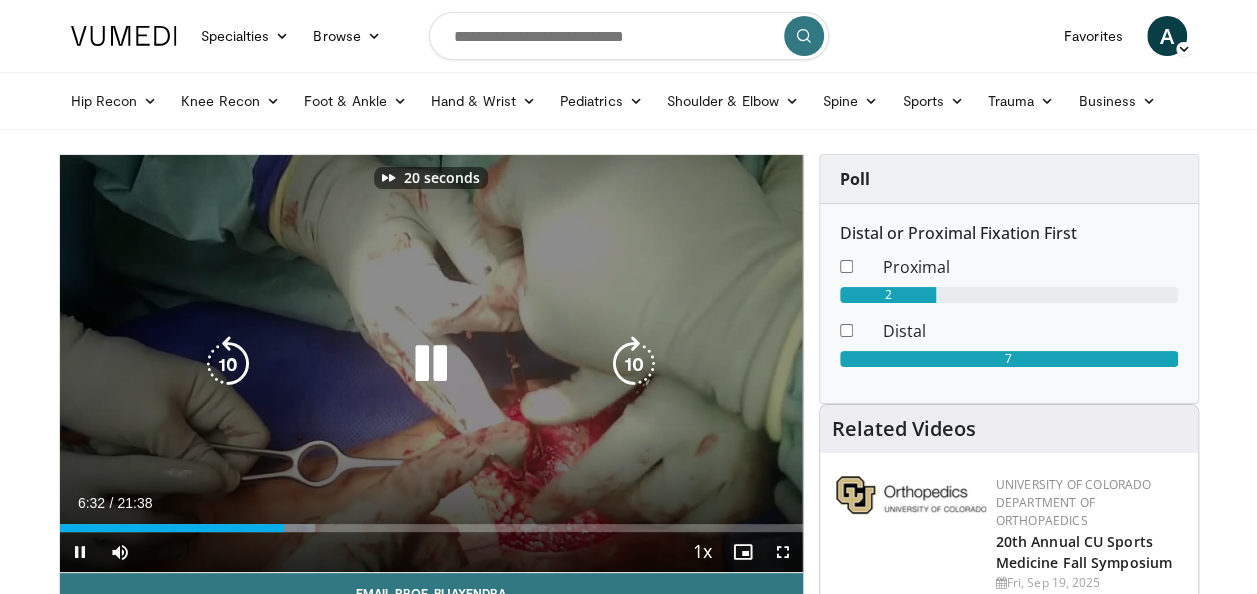click at bounding box center [634, 364] 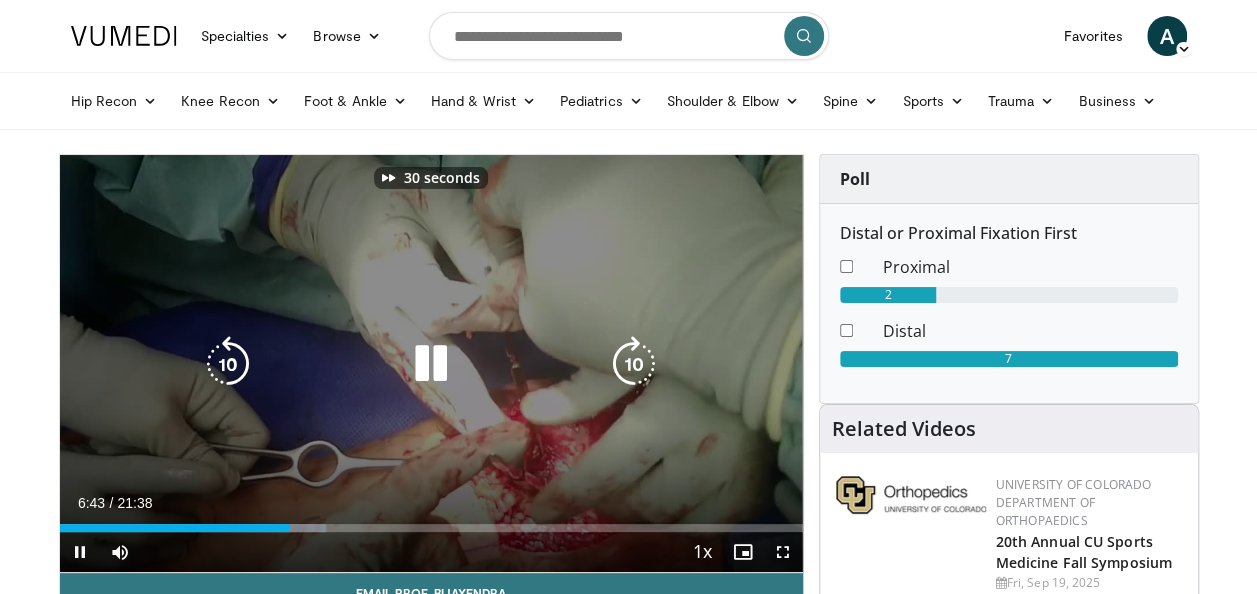 click at bounding box center (634, 364) 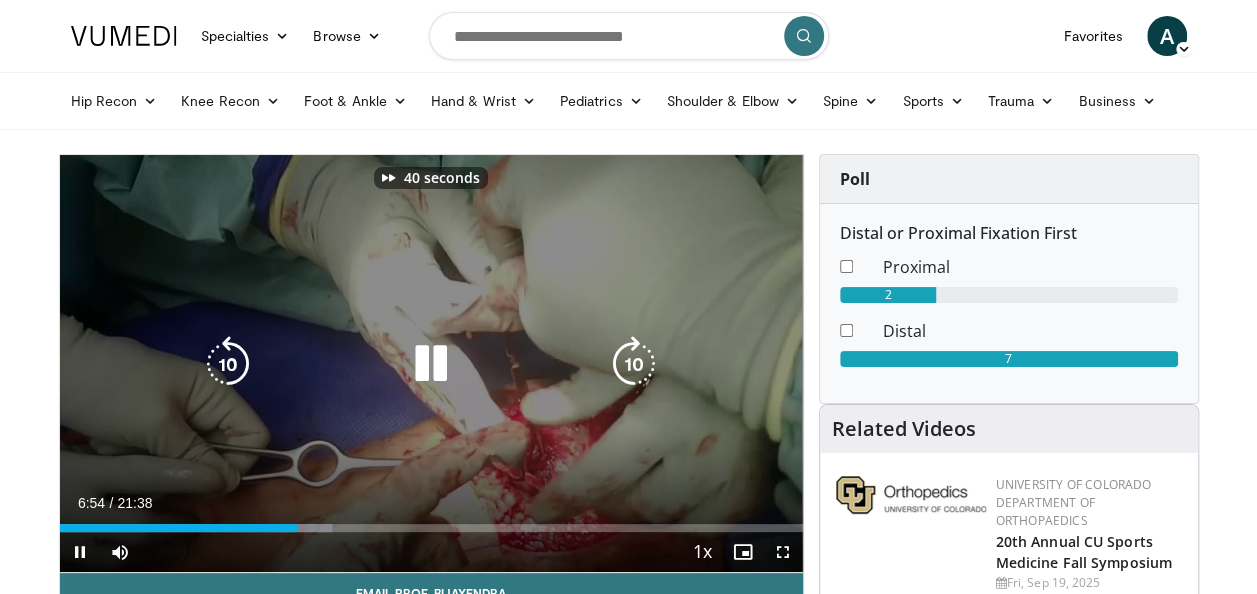 click at bounding box center [634, 364] 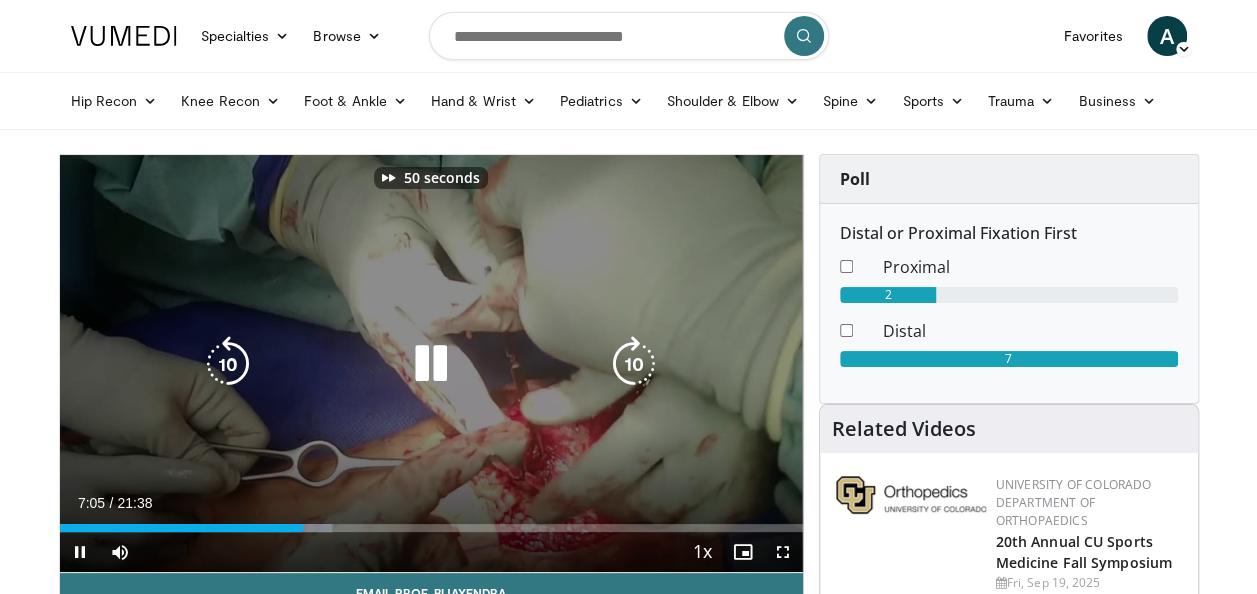 click at bounding box center (634, 364) 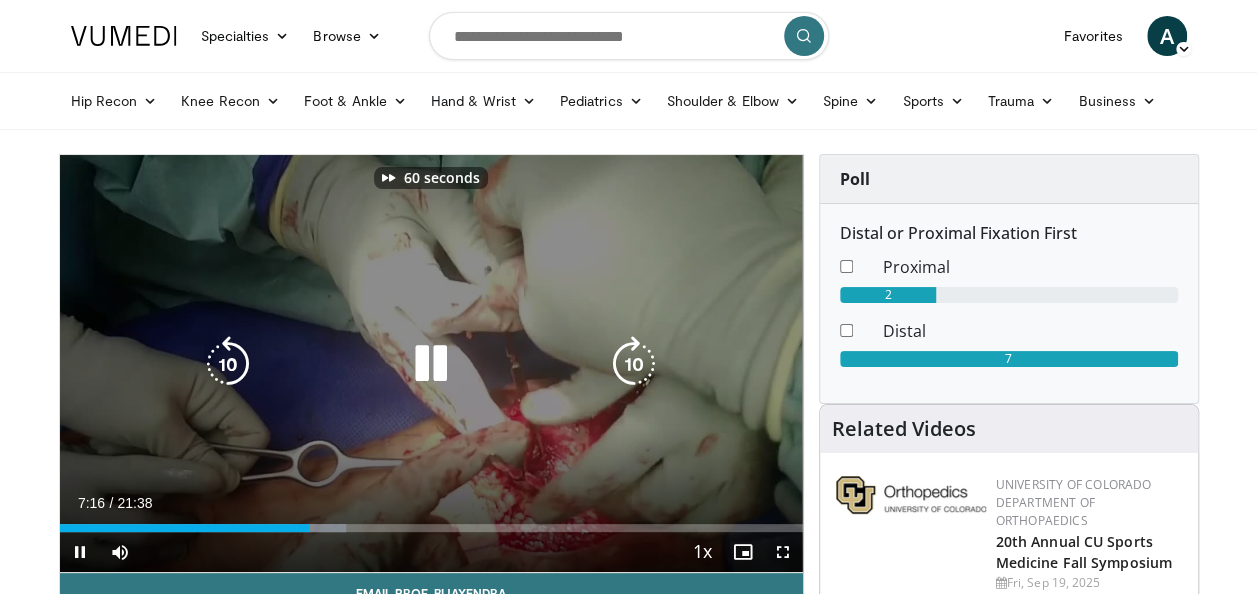 click at bounding box center [634, 364] 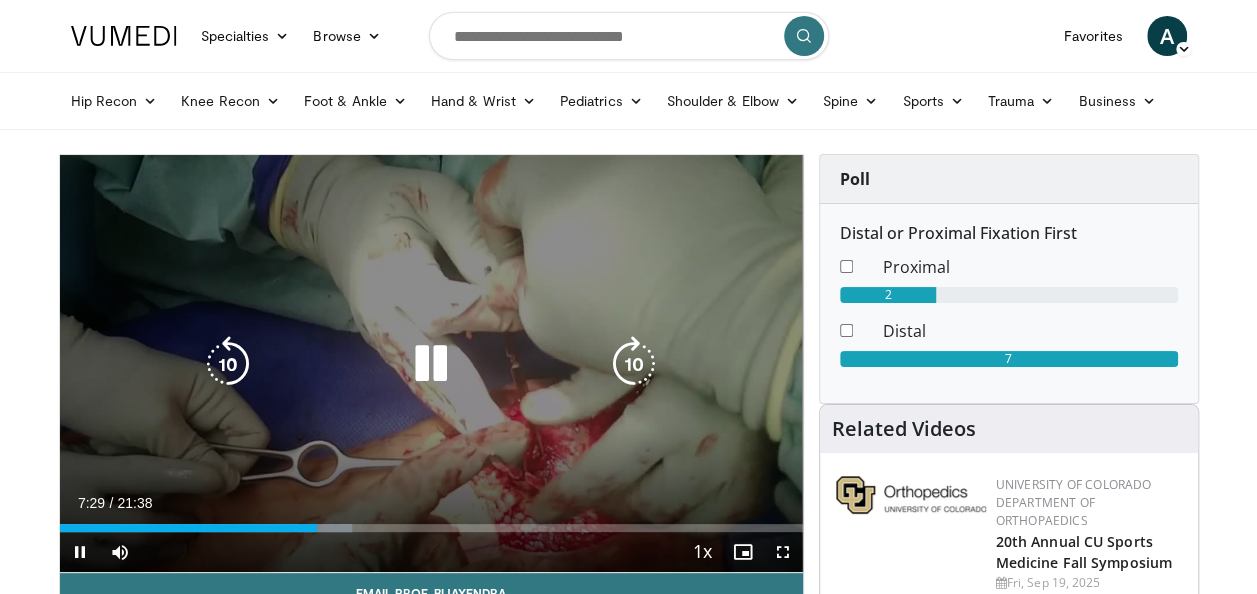 click at bounding box center [634, 364] 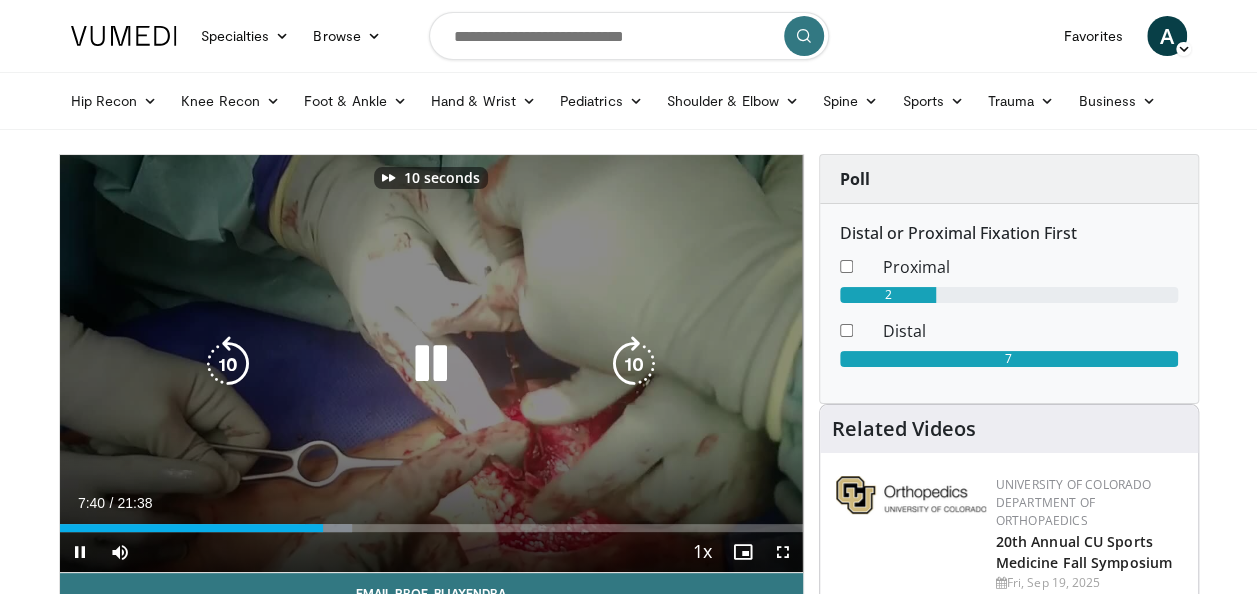 click at bounding box center [634, 364] 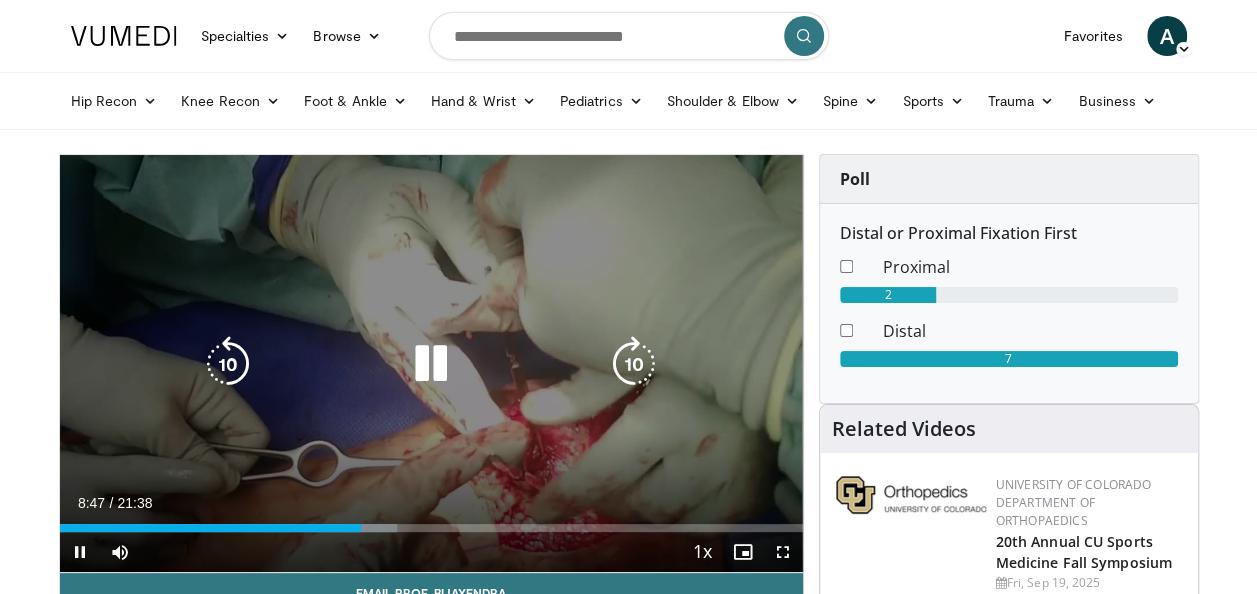 click at bounding box center [634, 364] 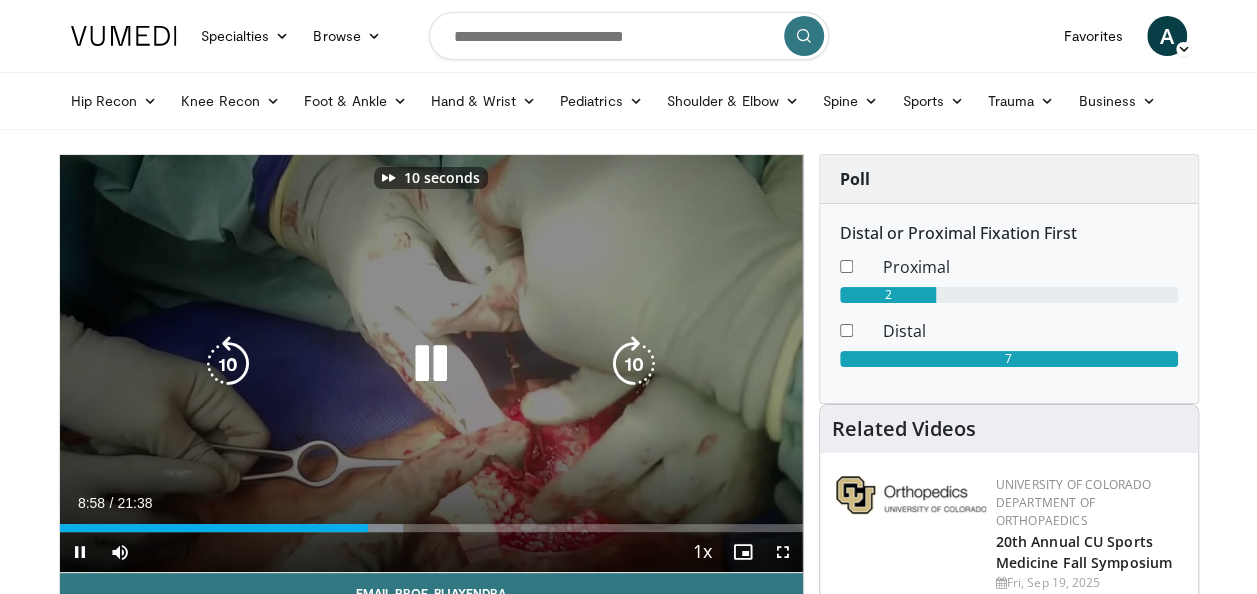 click at bounding box center (634, 364) 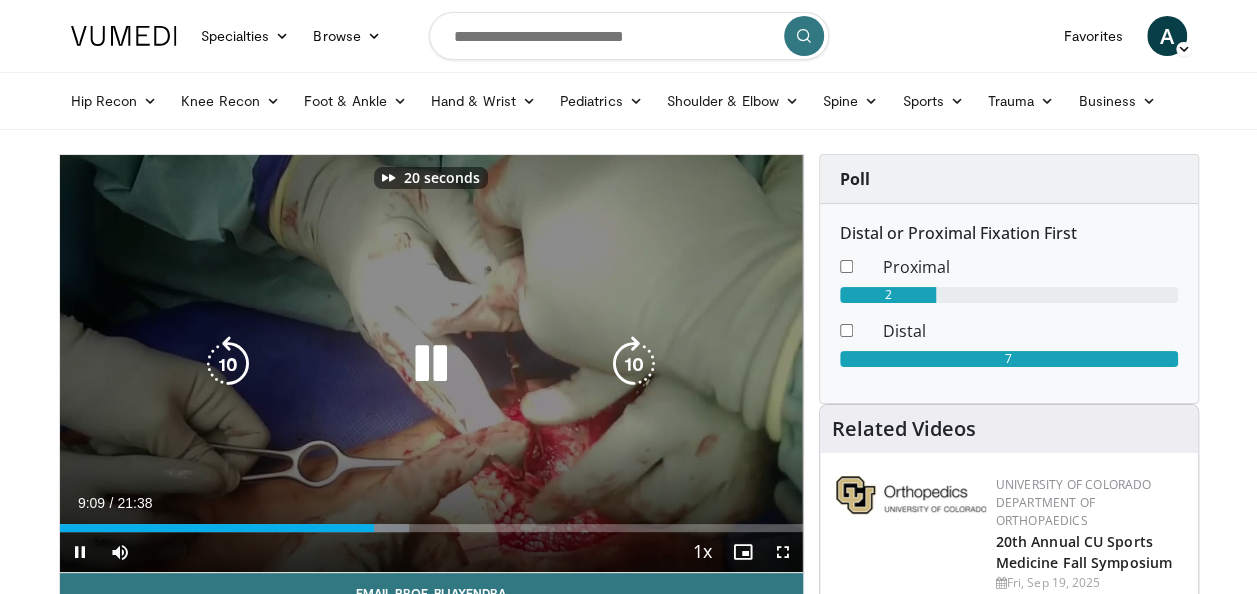 click at bounding box center [634, 364] 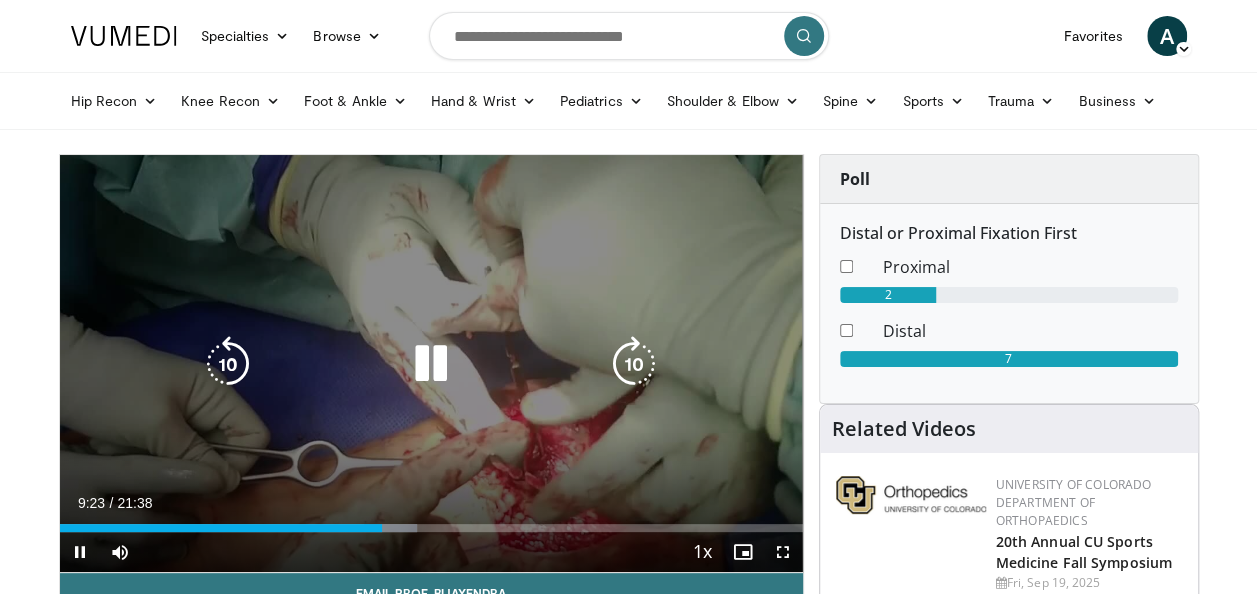 click at bounding box center (634, 364) 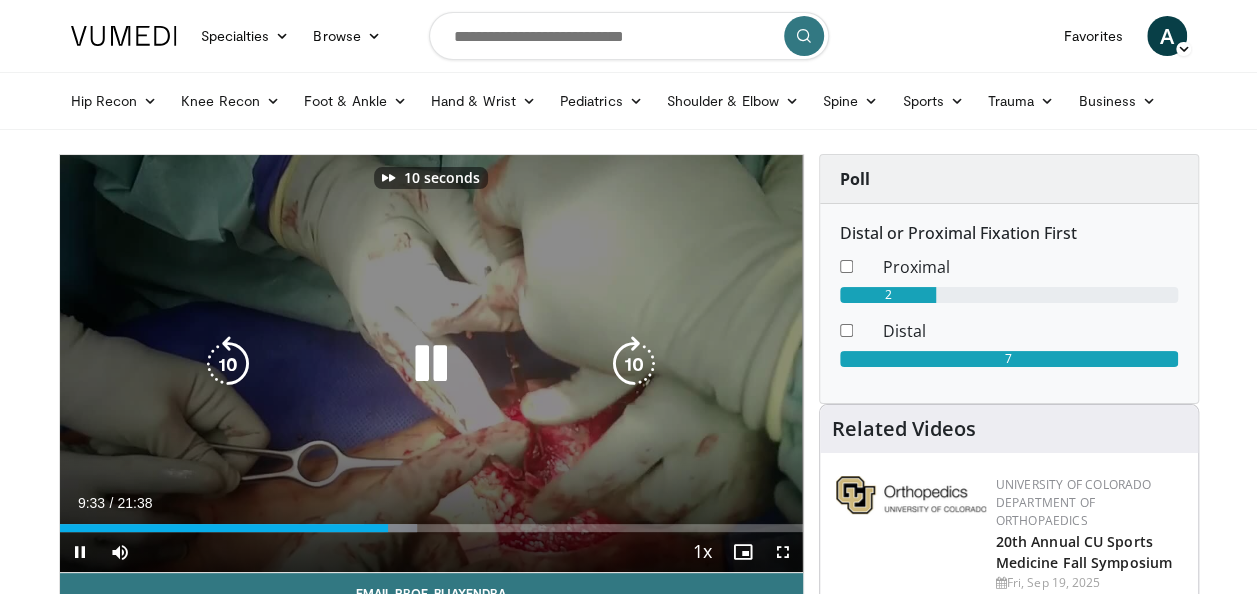 click at bounding box center (634, 364) 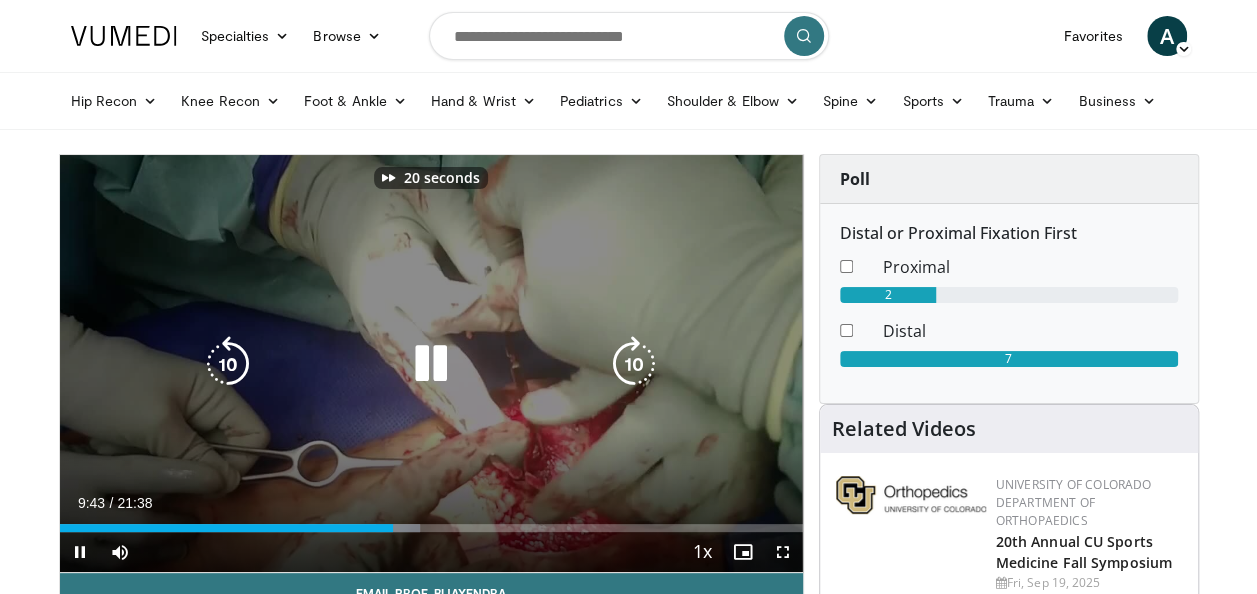 click at bounding box center (634, 364) 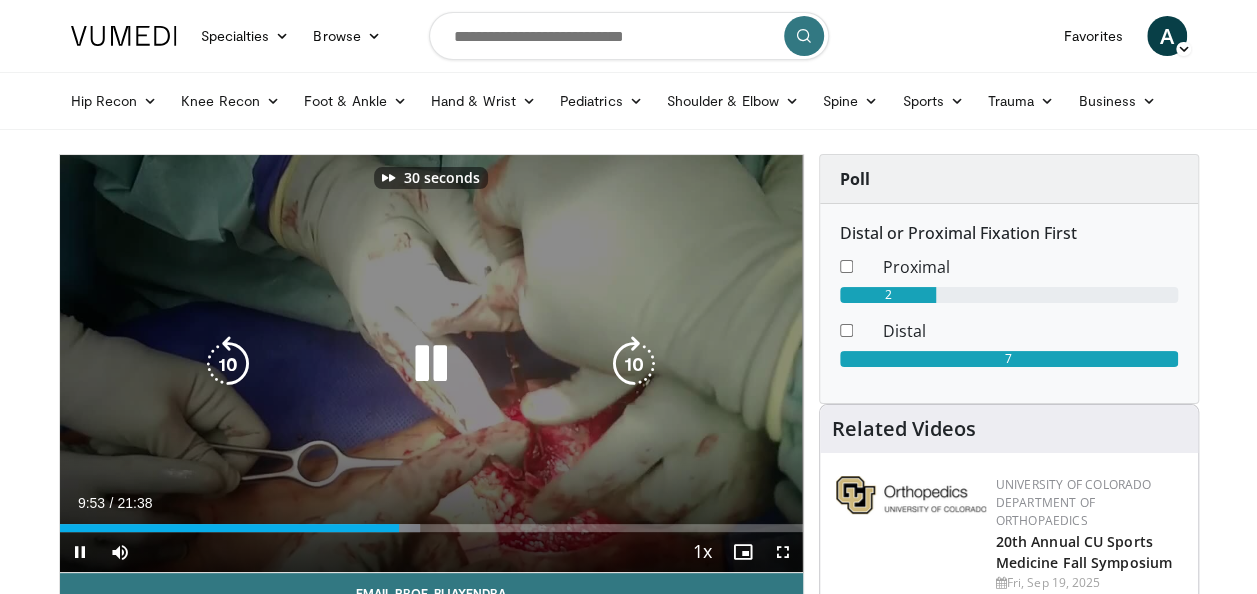 click at bounding box center (634, 364) 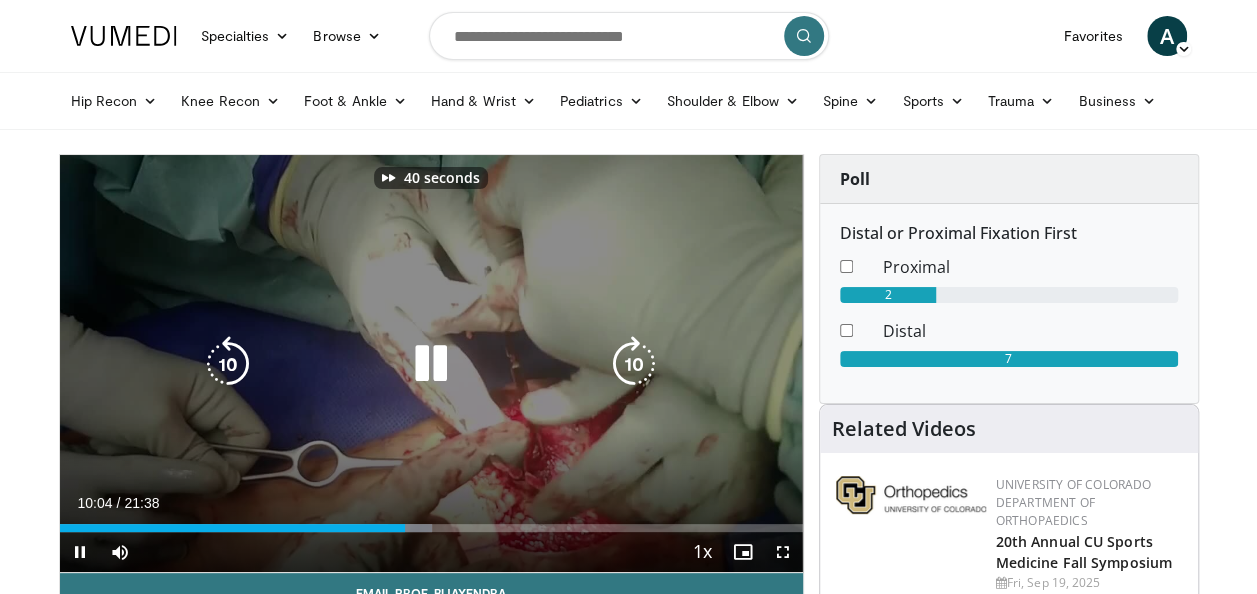 click at bounding box center [634, 364] 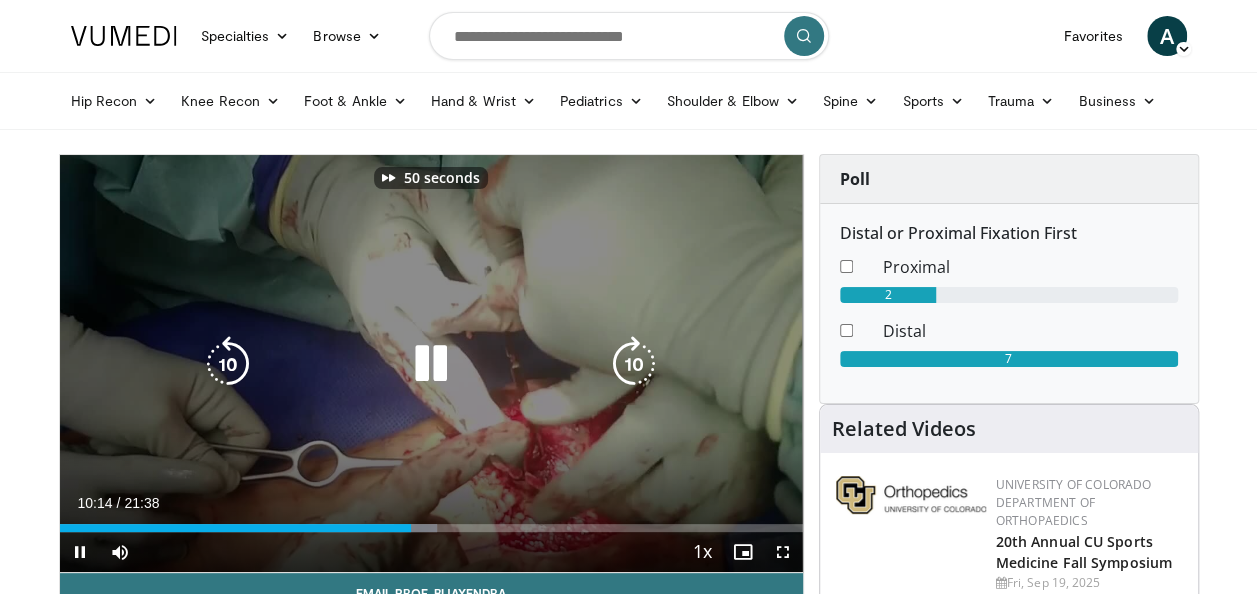 click at bounding box center [634, 364] 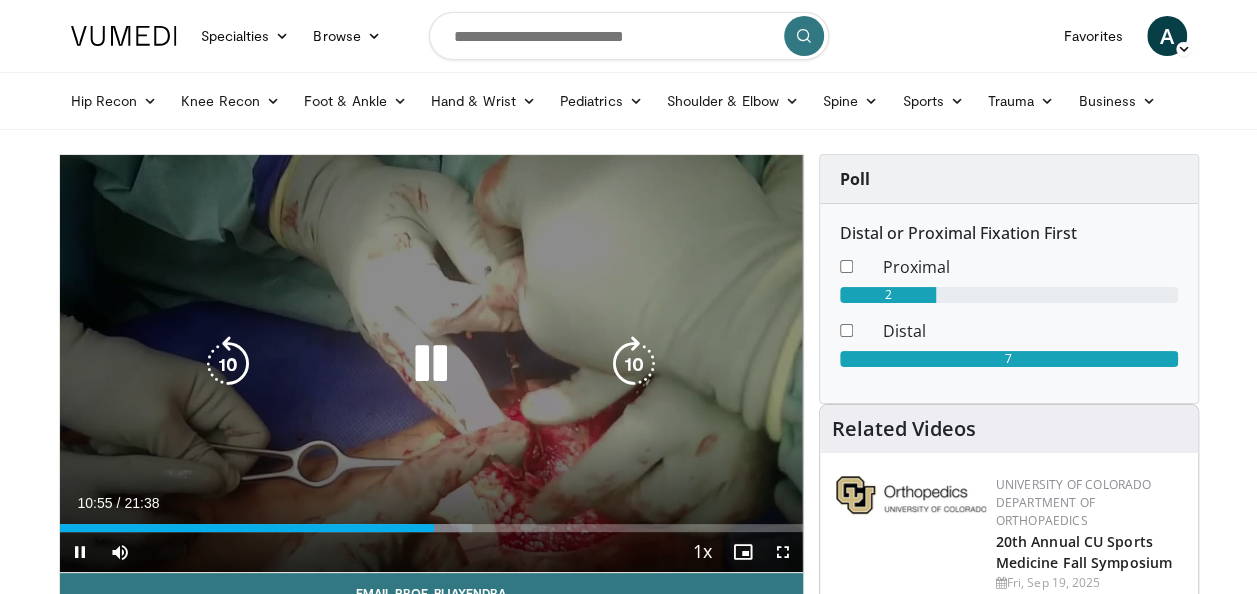 click at bounding box center [228, 364] 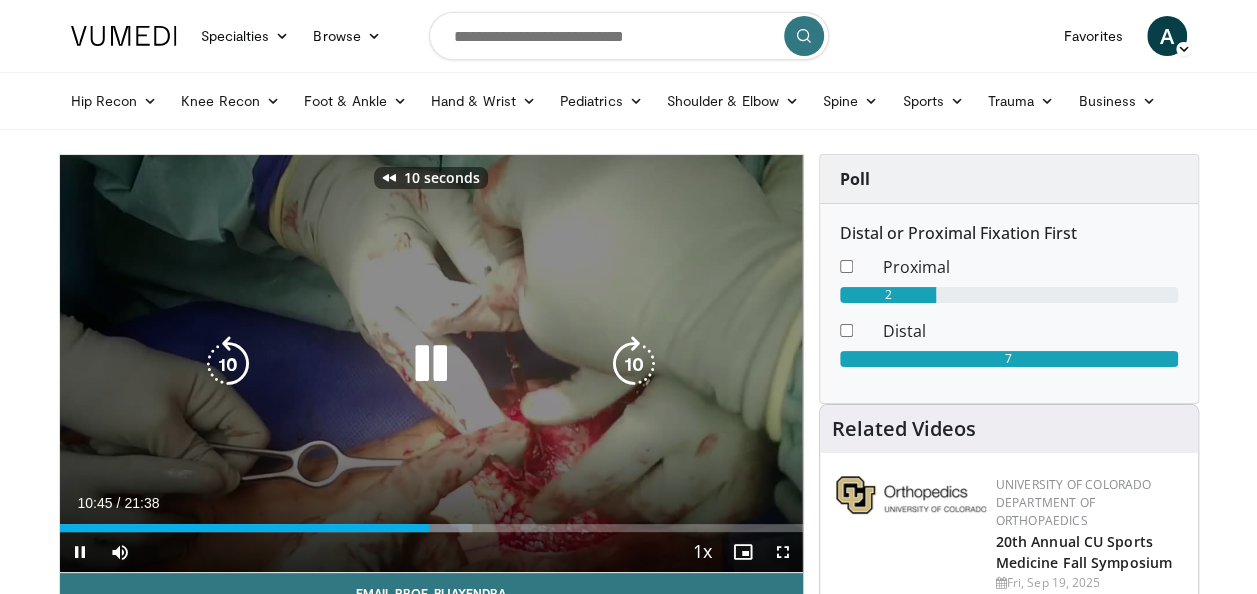 click at bounding box center (228, 364) 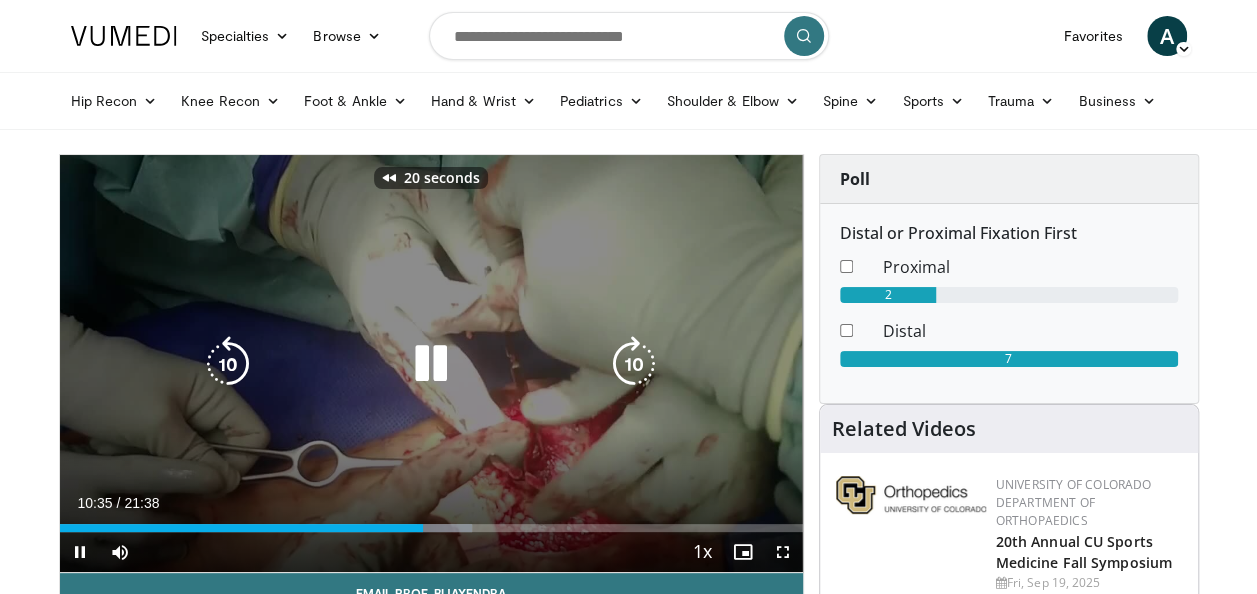 click at bounding box center (228, 364) 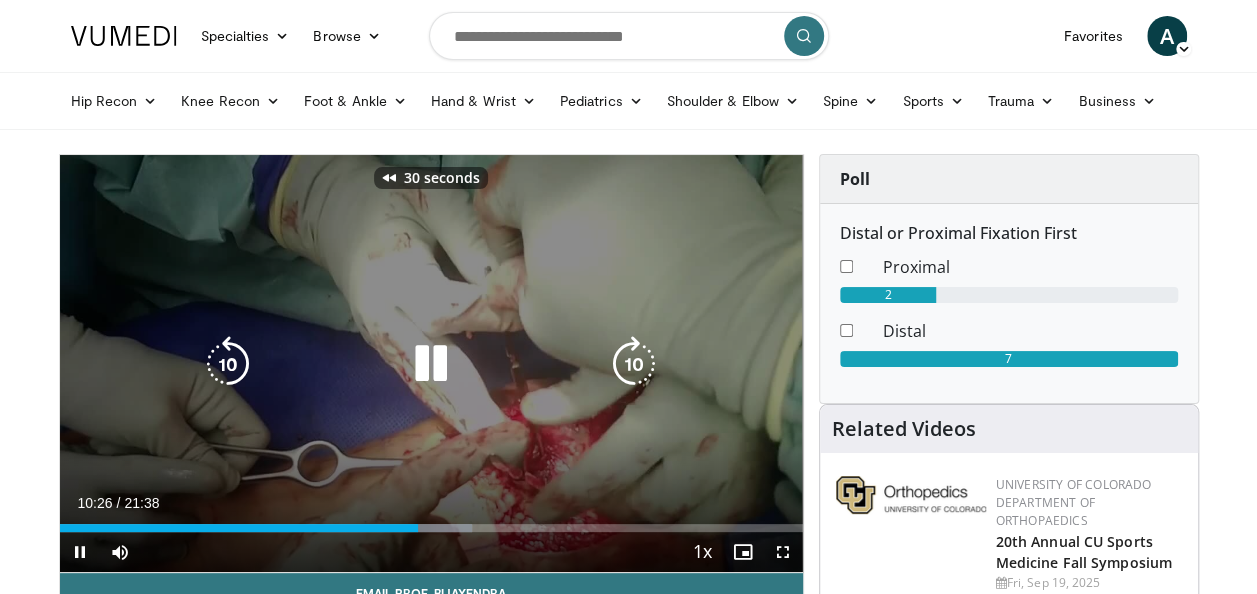 click at bounding box center [228, 364] 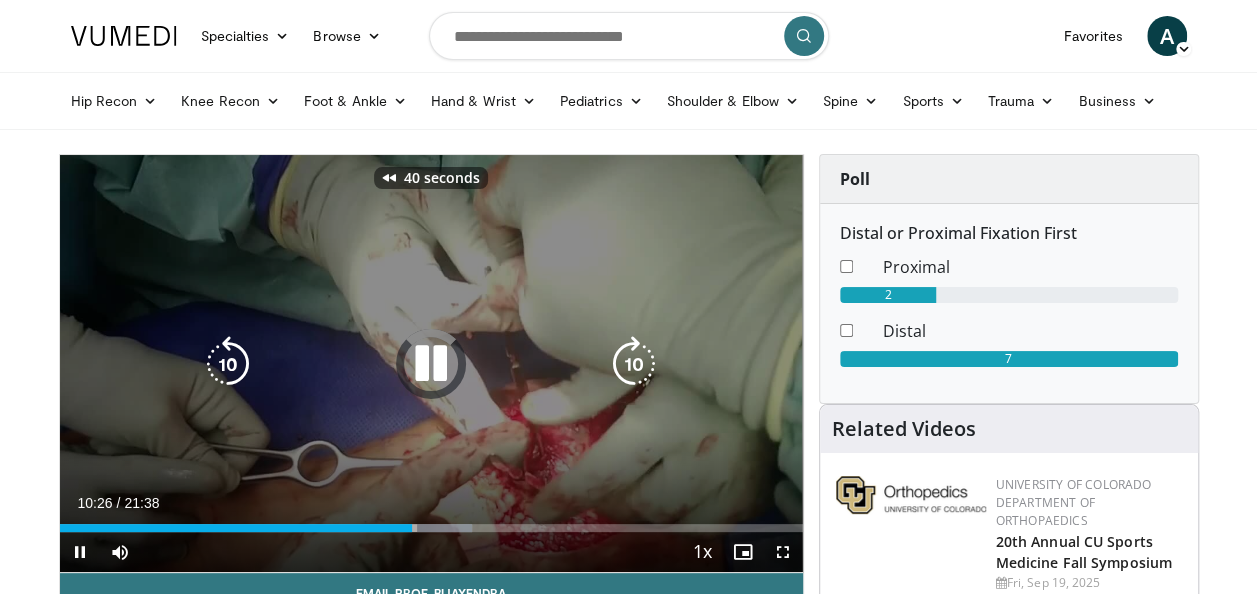 click at bounding box center [228, 364] 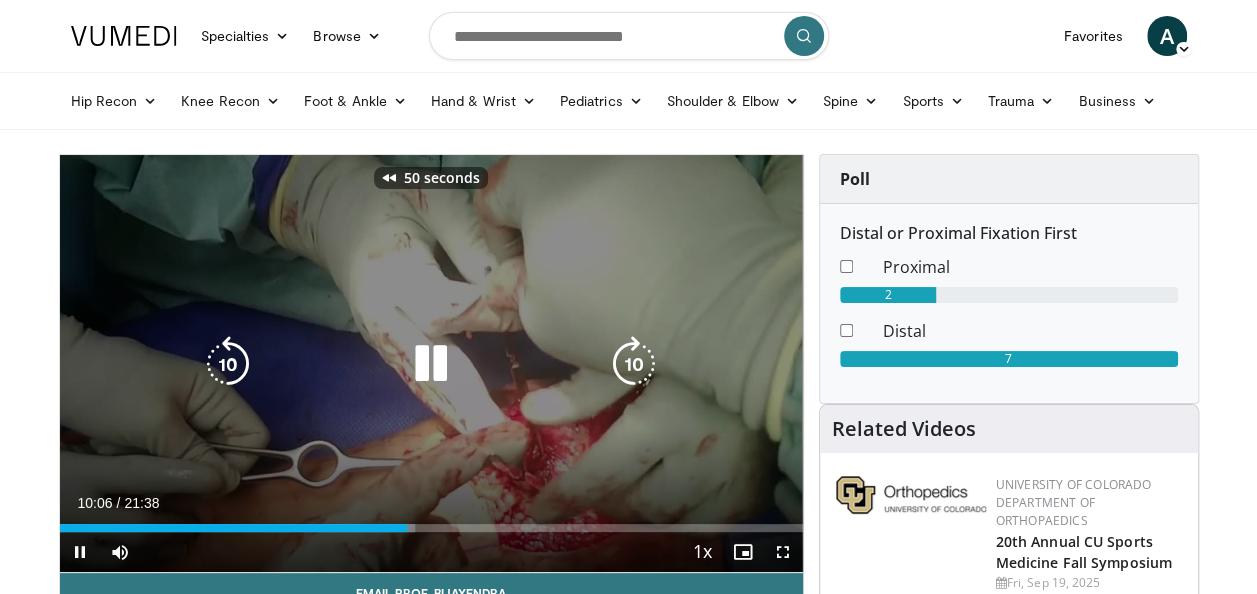 click at bounding box center (228, 364) 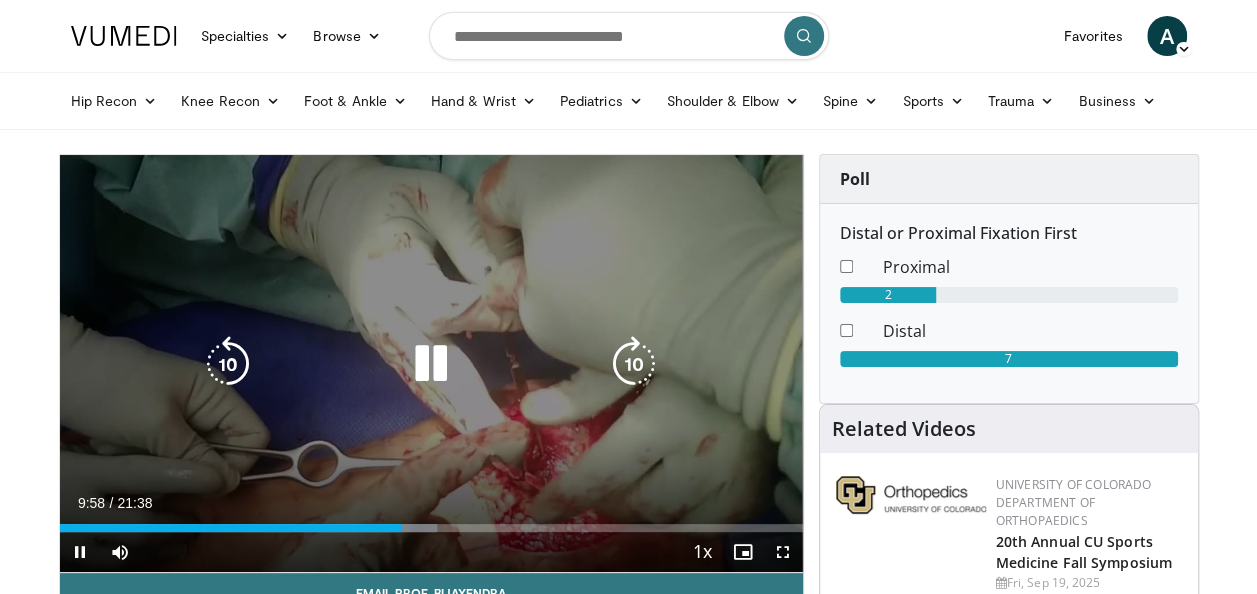 click at bounding box center (228, 364) 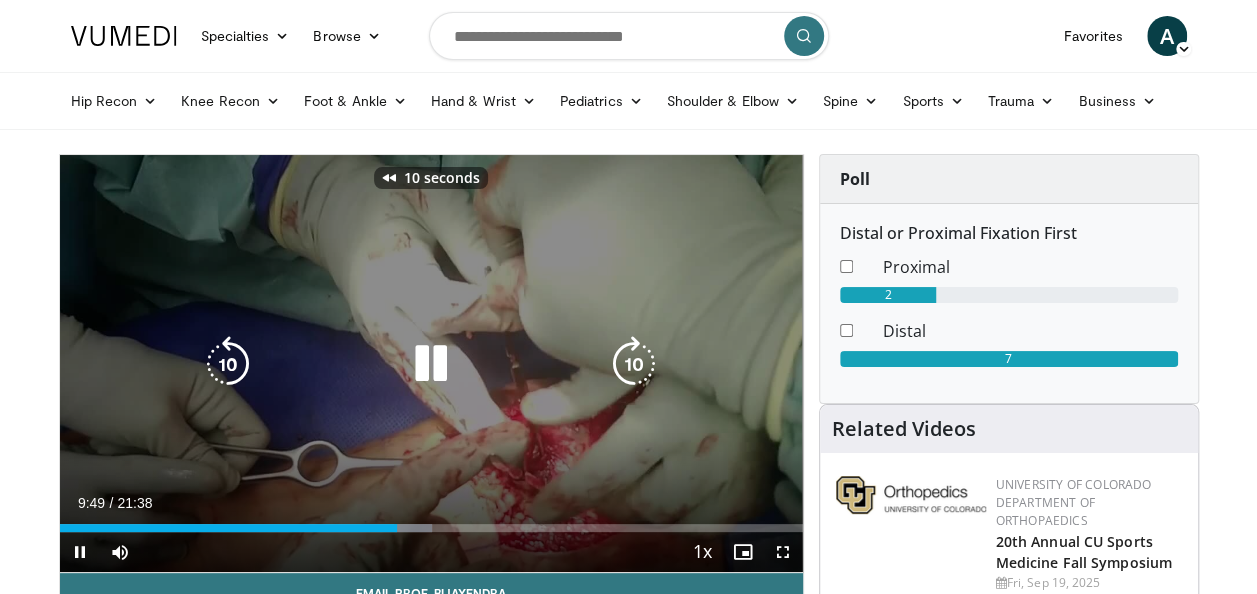 click at bounding box center [228, 364] 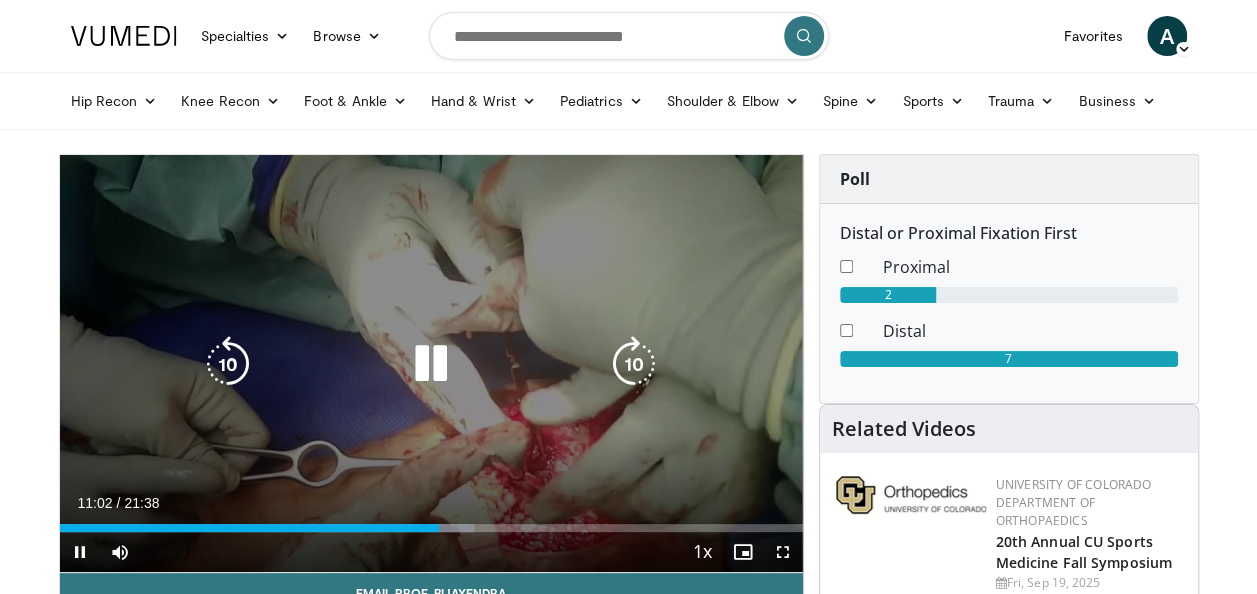 click at bounding box center (634, 364) 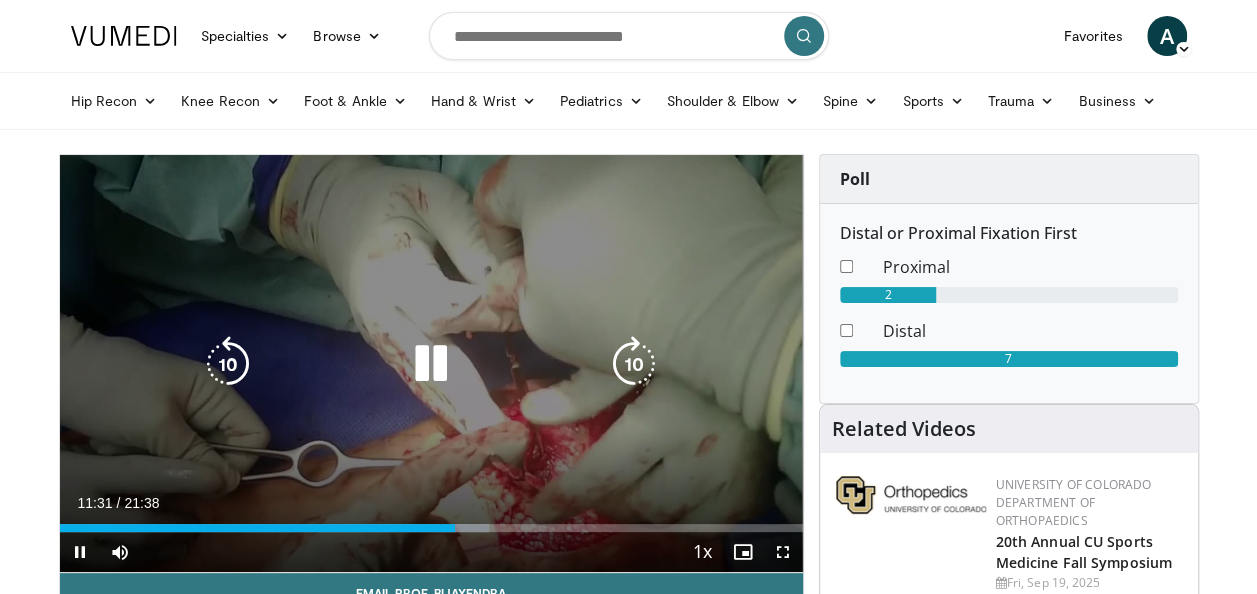 click at bounding box center (634, 364) 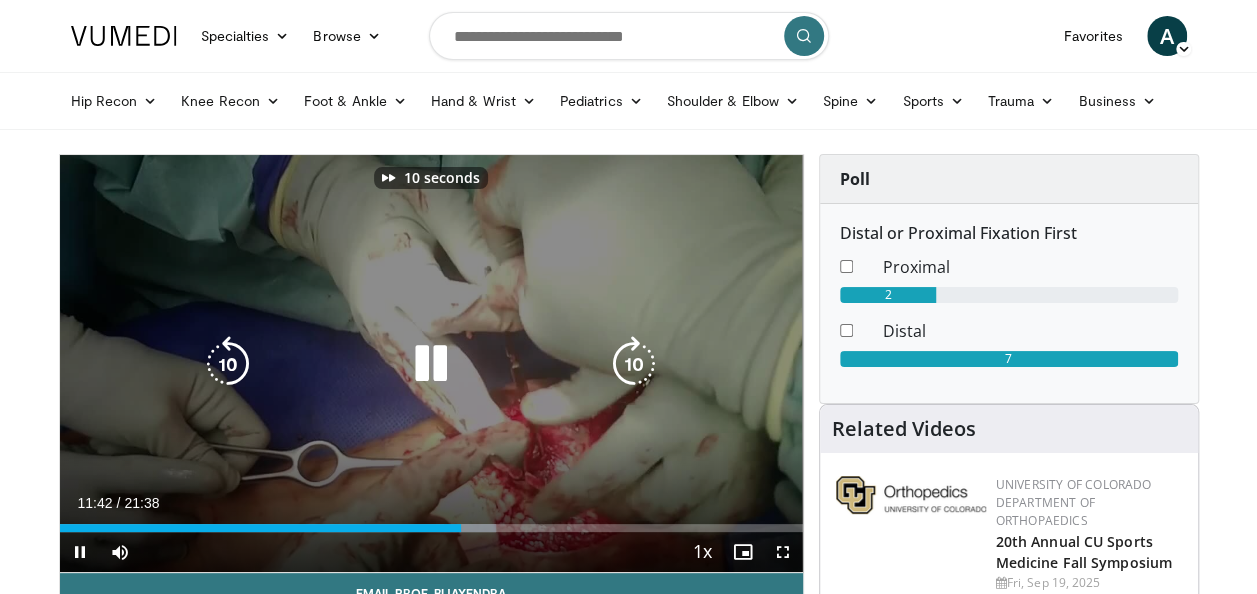 click at bounding box center [634, 364] 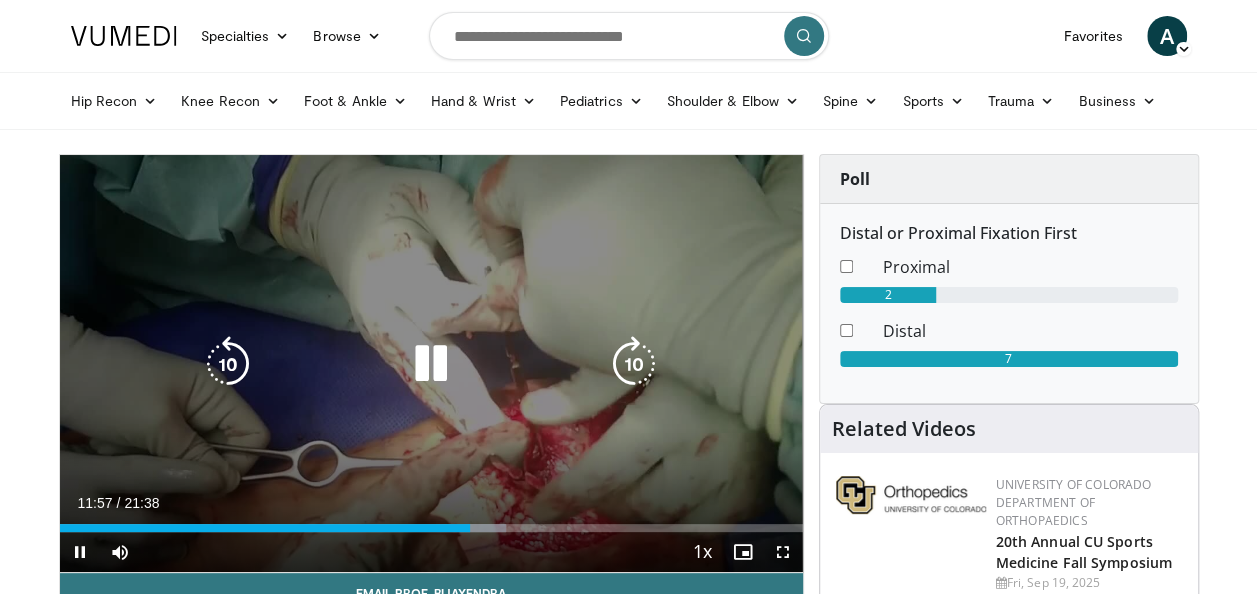 click at bounding box center [228, 364] 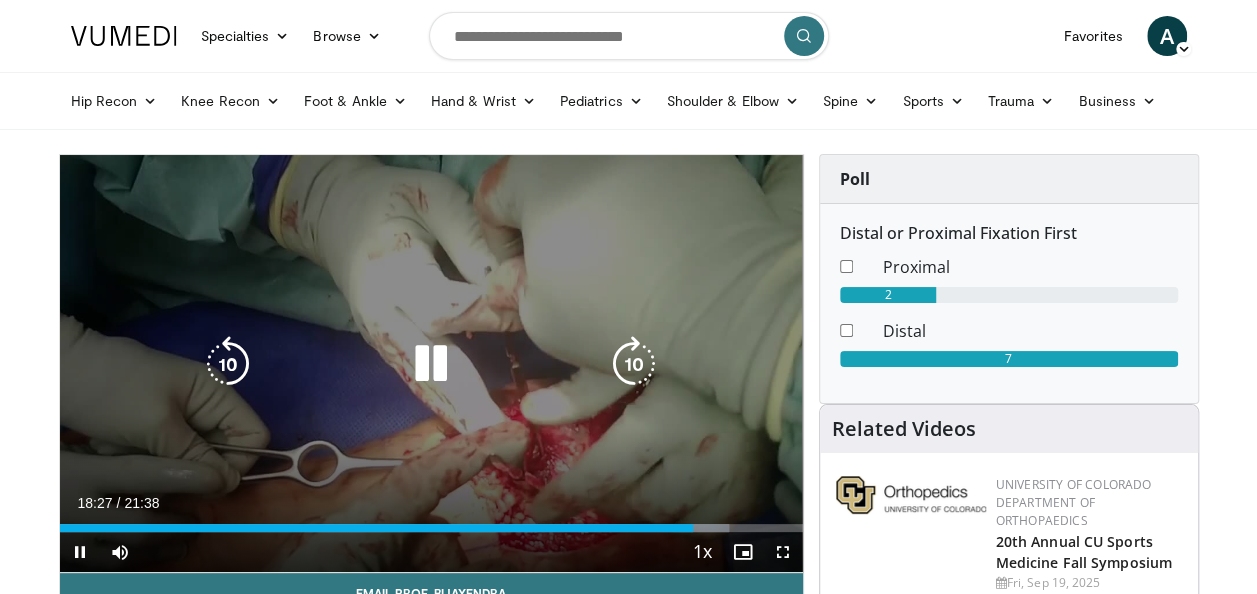 click at bounding box center (634, 364) 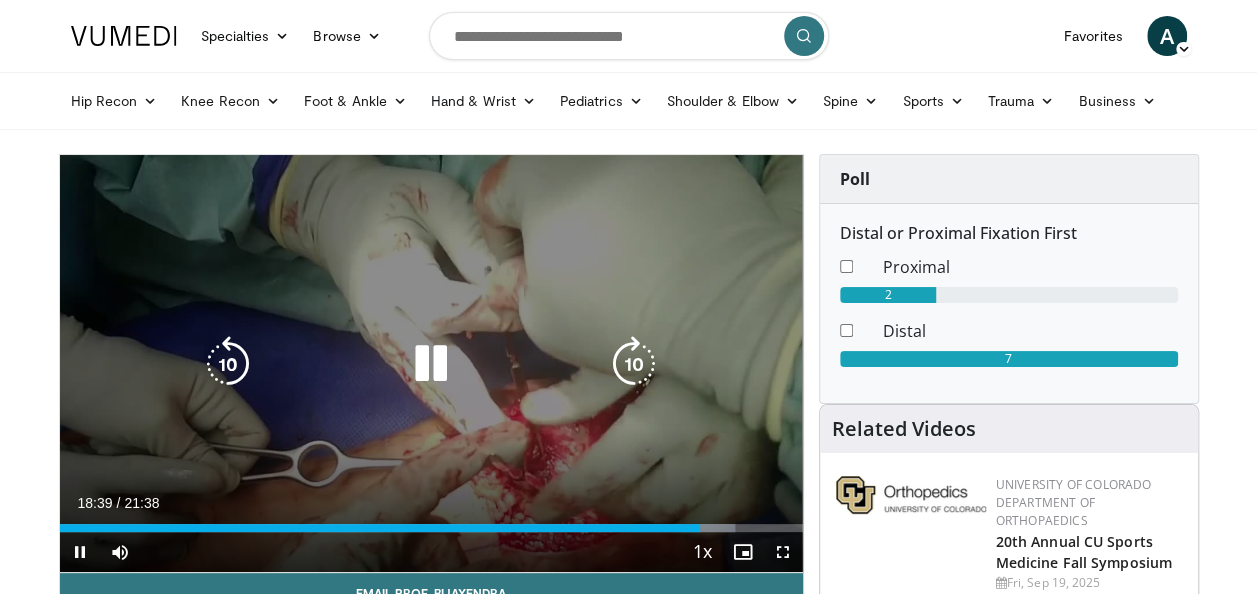 click at bounding box center [634, 364] 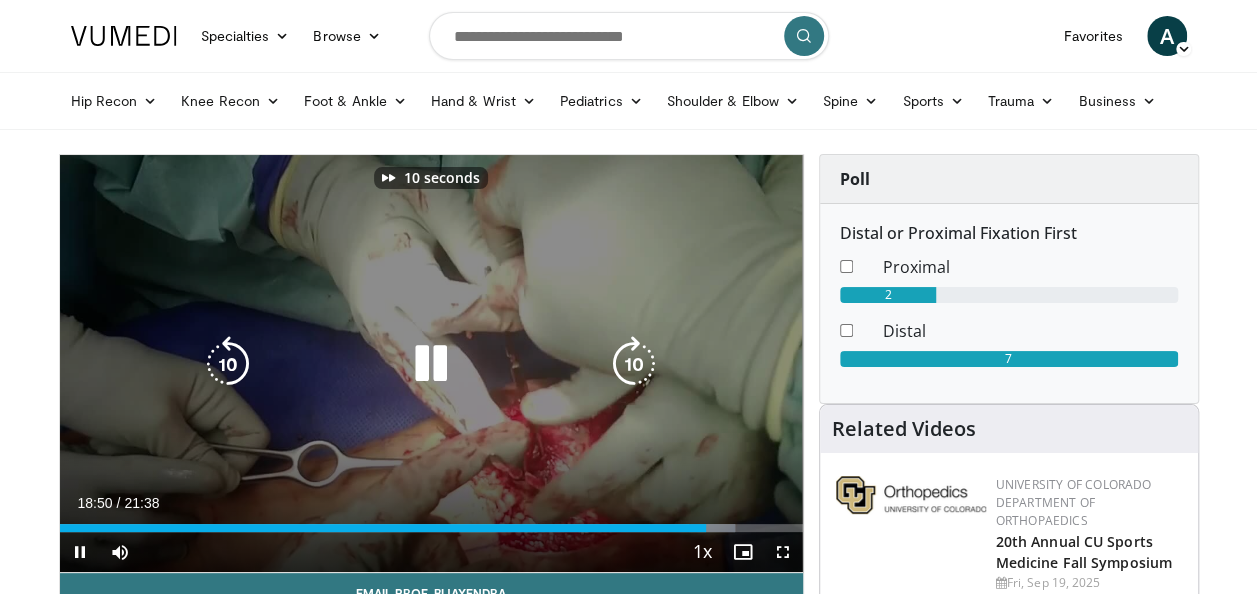 click at bounding box center (634, 364) 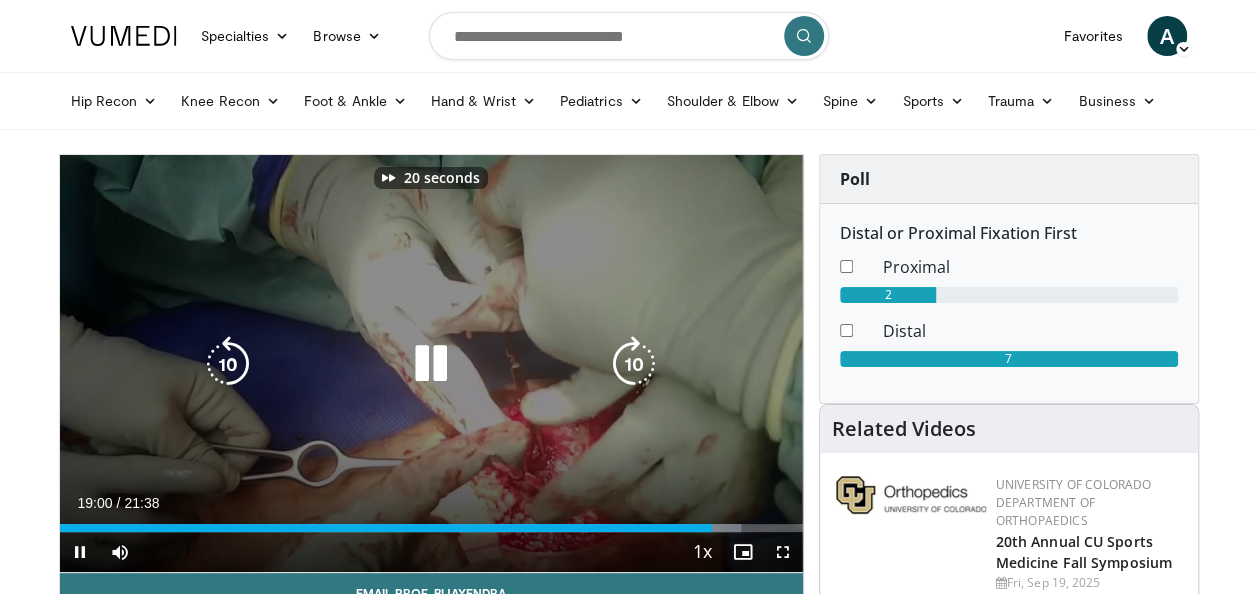 click at bounding box center (634, 364) 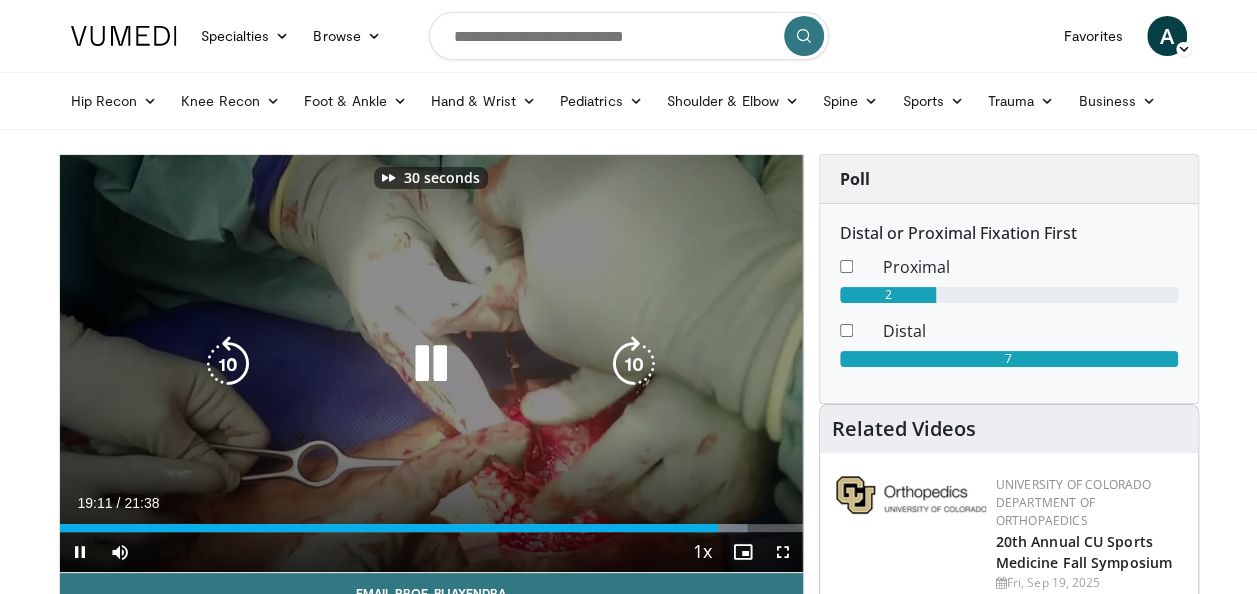click at bounding box center [634, 364] 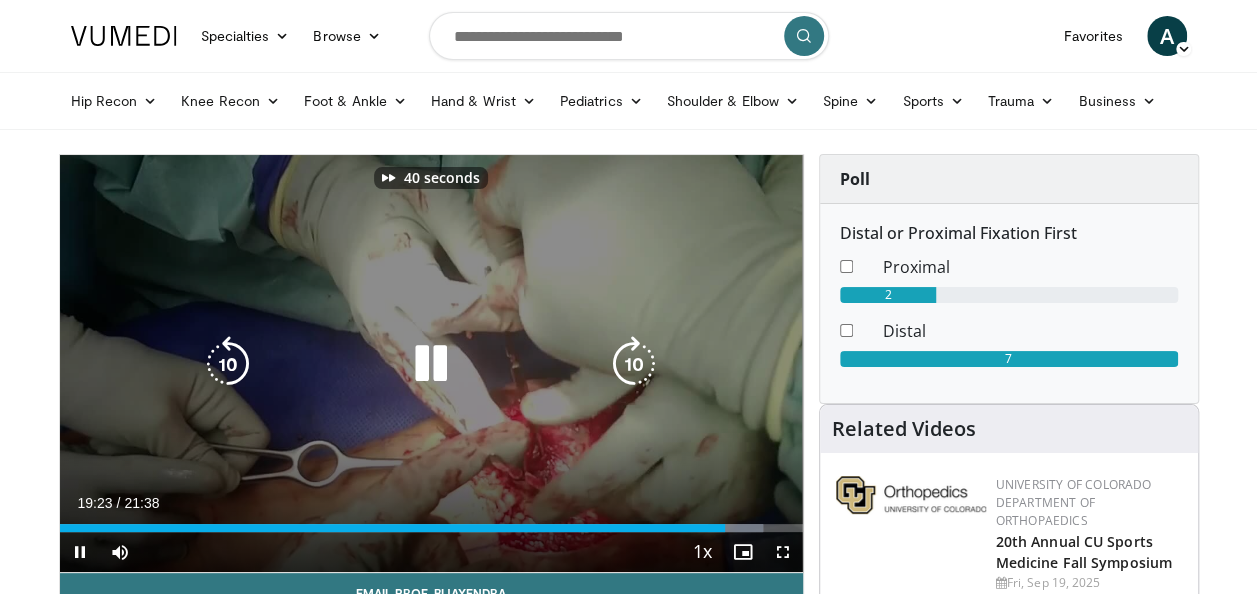 click at bounding box center [634, 364] 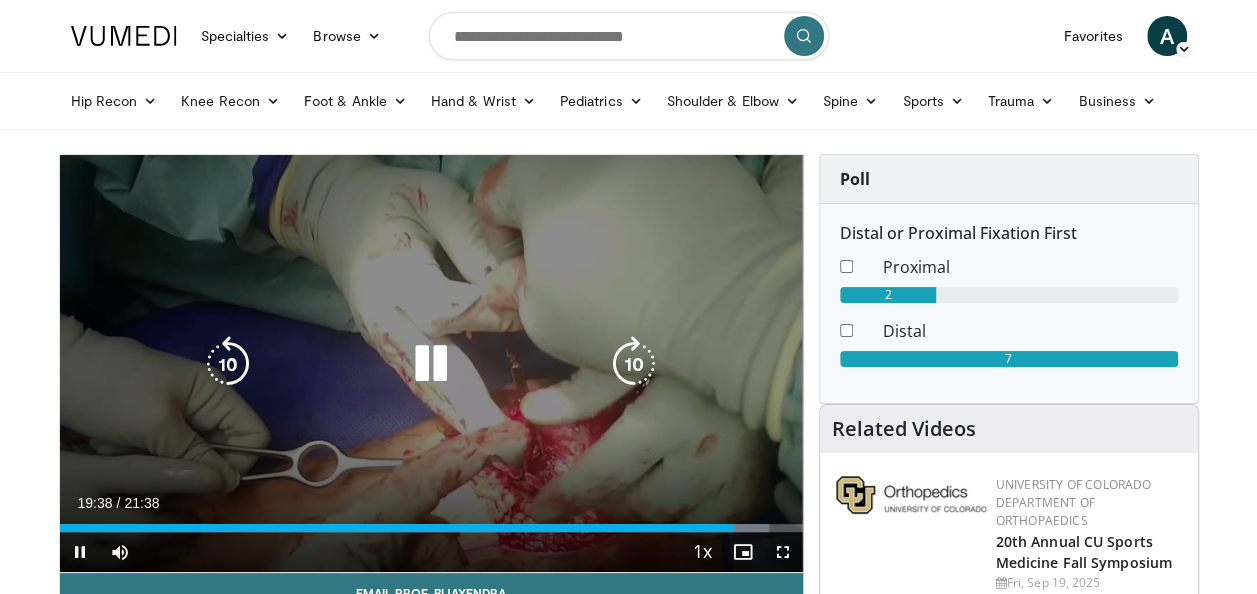 click at bounding box center (634, 364) 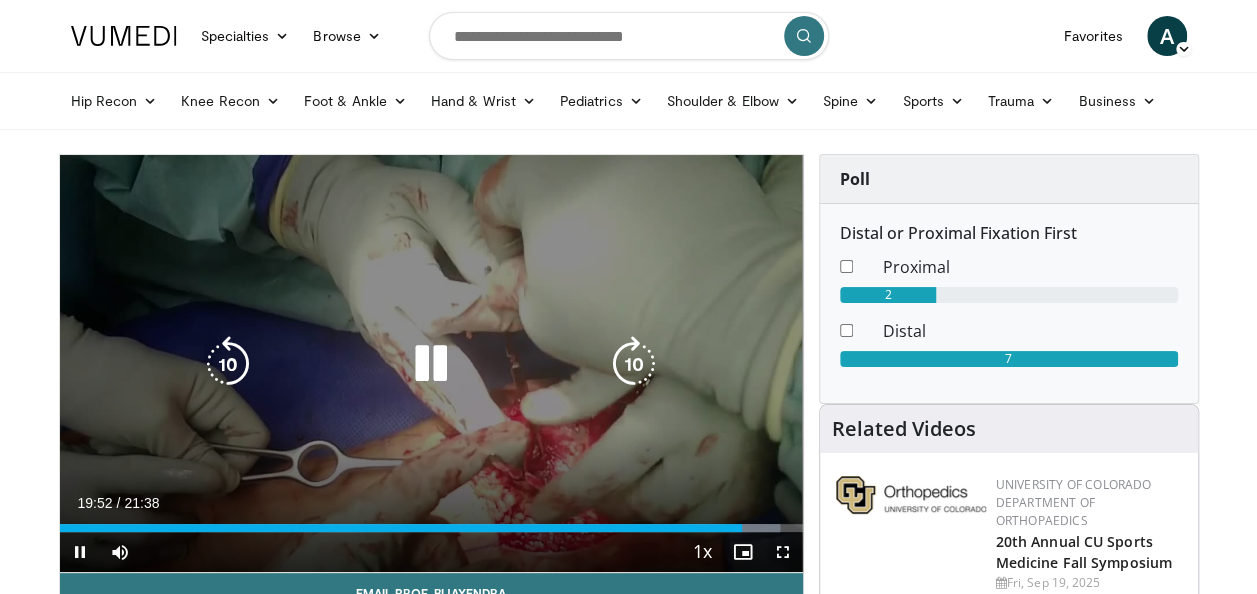 click at bounding box center [634, 364] 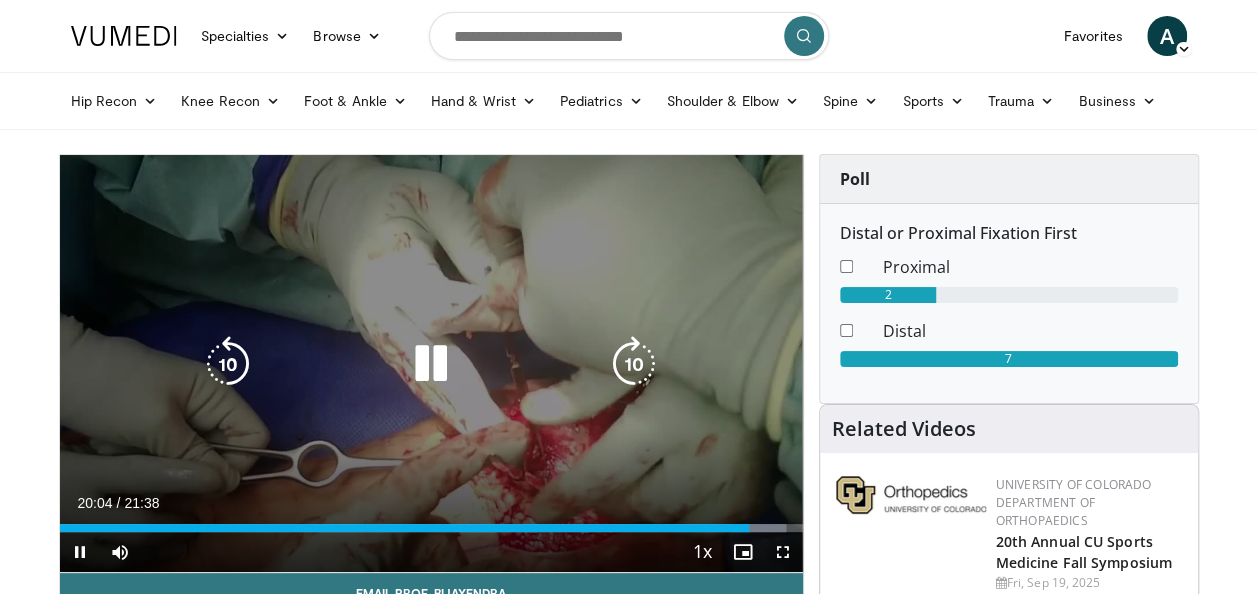 click at bounding box center [634, 364] 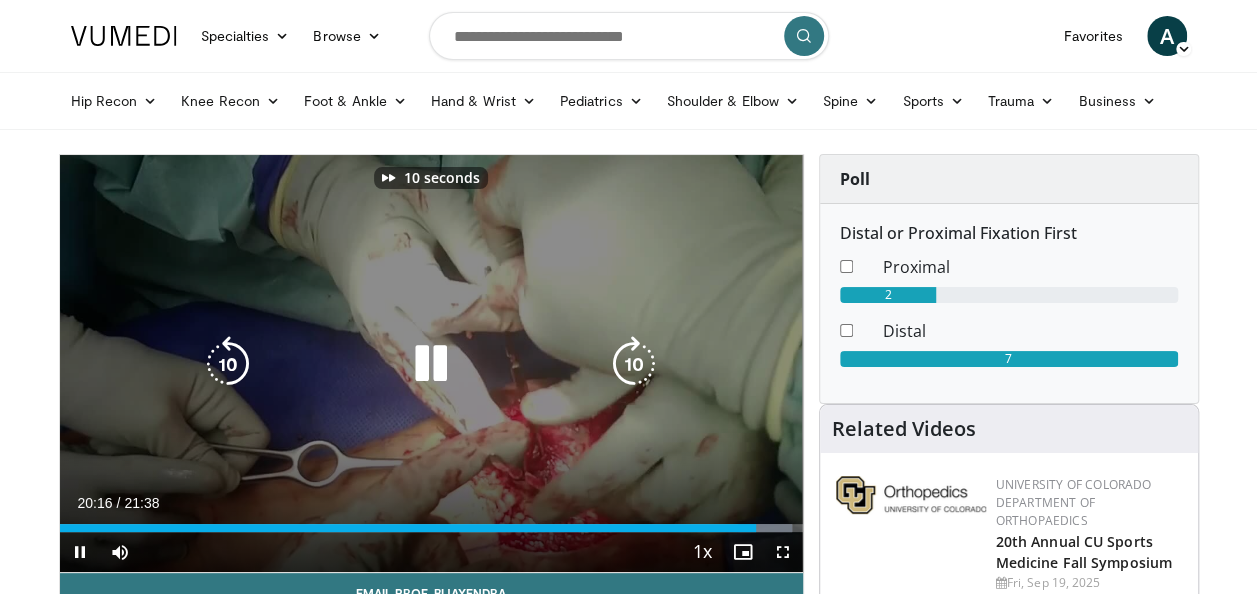 click at bounding box center [634, 364] 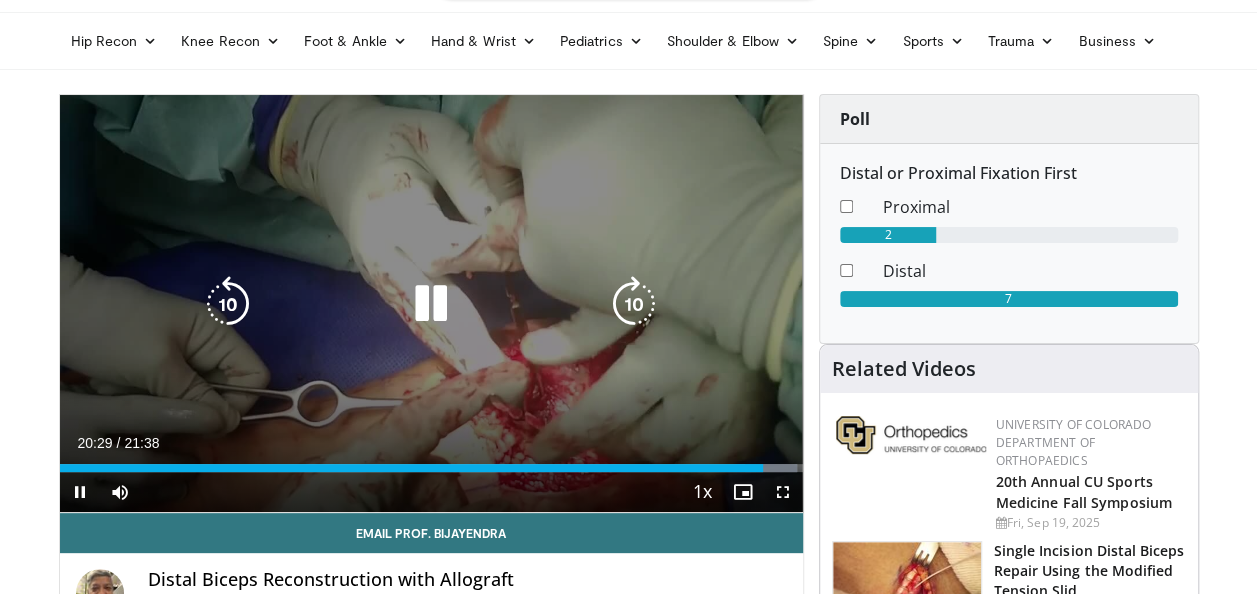 scroll, scrollTop: 100, scrollLeft: 0, axis: vertical 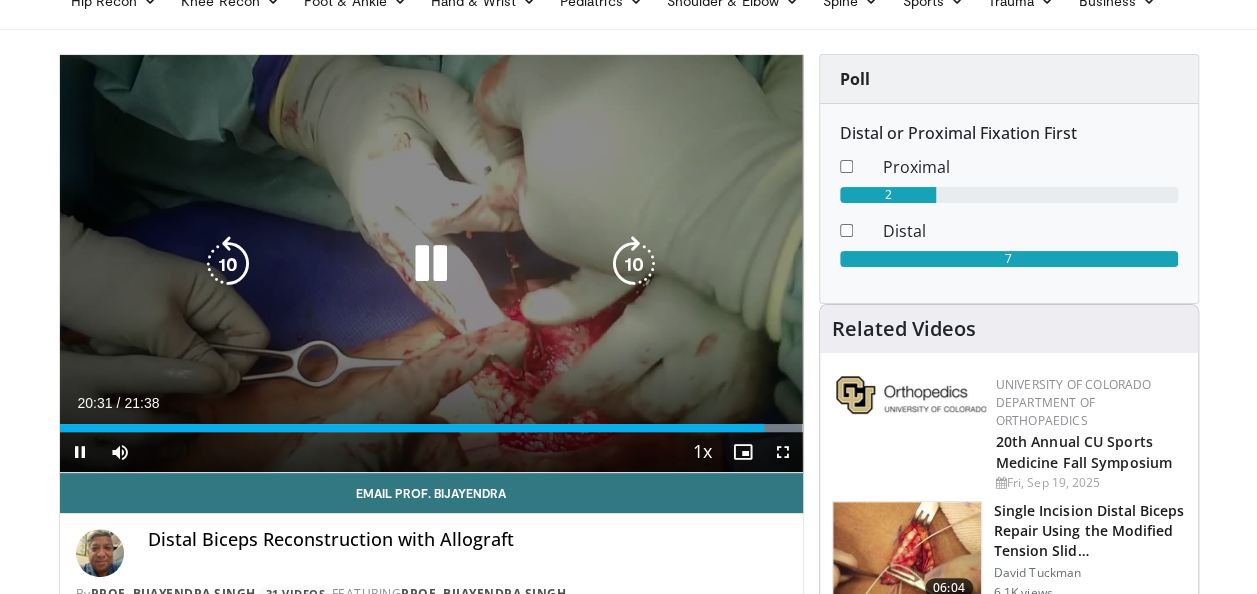 click at bounding box center (634, 264) 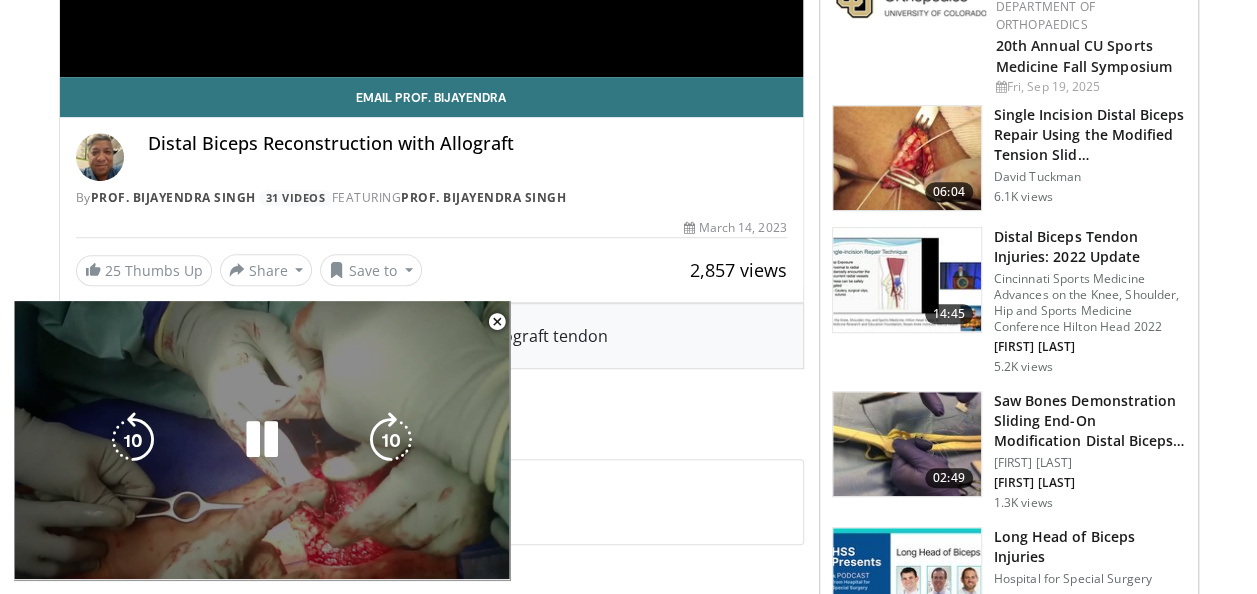 scroll, scrollTop: 500, scrollLeft: 0, axis: vertical 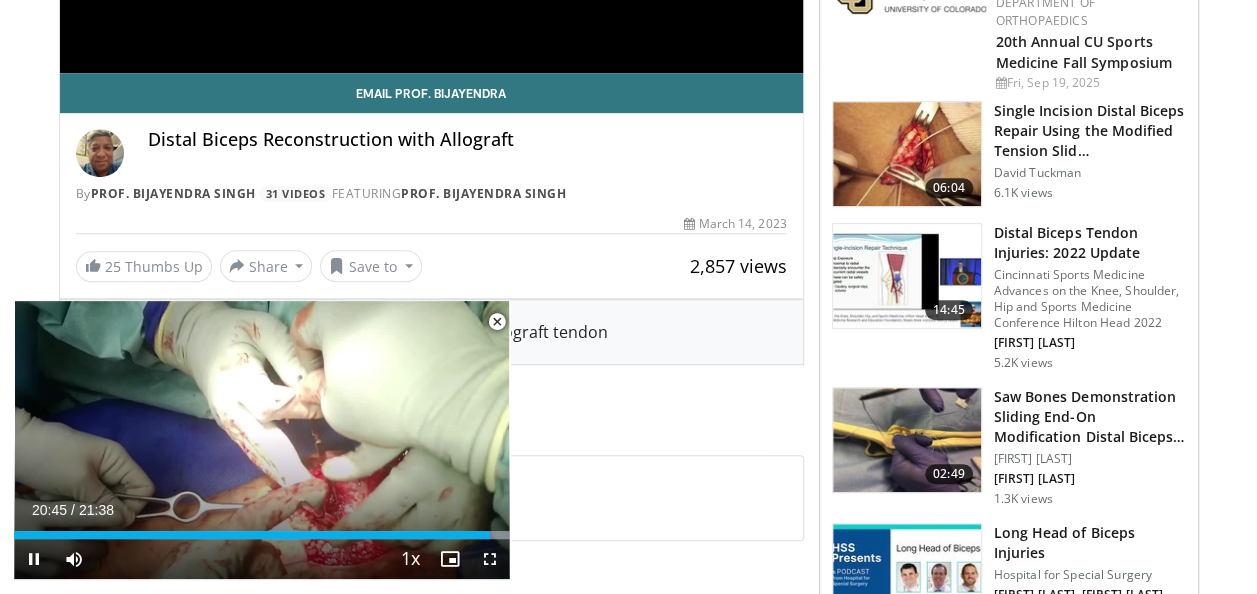 click at bounding box center [497, 322] 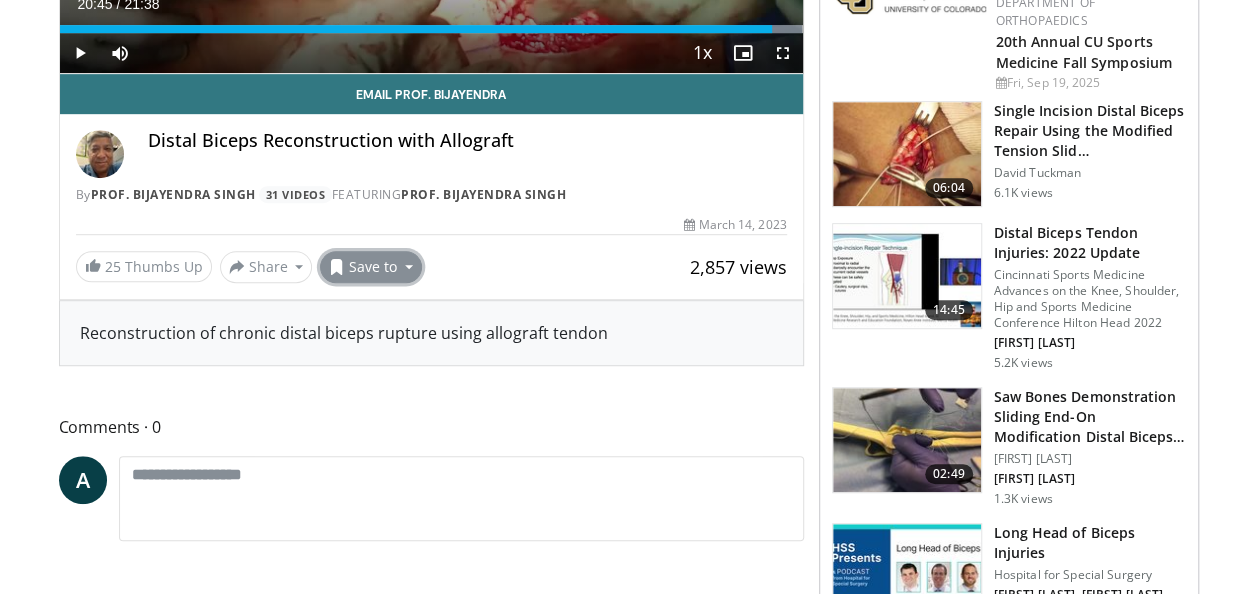 click on "Save to" at bounding box center [371, 267] 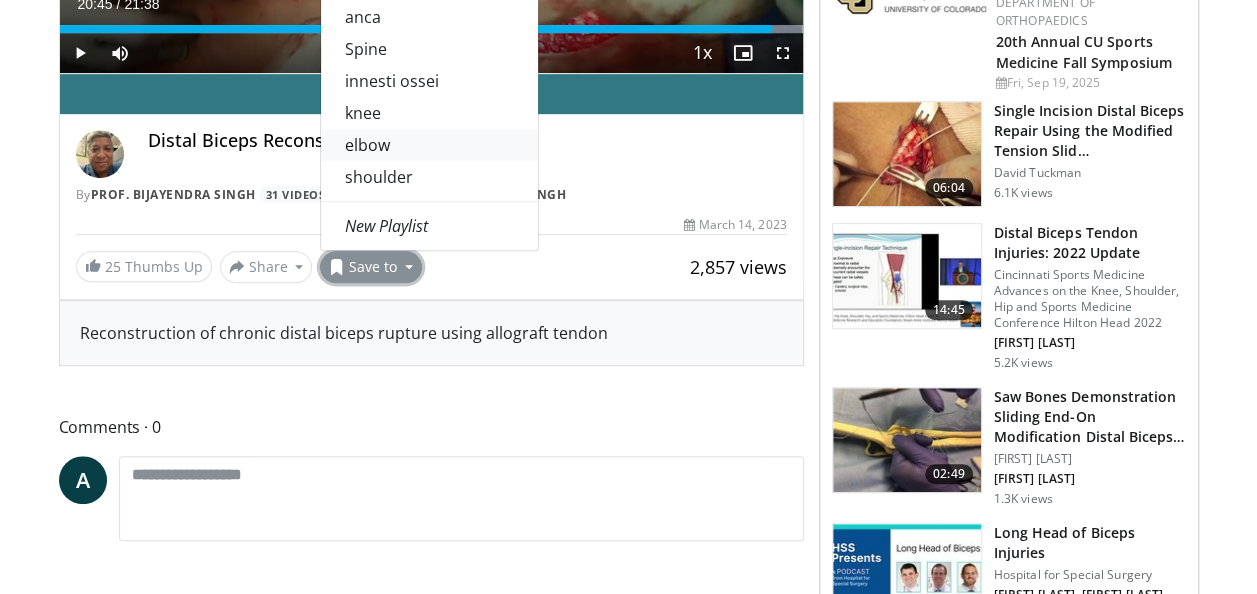click on "elbow" at bounding box center [429, 145] 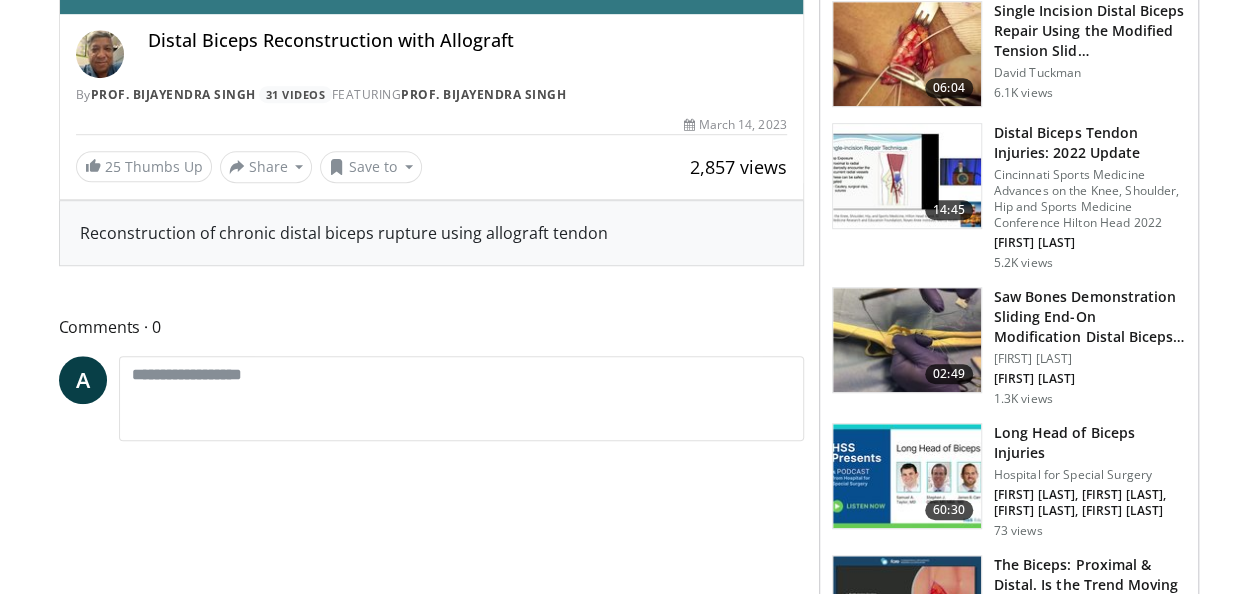 scroll, scrollTop: 700, scrollLeft: 0, axis: vertical 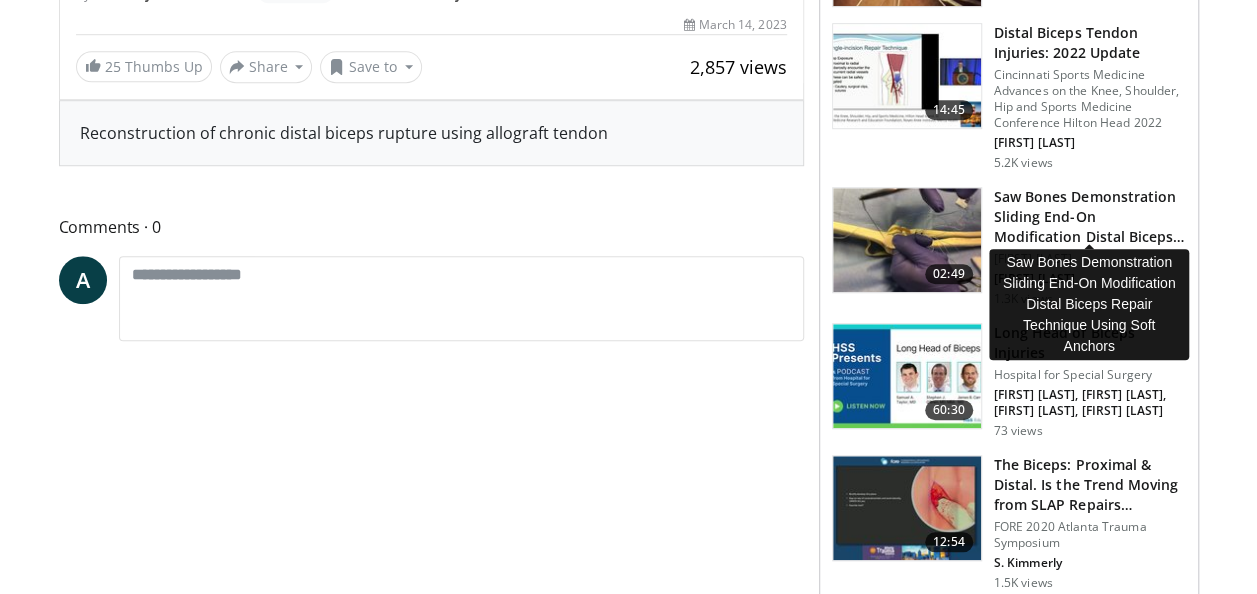 click on "Saw Bones Demonstration Sliding End-On Modification Distal Biceps Re…" at bounding box center [1090, 217] 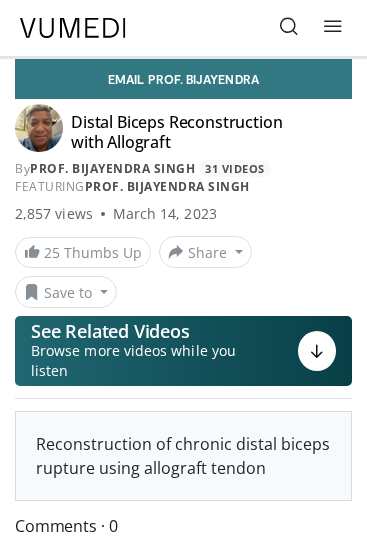 scroll, scrollTop: 0, scrollLeft: 0, axis: both 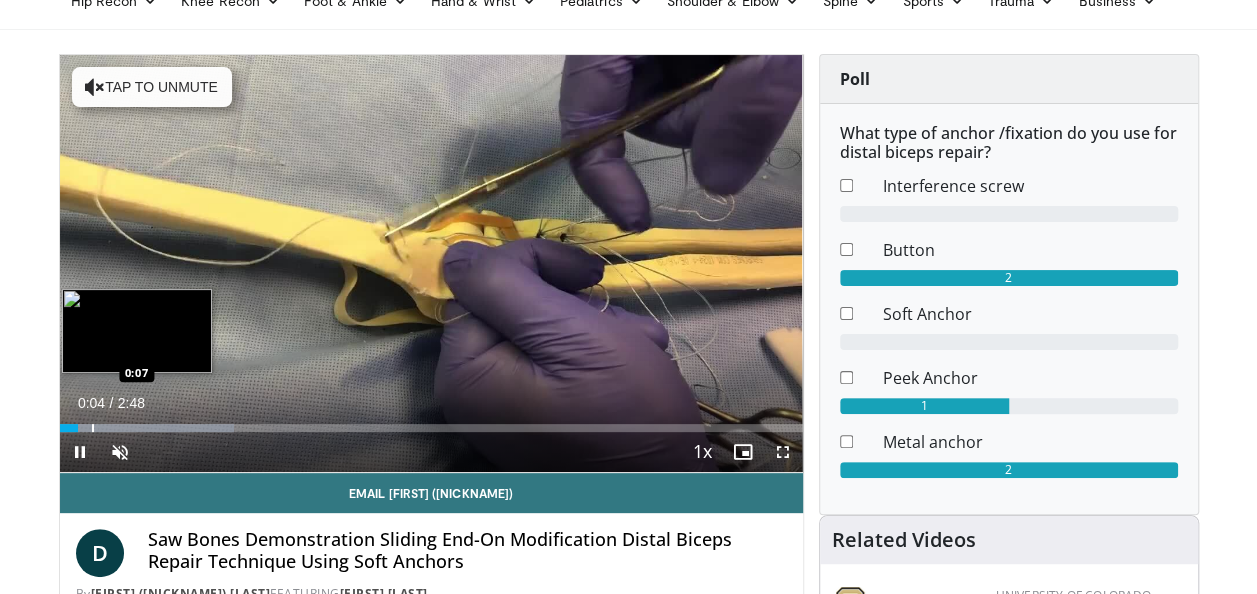 click at bounding box center [93, 428] 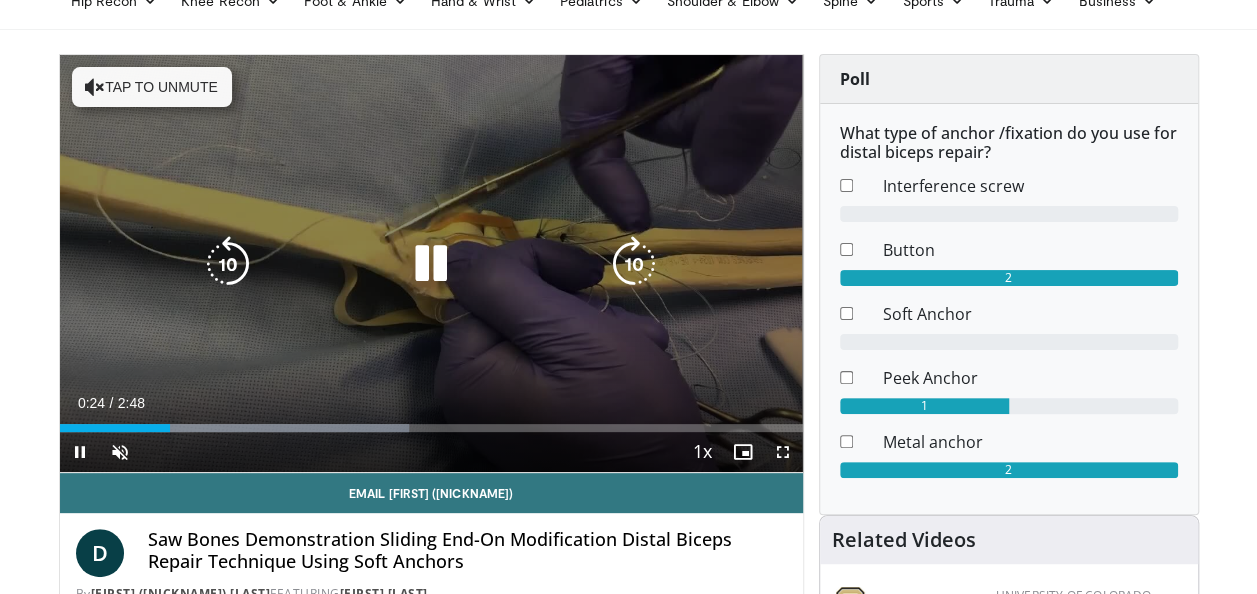 click on "Tap to unmute" at bounding box center [152, 87] 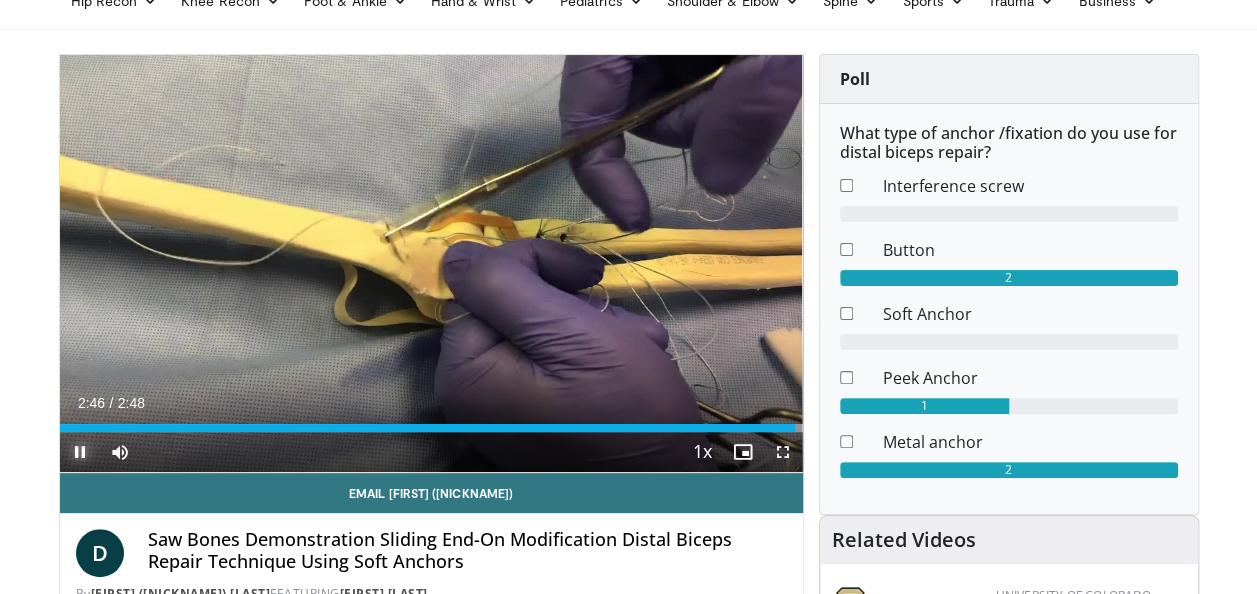 click at bounding box center [80, 452] 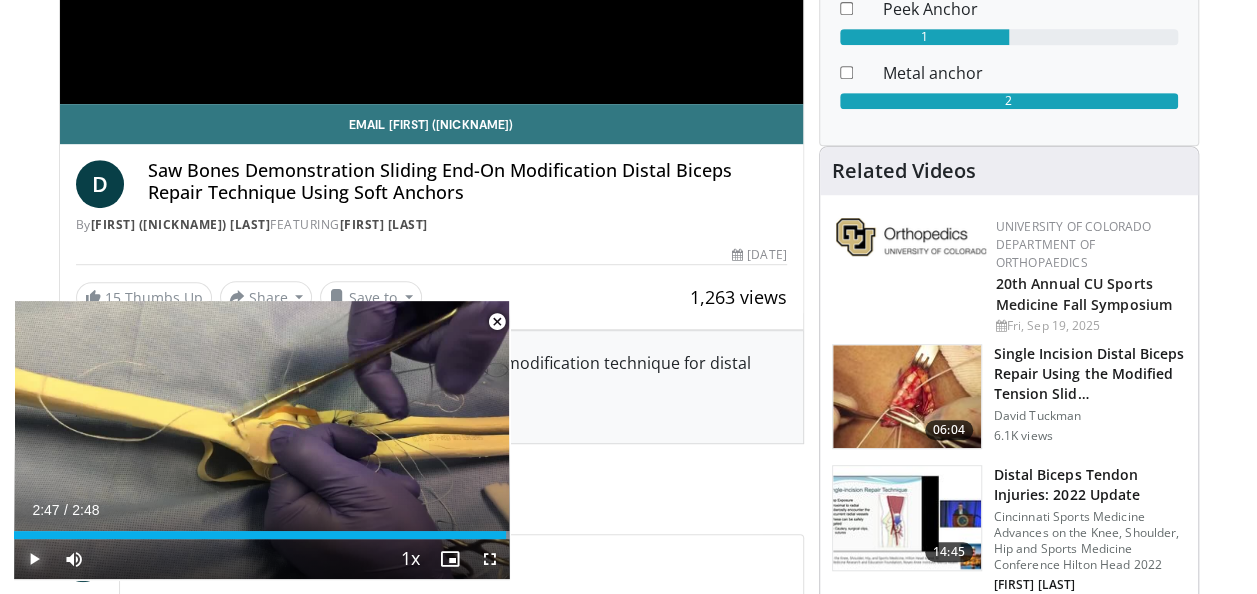 scroll, scrollTop: 500, scrollLeft: 0, axis: vertical 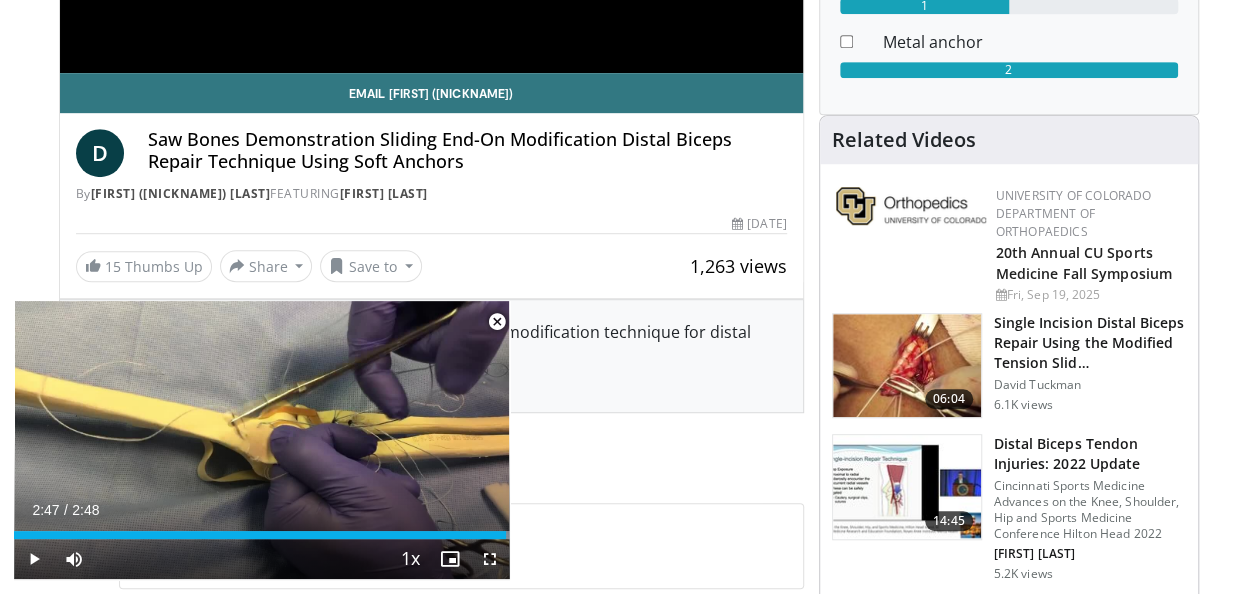 click at bounding box center (497, 322) 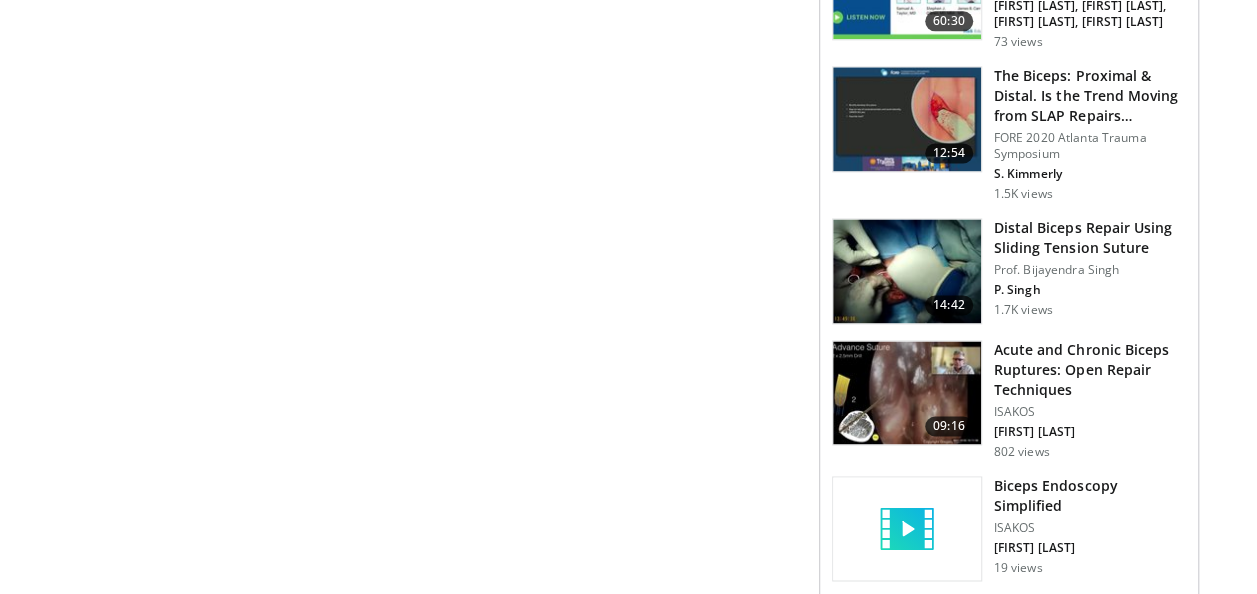 scroll, scrollTop: 1400, scrollLeft: 0, axis: vertical 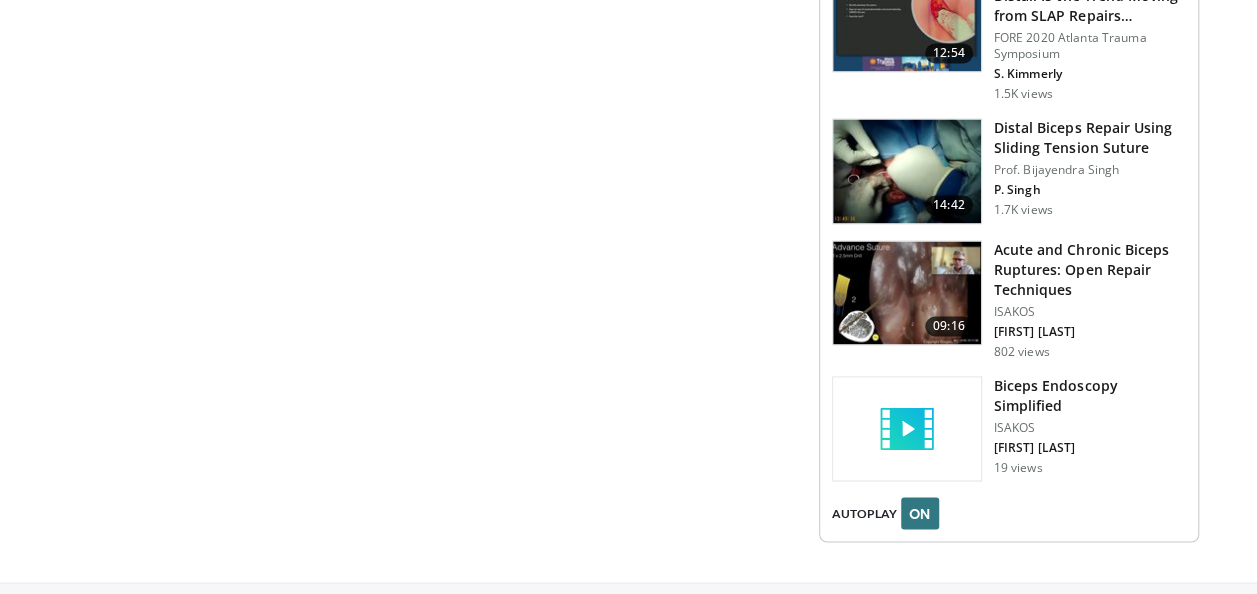 click on "Acute and Chronic Biceps Ruptures: Open Repair Techniques" at bounding box center [1090, 270] 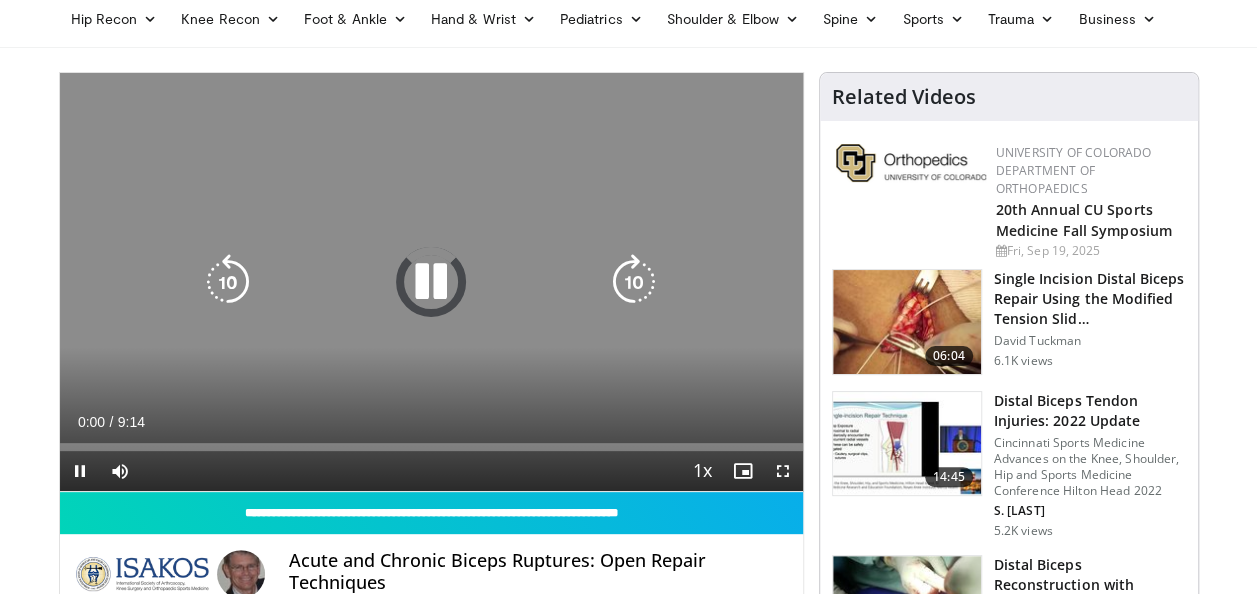 scroll, scrollTop: 100, scrollLeft: 0, axis: vertical 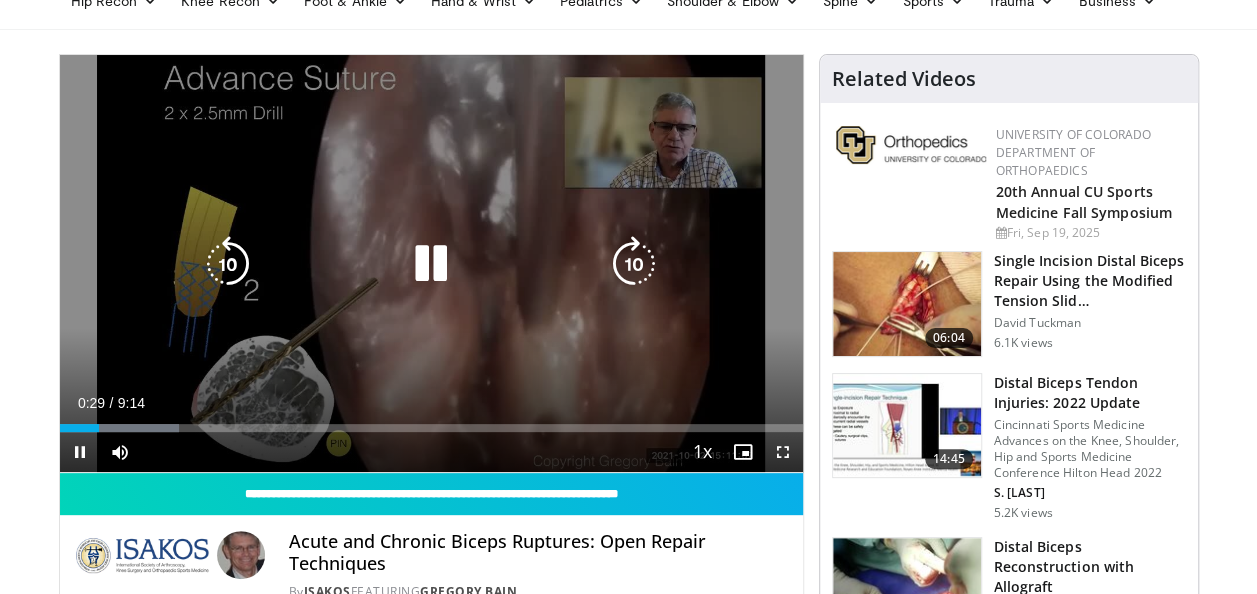 click at bounding box center (228, 264) 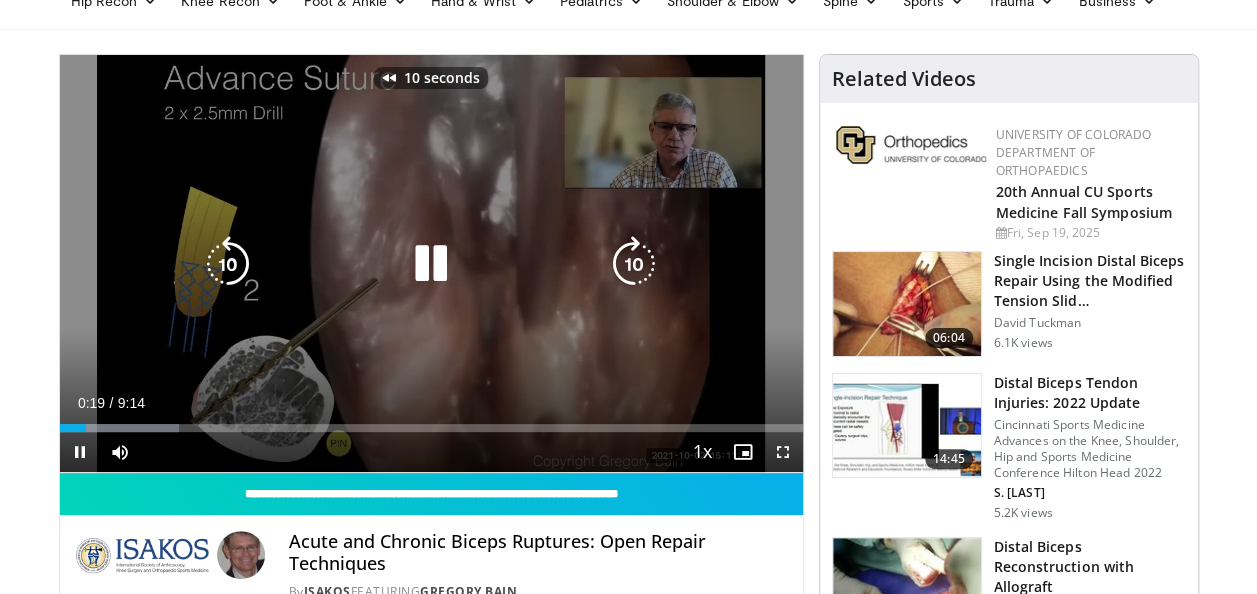 click at bounding box center (228, 264) 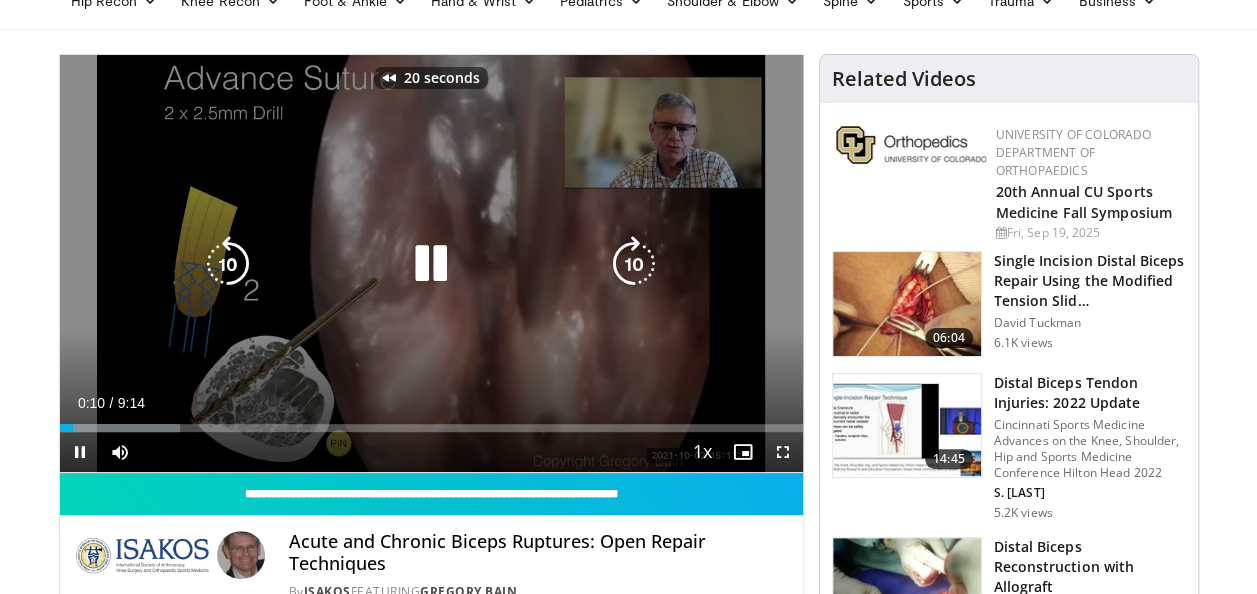 click at bounding box center (228, 264) 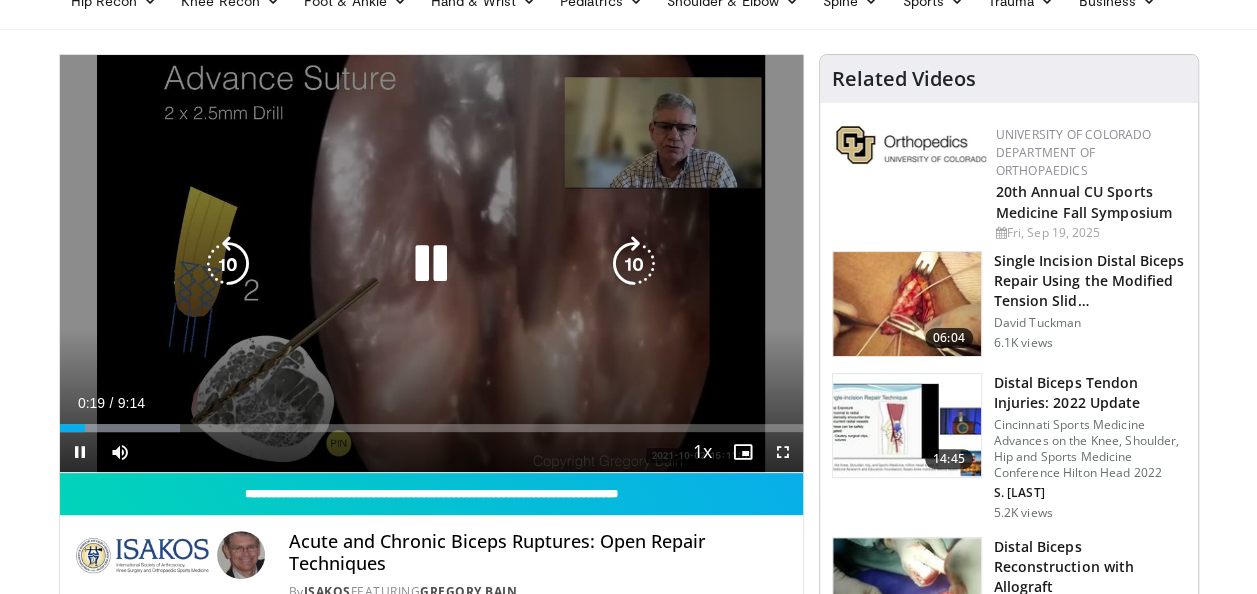 click at bounding box center [228, 264] 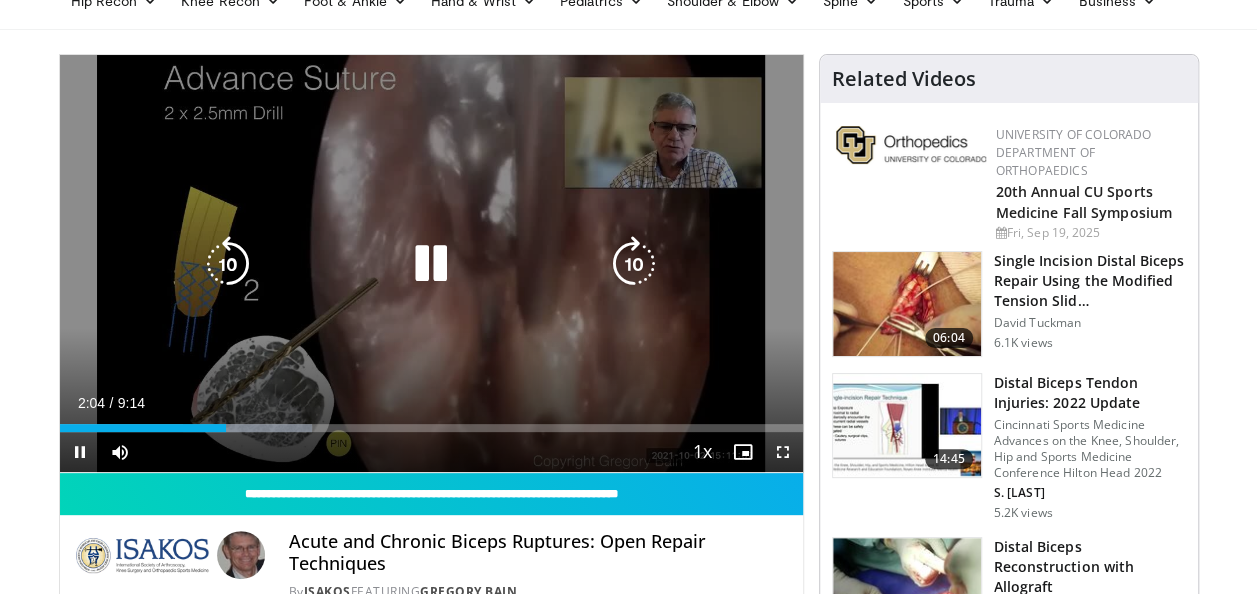click at bounding box center [431, 264] 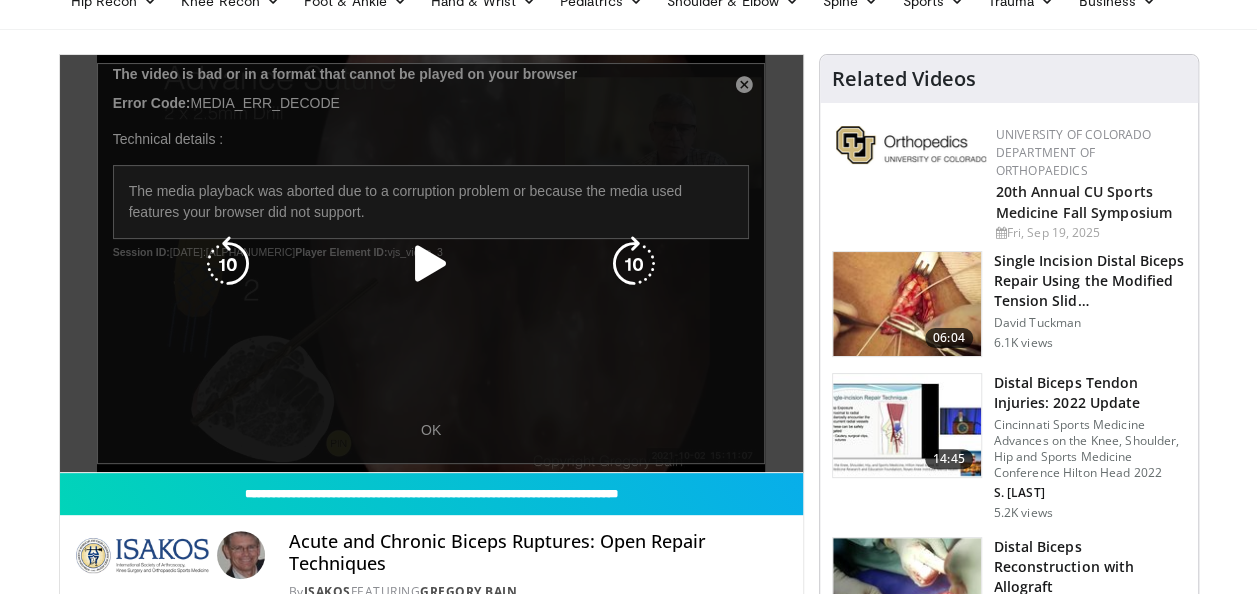 click at bounding box center (431, 264) 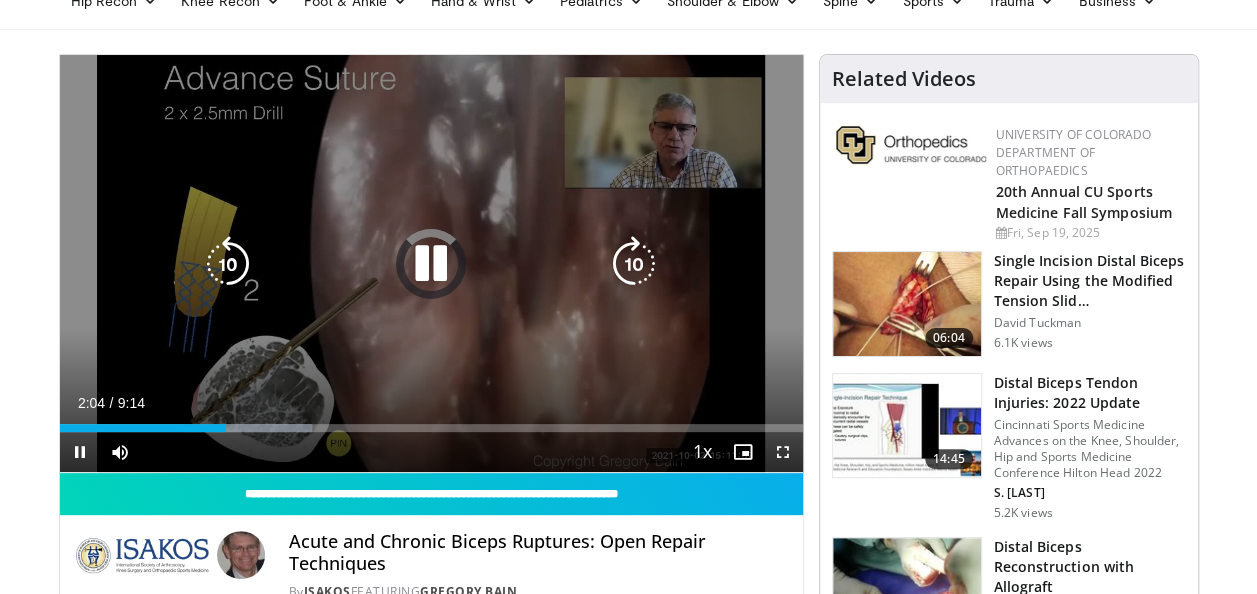 click at bounding box center (431, 264) 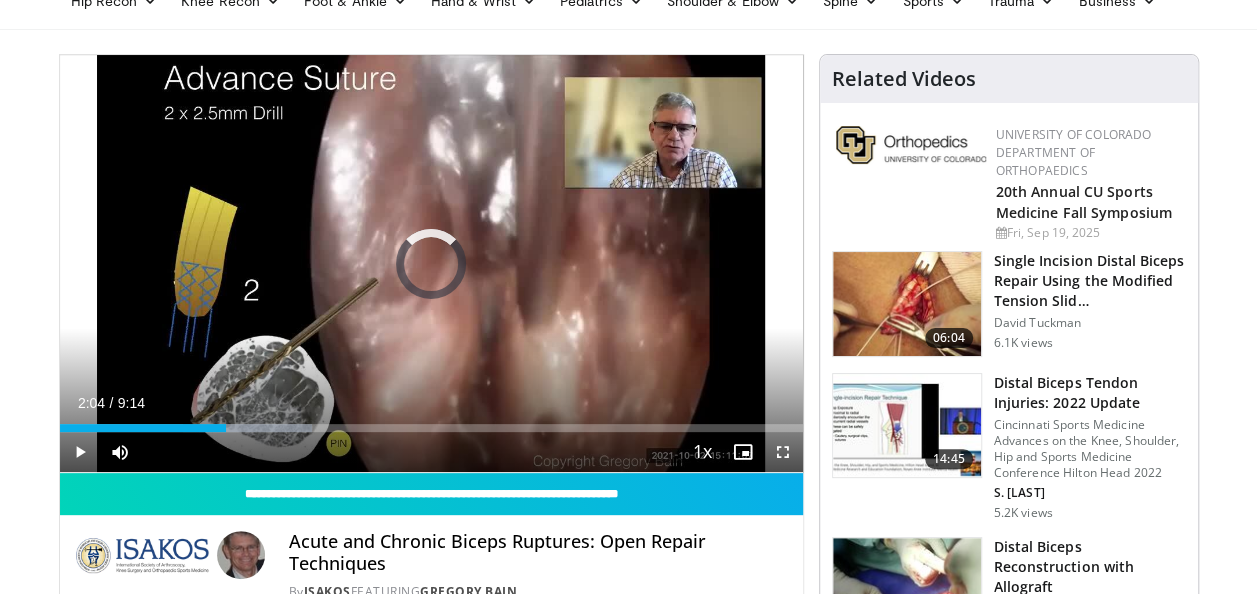 click on "10 seconds
Tap to unmute" at bounding box center [431, 263] 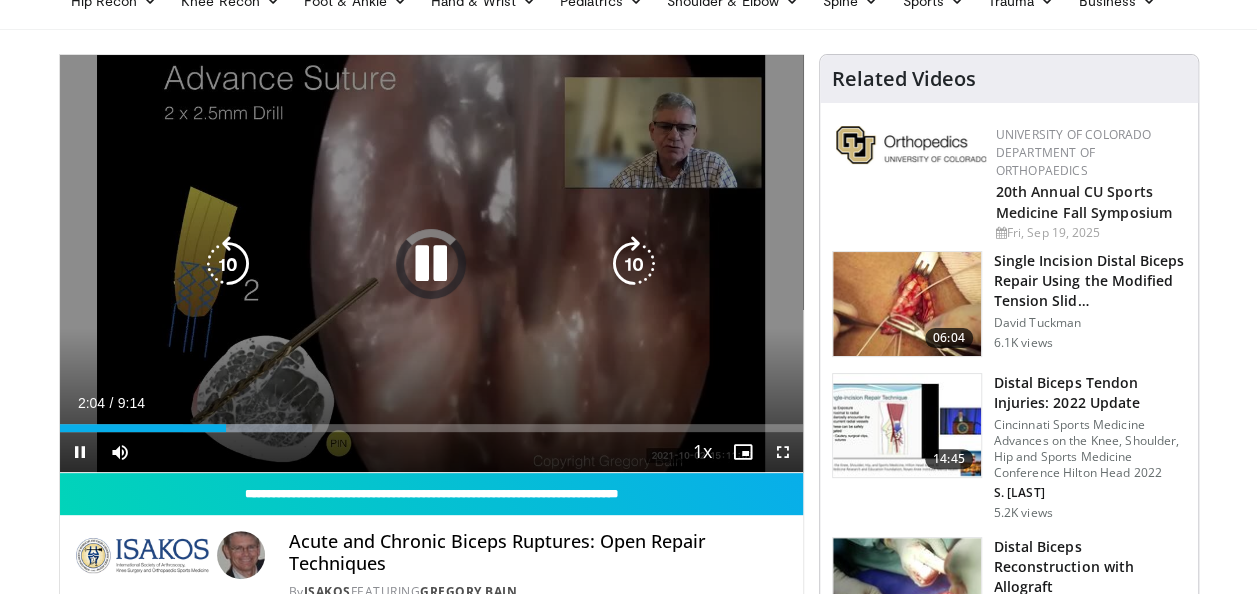 click at bounding box center (431, 264) 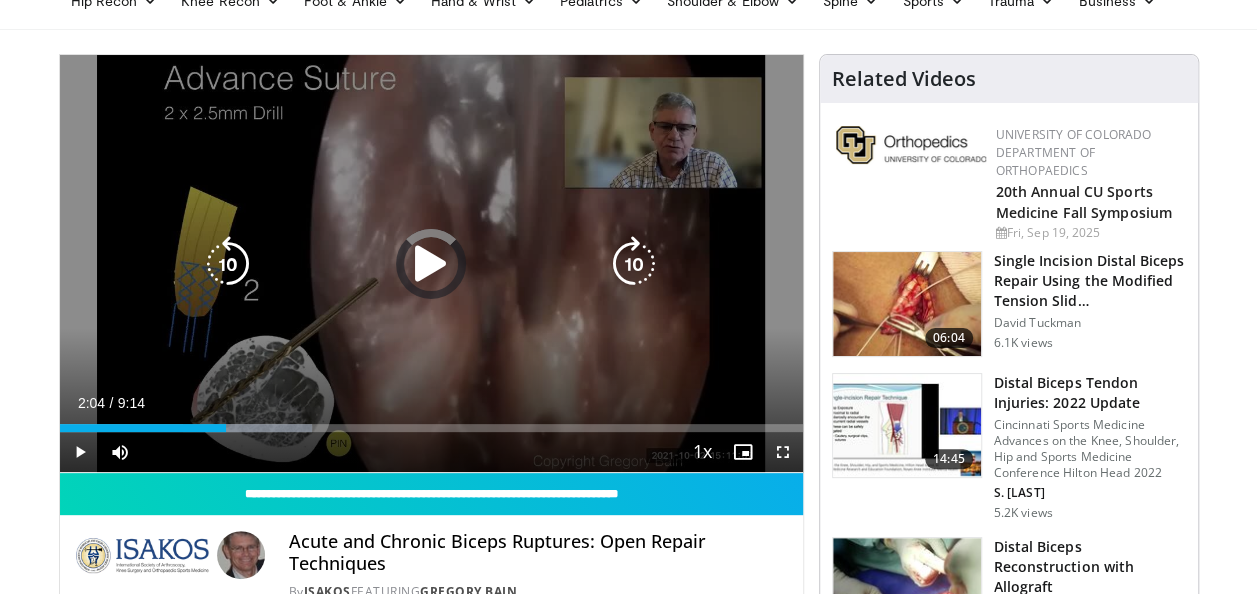 click at bounding box center (431, 264) 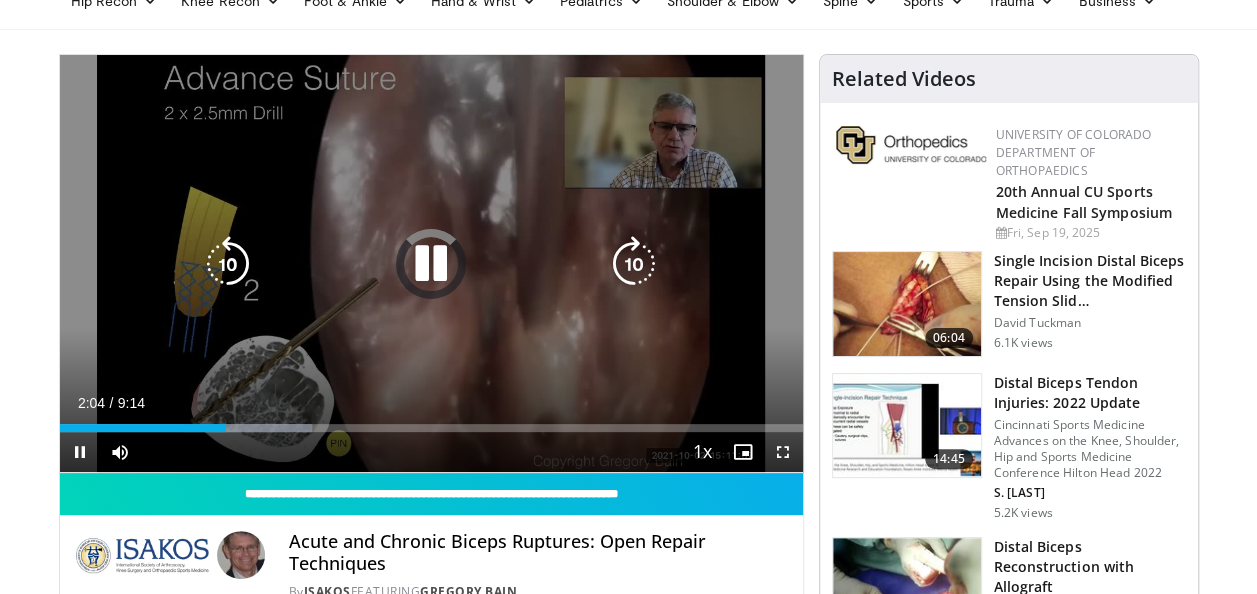click at bounding box center [634, 264] 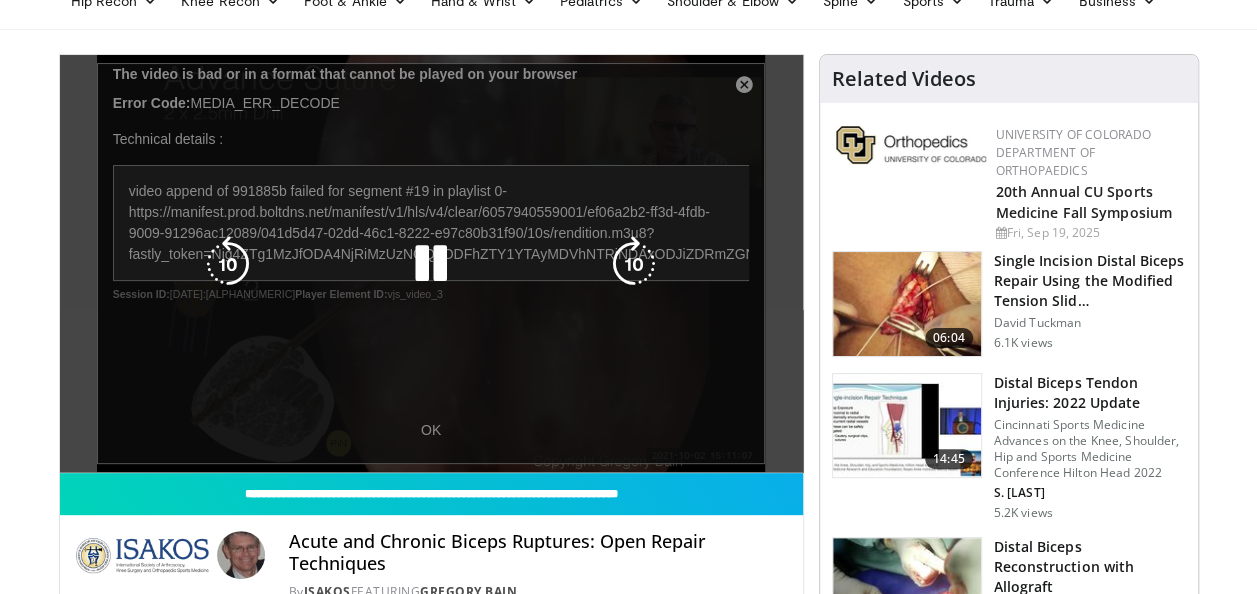 click at bounding box center [228, 264] 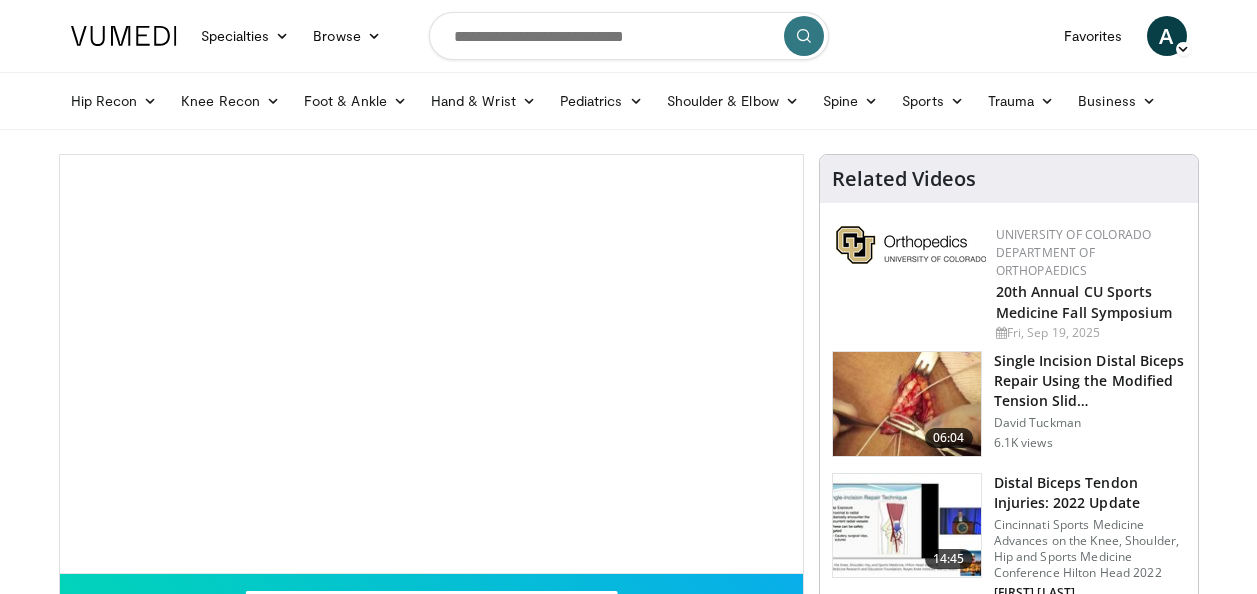 scroll, scrollTop: 100, scrollLeft: 0, axis: vertical 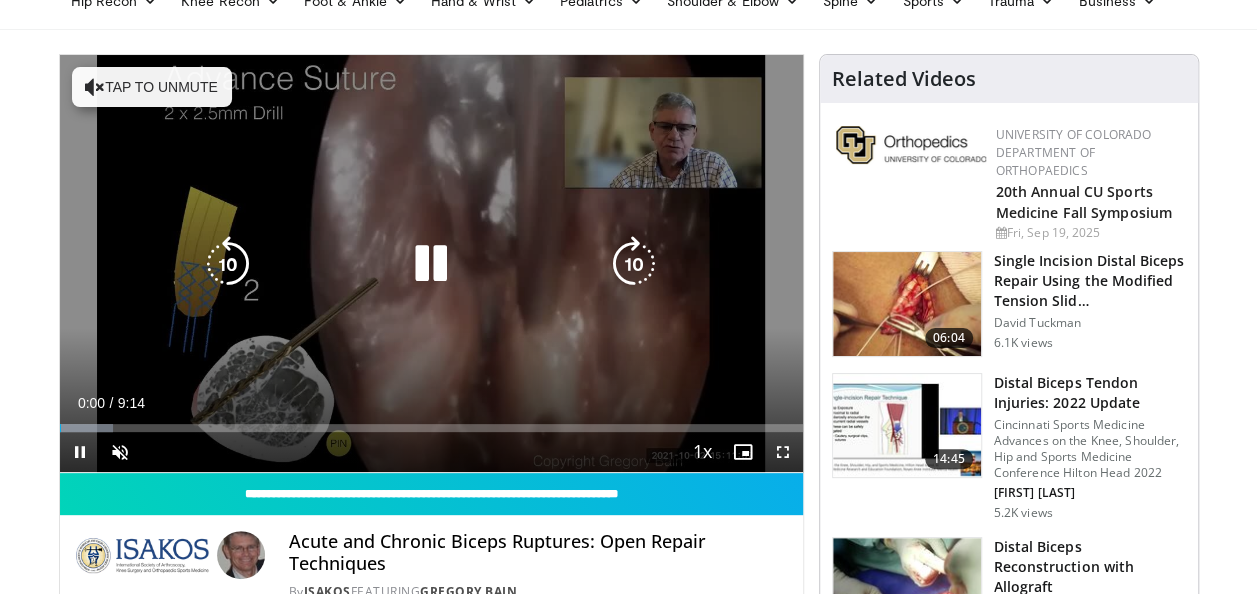 click at bounding box center [634, 264] 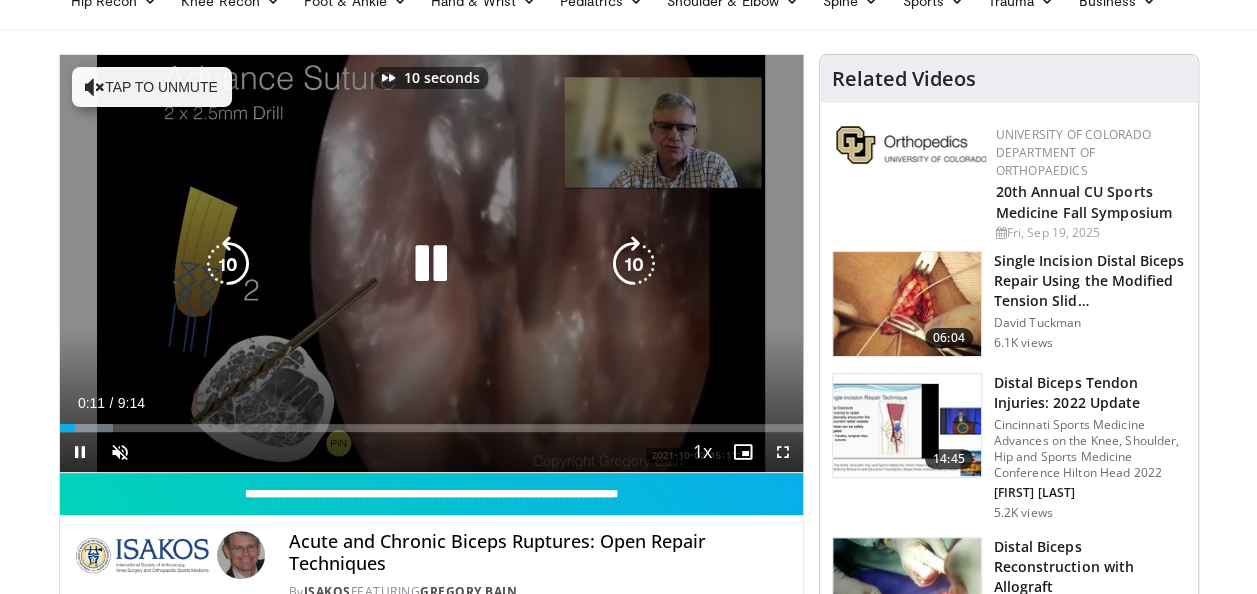 click at bounding box center [634, 264] 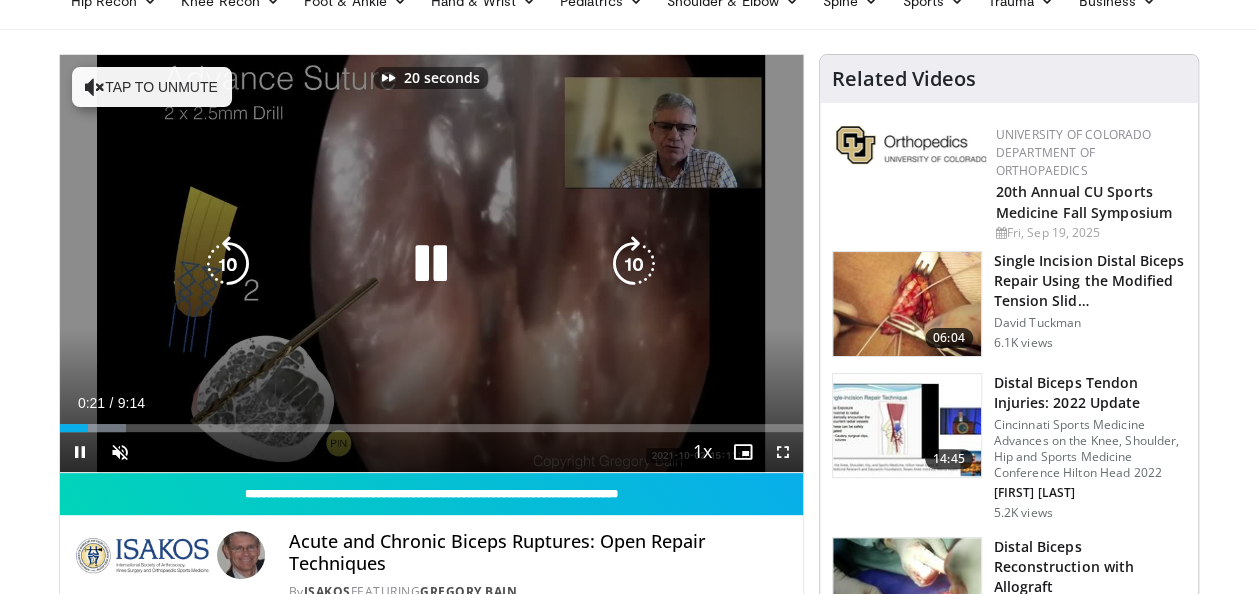 click at bounding box center [634, 264] 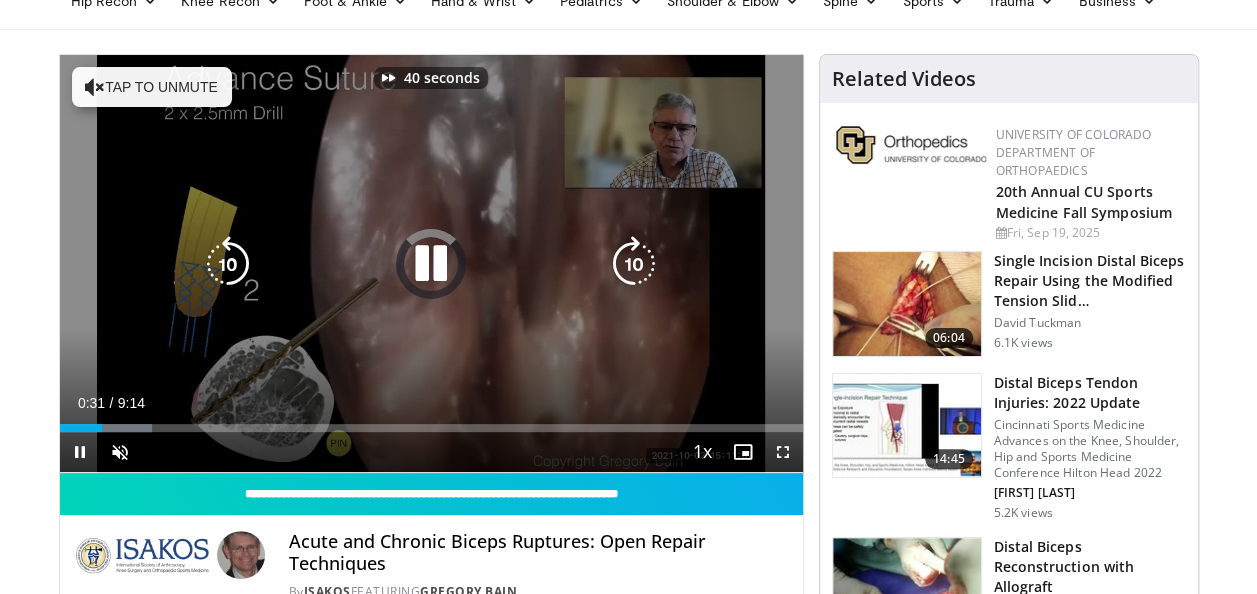 click at bounding box center (634, 264) 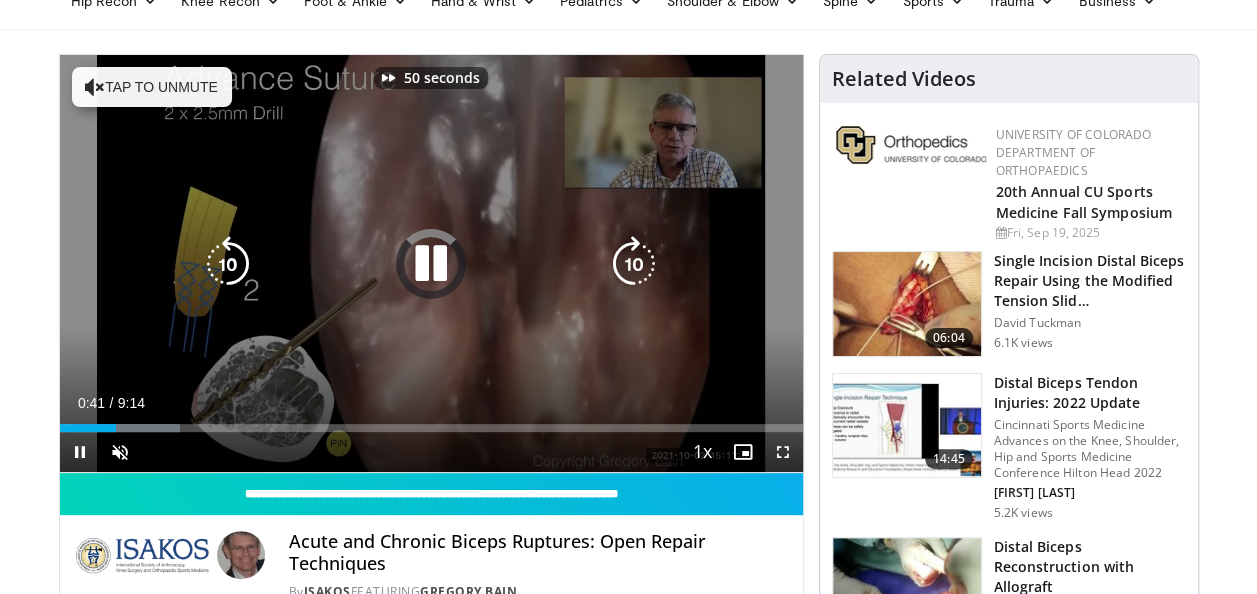 click at bounding box center (634, 264) 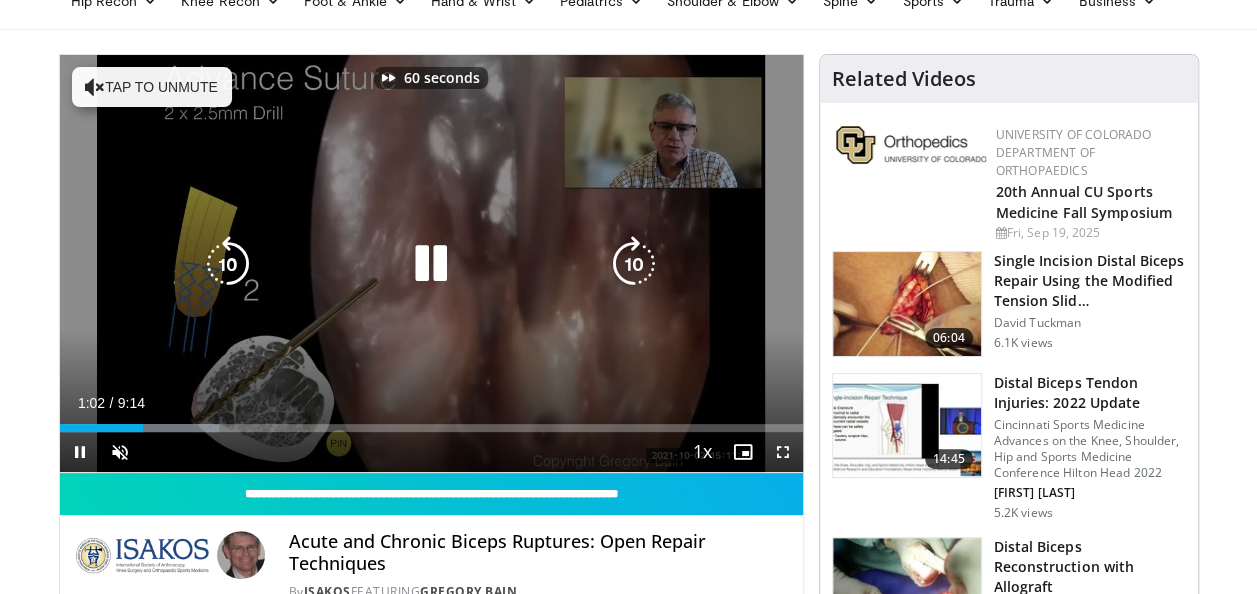 click at bounding box center [634, 264] 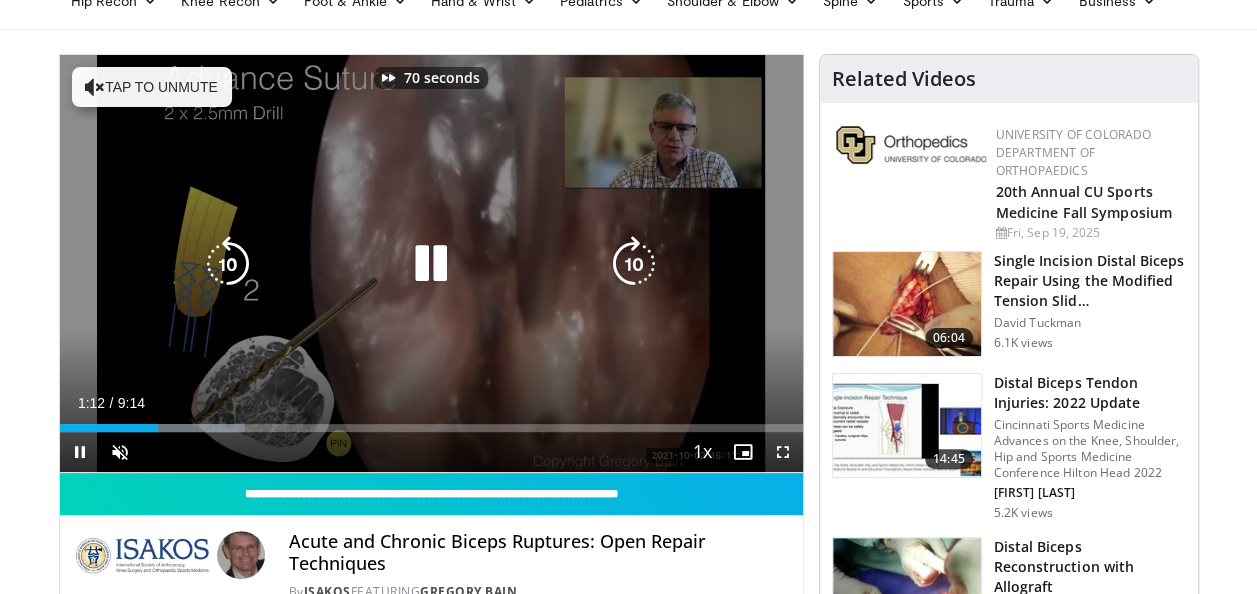 click at bounding box center (634, 264) 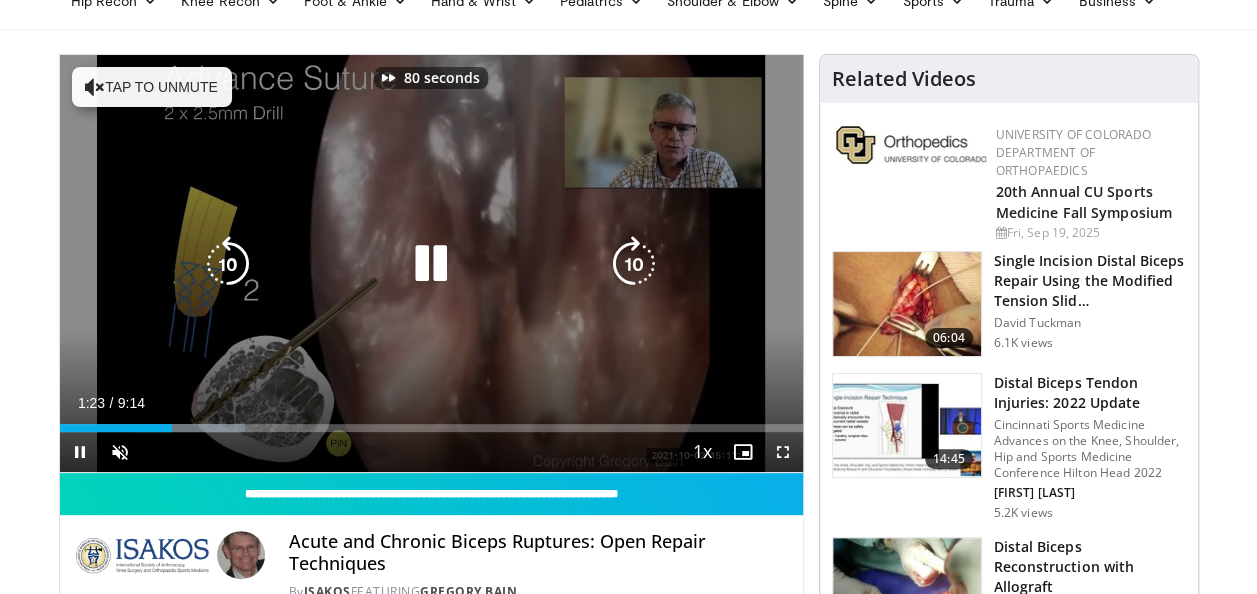 click at bounding box center [634, 264] 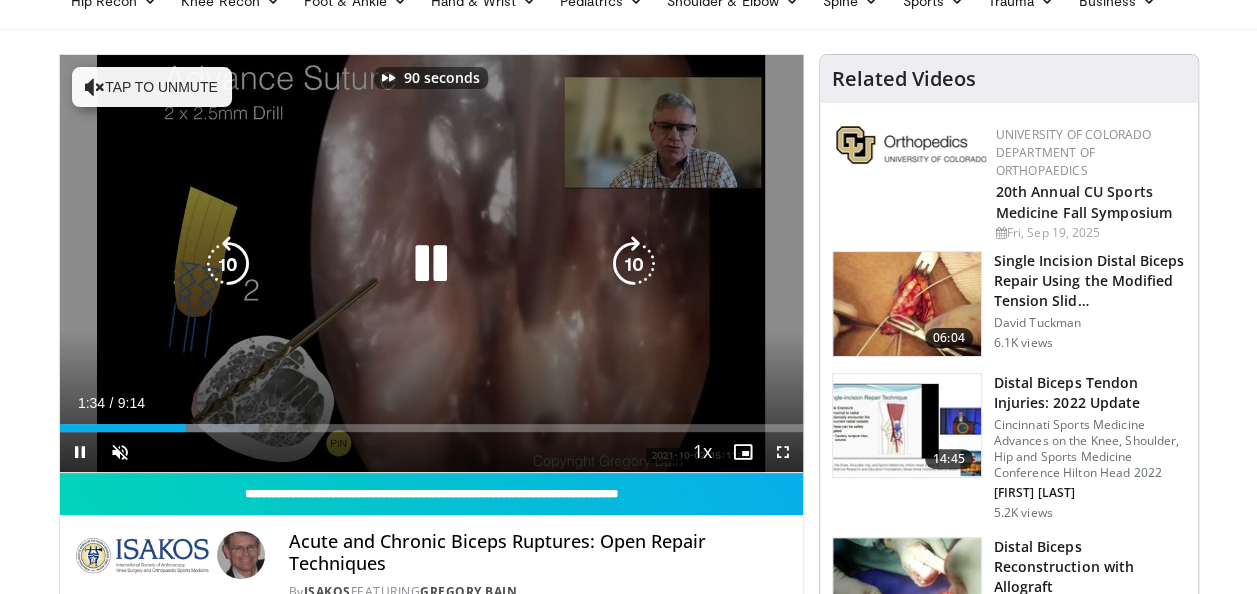 click at bounding box center (634, 264) 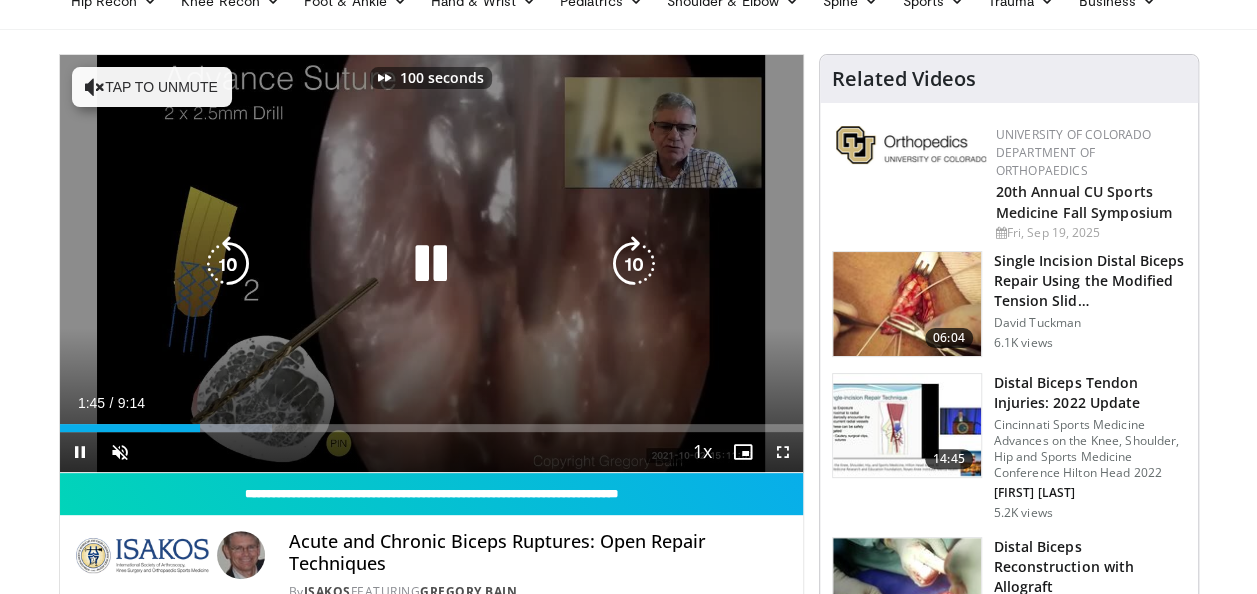 click at bounding box center (634, 264) 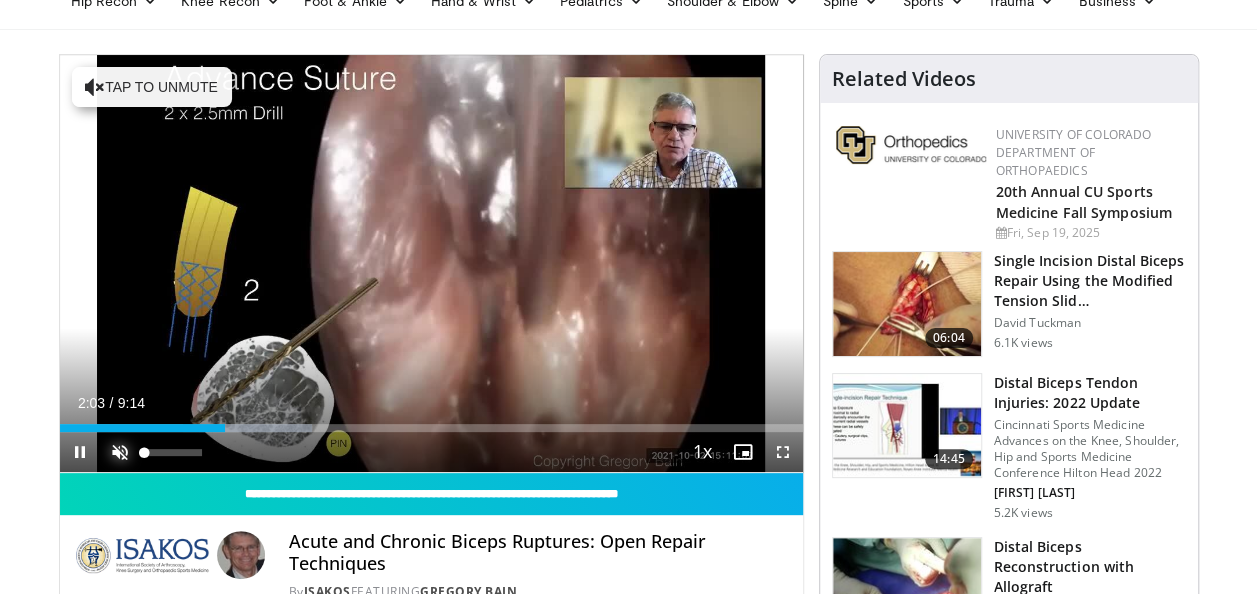 click at bounding box center [120, 452] 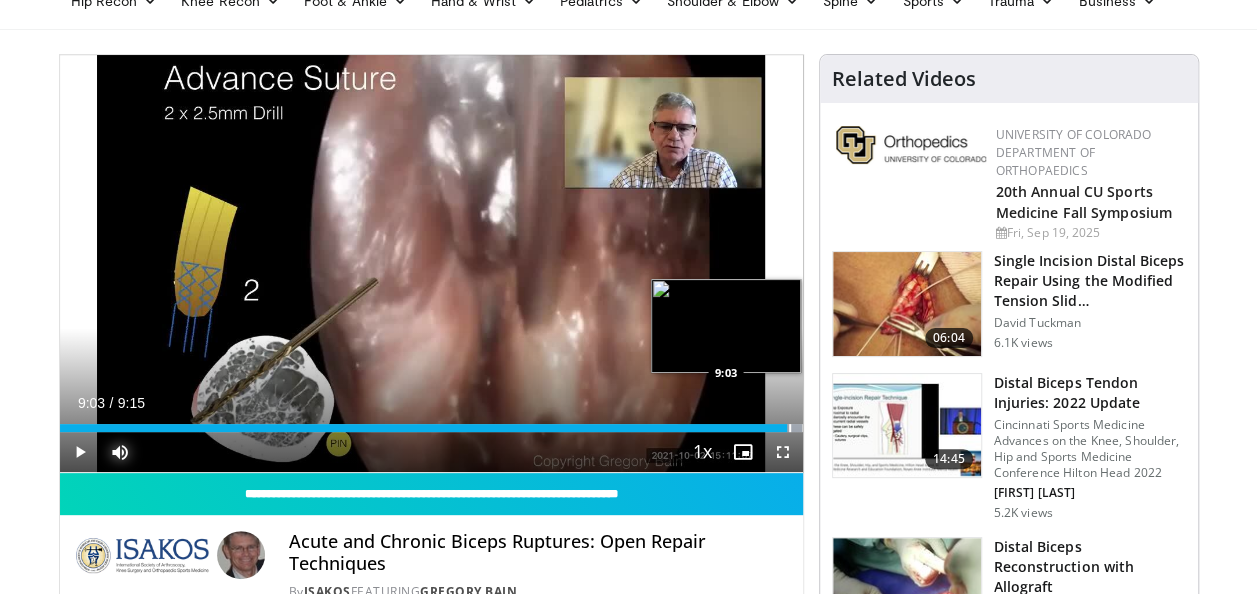 click at bounding box center (790, 428) 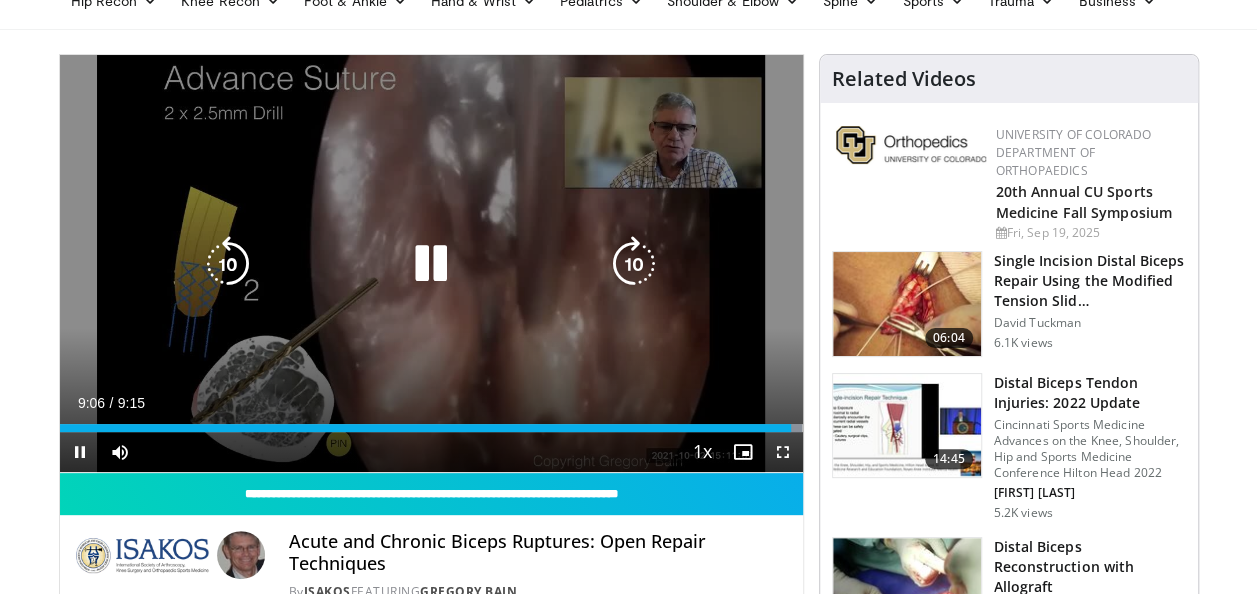 click at bounding box center [431, 264] 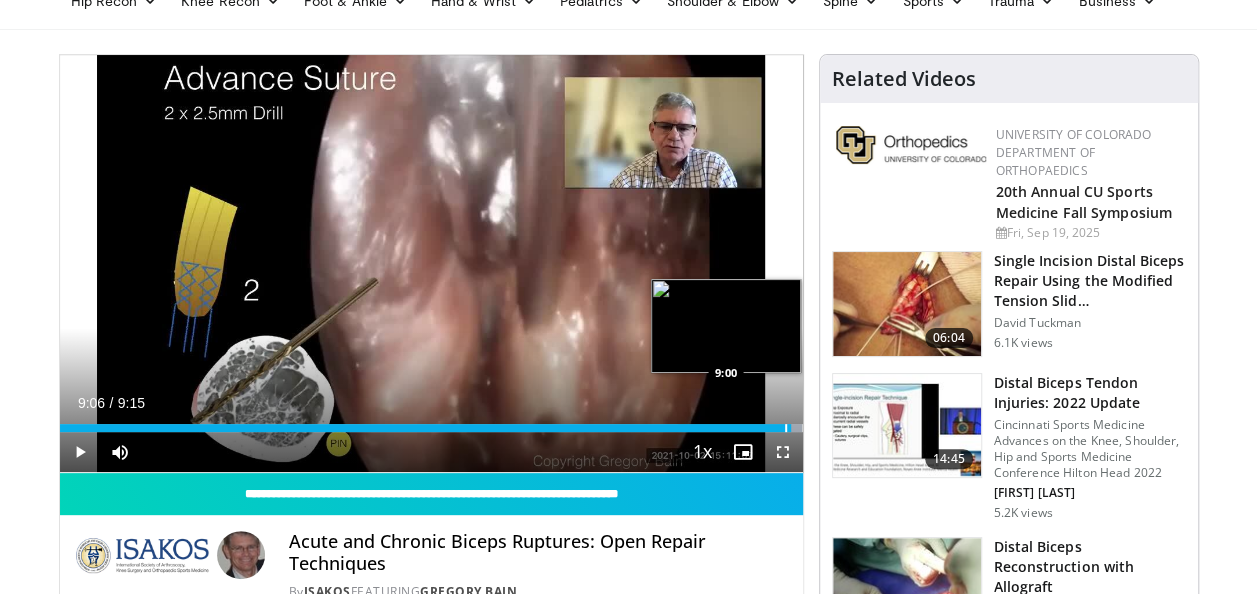 click at bounding box center (786, 428) 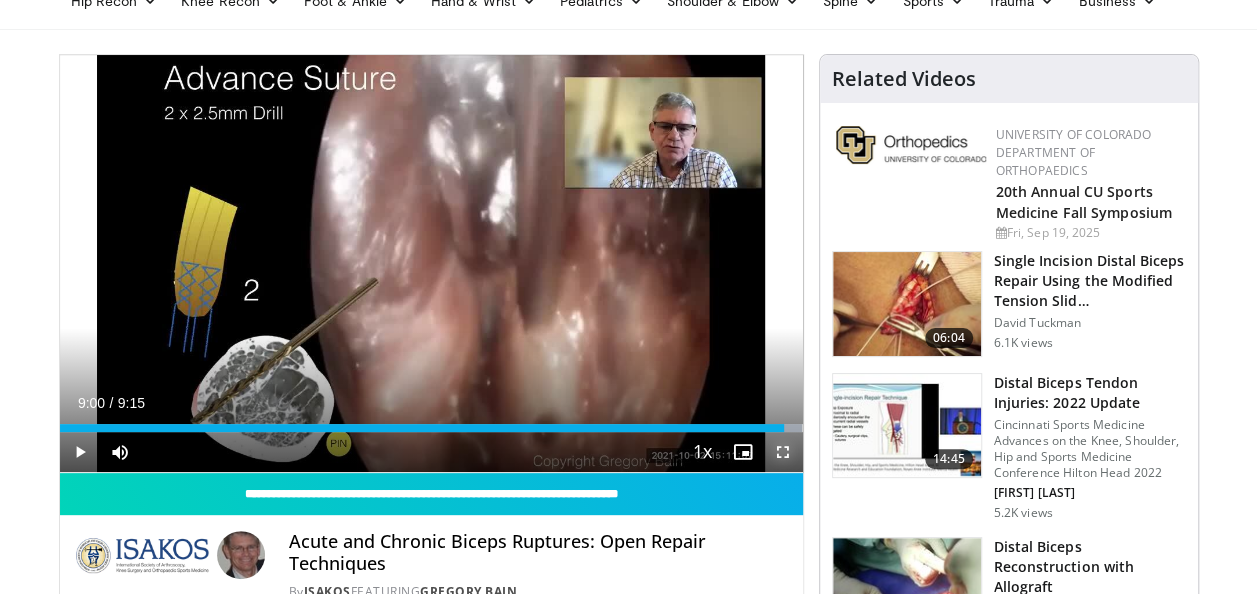 click at bounding box center (783, 452) 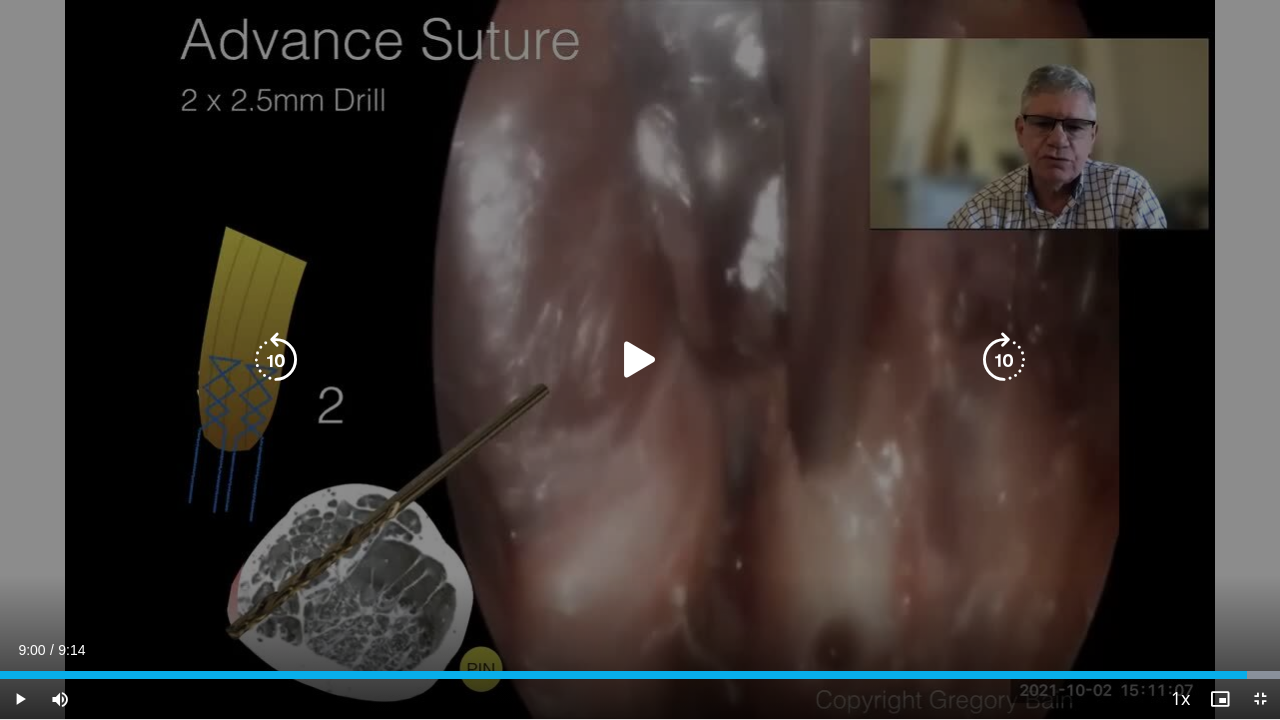 drag, startPoint x: 1024, startPoint y: 220, endPoint x: 977, endPoint y: 53, distance: 173.48775 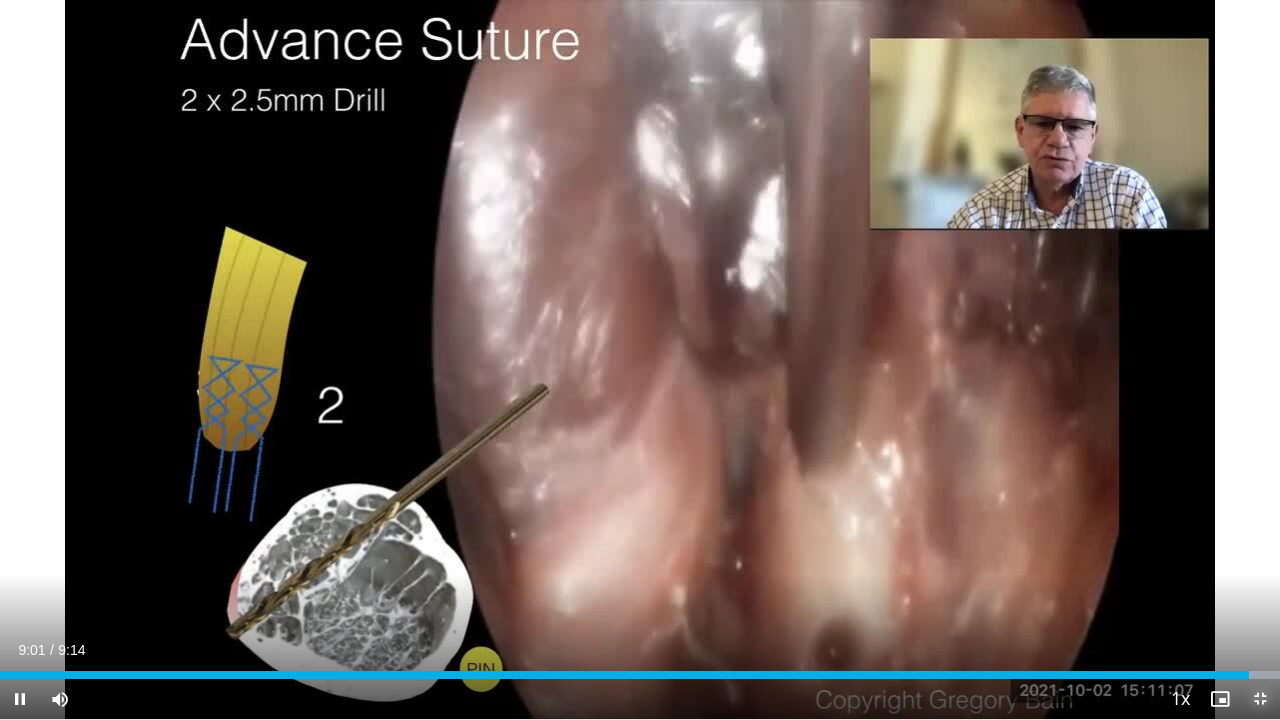 click at bounding box center (1260, 699) 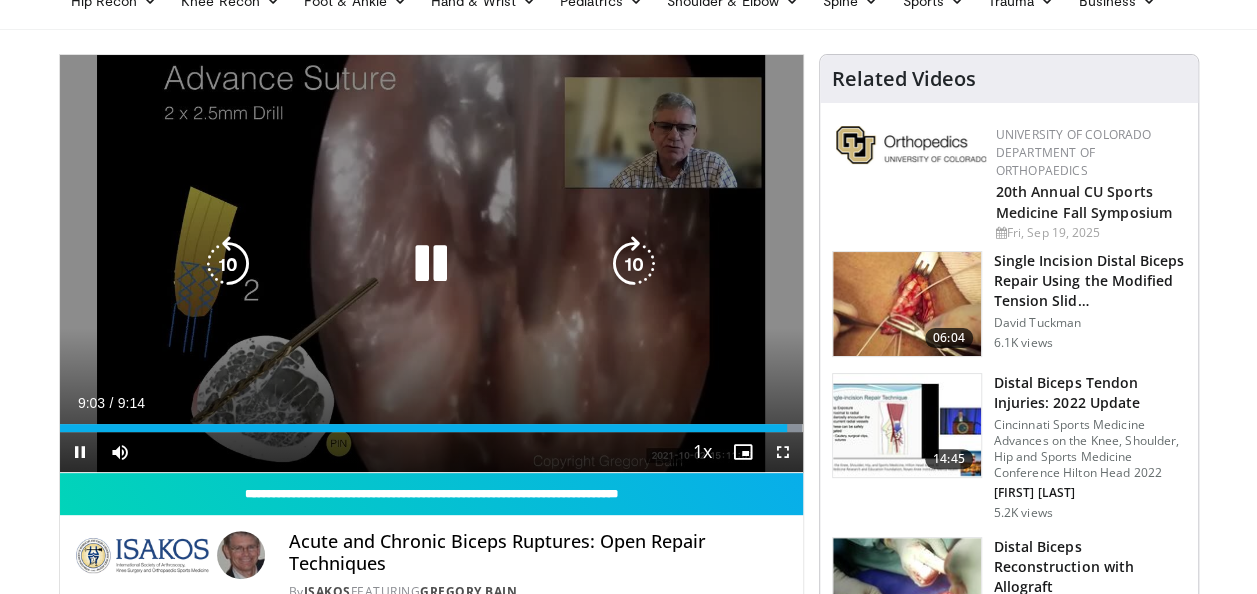 click 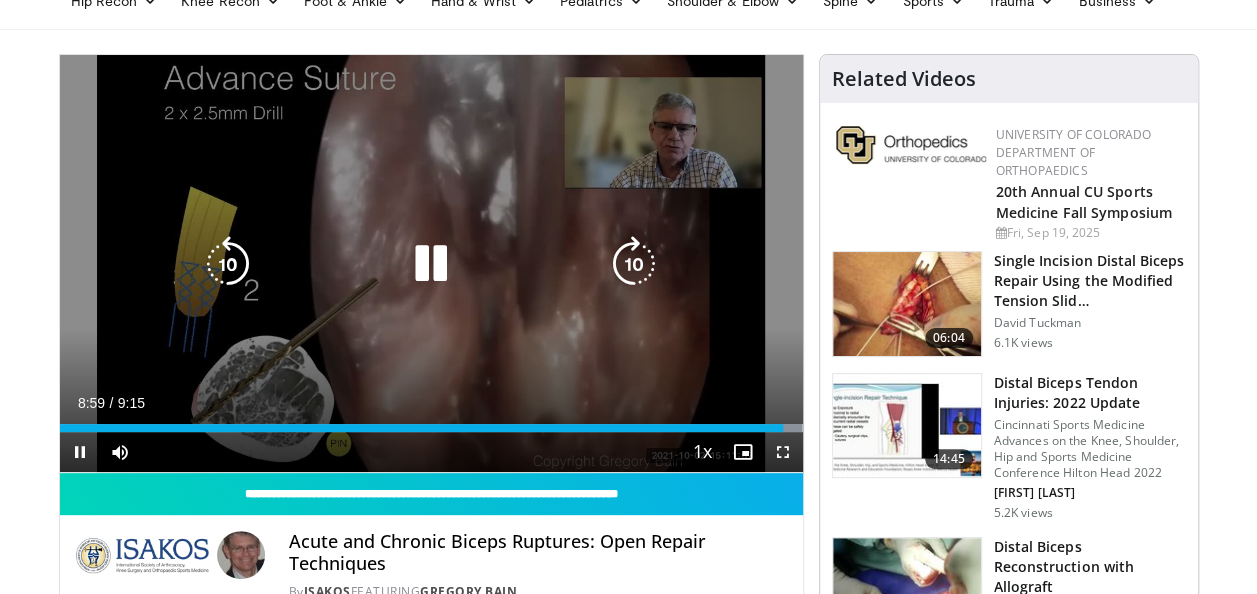 click 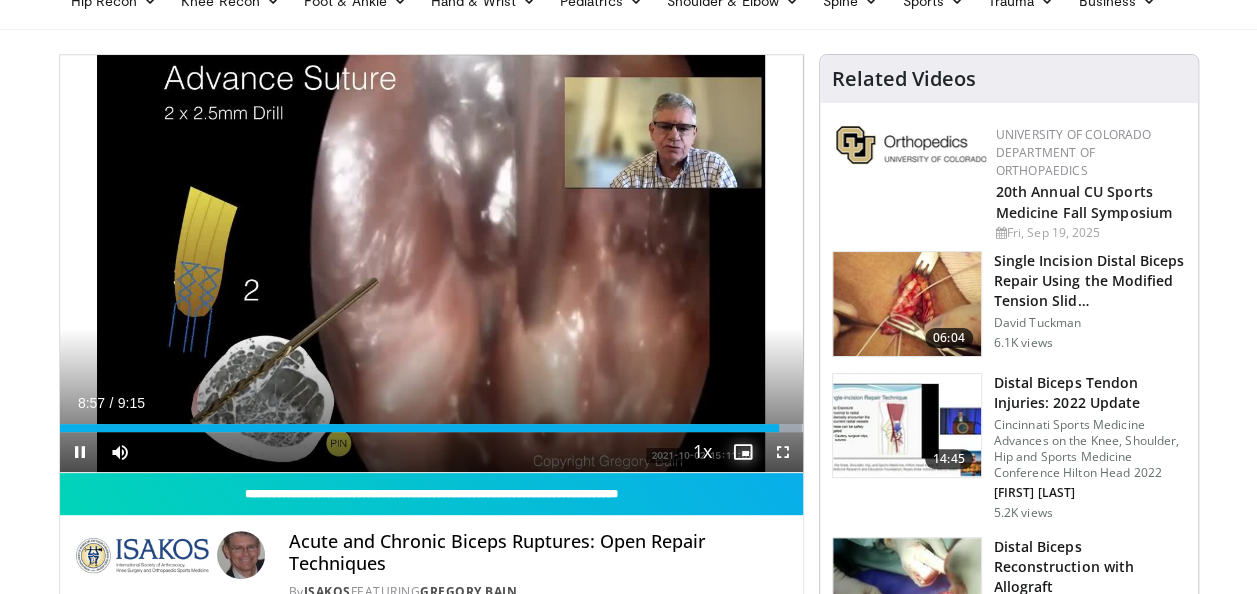 click 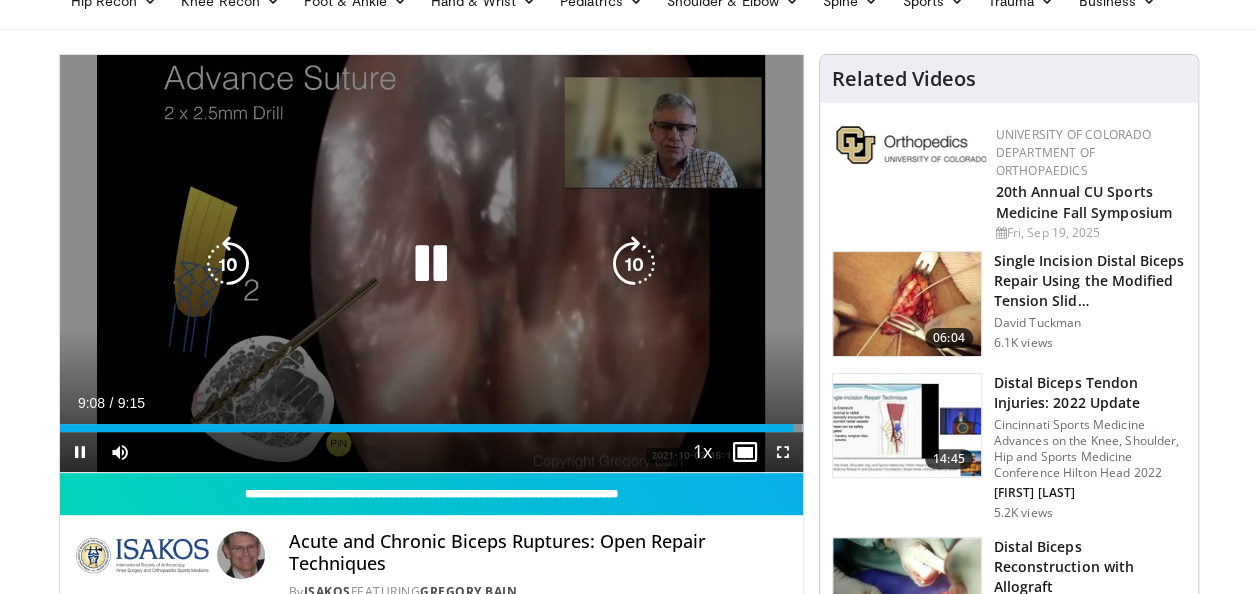 click 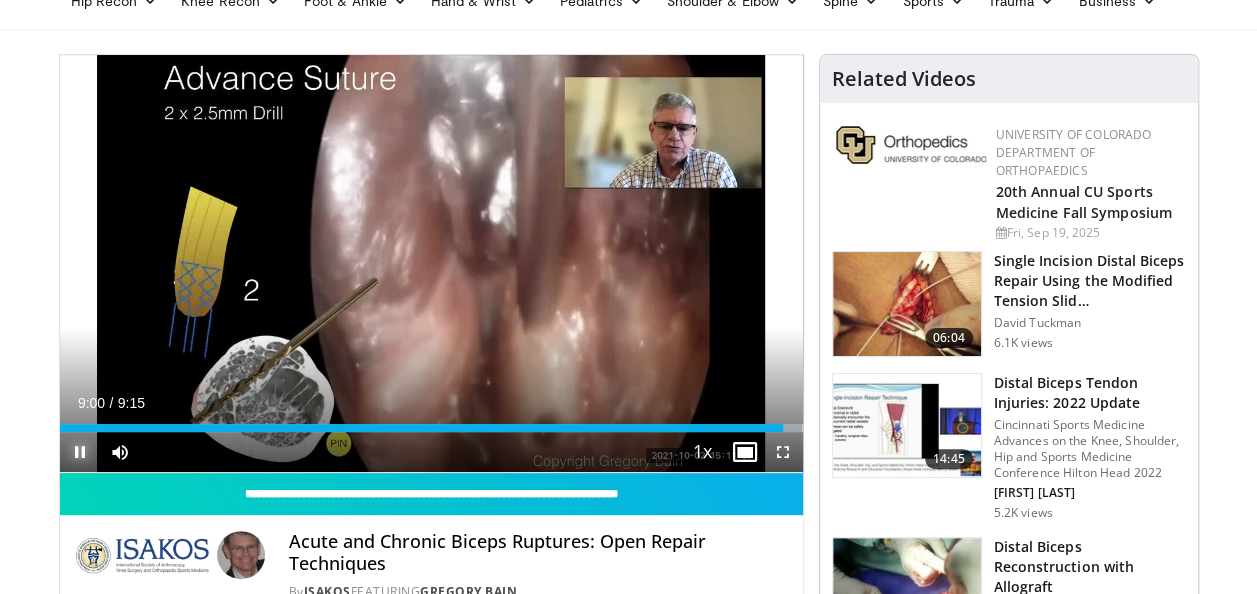 click 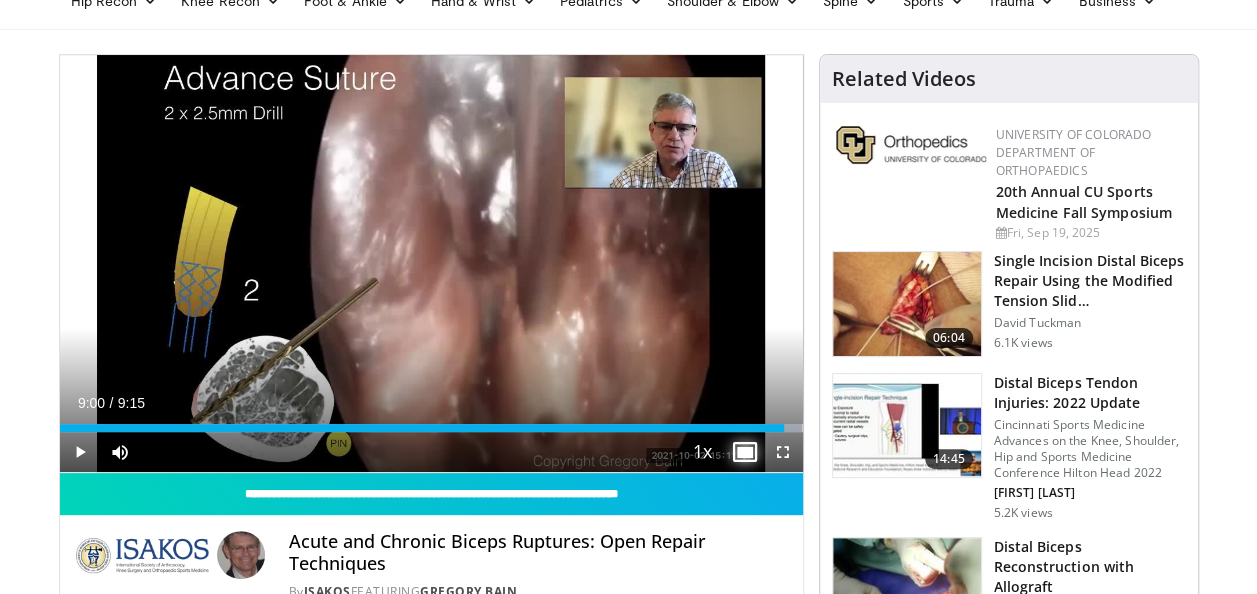 click 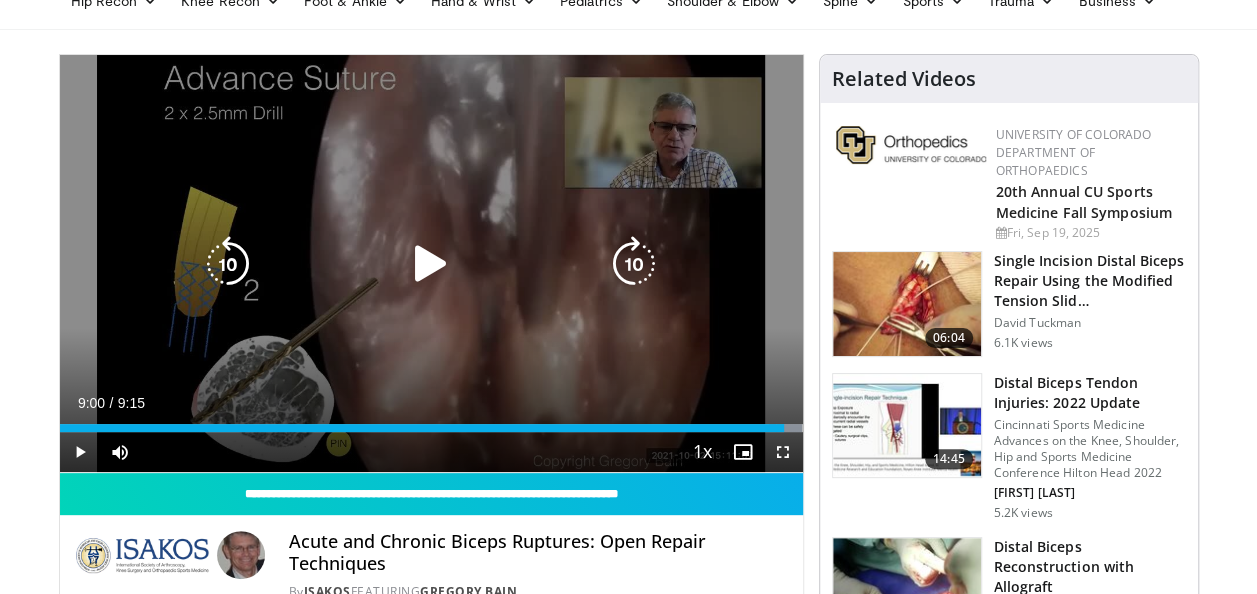 click 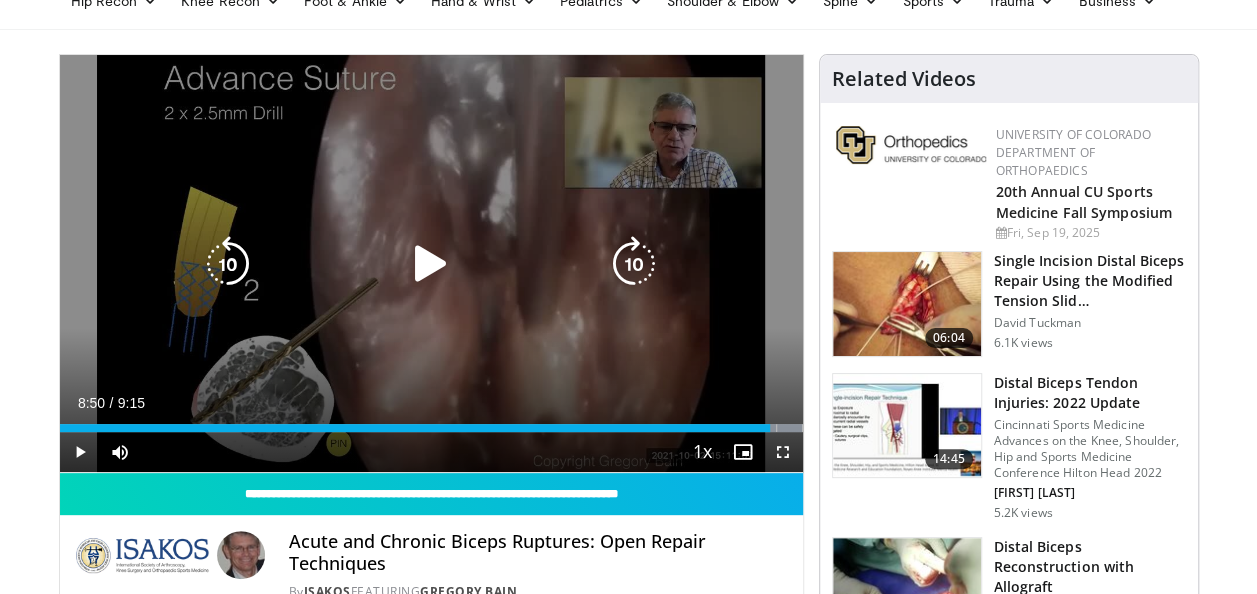 click 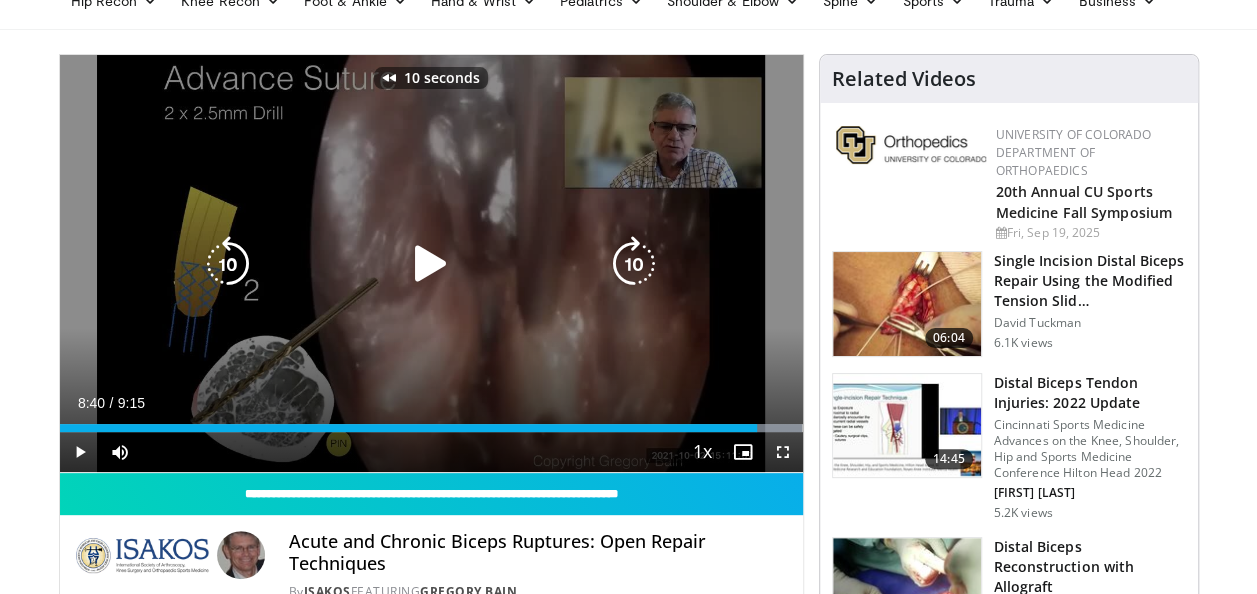 click 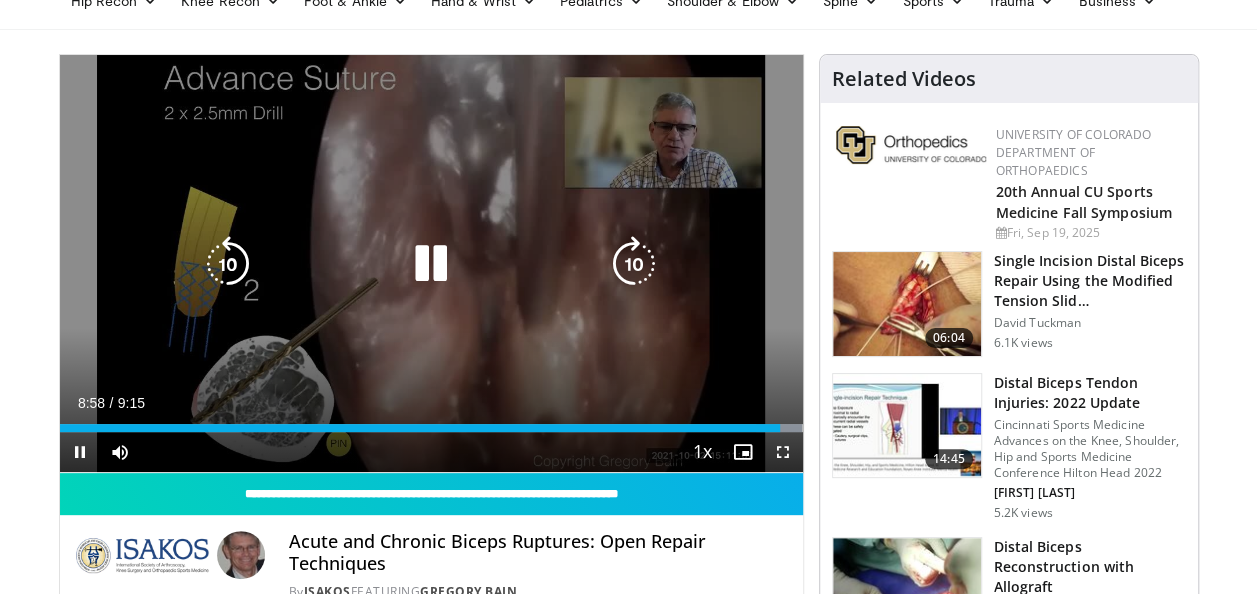 drag, startPoint x: 426, startPoint y: 253, endPoint x: 442, endPoint y: 251, distance: 16.124516 